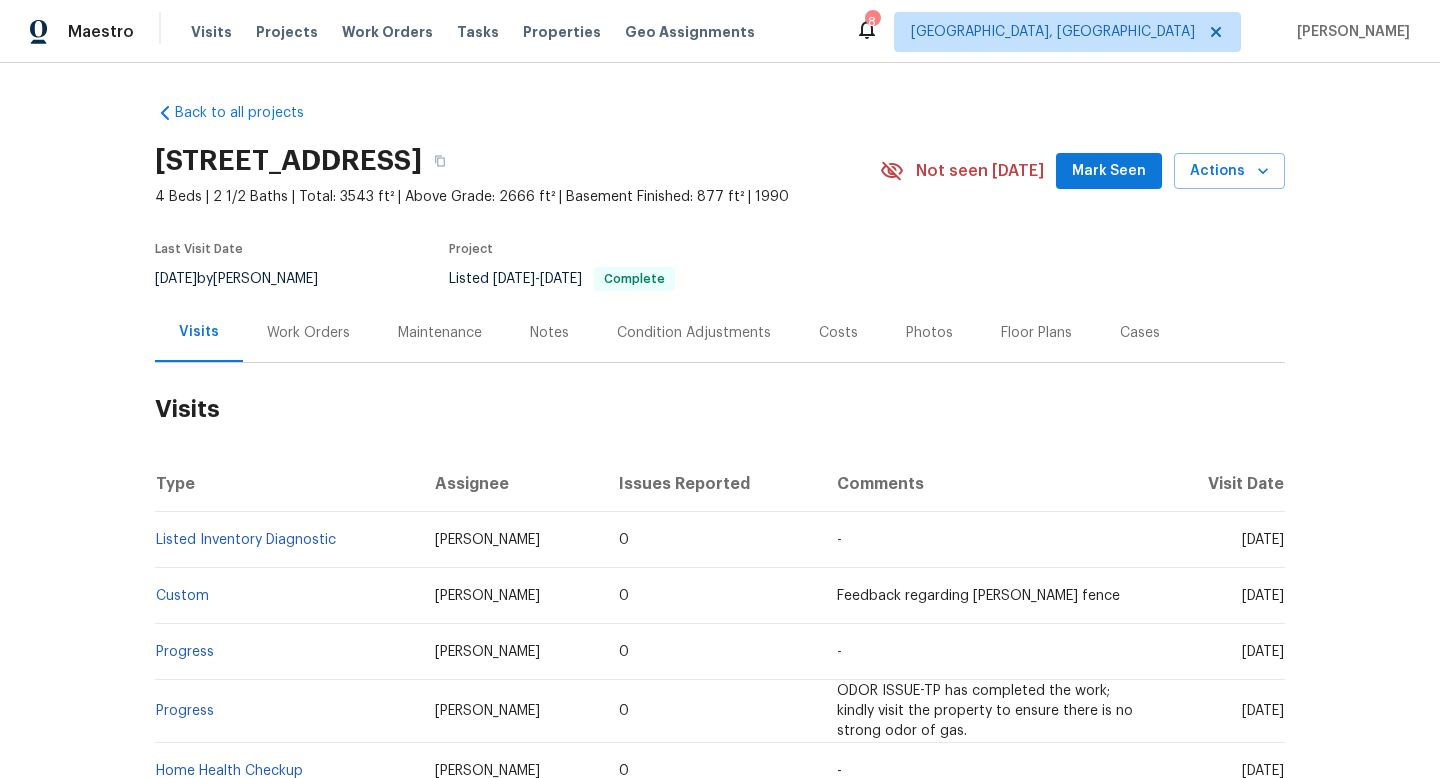 scroll, scrollTop: 0, scrollLeft: 0, axis: both 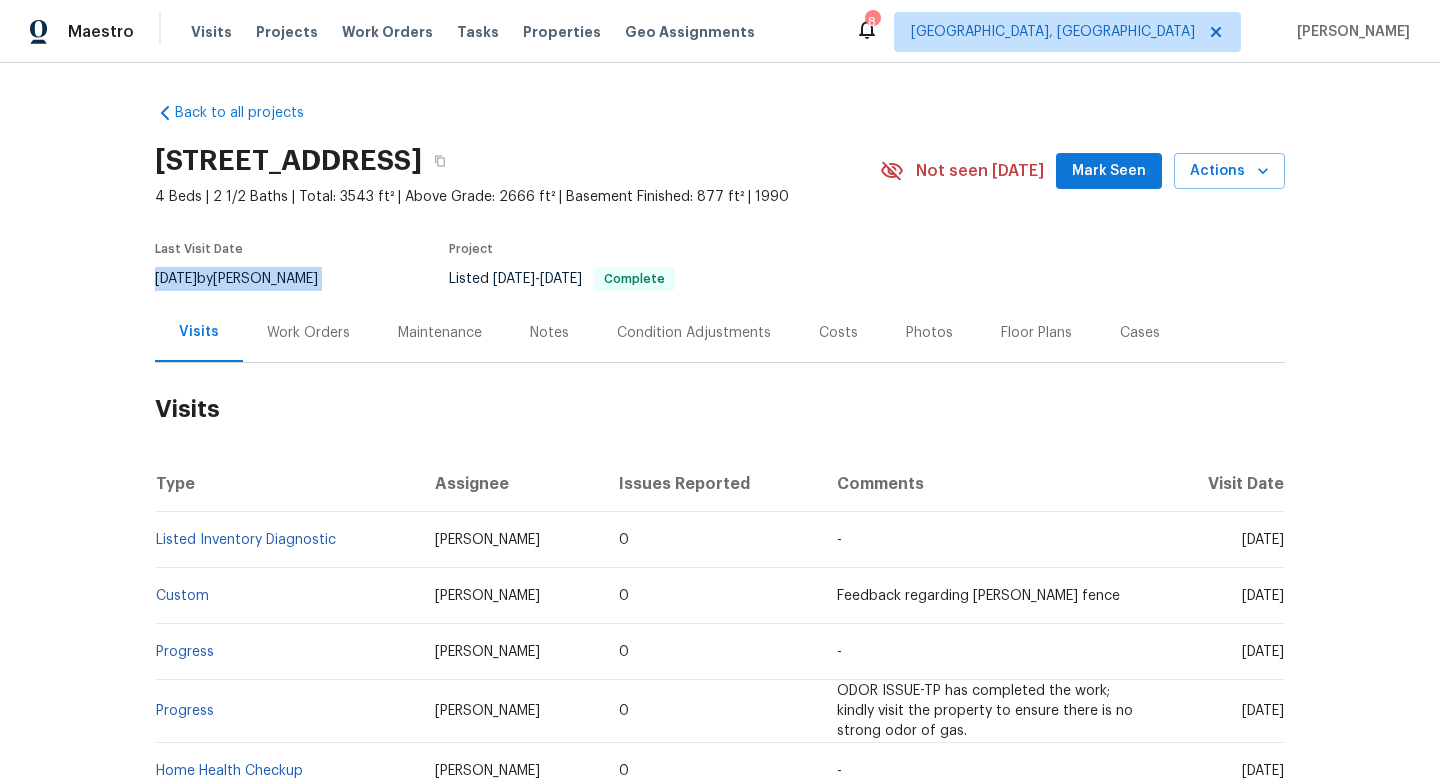 copy on "7/9/2025  by  Scott Smathers" 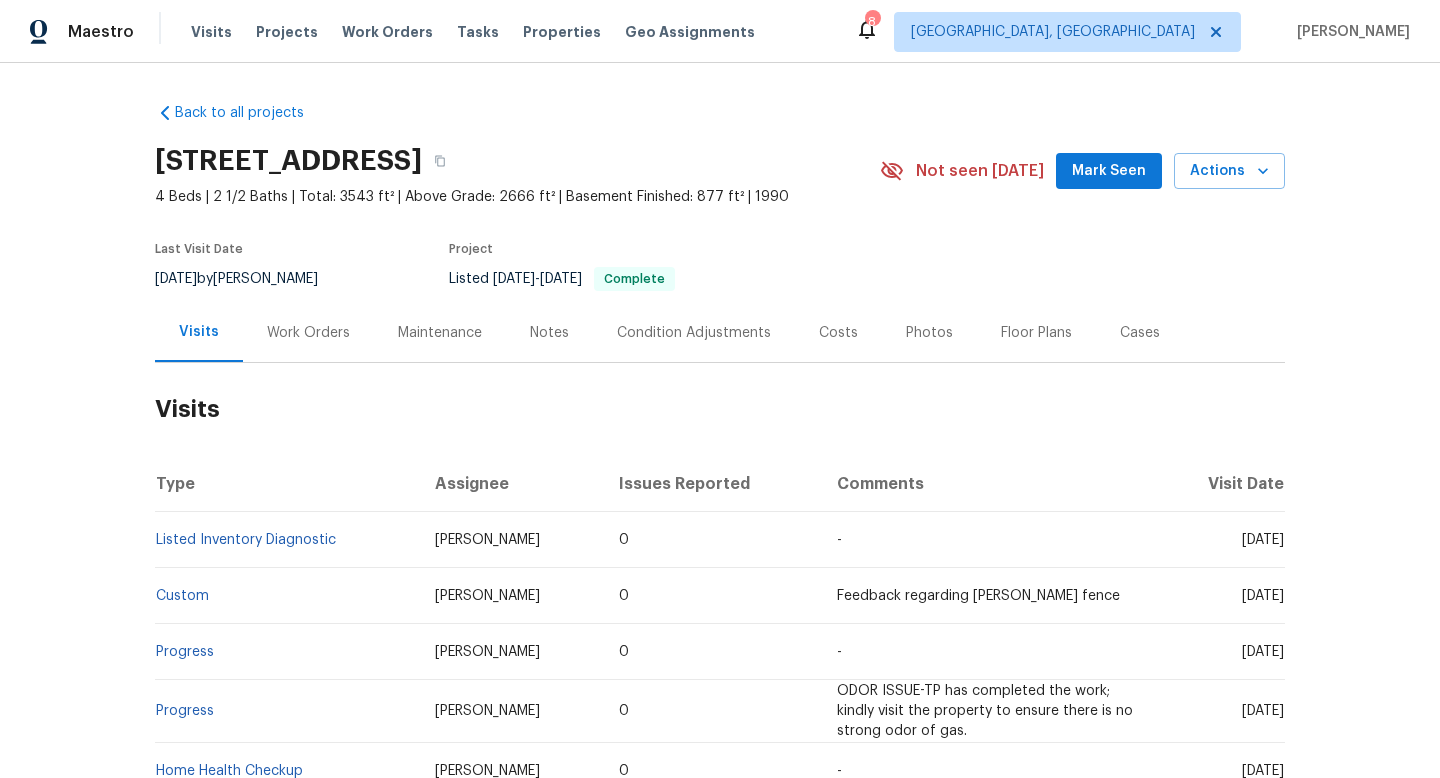 click on "Work Orders" at bounding box center (308, 332) 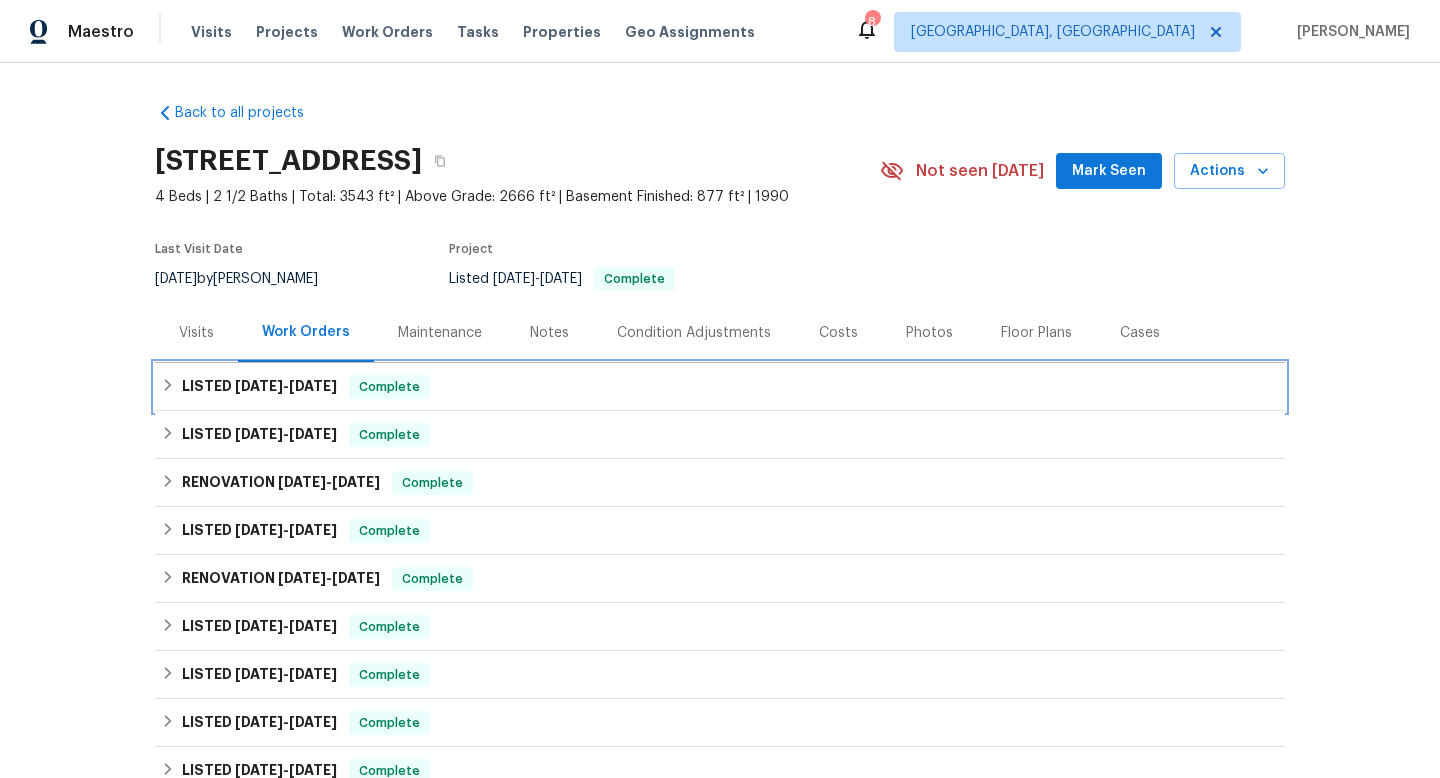 click on "LISTED   7/8/25  -  7/17/25 Complete" at bounding box center [720, 387] 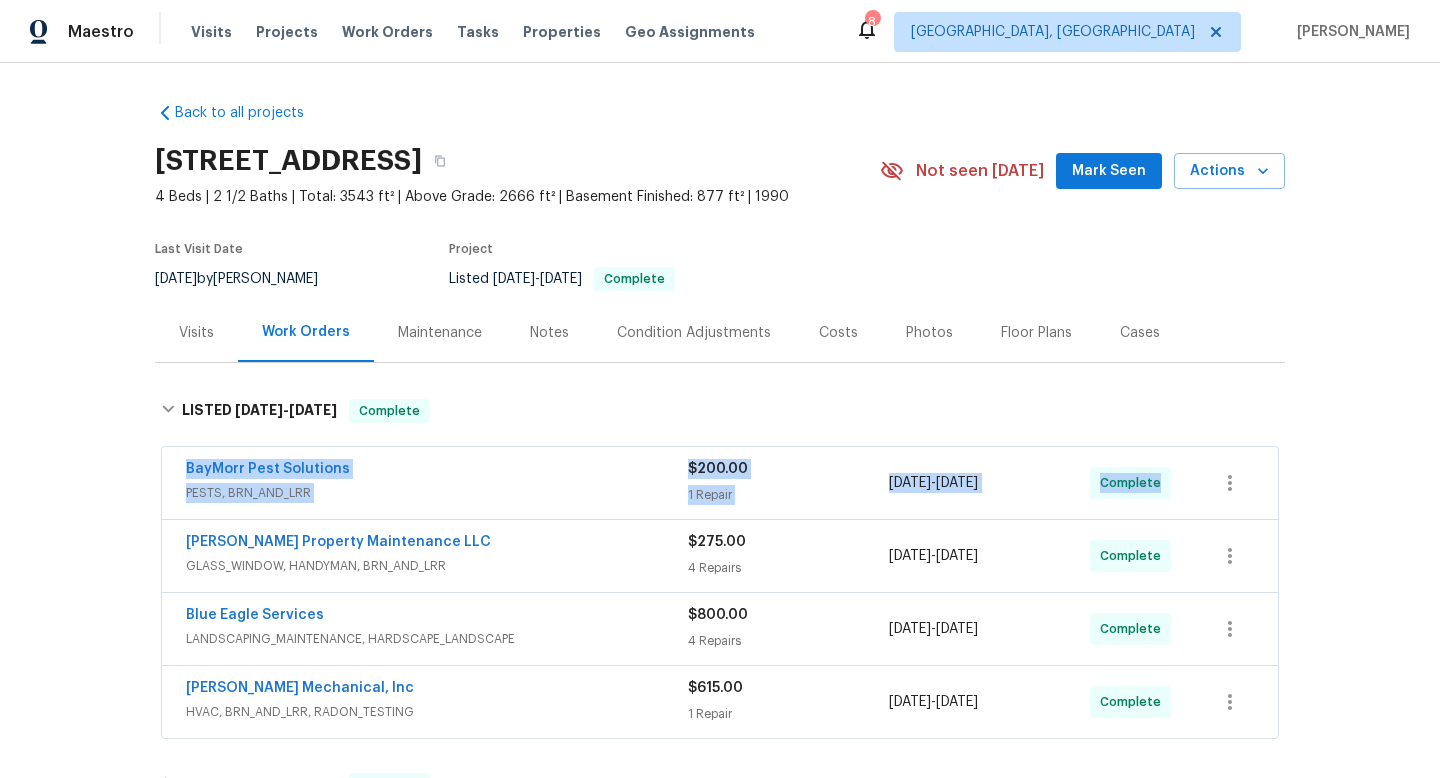 drag, startPoint x: 168, startPoint y: 463, endPoint x: 1157, endPoint y: 480, distance: 989.1461 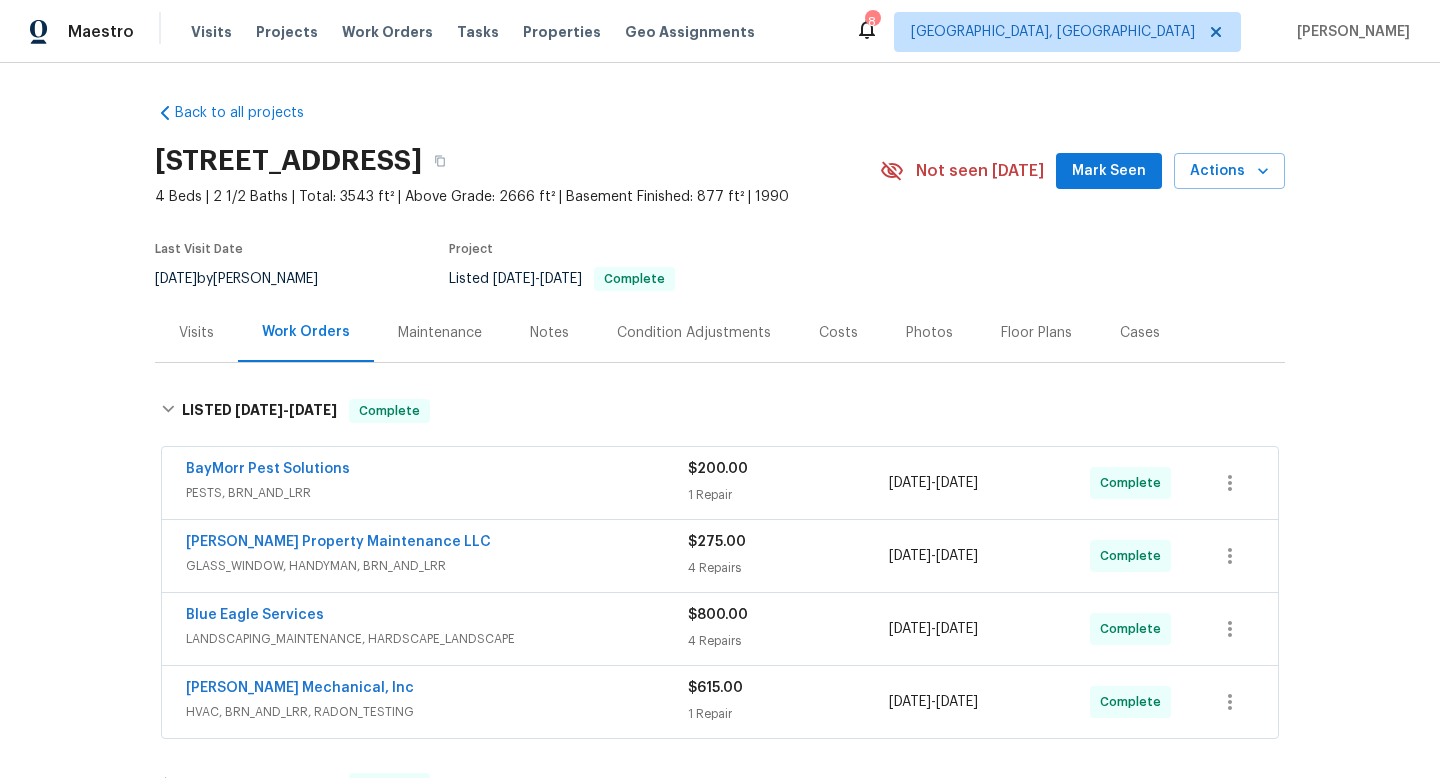 click on "Visits" at bounding box center [196, 332] 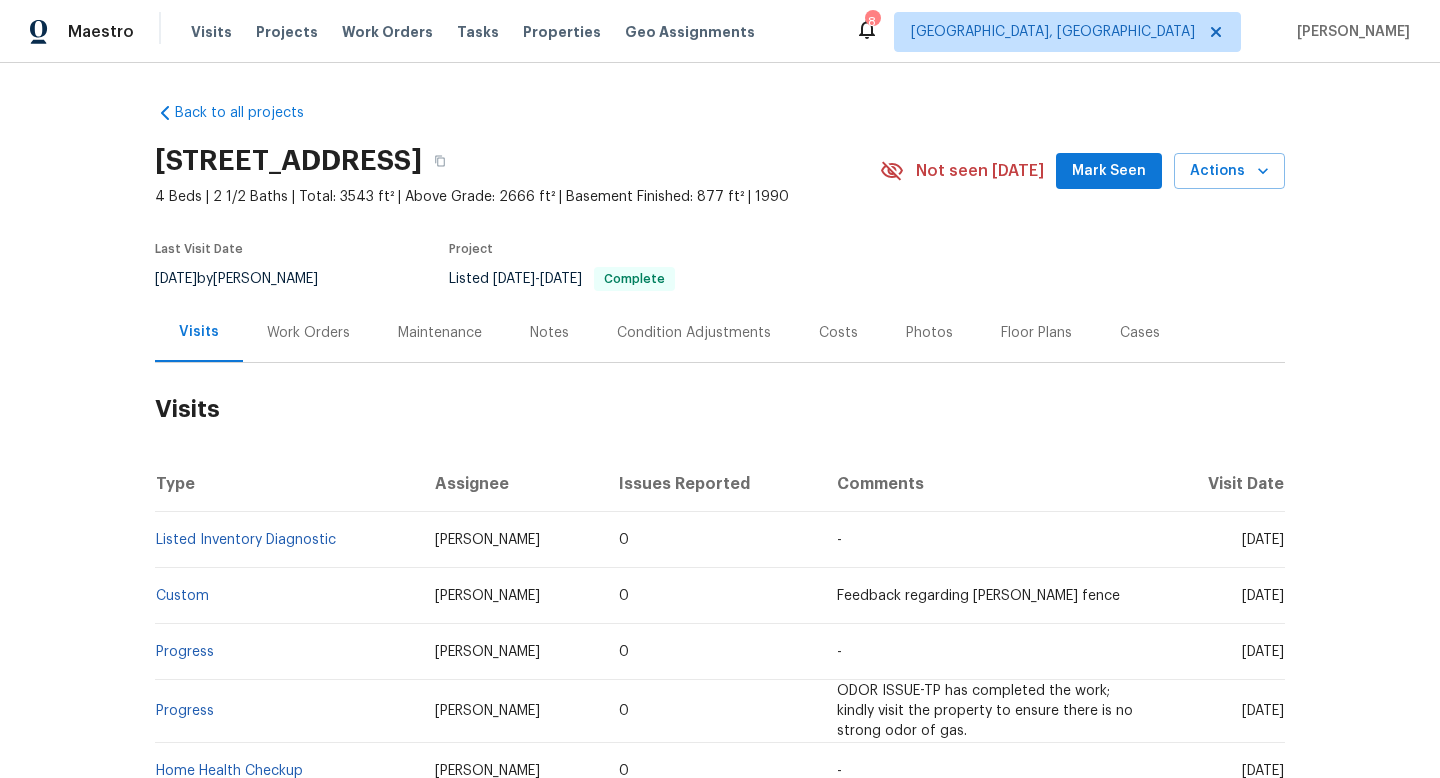 click on "Cases" at bounding box center [1140, 332] 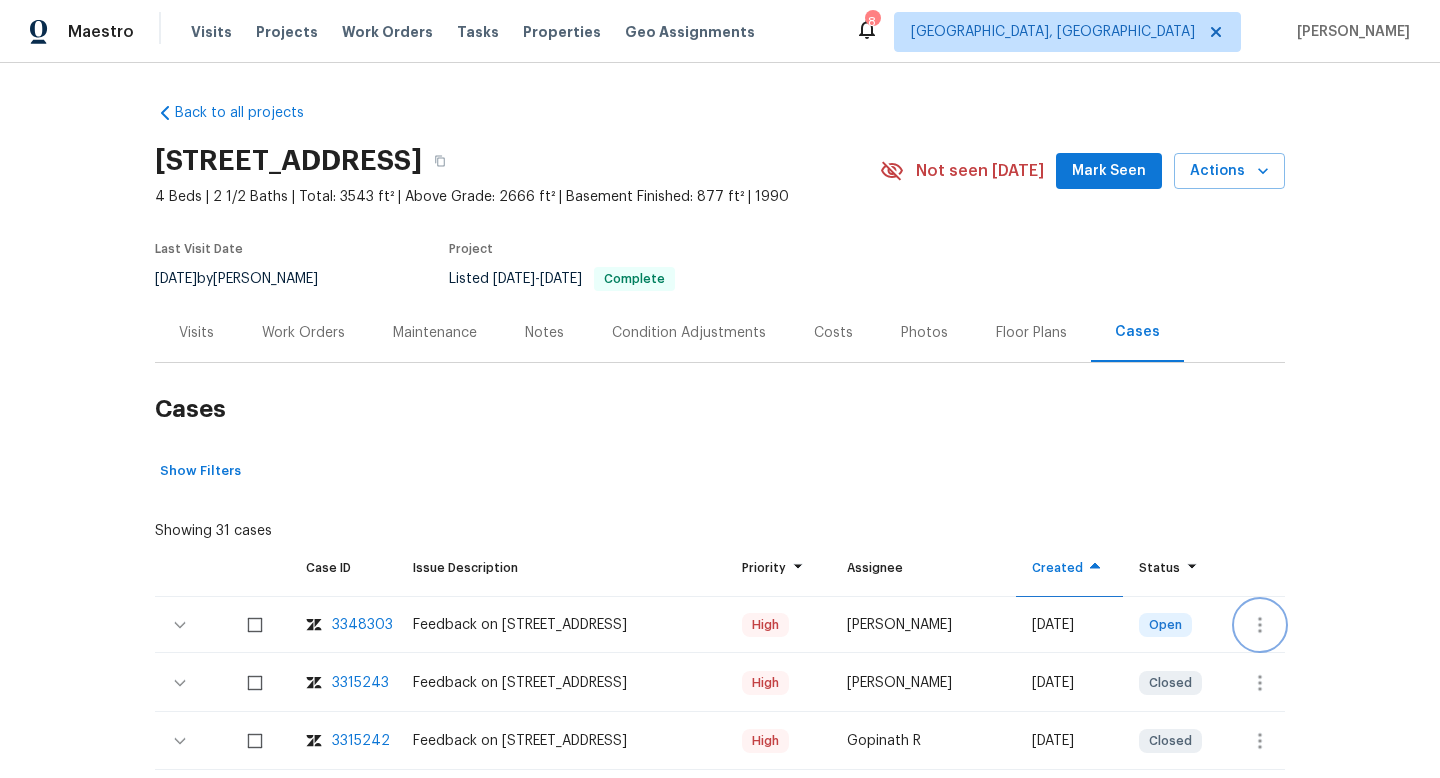 click 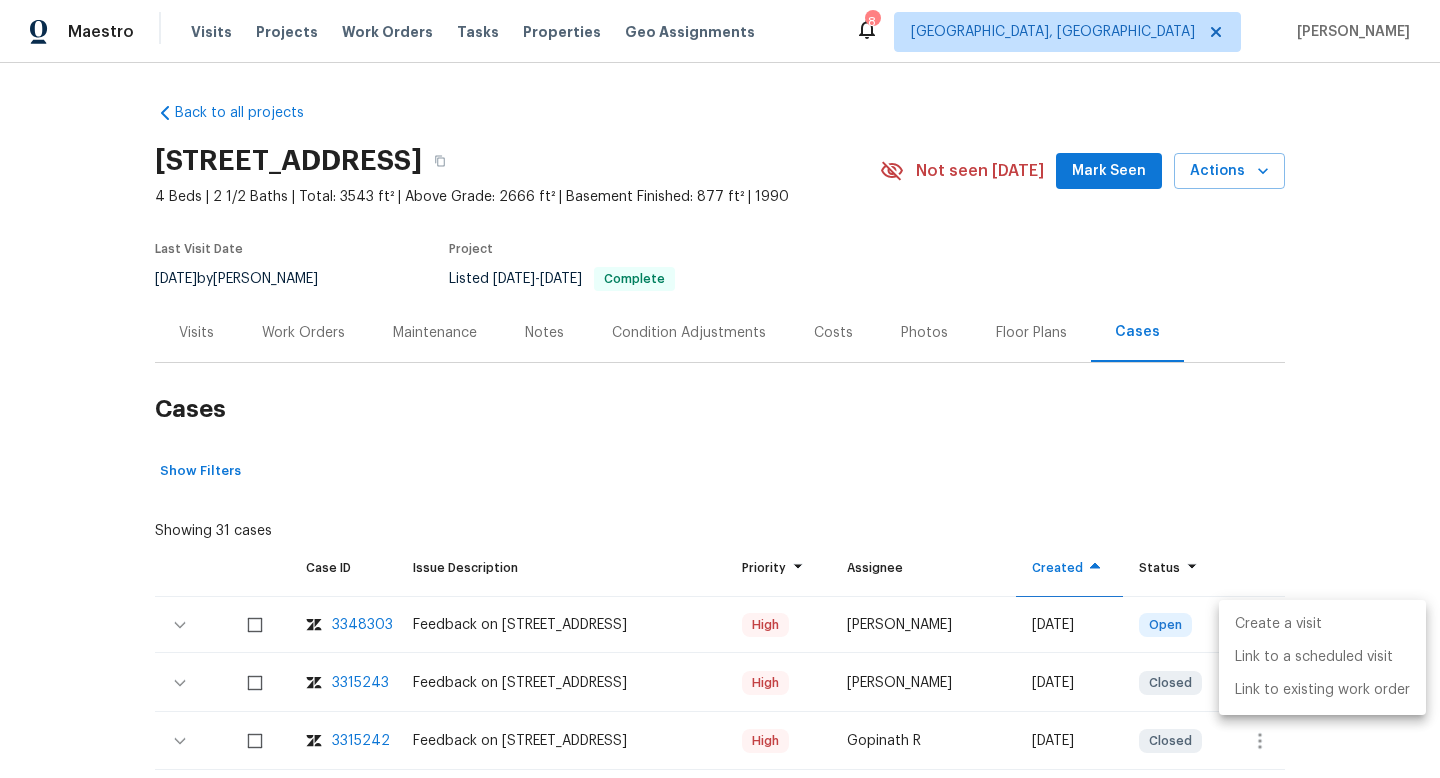 click on "Create a visit" at bounding box center (1322, 624) 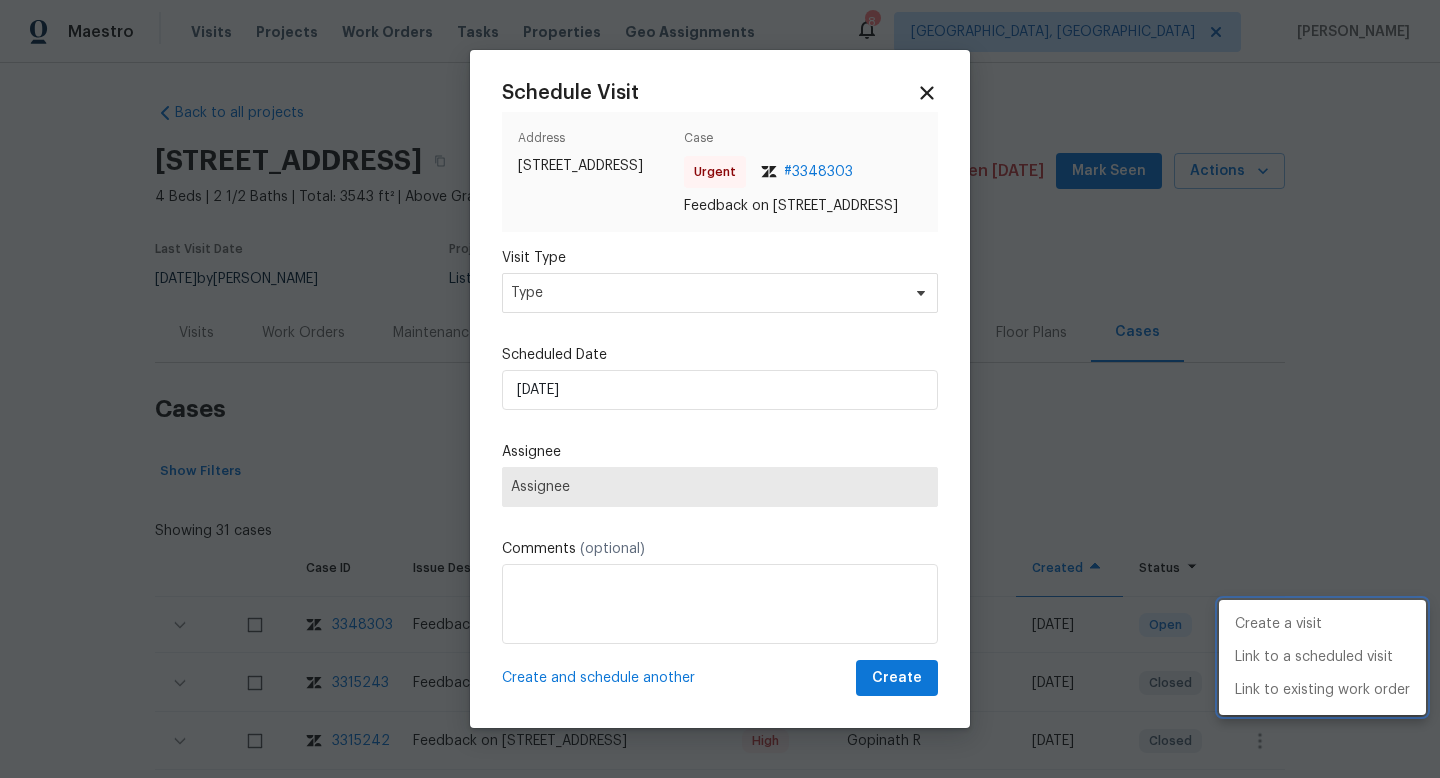 click at bounding box center (720, 389) 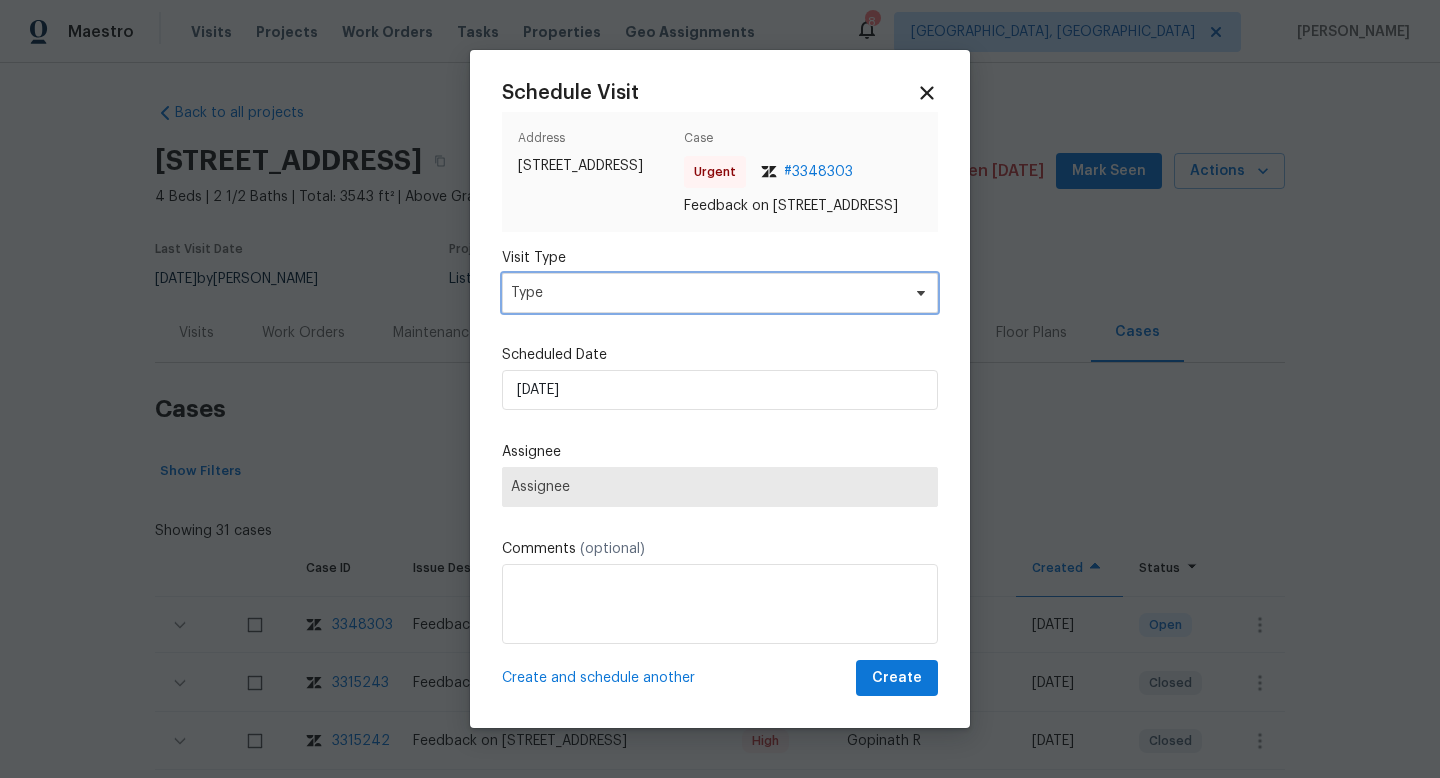 click on "Type" at bounding box center [705, 293] 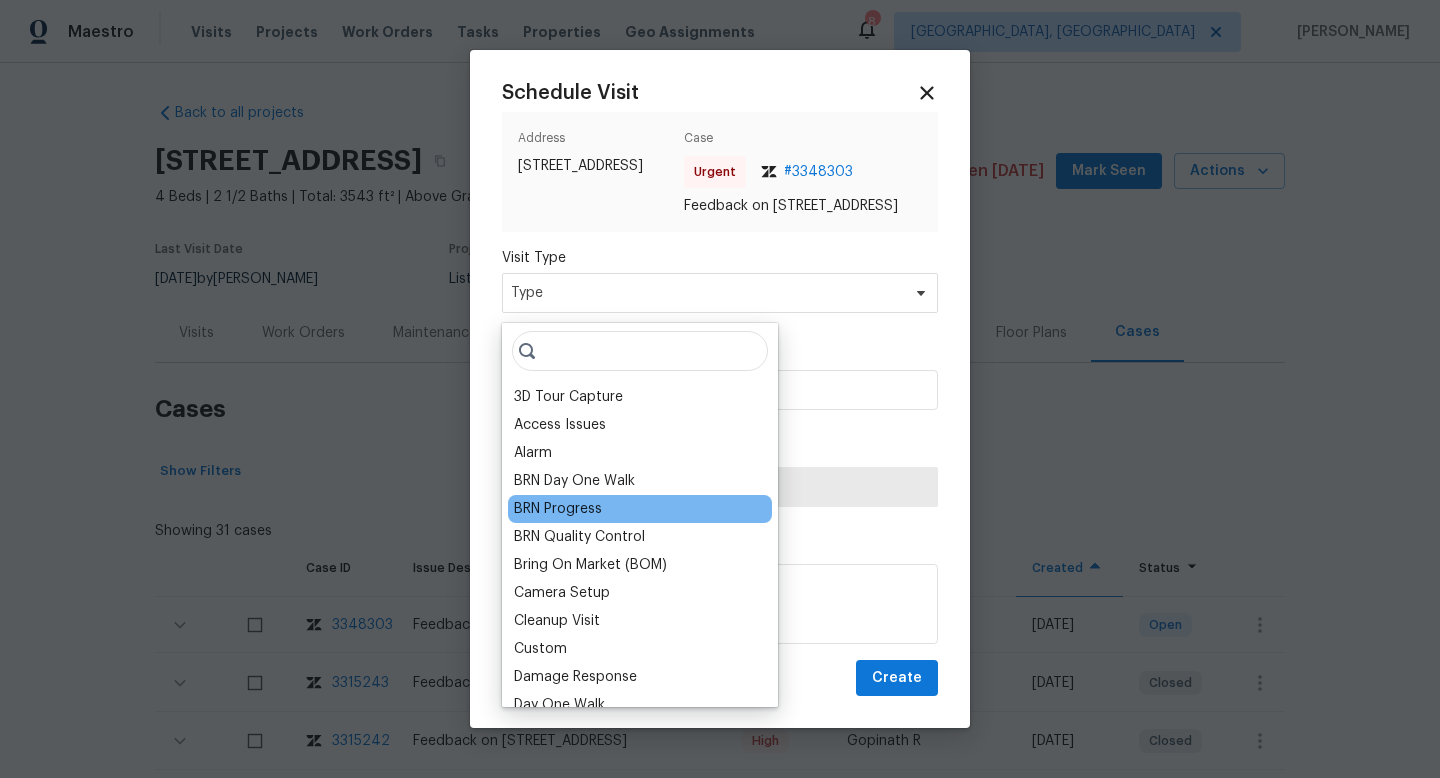 scroll, scrollTop: 455, scrollLeft: 0, axis: vertical 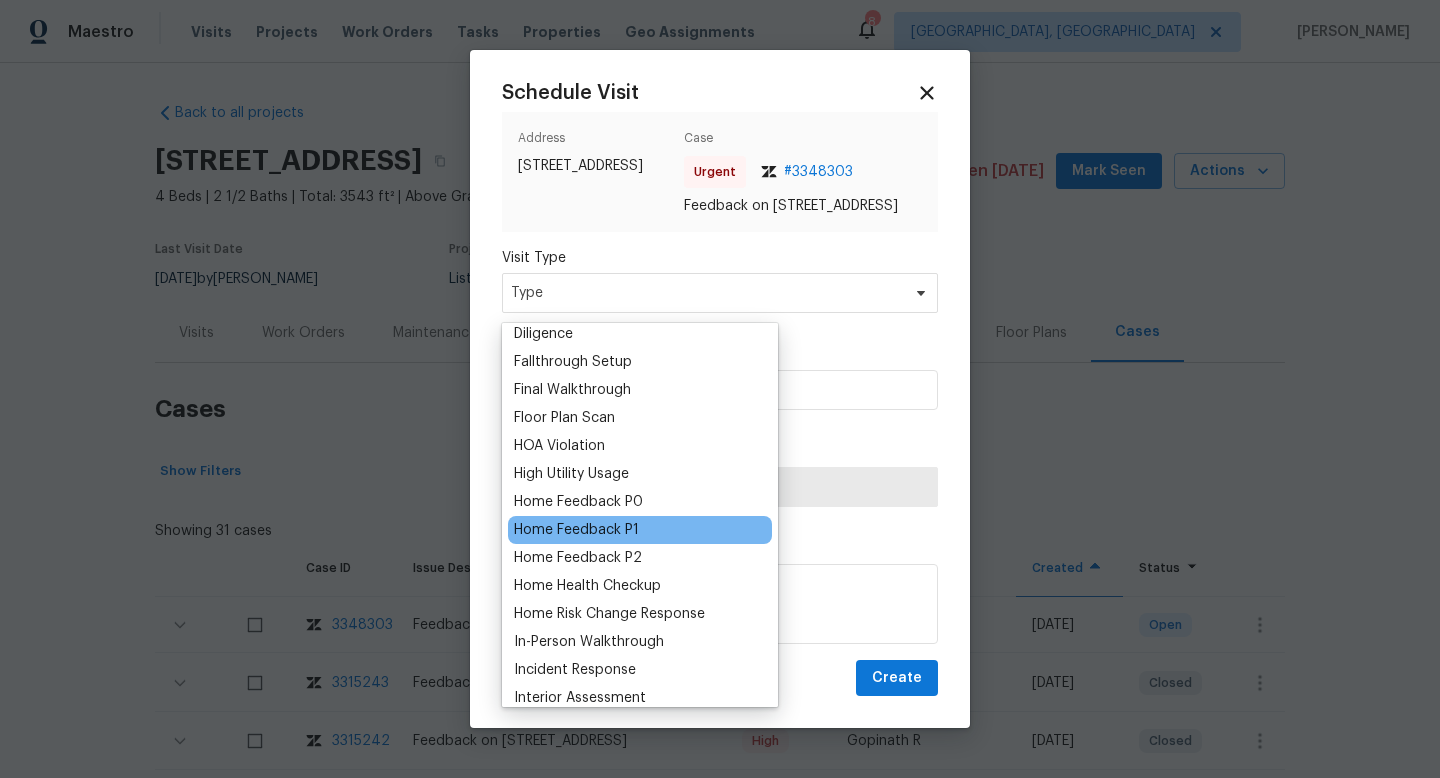 click on "Home Feedback P1" at bounding box center (576, 530) 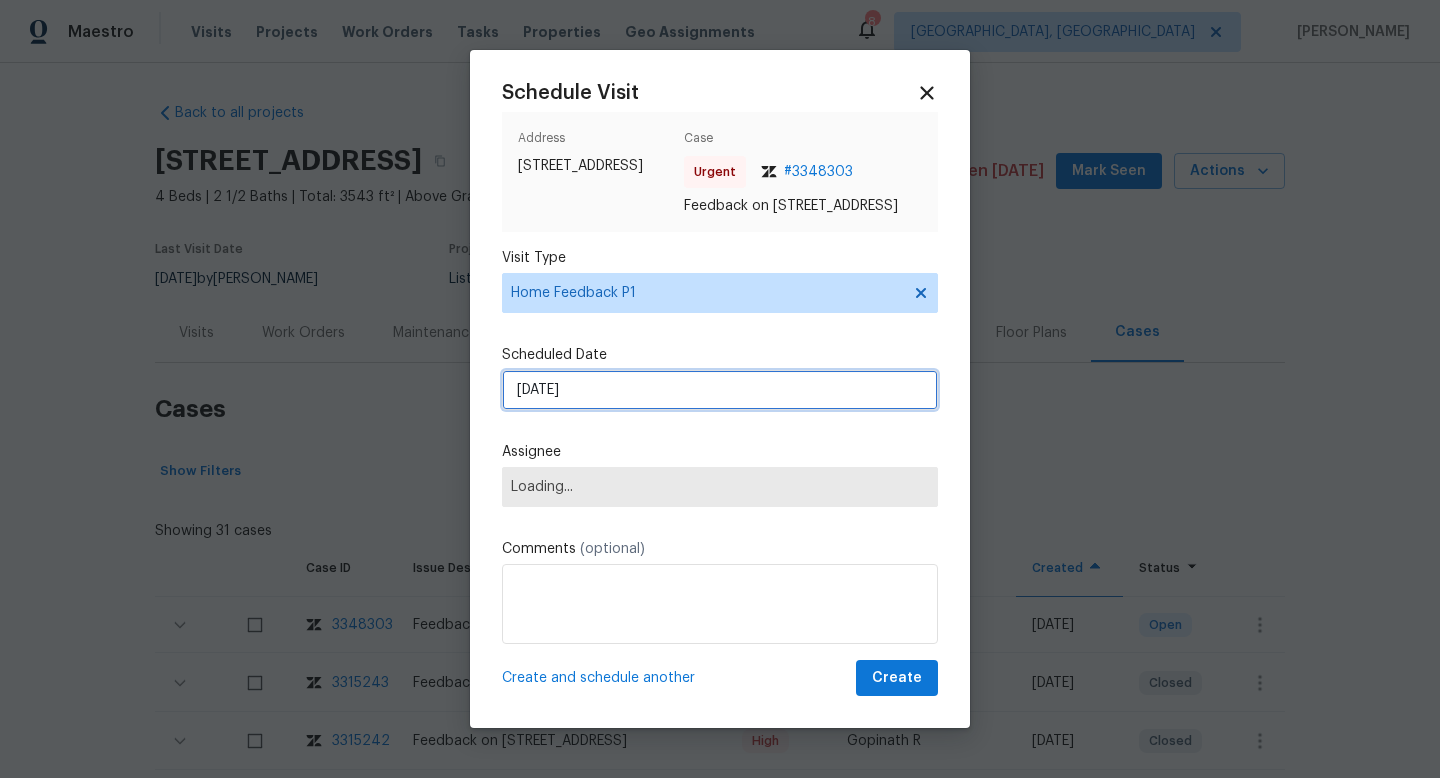 click on "20/07/2025" at bounding box center (720, 390) 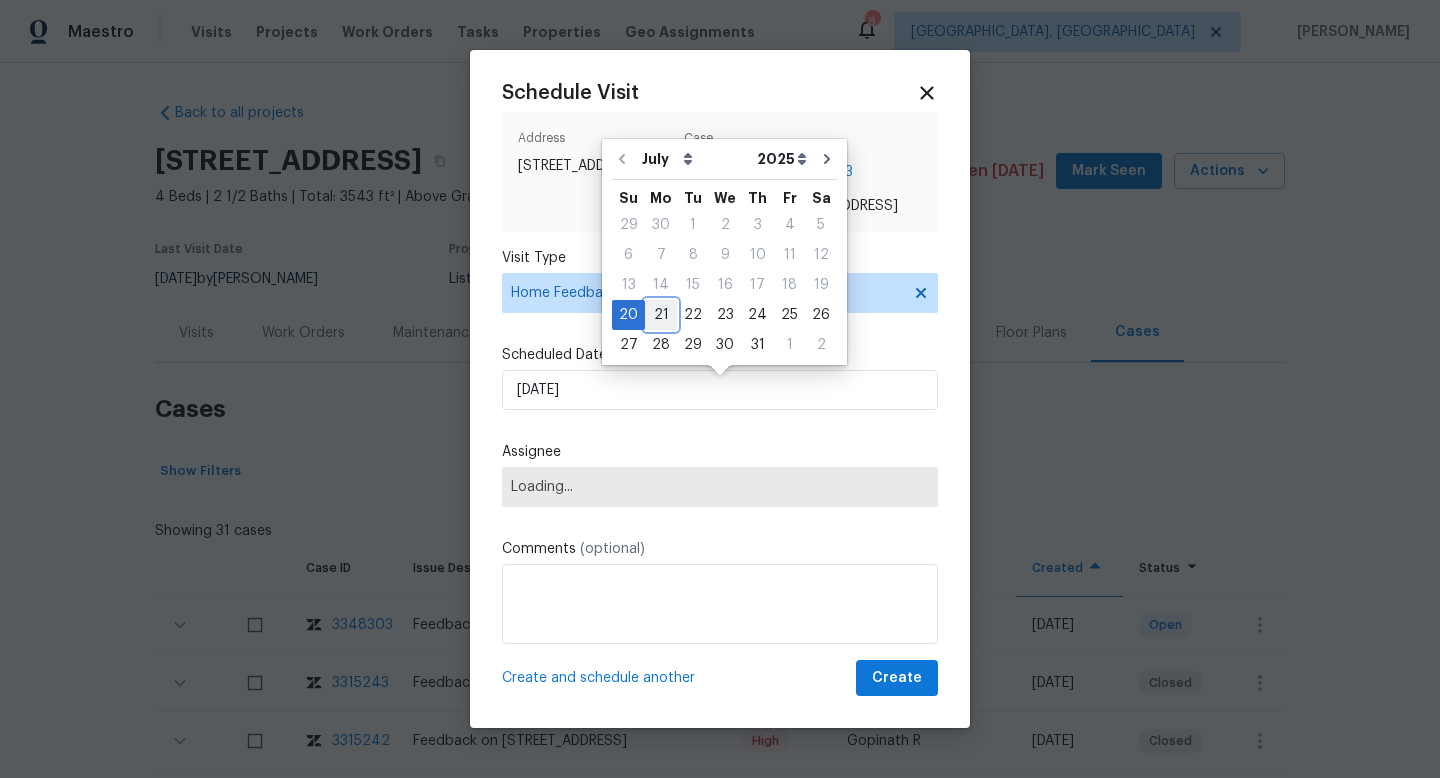 click on "21" at bounding box center [661, 315] 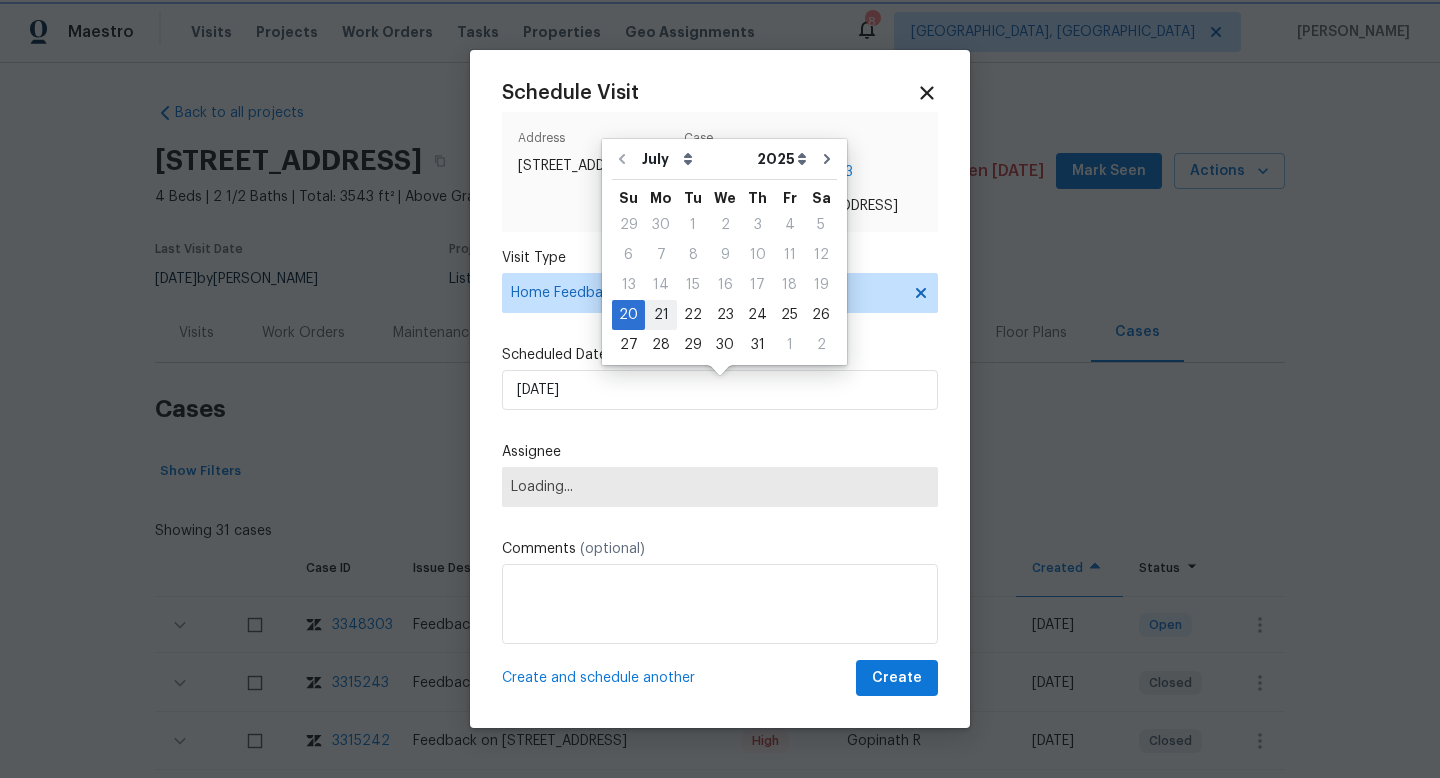 type on "[DATE]" 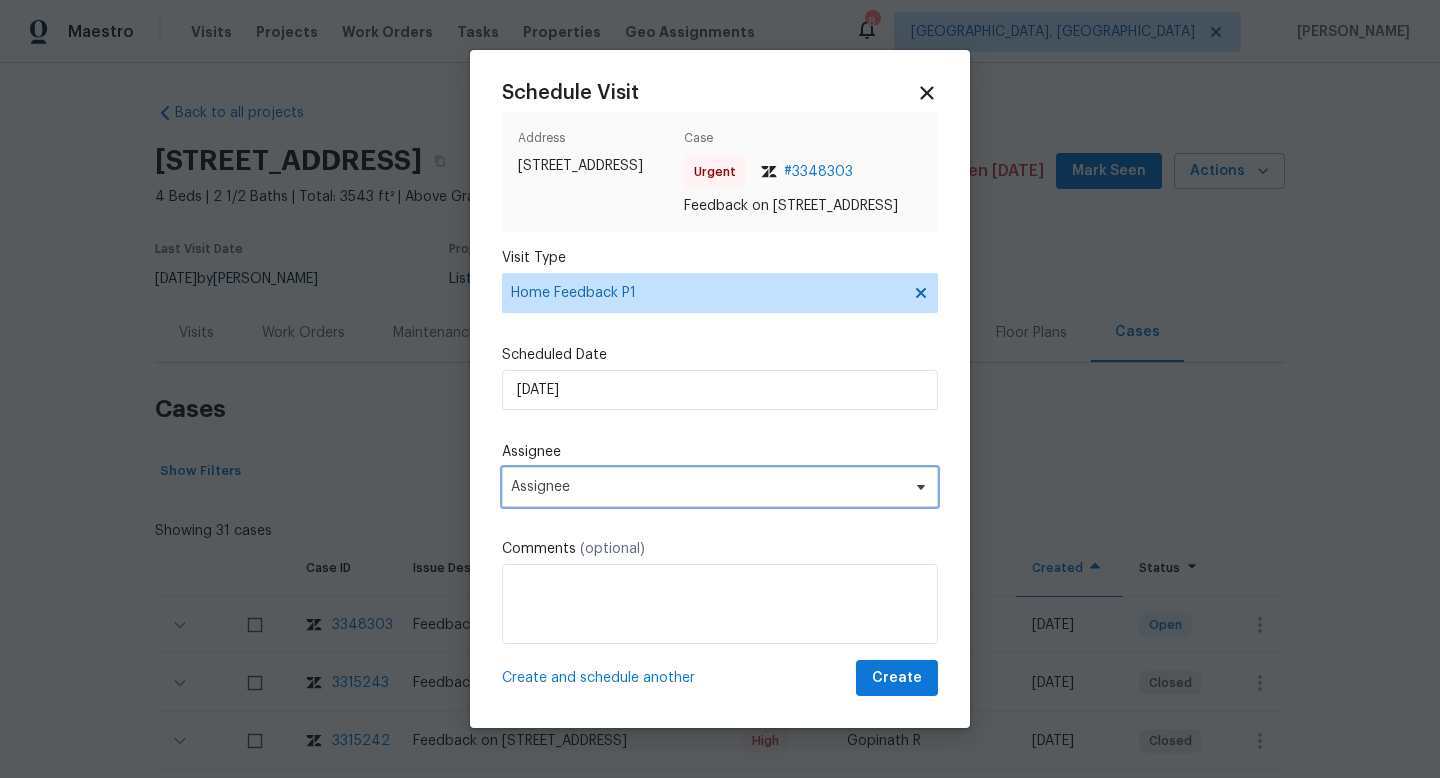click on "Assignee" at bounding box center (720, 487) 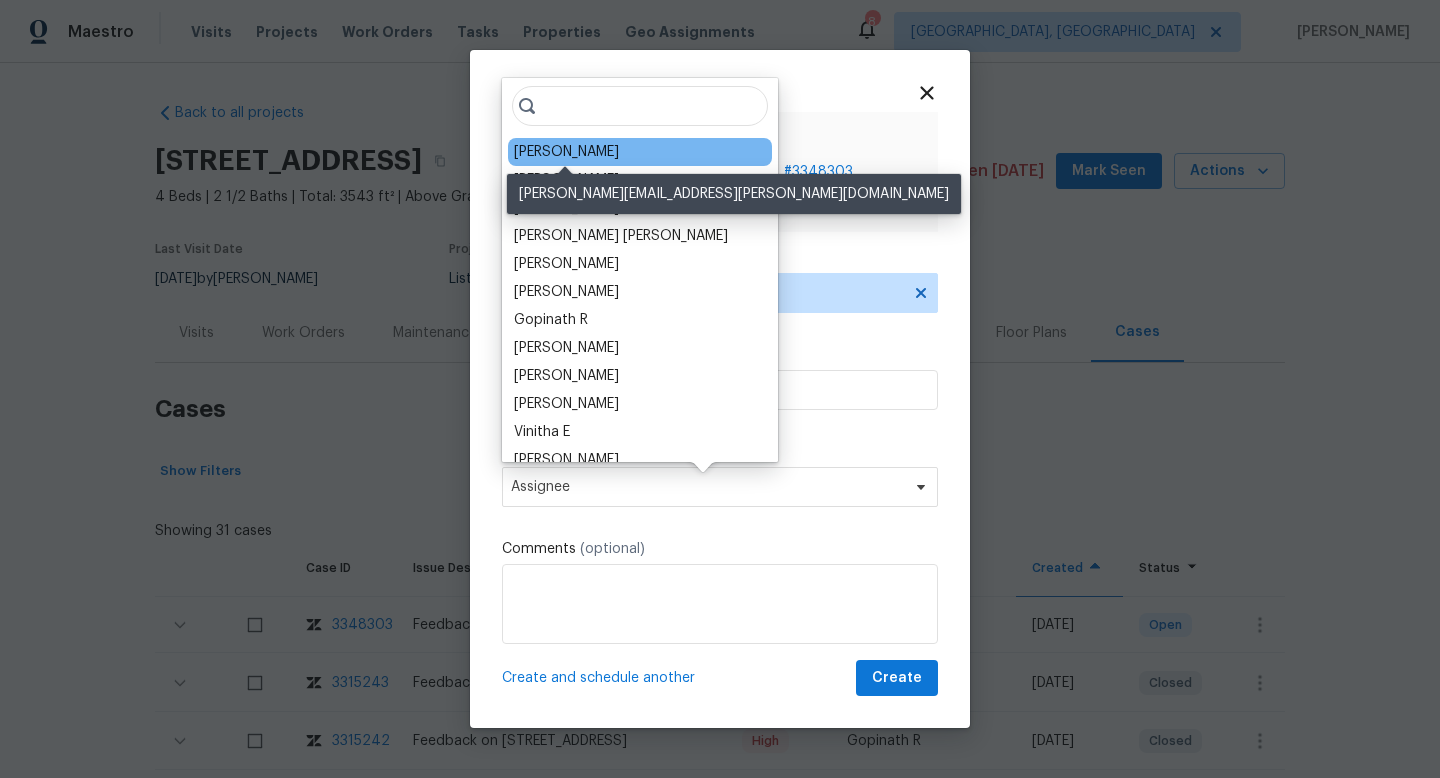 click on "Scott Smathers" at bounding box center [566, 152] 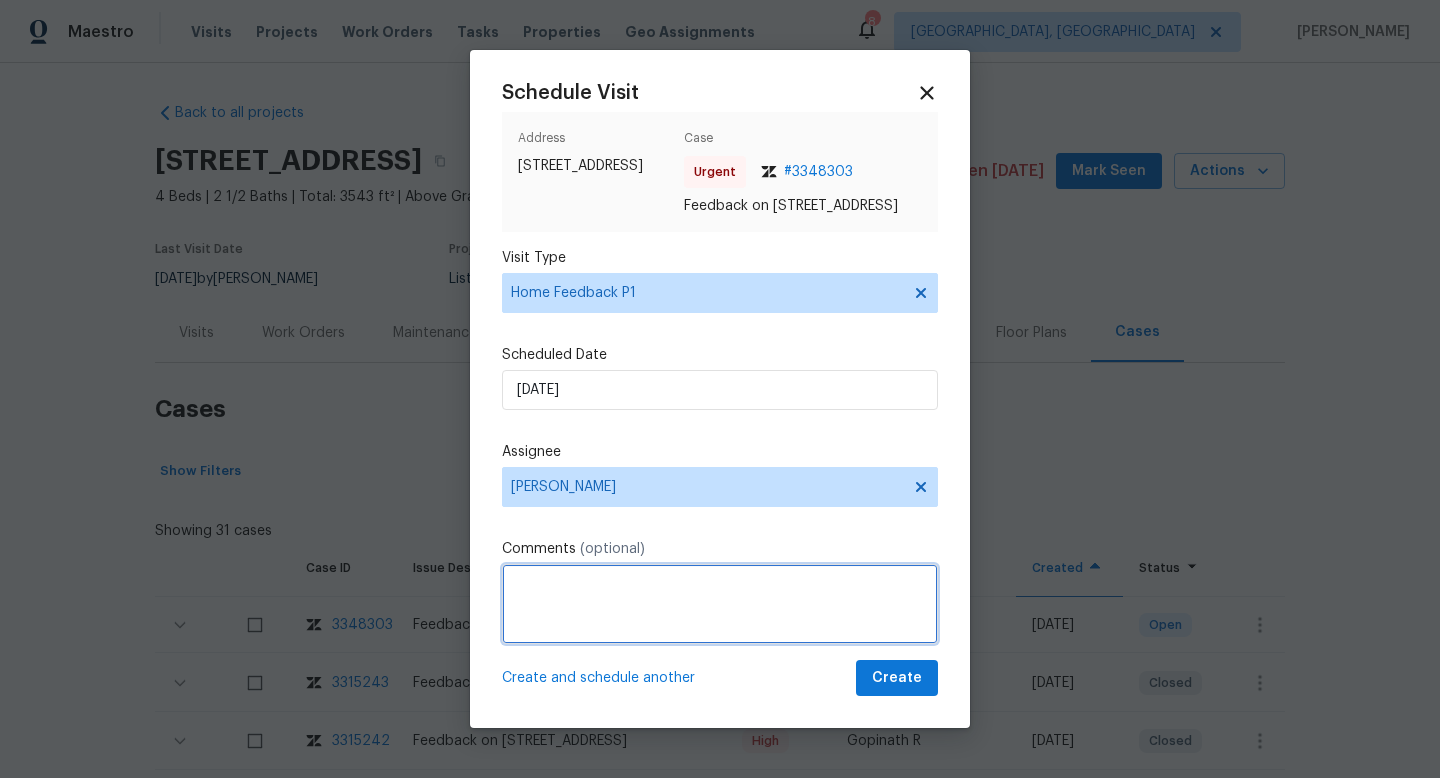 click at bounding box center (720, 604) 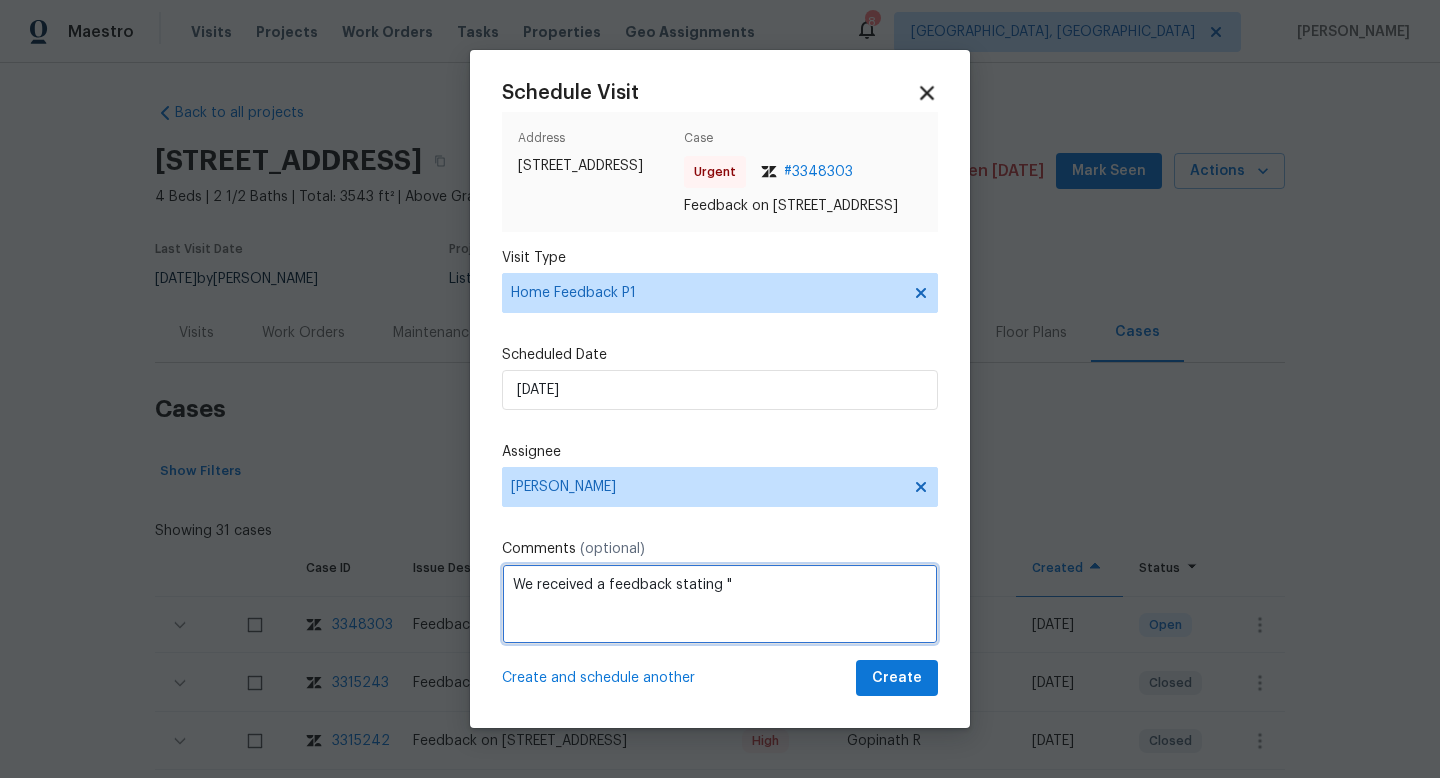 paste on "Agent reported a strong smell of marijuana in the upstairs of the home. No other signs of someone being there." 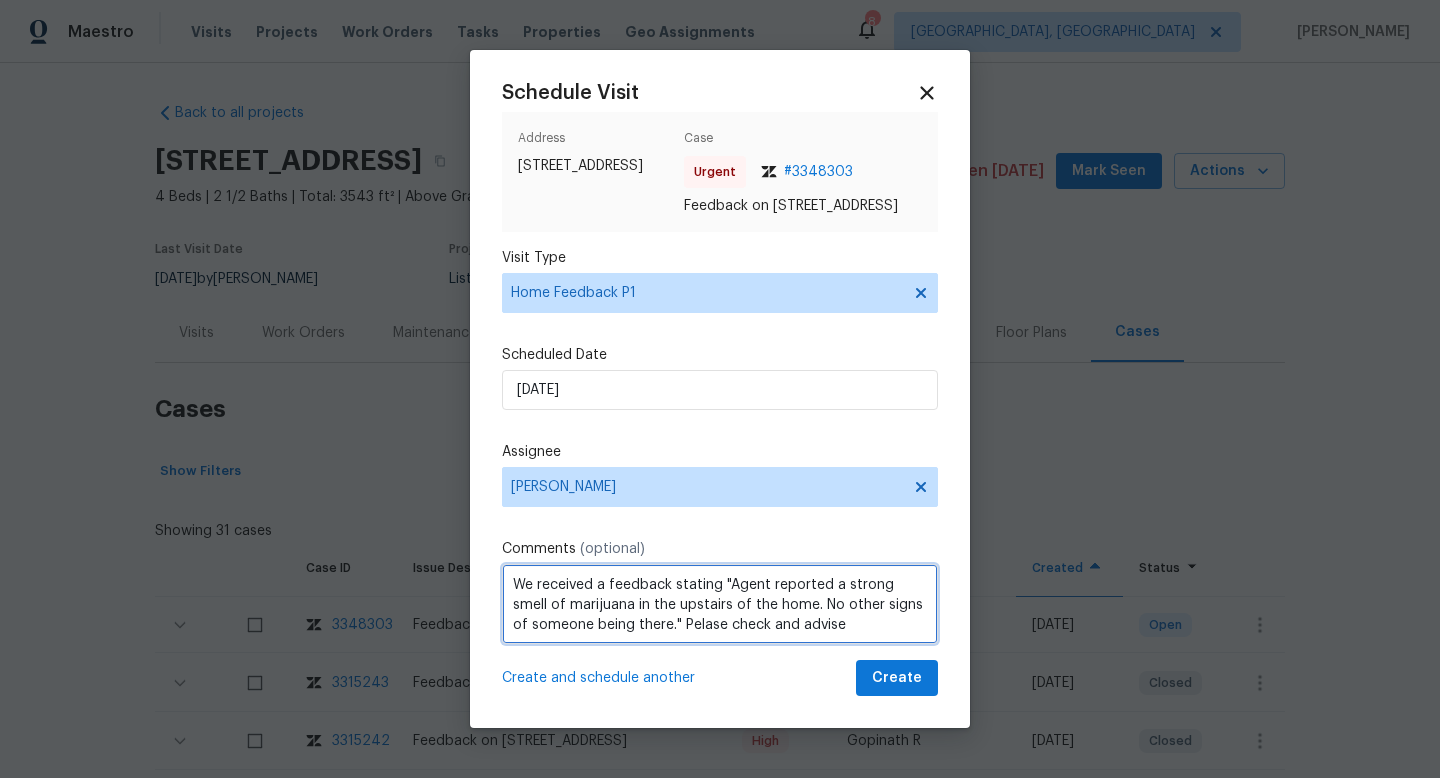 type on "We received a feedback stating "Agent reported a strong smell of marijuana in the upstairs of the home. No other signs of someone being there." Pelase check and advise" 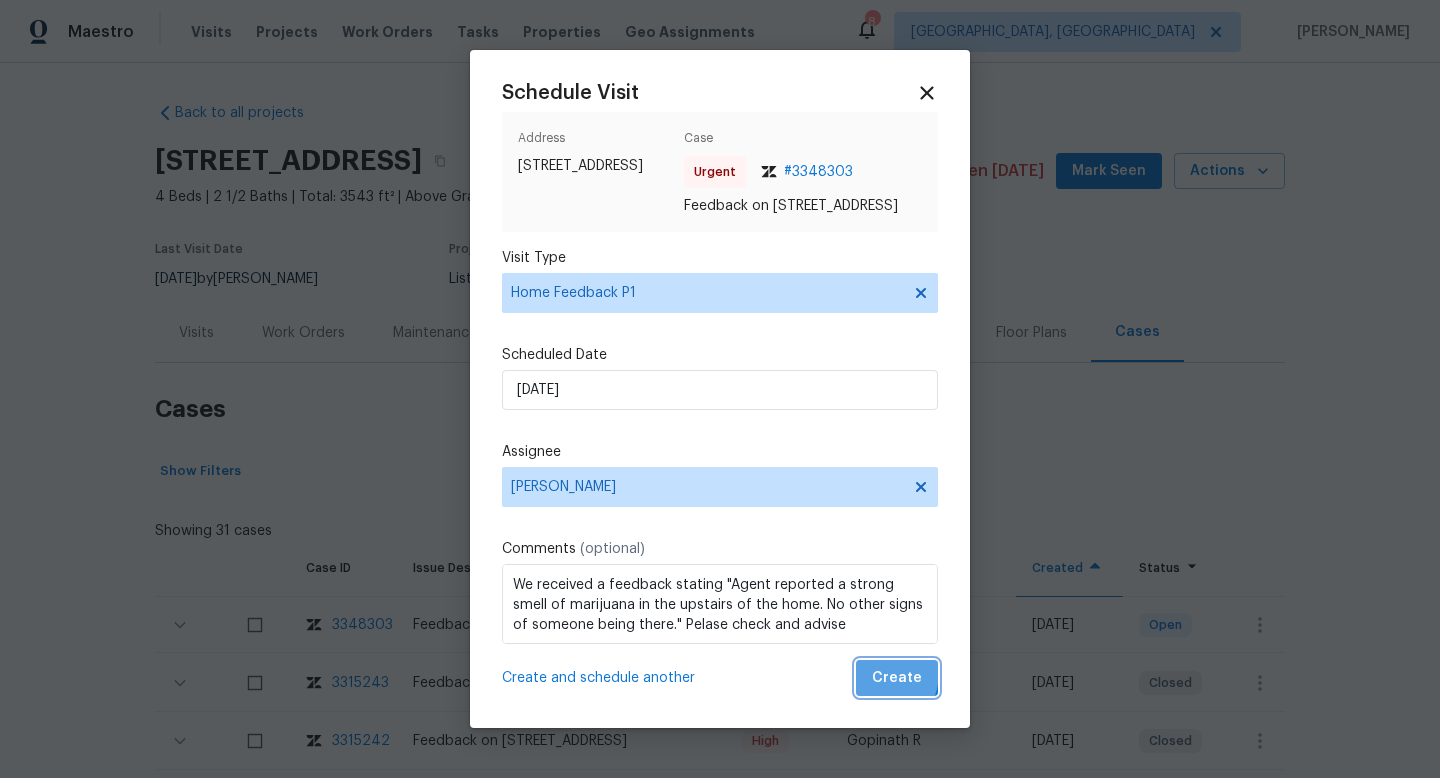 click on "Create" at bounding box center (897, 678) 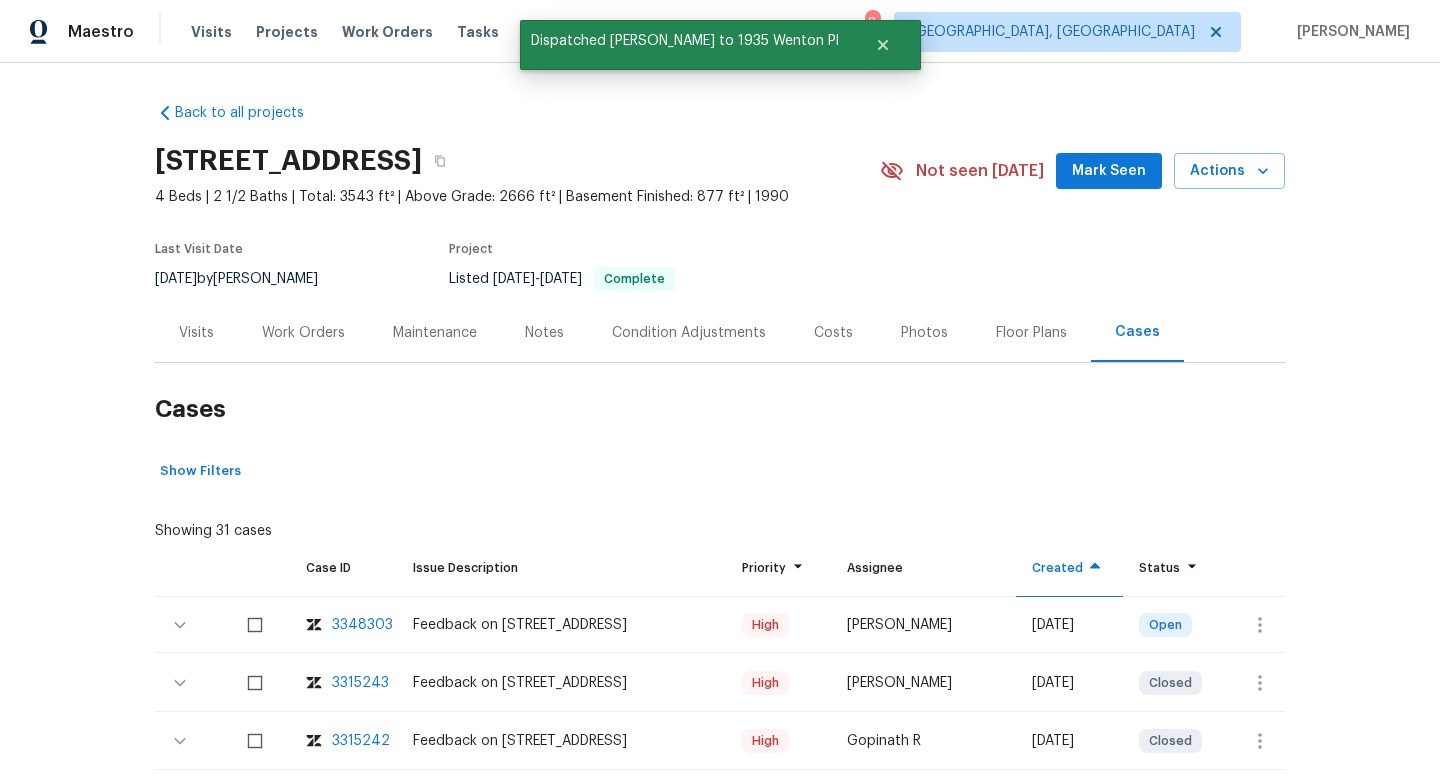 click on "Visits" at bounding box center [196, 332] 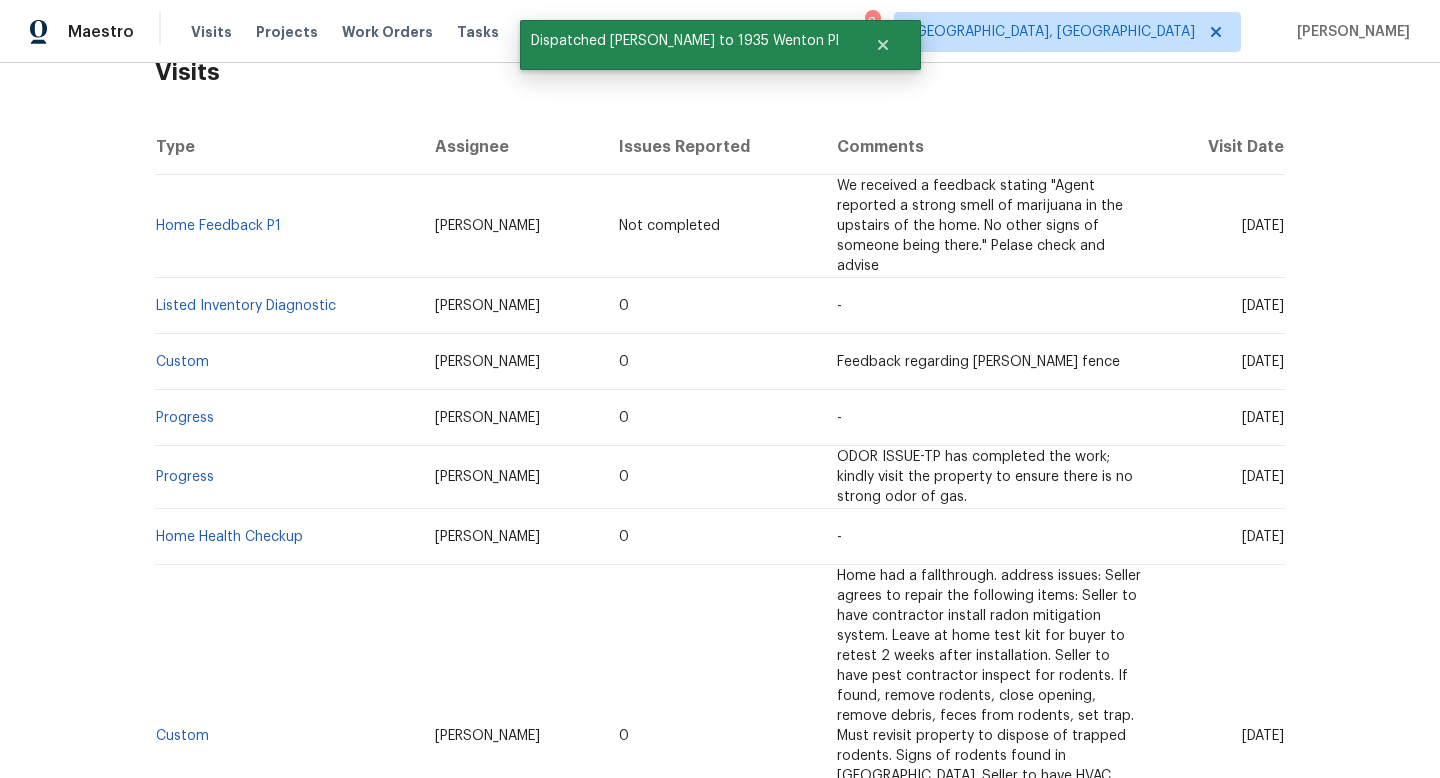 scroll, scrollTop: 327, scrollLeft: 0, axis: vertical 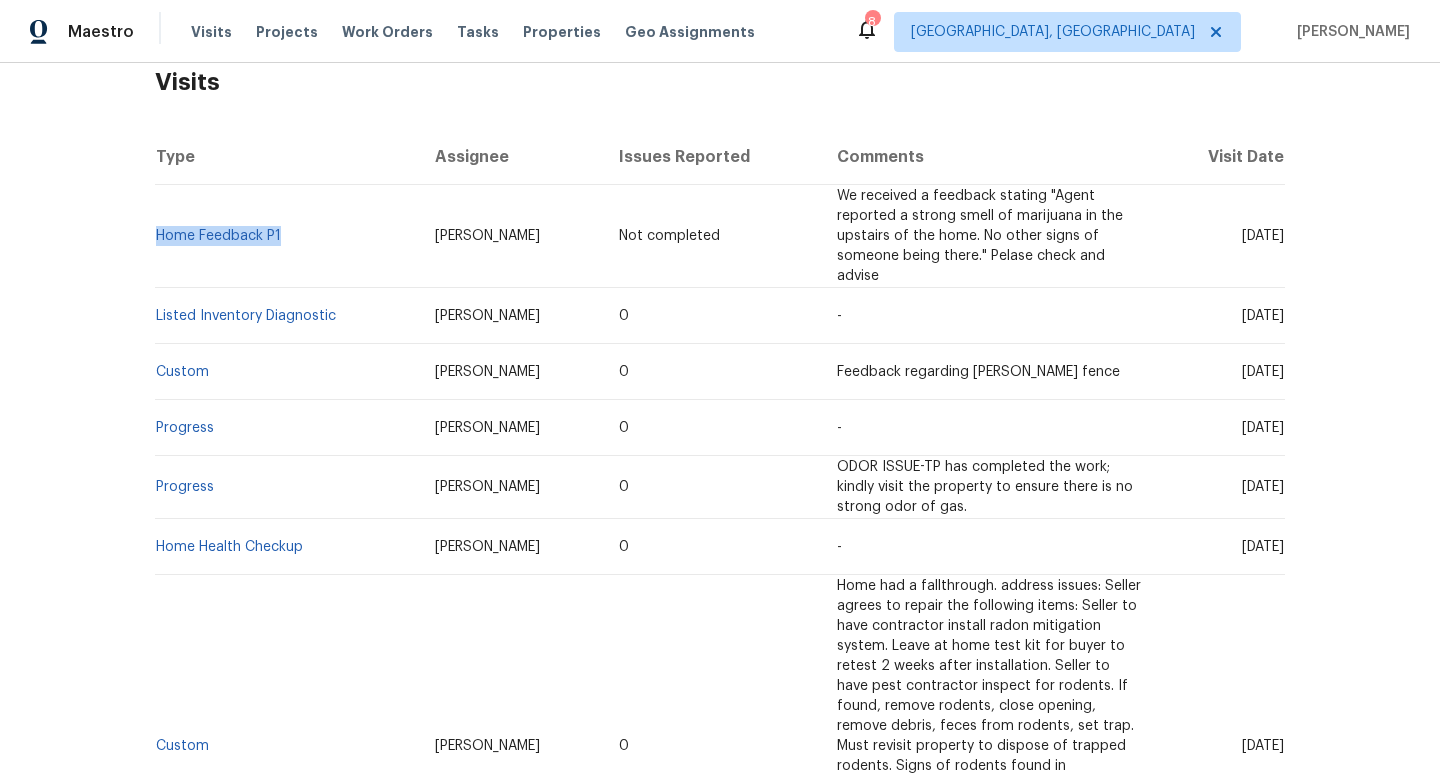 drag, startPoint x: 303, startPoint y: 249, endPoint x: 152, endPoint y: 241, distance: 151.21178 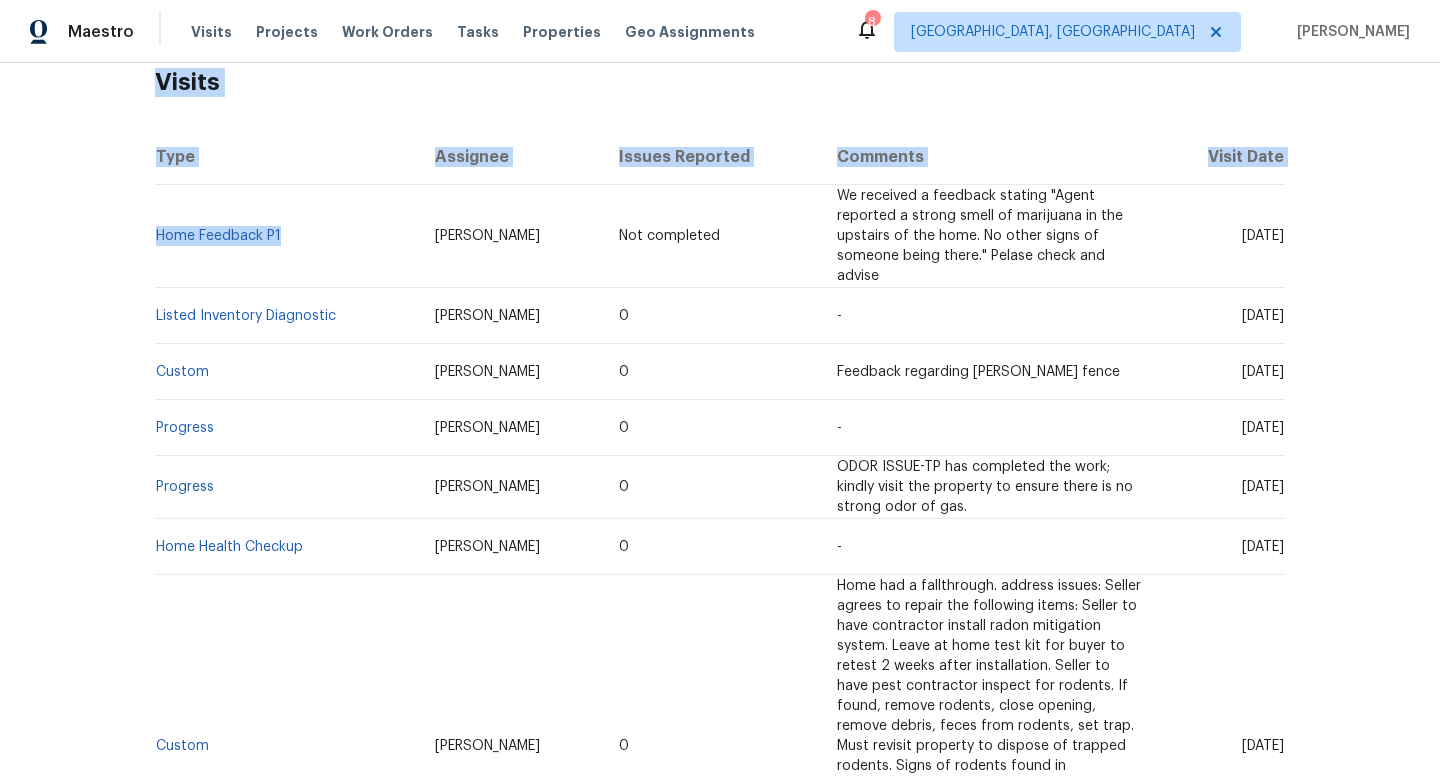 copy on "Visits Type Assignee Issues Reported Comments Visit Date Home Feedback P1" 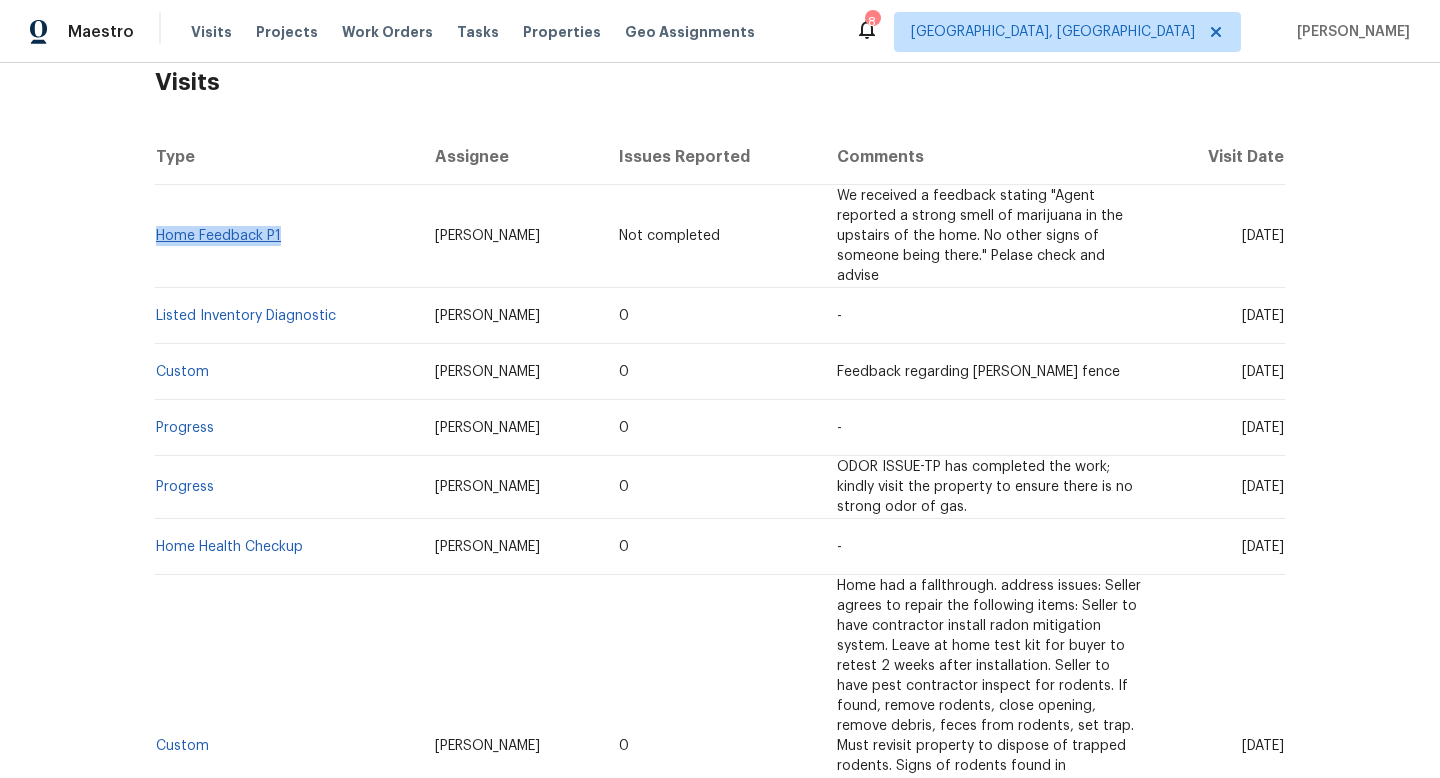 drag, startPoint x: 272, startPoint y: 233, endPoint x: 160, endPoint y: 231, distance: 112.01785 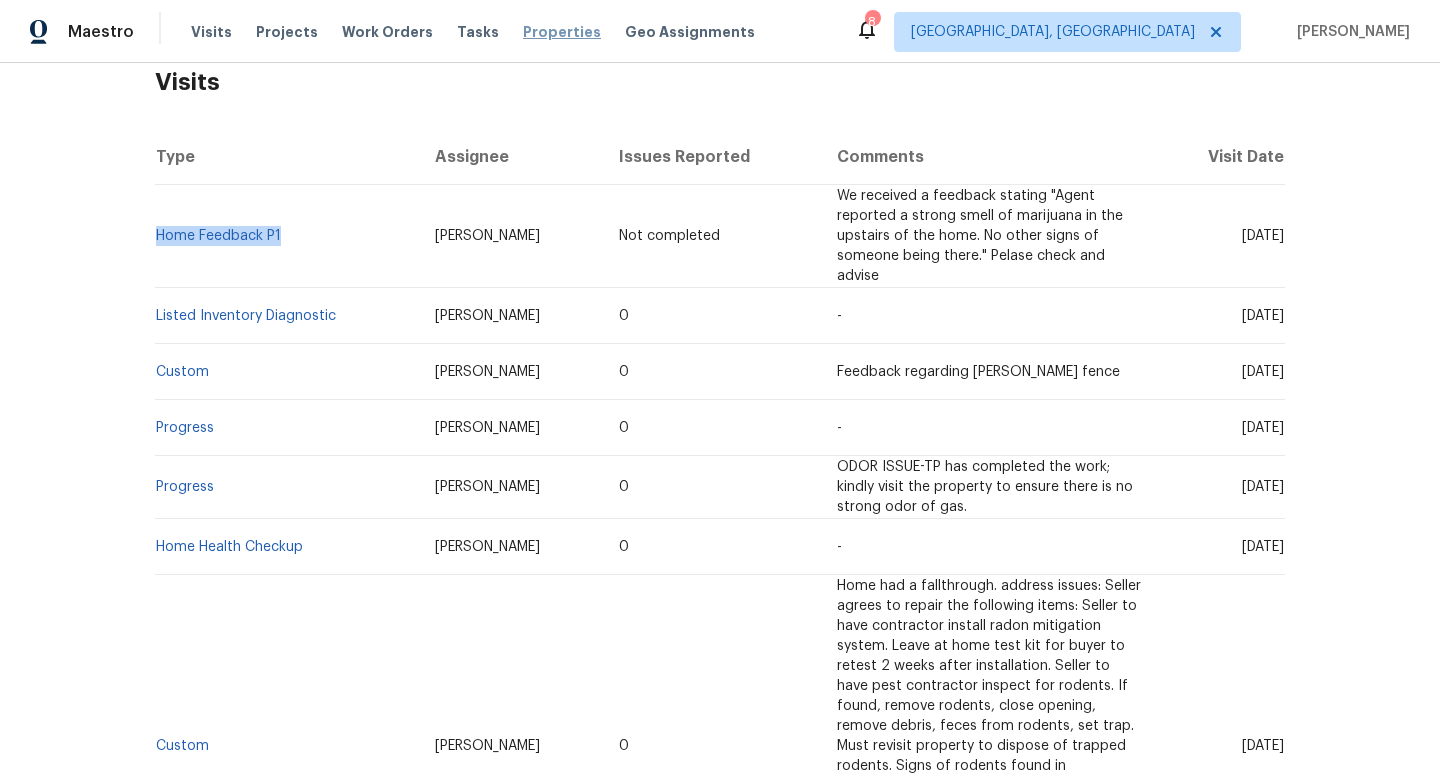 copy on "Home Feedback P1" 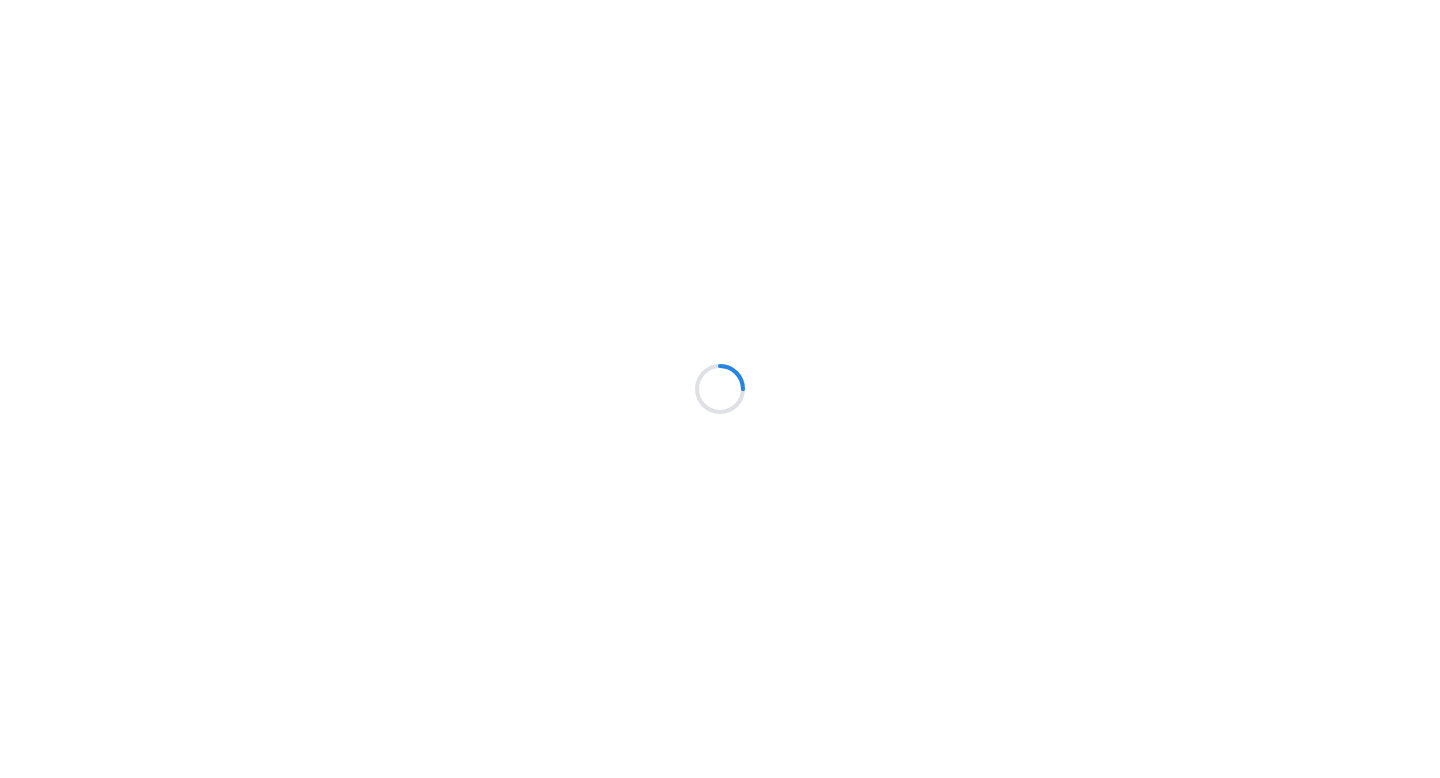 scroll, scrollTop: 0, scrollLeft: 0, axis: both 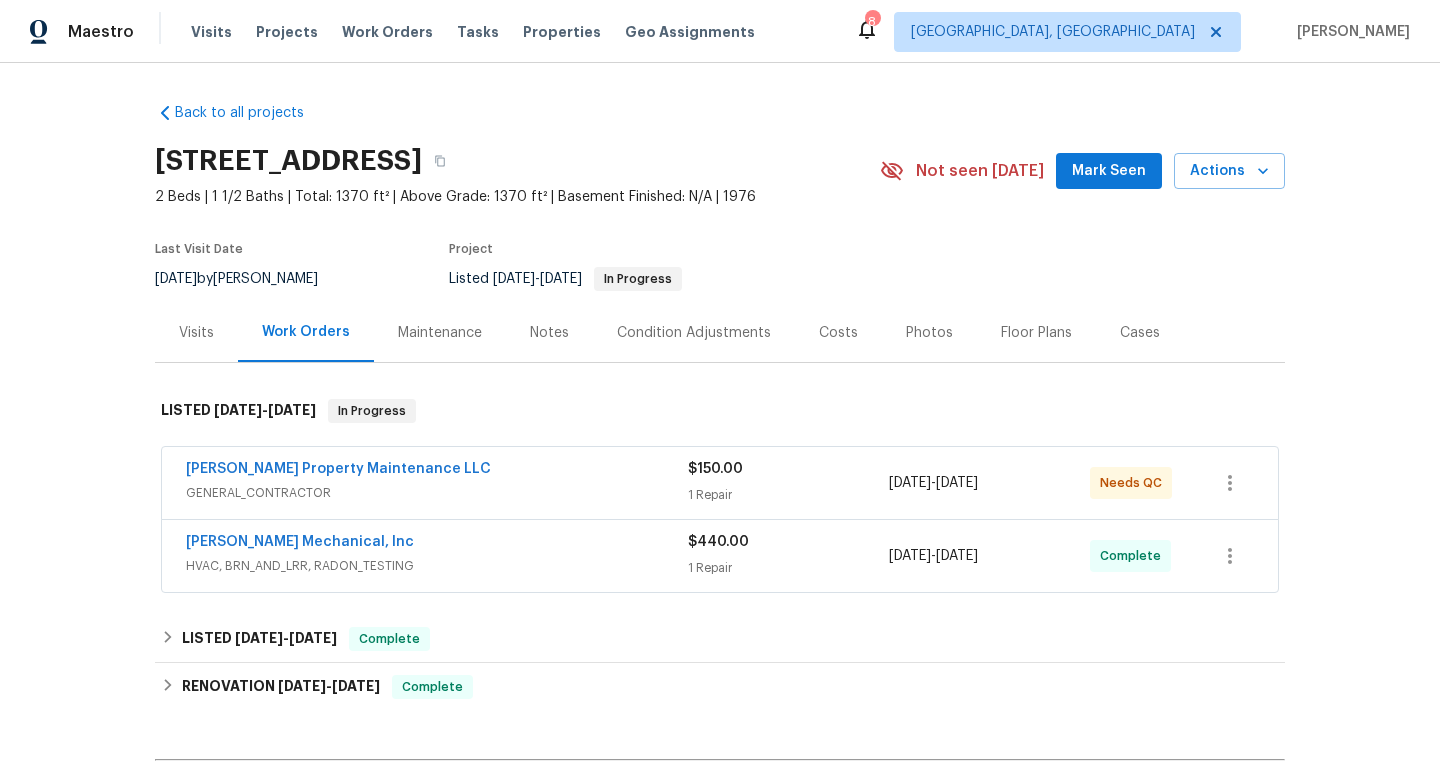 click on "[PERSON_NAME] Property Maintenance LLC" at bounding box center (437, 471) 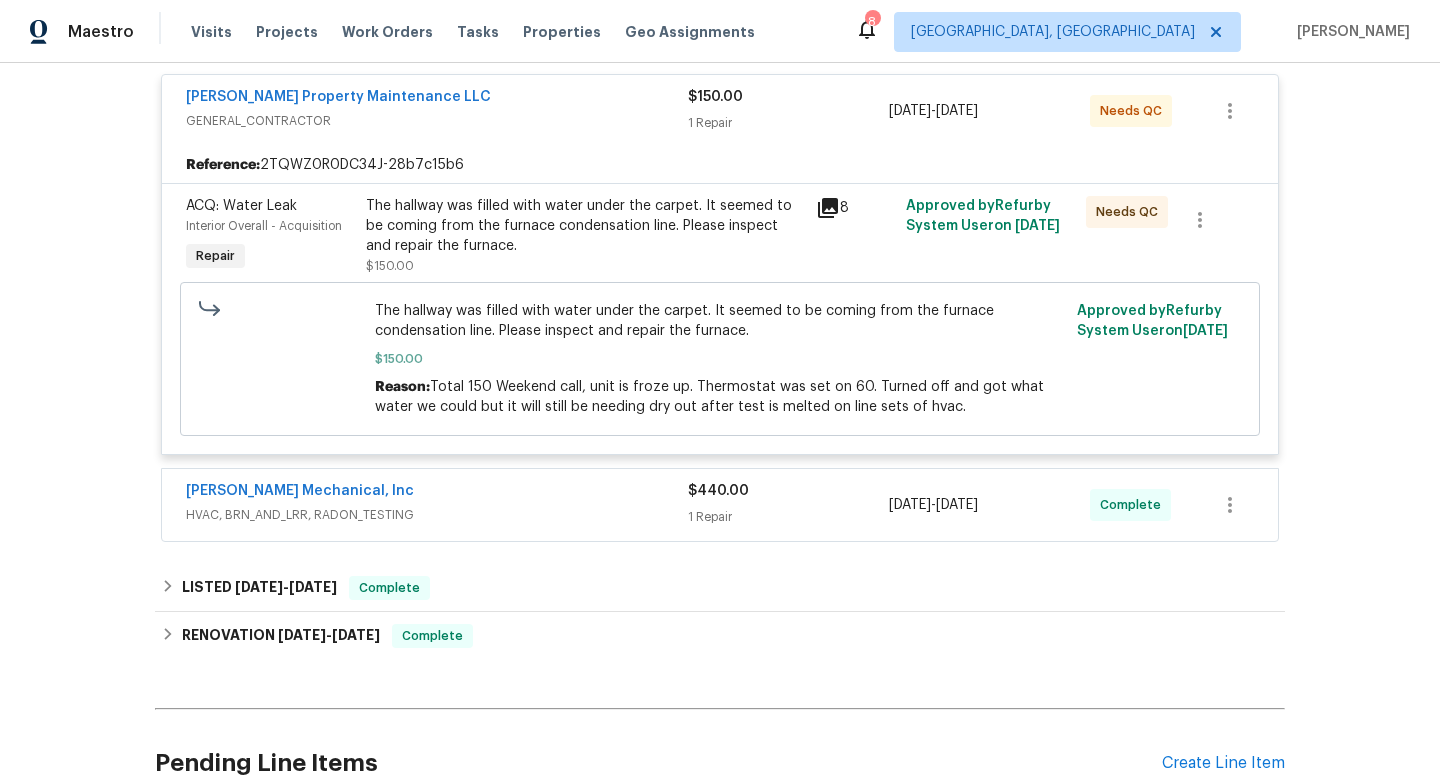 scroll, scrollTop: 576, scrollLeft: 0, axis: vertical 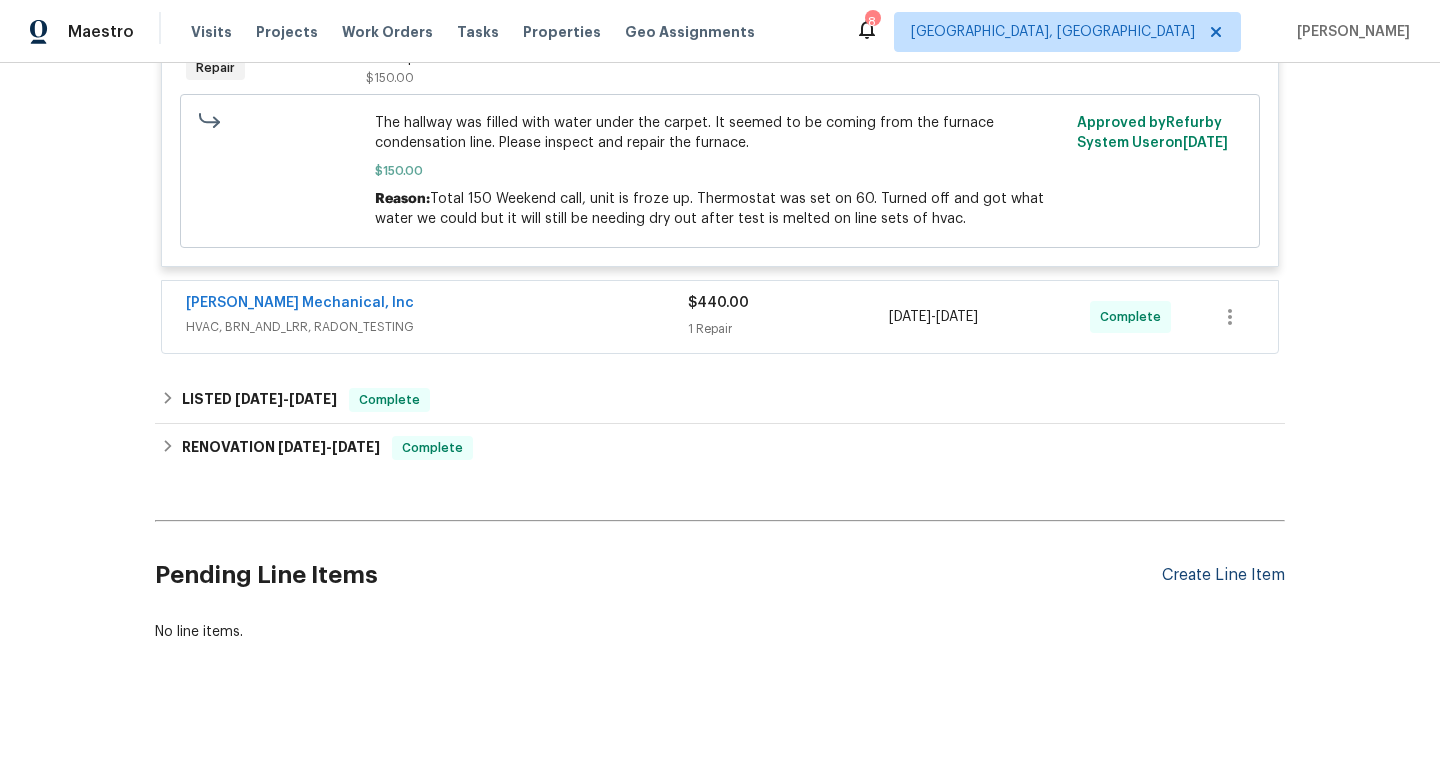 click on "Create Line Item" at bounding box center (1223, 575) 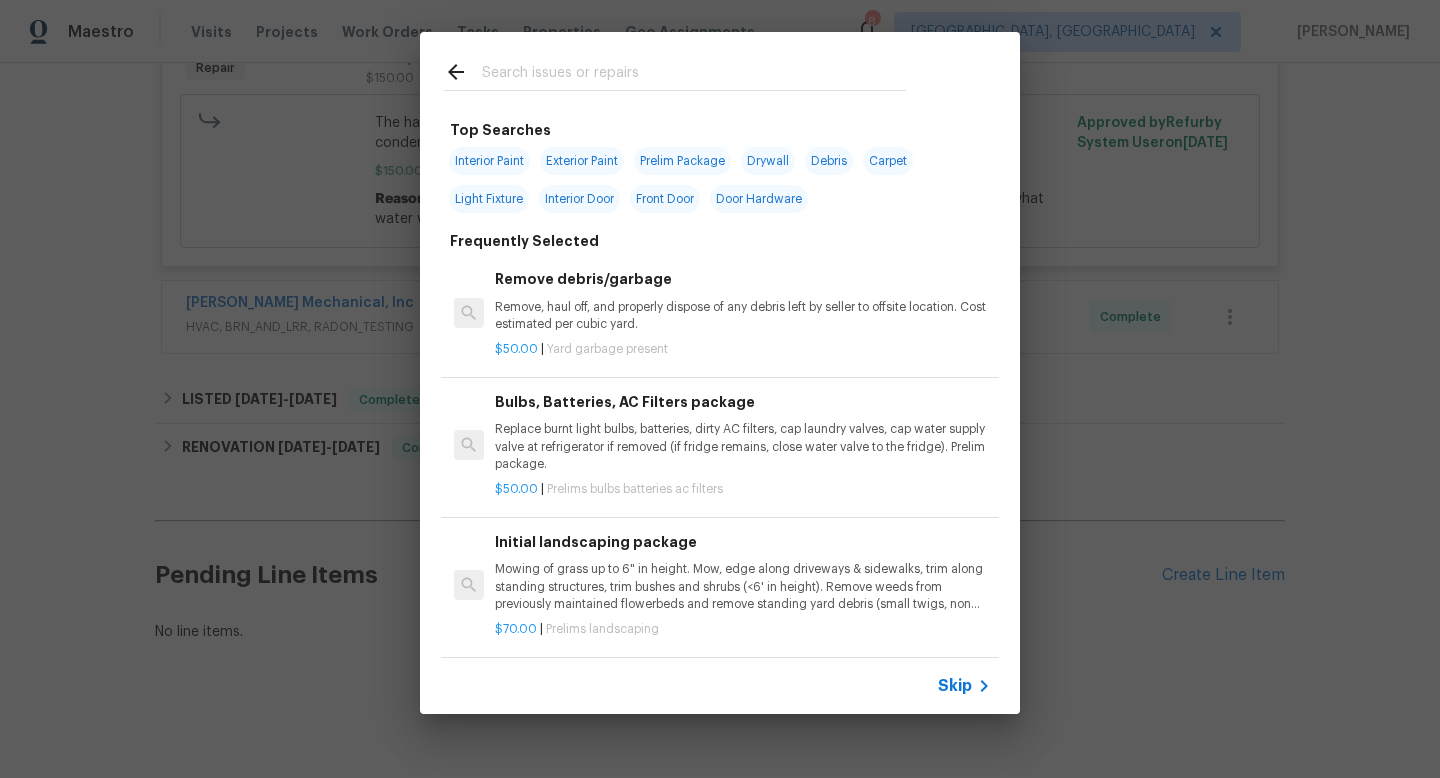 click on "Top Searches Interior Paint Exterior Paint Prelim Package Drywall Debris Carpet Light Fixture Interior Door Front Door Door Hardware Frequently Selected Remove debris/garbage Remove, haul off, and properly dispose of any debris left by seller to offsite location. Cost estimated per cubic yard. $50.00   |   Yard garbage present Bulbs, Batteries, AC Filters package Replace burnt light bulbs, batteries, dirty AC filters, cap laundry valves, cap water supply valve at refrigerator if removed (if fridge remains, close water valve to the fridge). Prelim package. $50.00   |   Prelims bulbs batteries ac filters Initial landscaping package Mowing of grass up to 6" in height. Mow, edge along driveways & sidewalks, trim along standing structures, trim bushes and shrubs (<6' in height). Remove weeds from previously maintained flowerbeds and remove standing yard debris (small twigs, non seasonal falling leaves).  Use leaf blower to remove clippings from hard surfaces." $70.00   |   Prelims landscaping $10.00   |   $75.00" at bounding box center (720, 373) 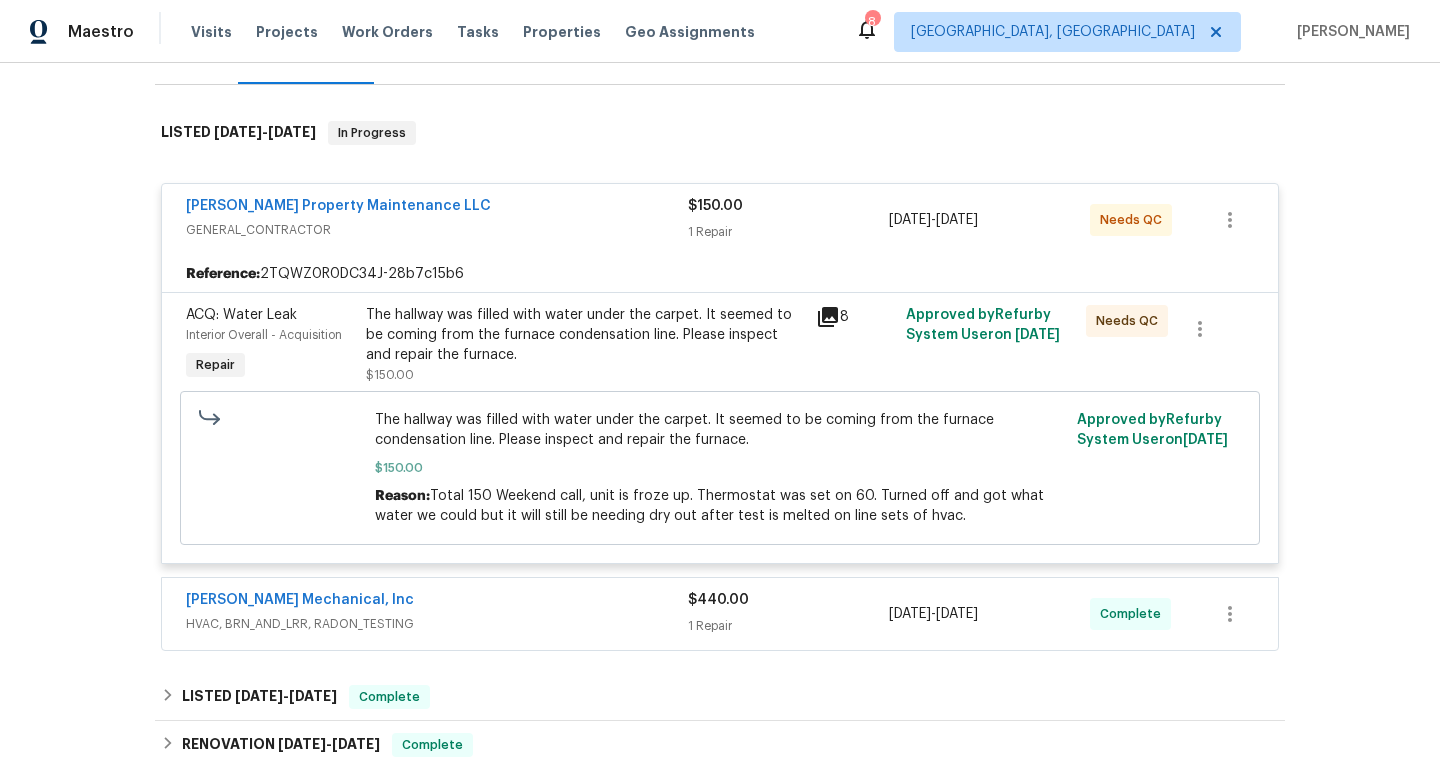 scroll, scrollTop: 576, scrollLeft: 0, axis: vertical 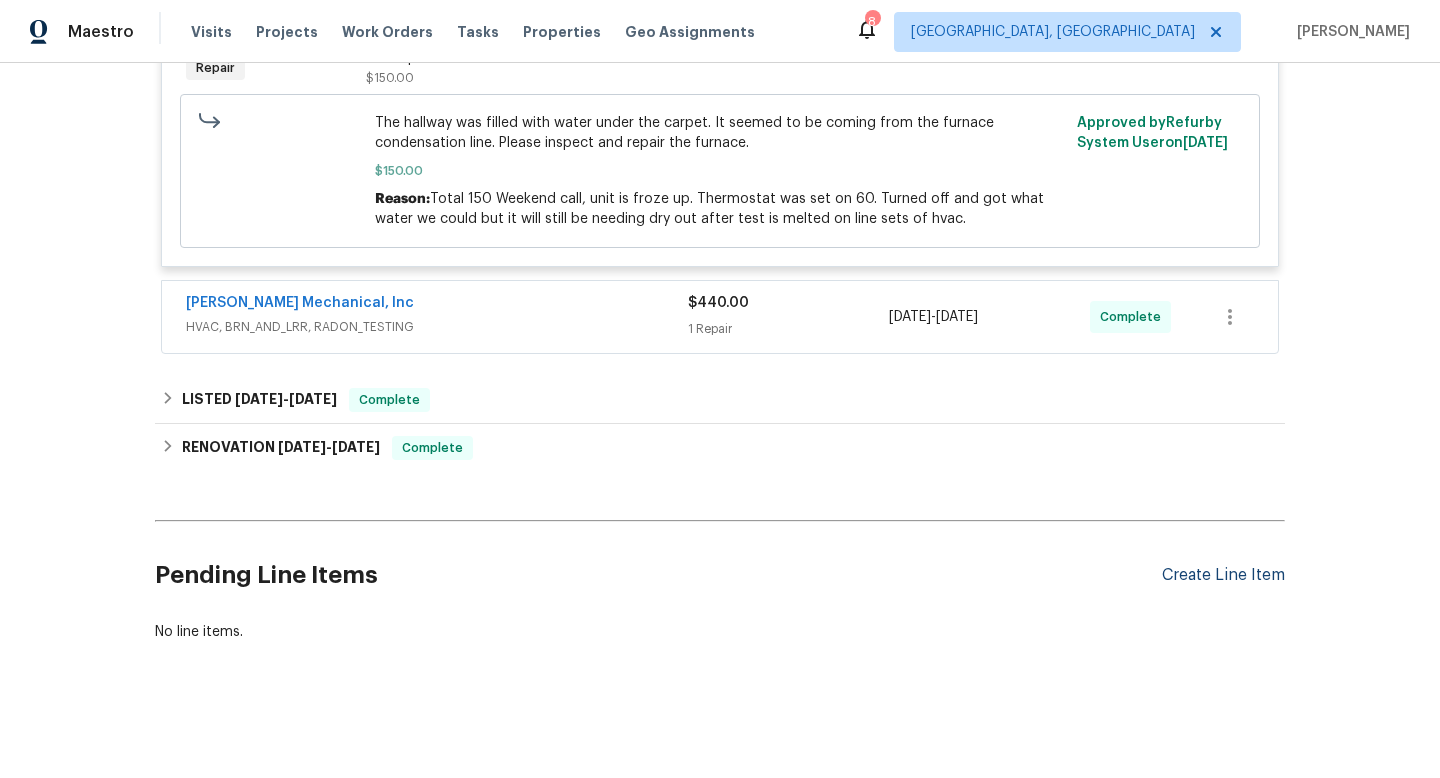 click on "Create Line Item" at bounding box center (1223, 575) 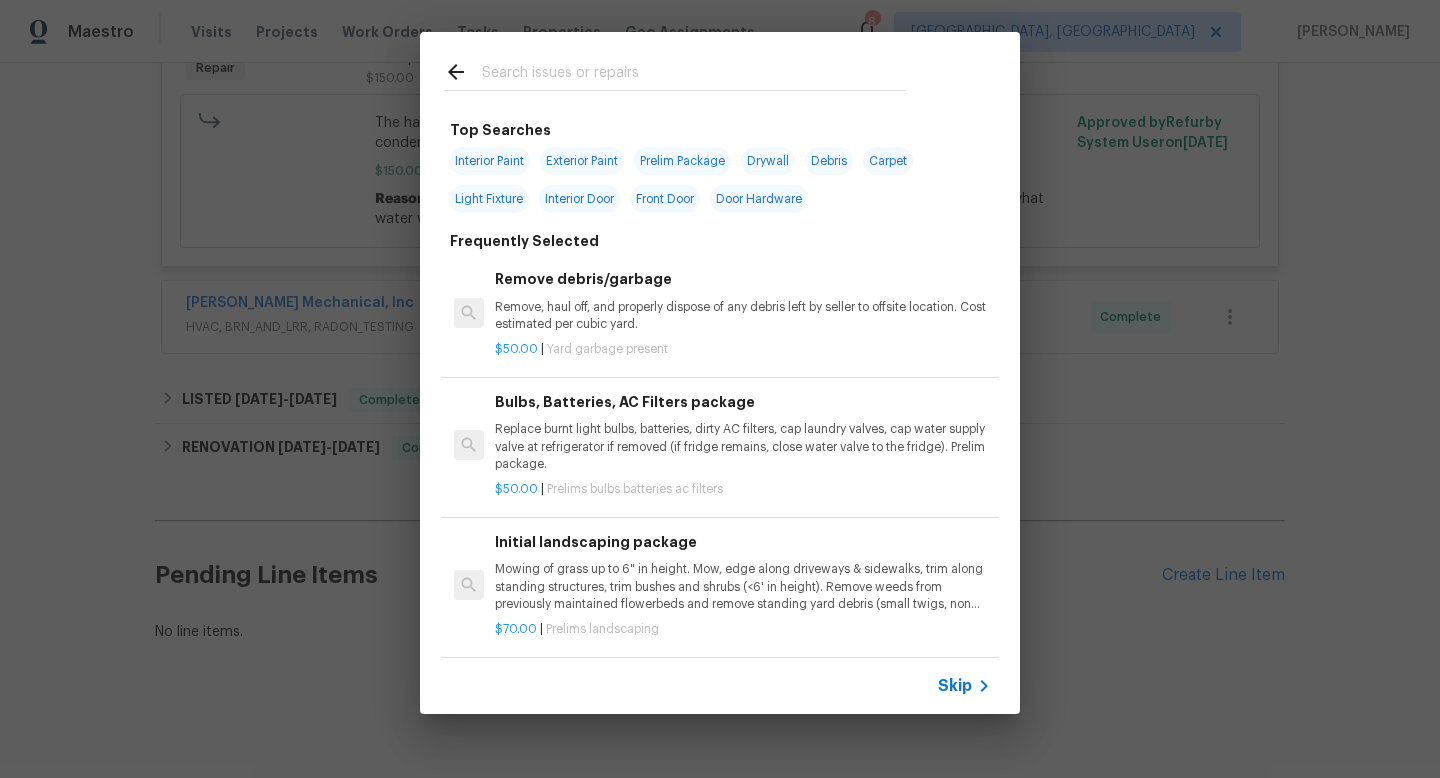 click on "Skip" at bounding box center [955, 686] 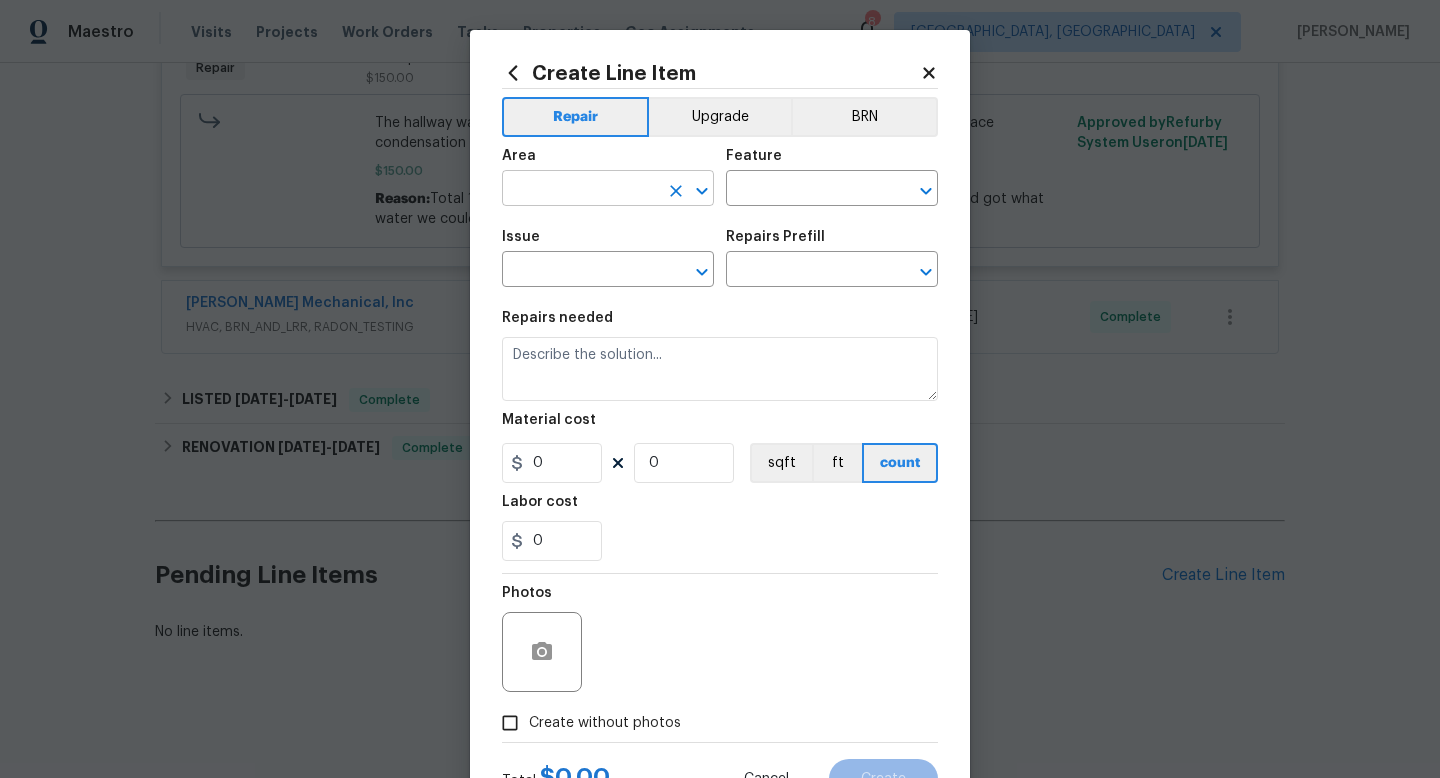 click at bounding box center [580, 190] 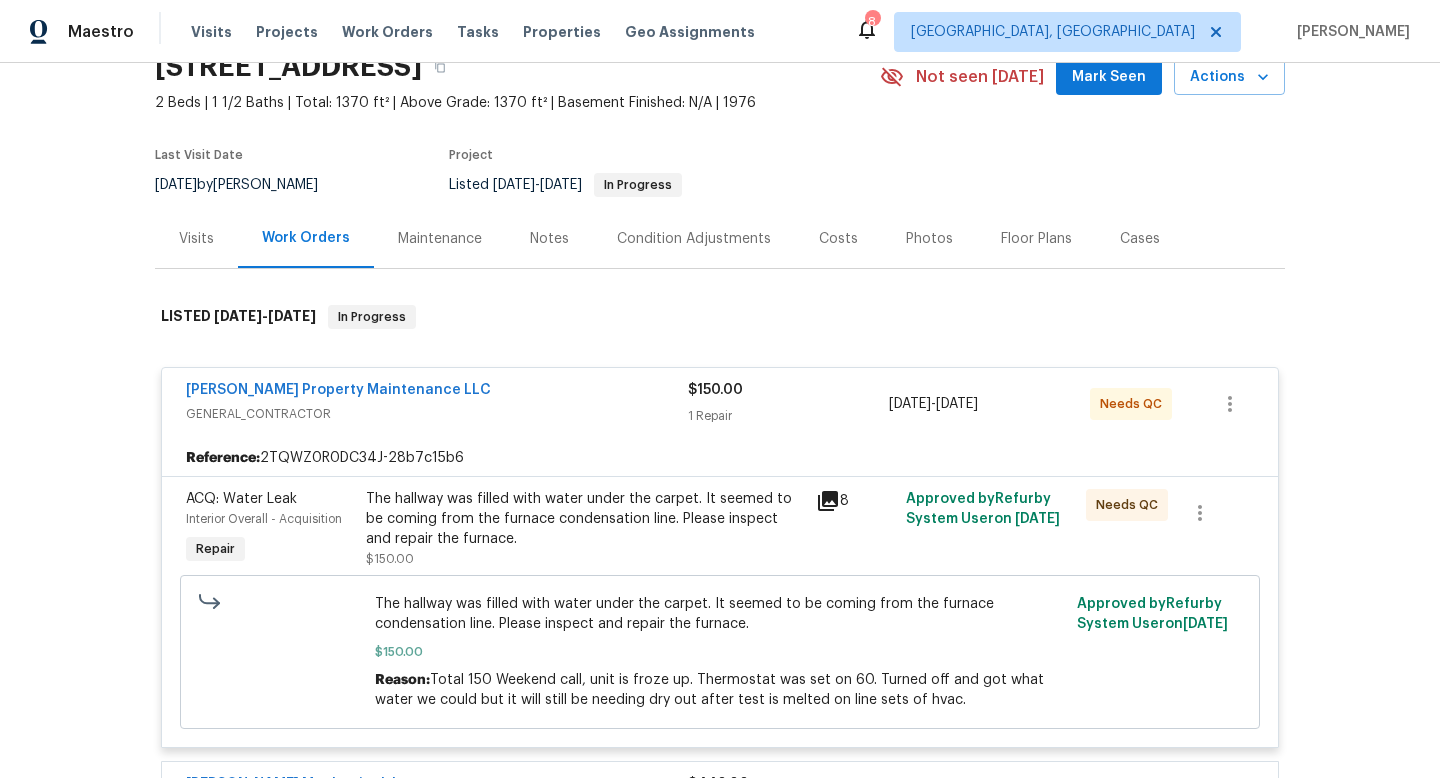 scroll, scrollTop: 98, scrollLeft: 0, axis: vertical 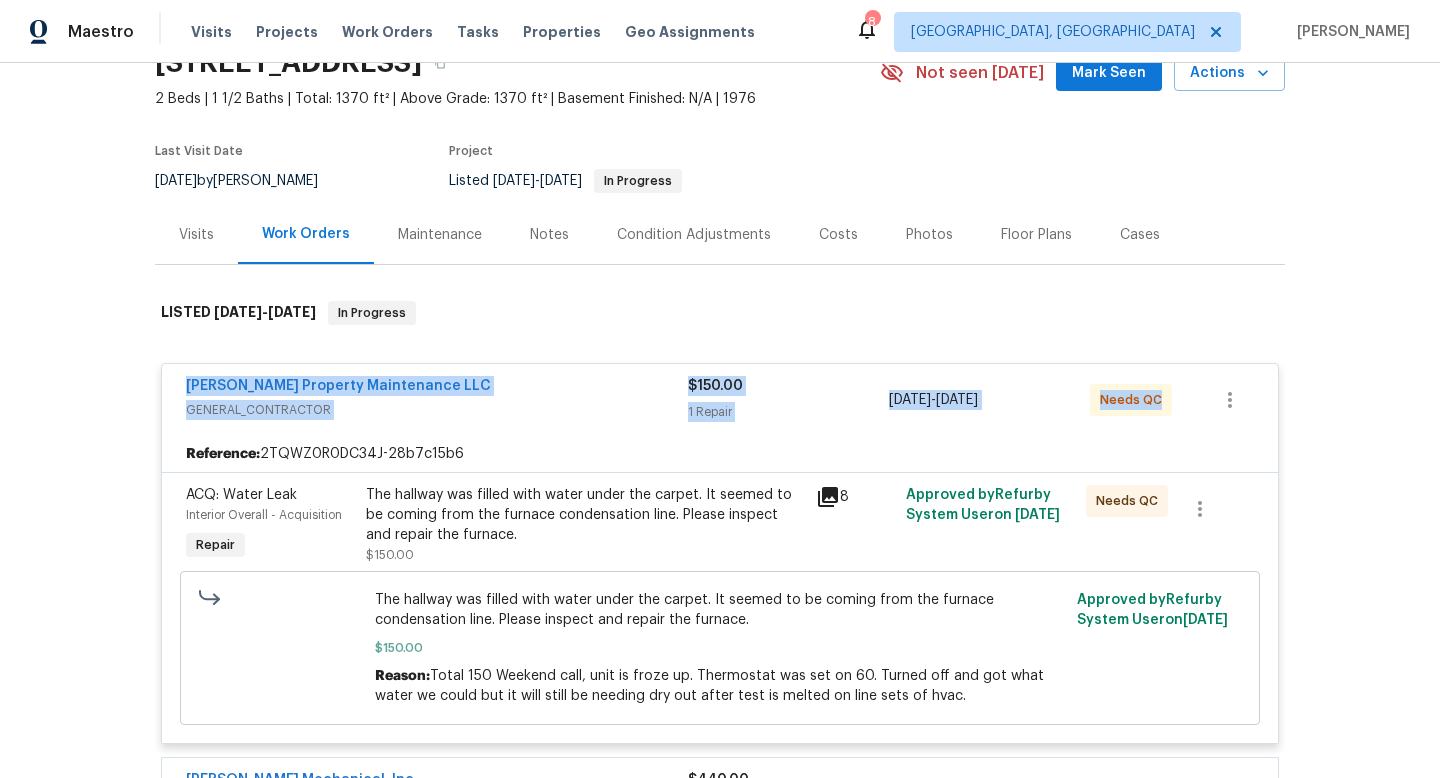 drag, startPoint x: 169, startPoint y: 383, endPoint x: 1178, endPoint y: 401, distance: 1009.1605 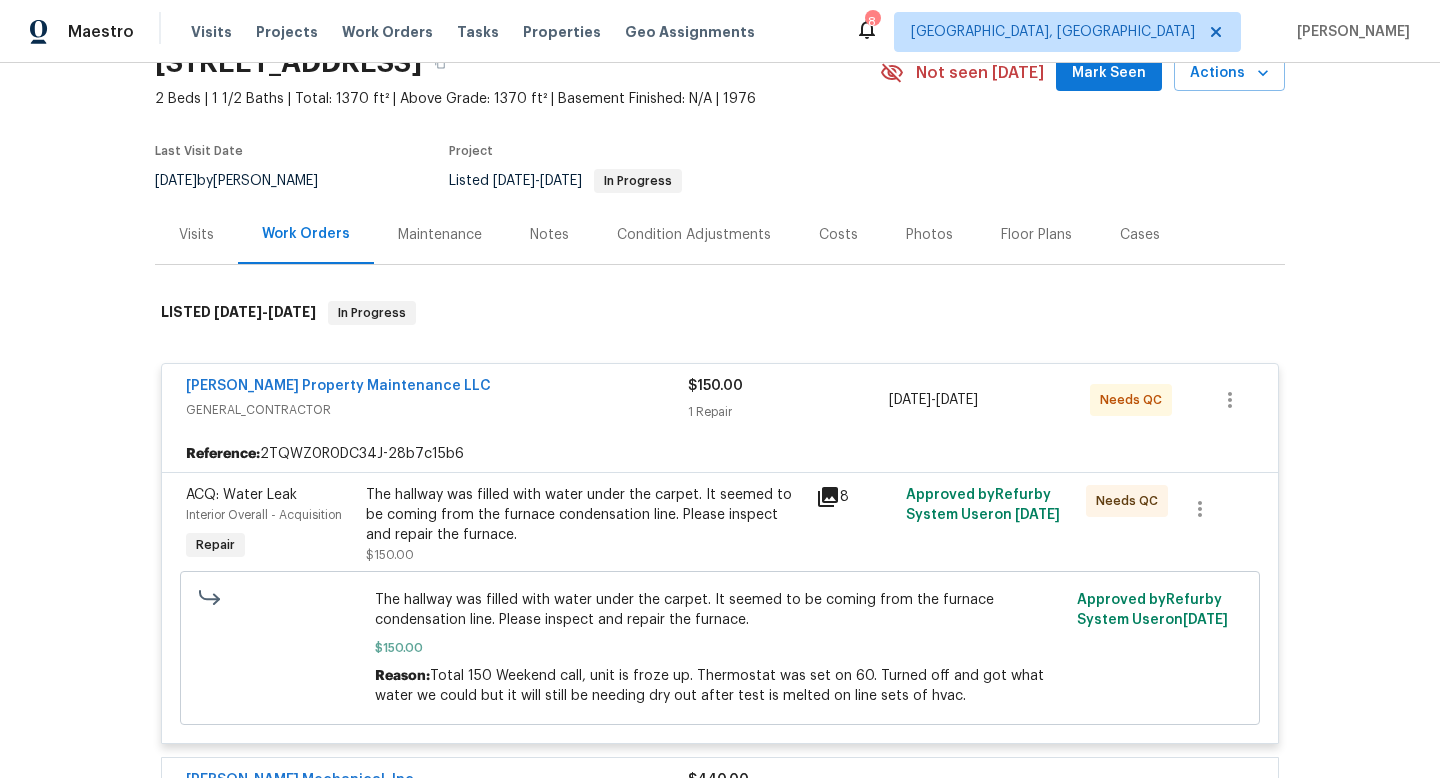 click on "The hallway was filled with water under the carpet. It seemed to be coming from the furnace condensation line. Please inspect and repair the furnace." at bounding box center (585, 515) 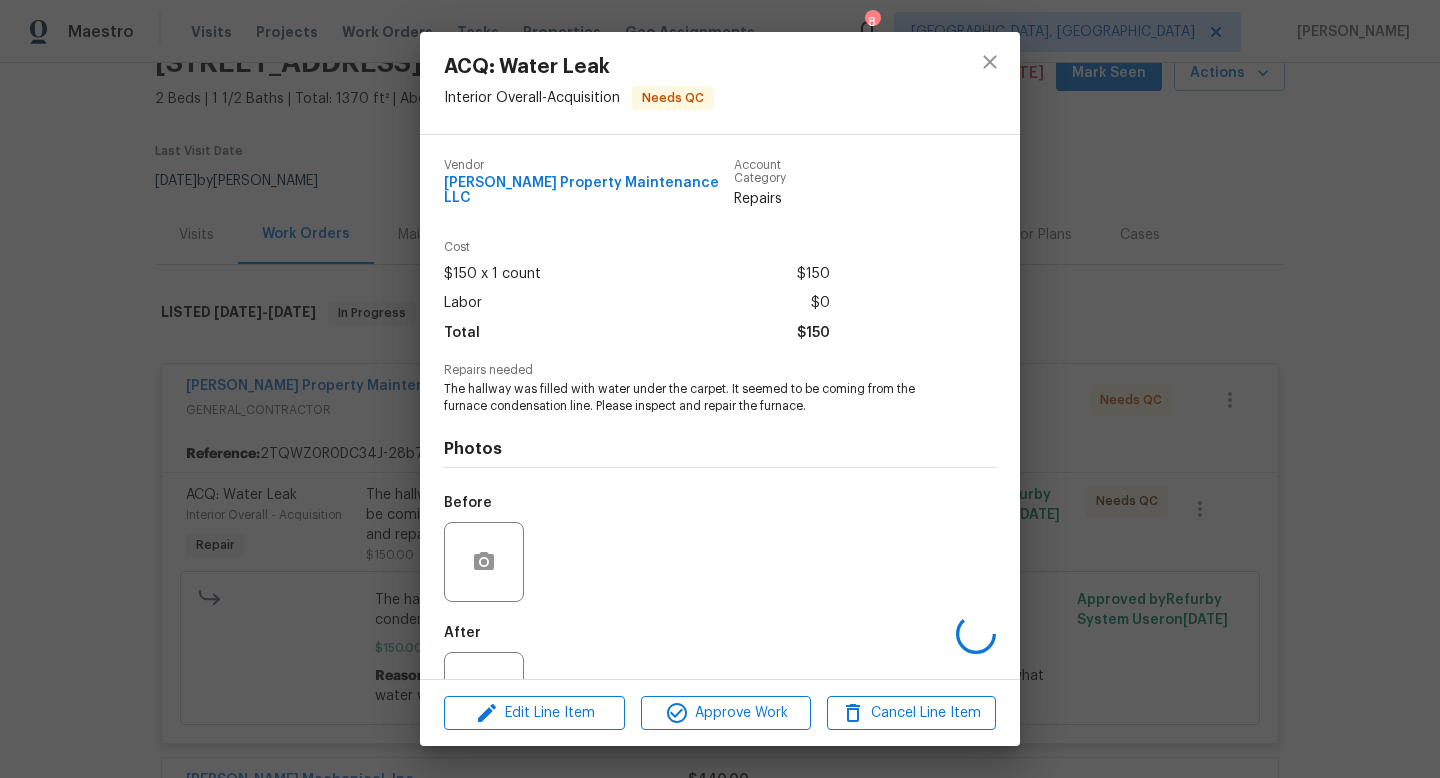 scroll, scrollTop: 60, scrollLeft: 0, axis: vertical 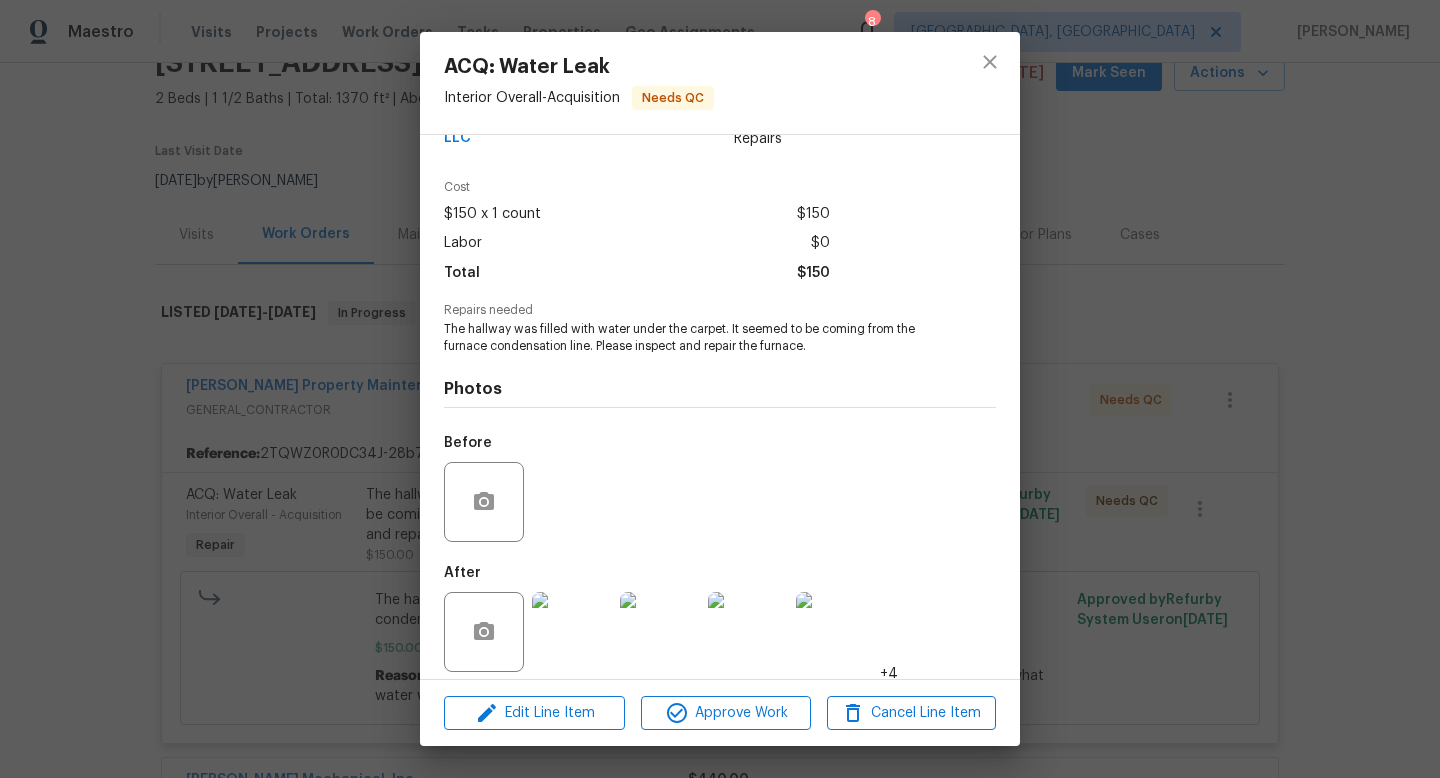 click at bounding box center [836, 632] 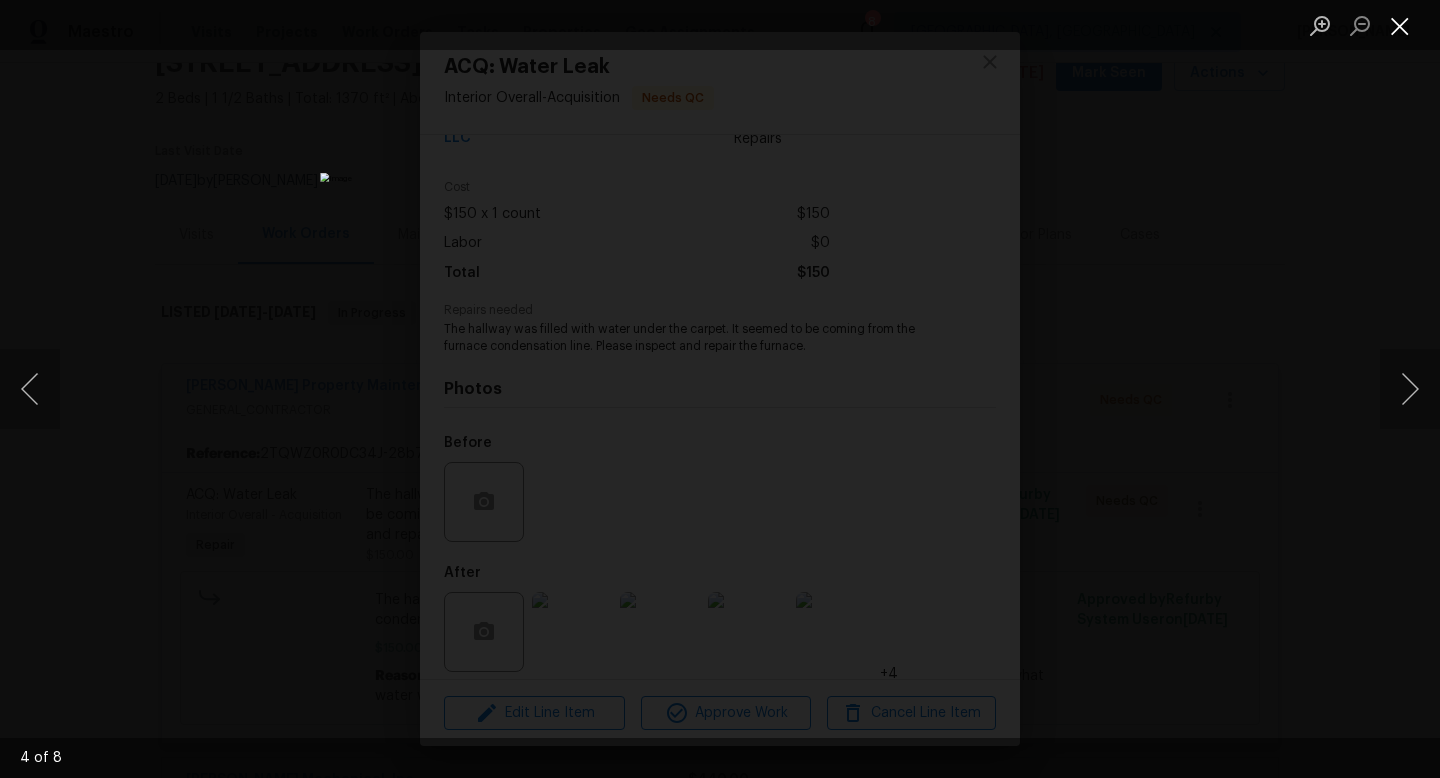 click at bounding box center (1400, 25) 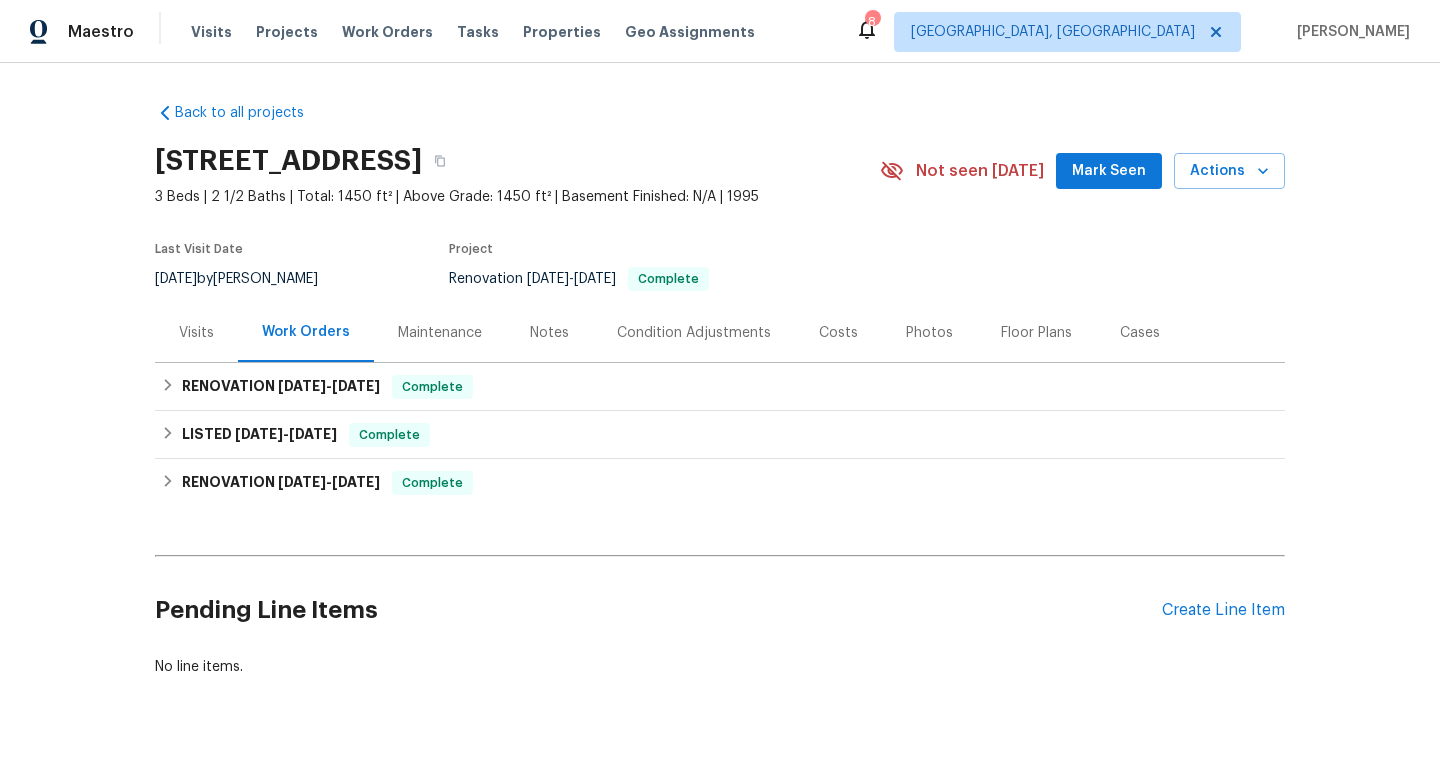 scroll, scrollTop: 0, scrollLeft: 0, axis: both 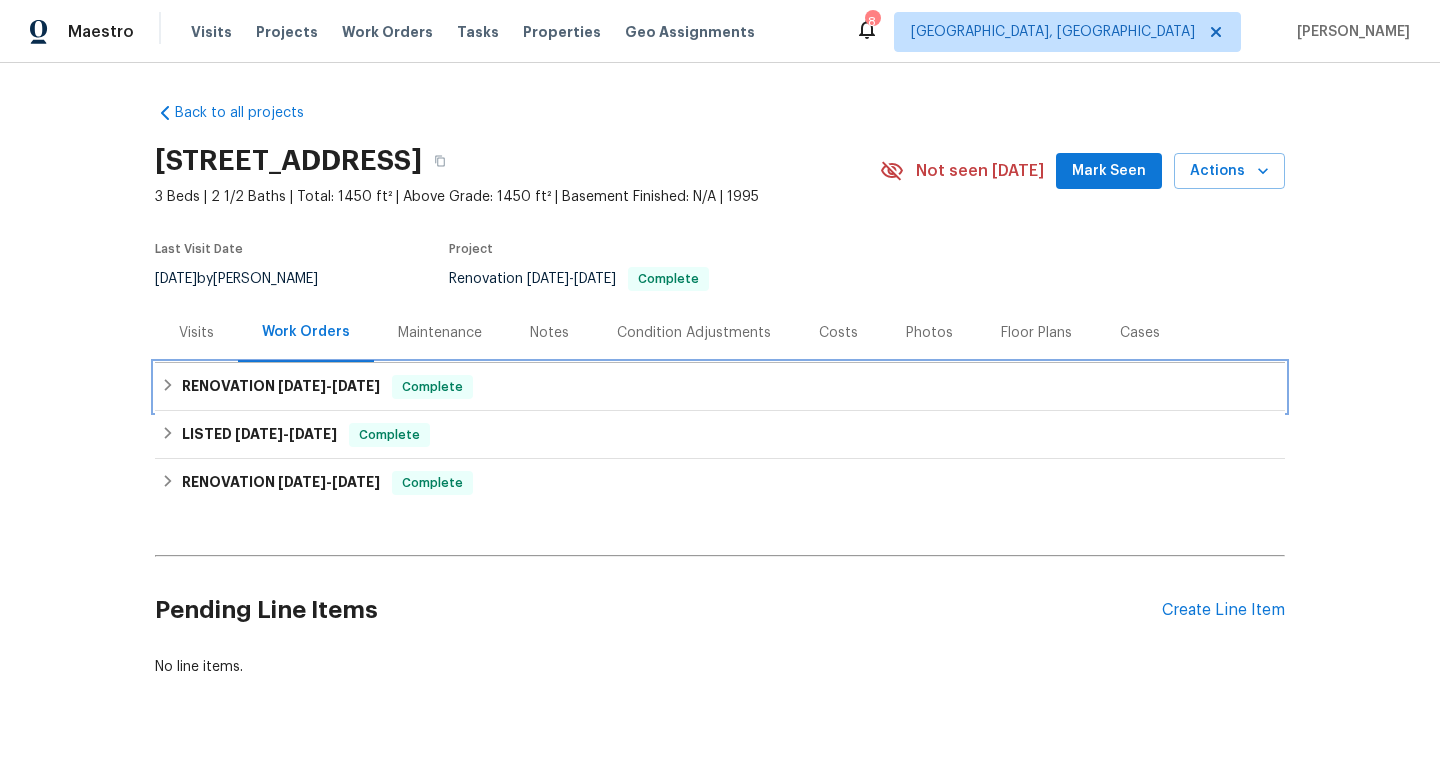 click on "RENOVATION   6/24/25  -  6/26/25 Complete" at bounding box center (720, 387) 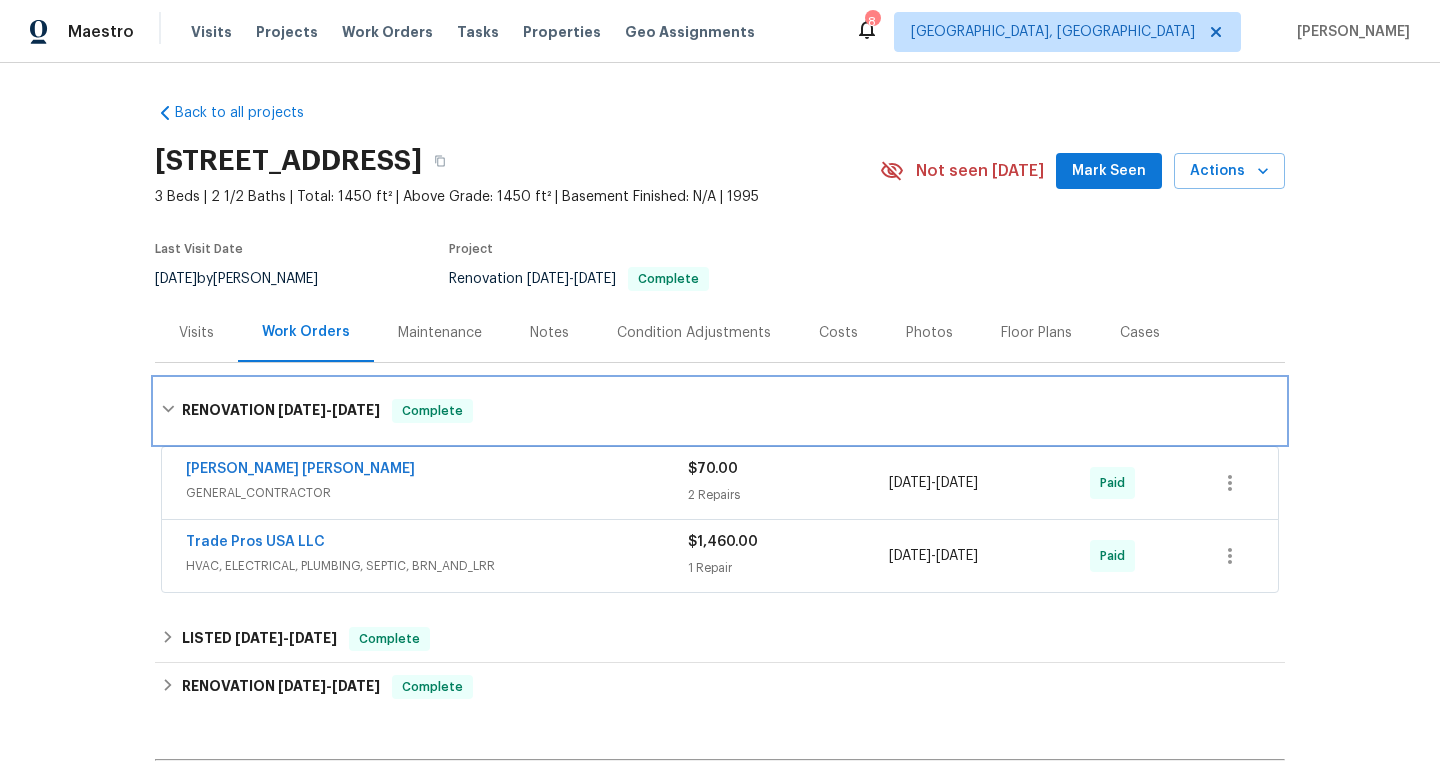scroll, scrollTop: 239, scrollLeft: 0, axis: vertical 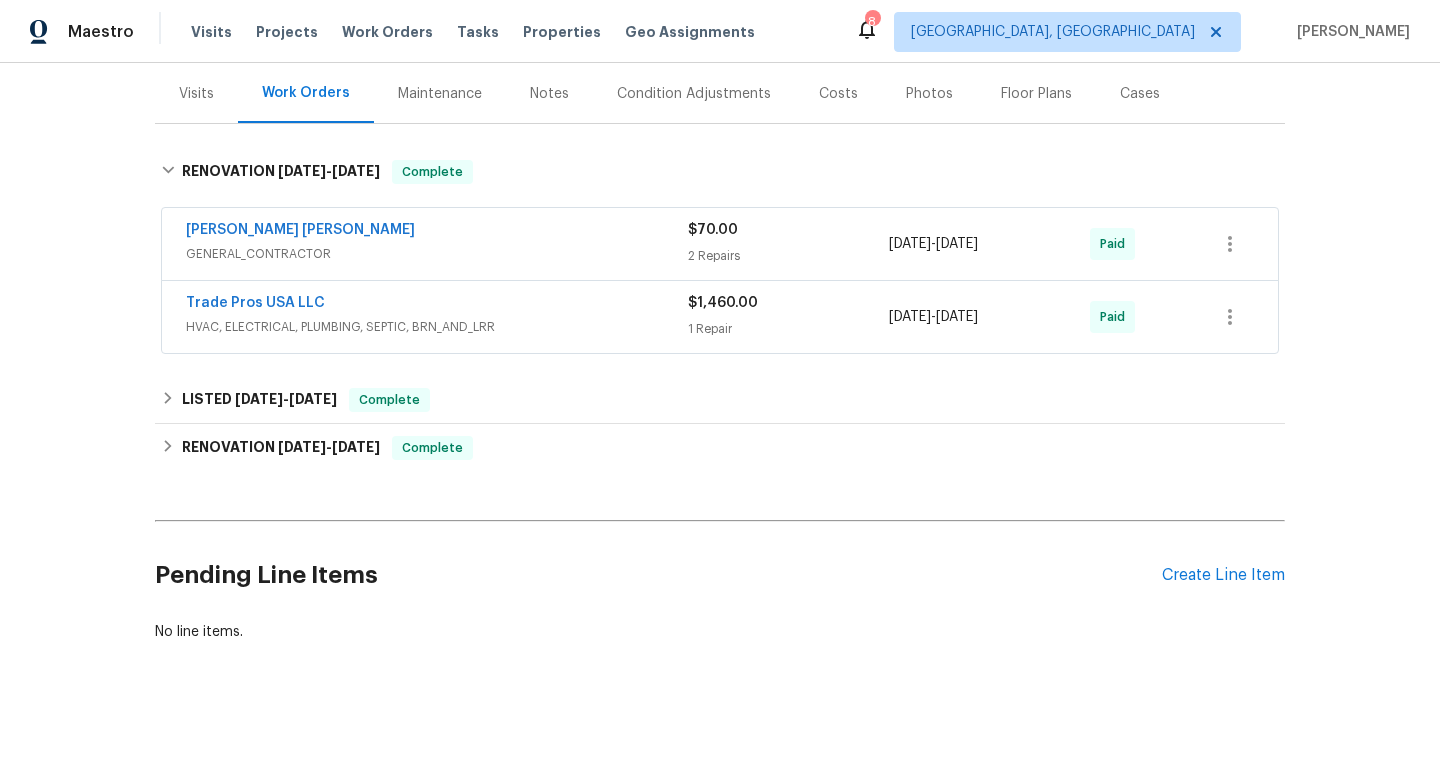 click on "GENERAL_CONTRACTOR" at bounding box center [437, 254] 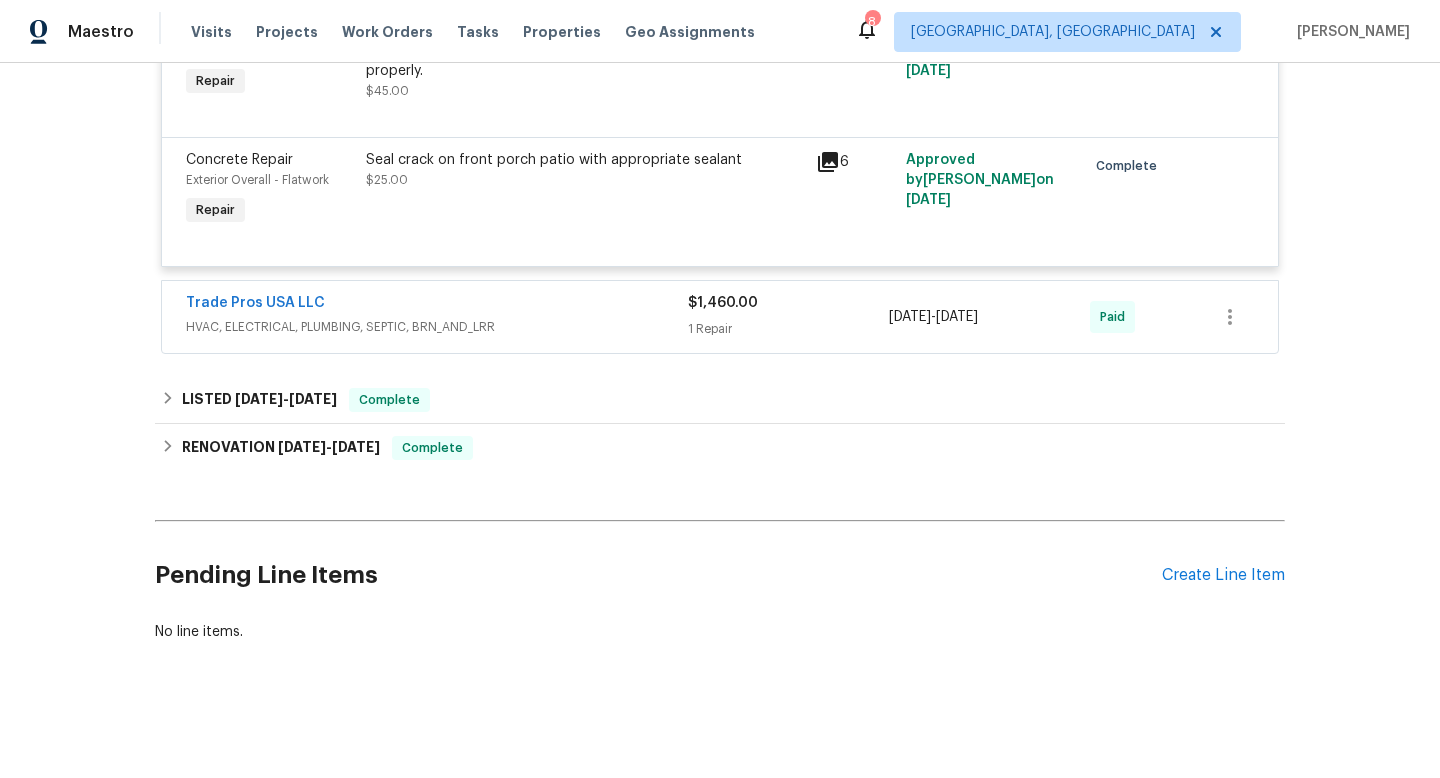 scroll, scrollTop: 583, scrollLeft: 0, axis: vertical 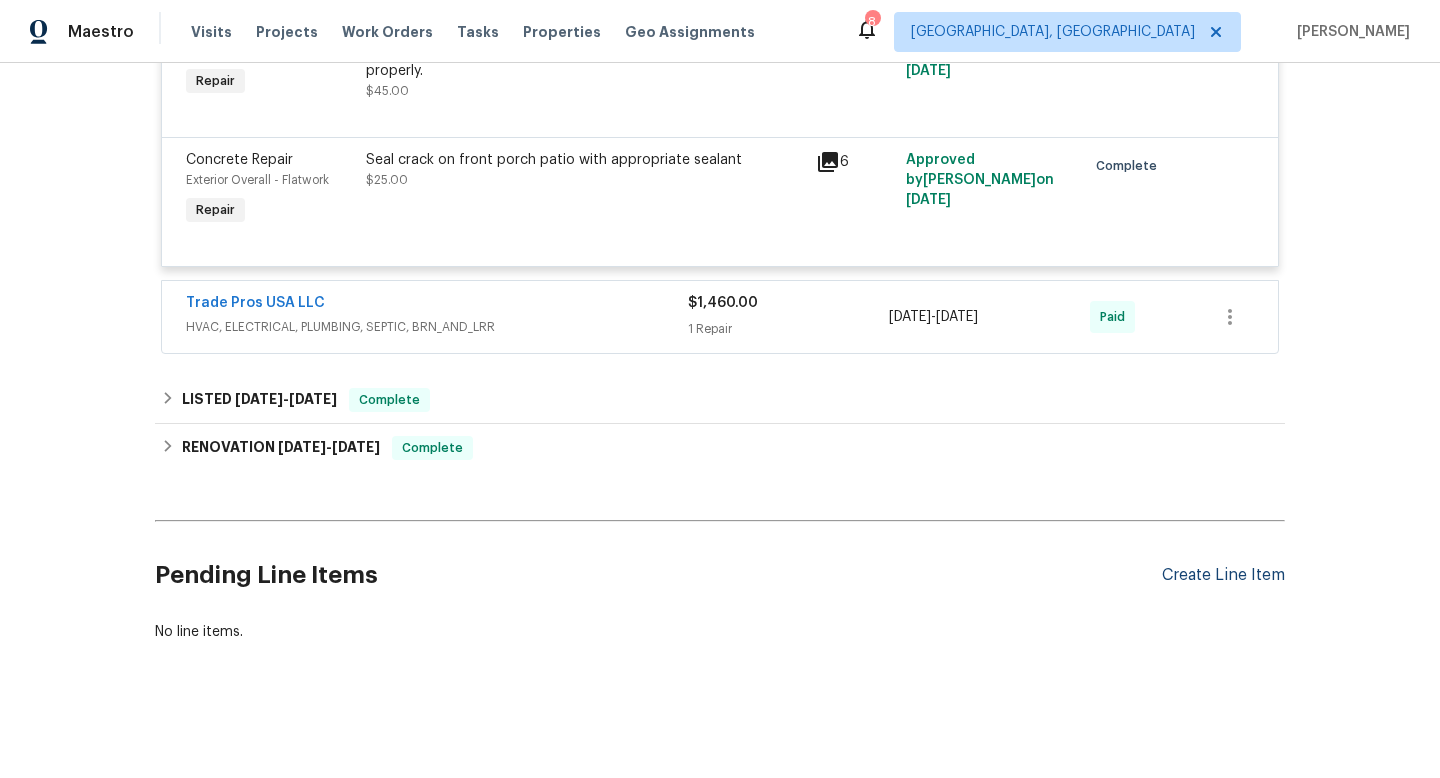click on "Create Line Item" at bounding box center (1223, 575) 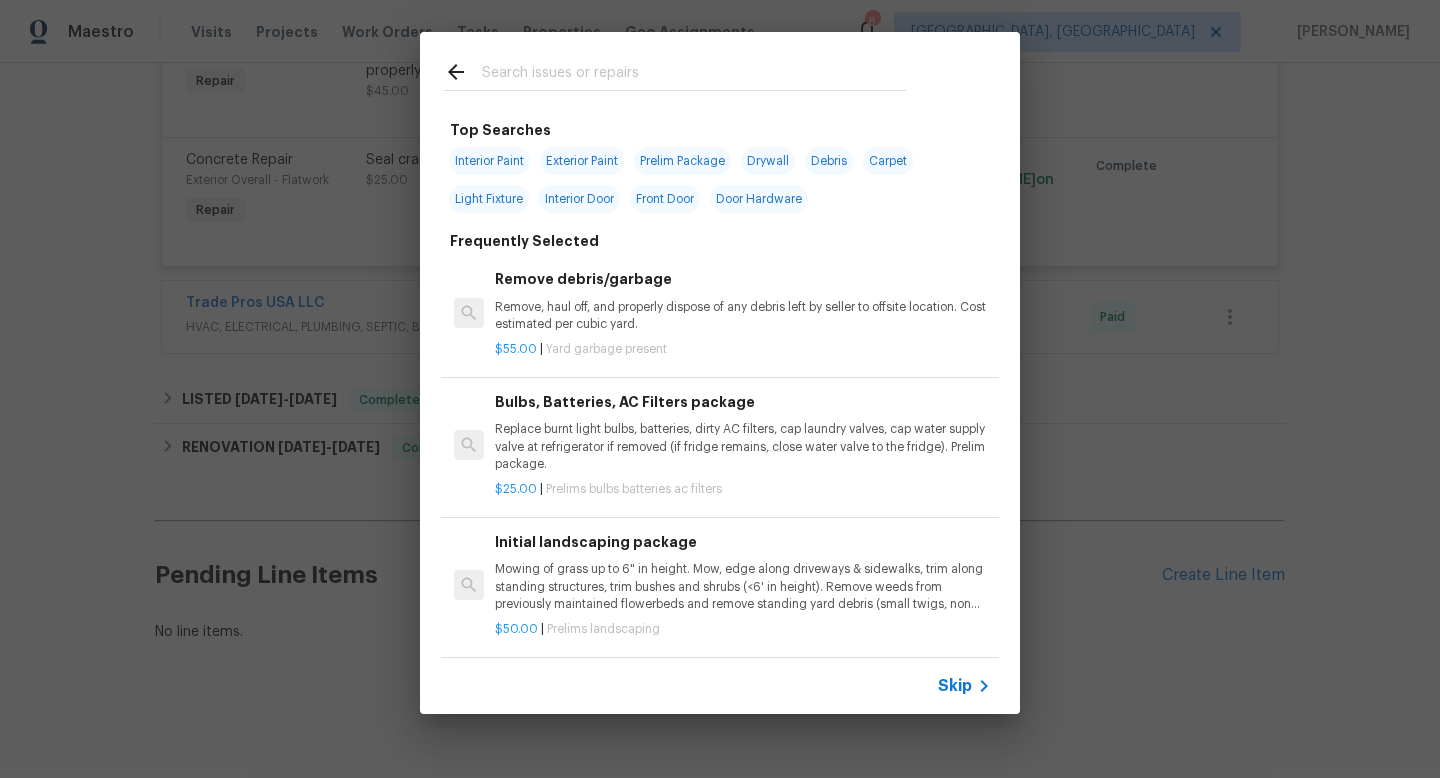 click on "Skip" at bounding box center [967, 686] 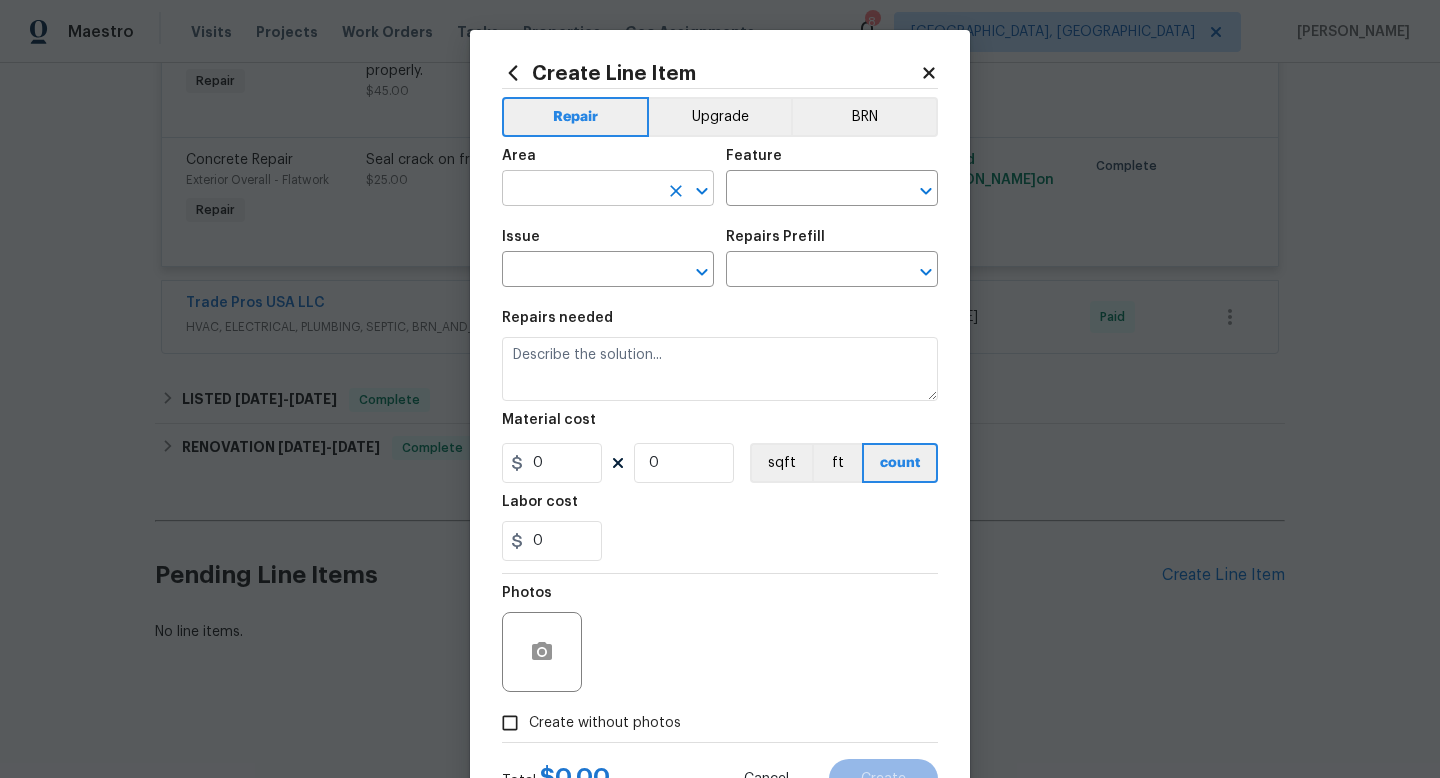 click at bounding box center (580, 190) 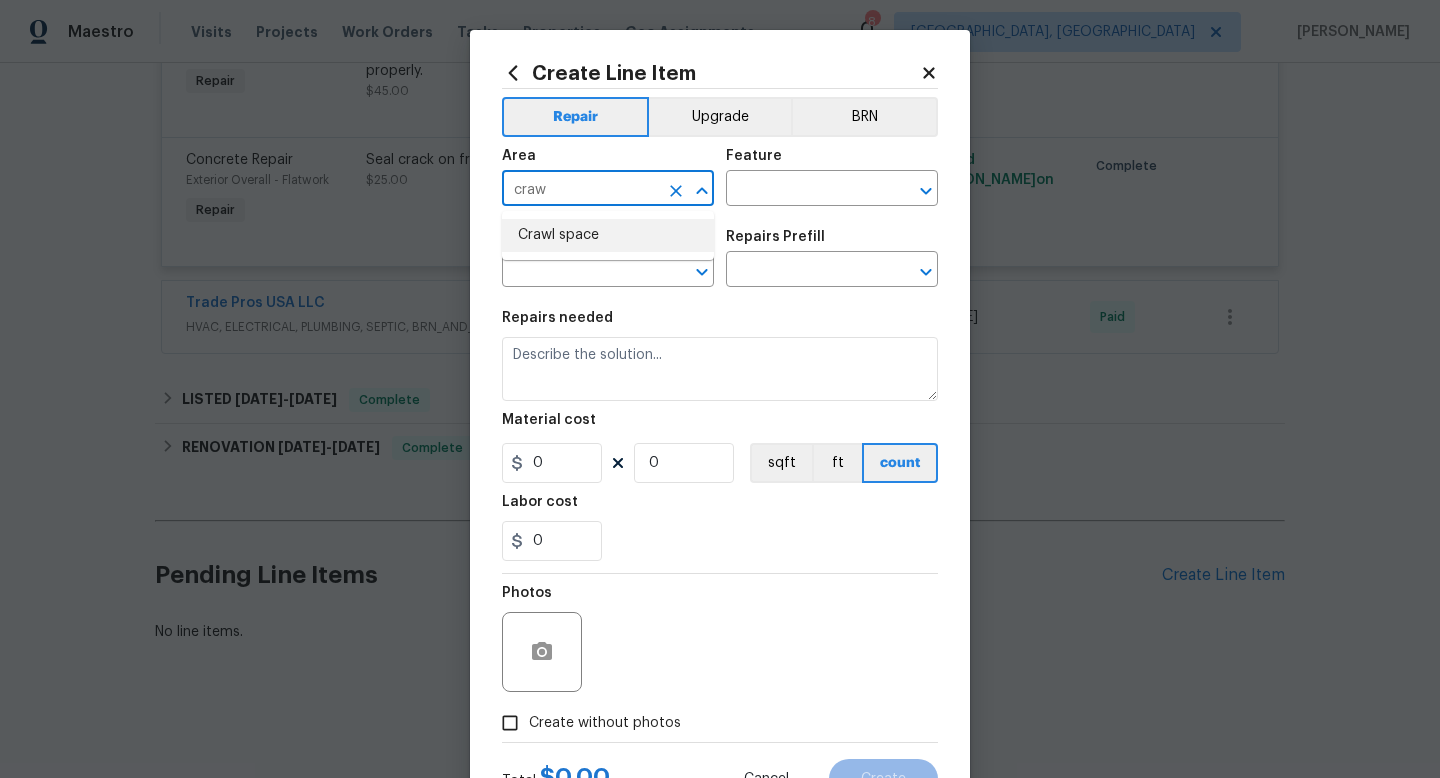 click on "Crawl space" at bounding box center (608, 235) 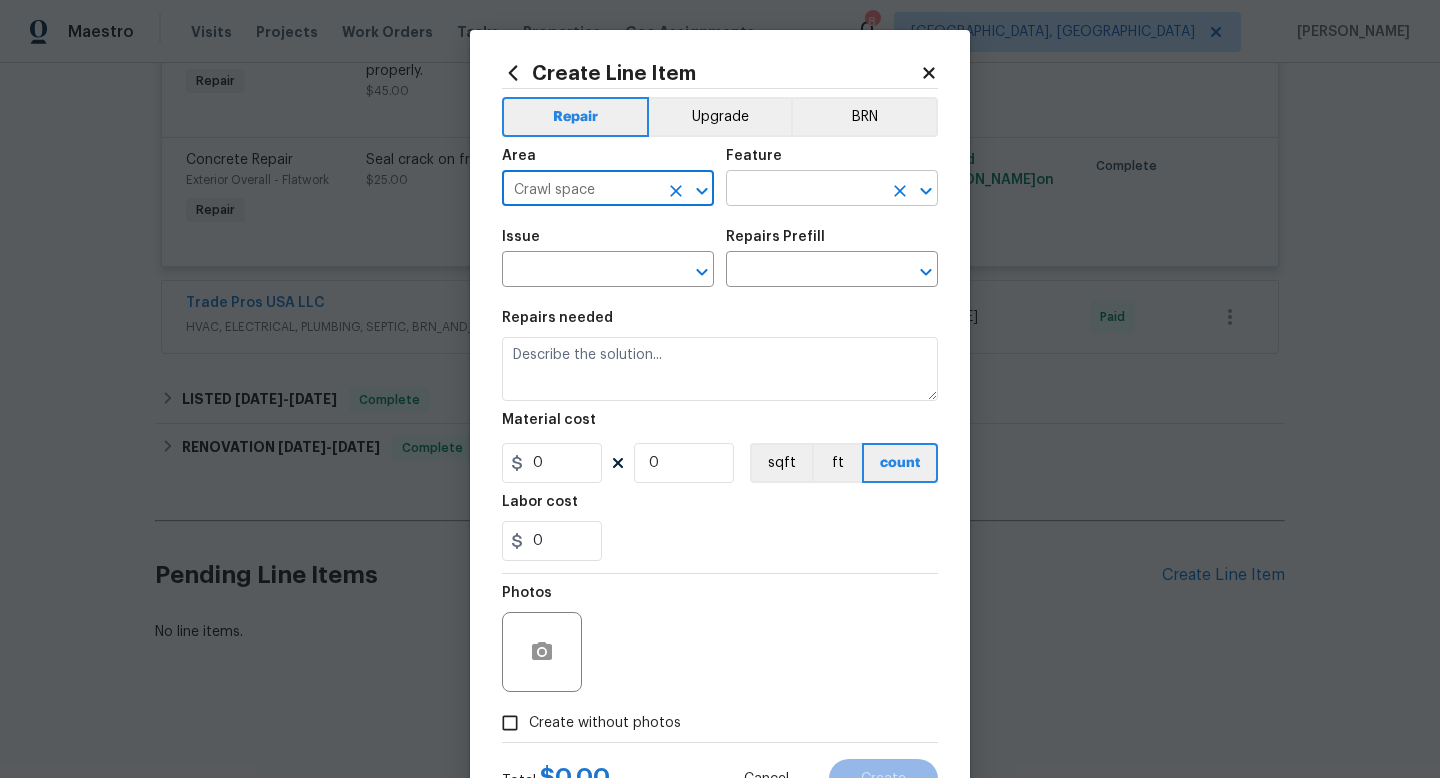 type on "Crawl space" 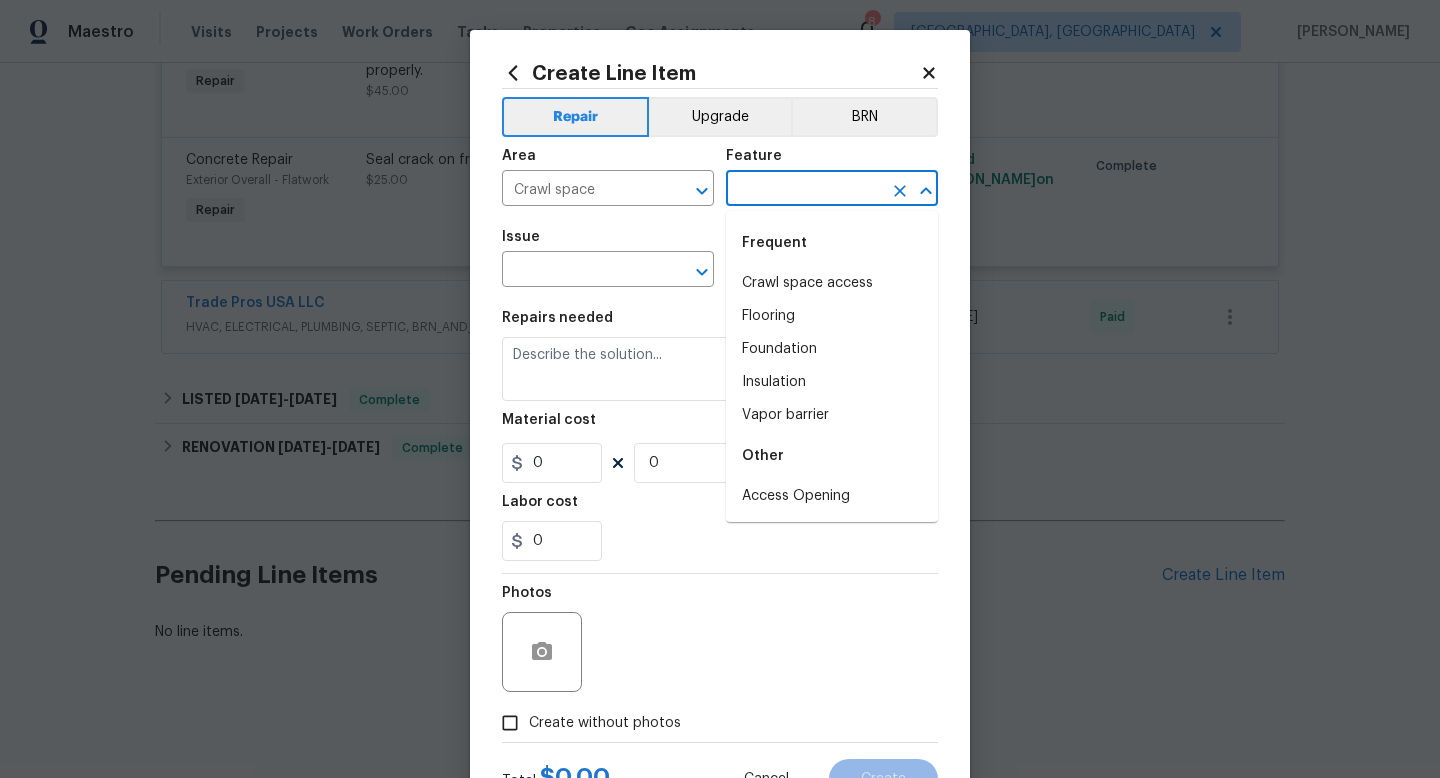 click at bounding box center (804, 190) 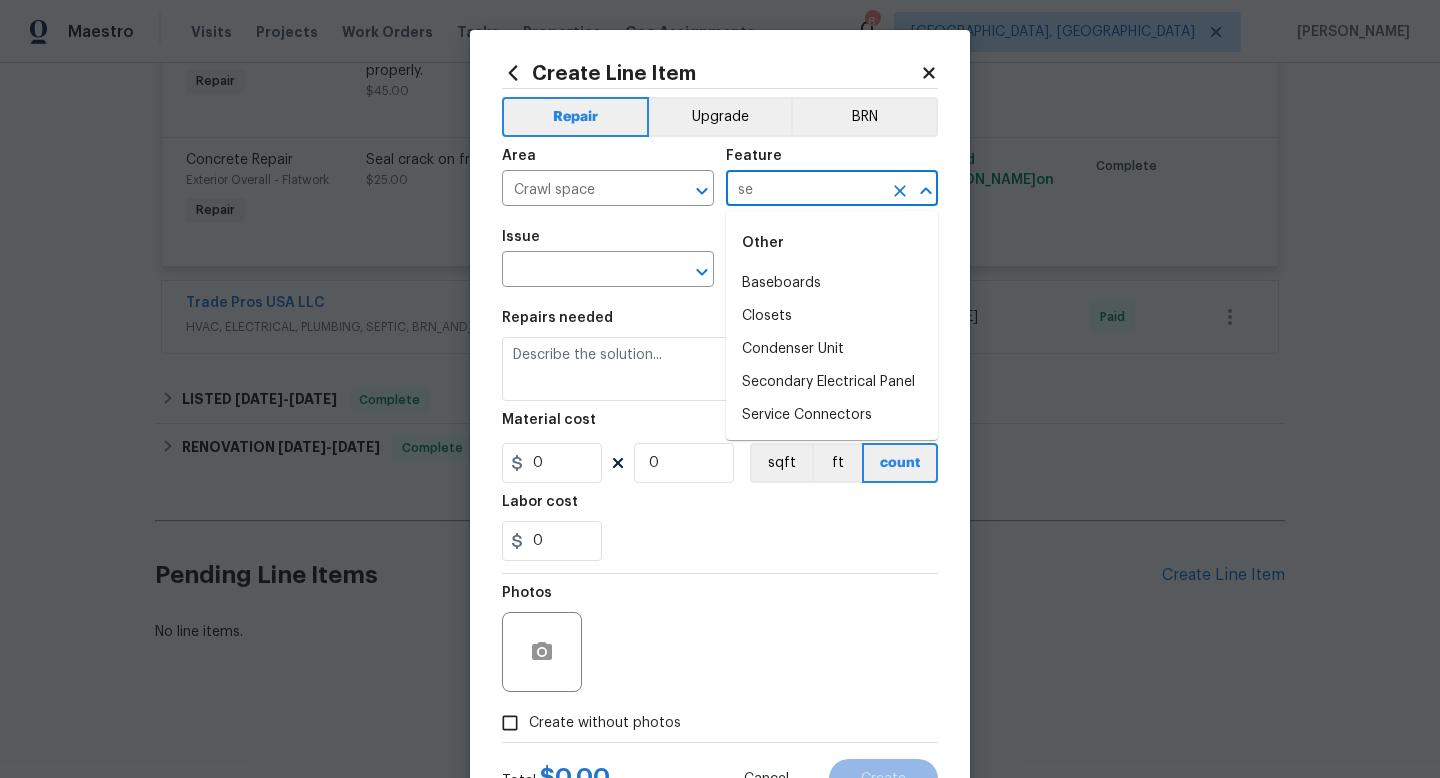 type on "s" 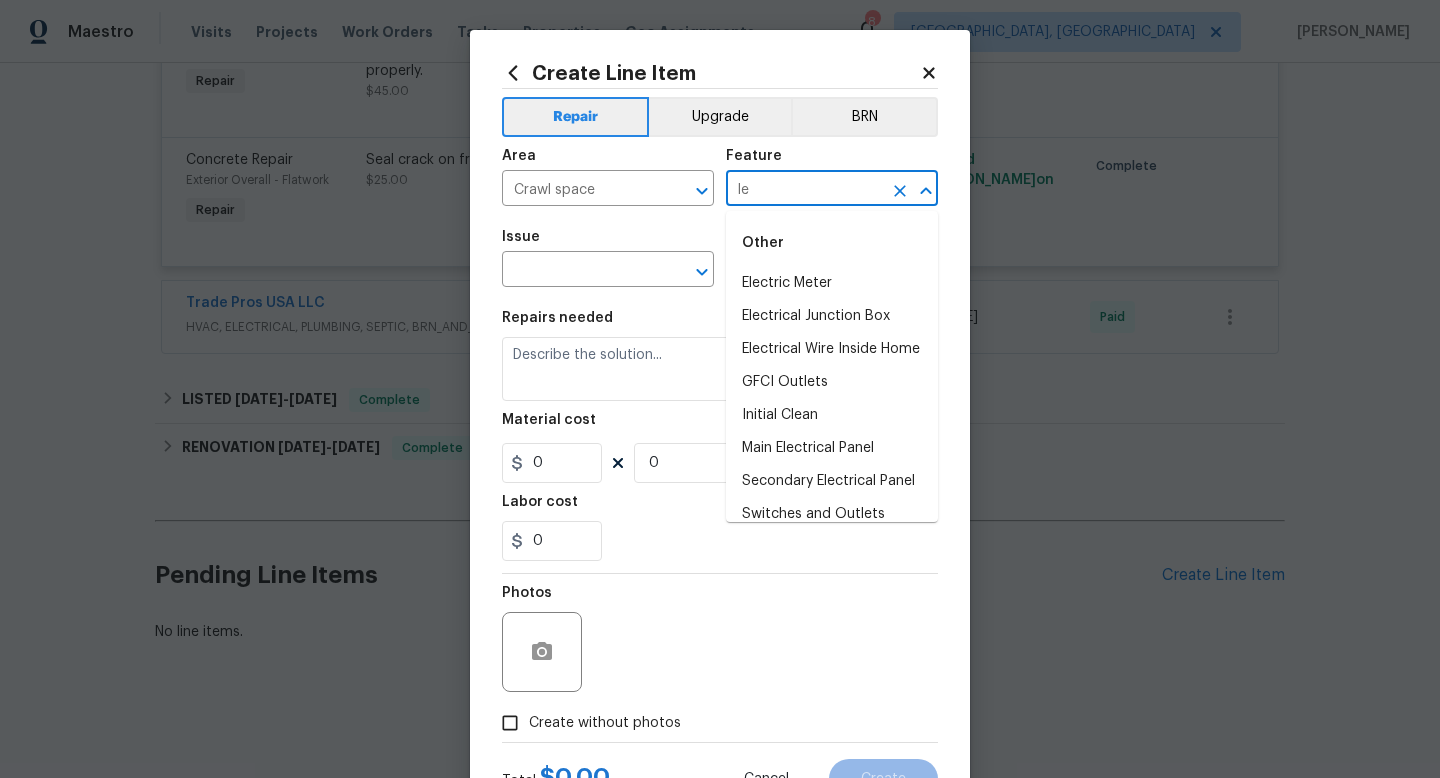 type on "l" 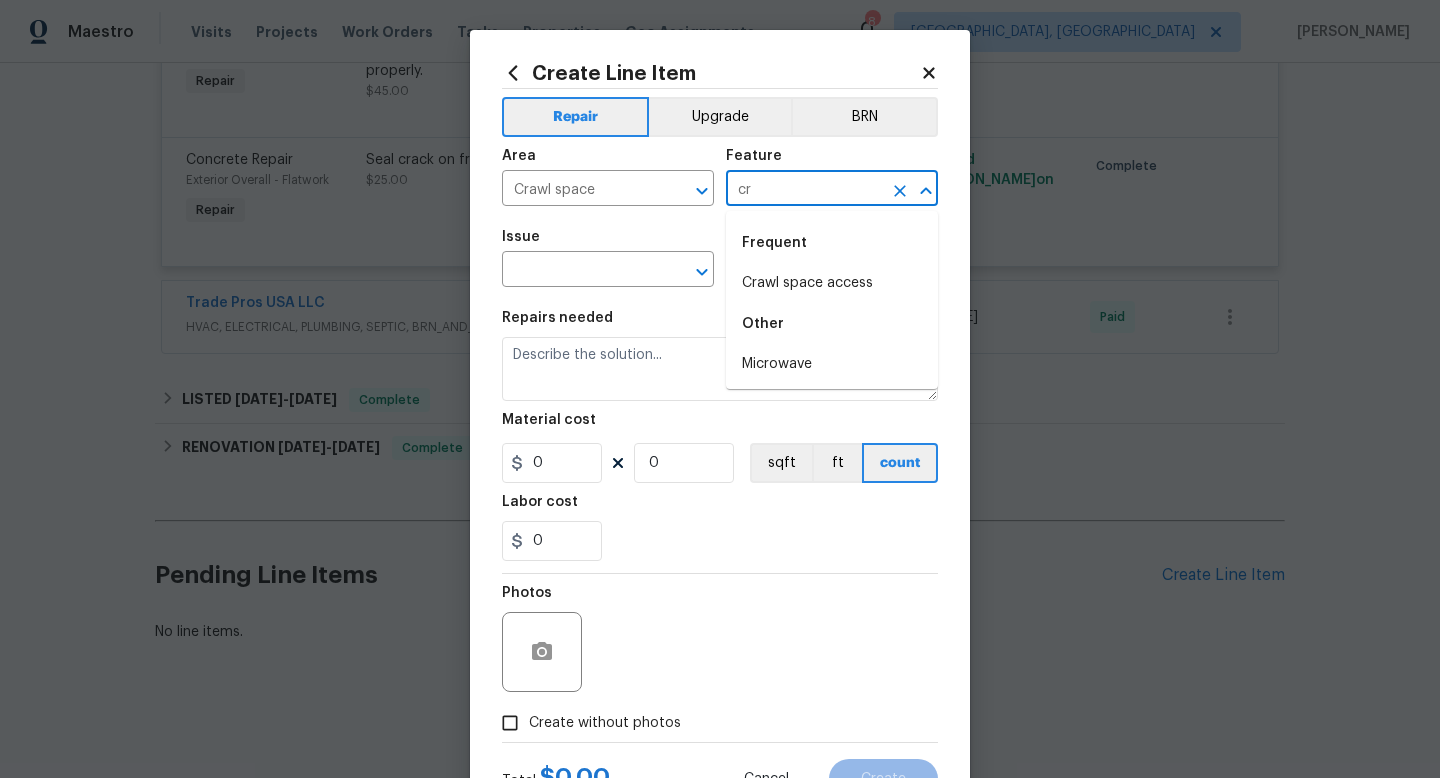 type on "cra" 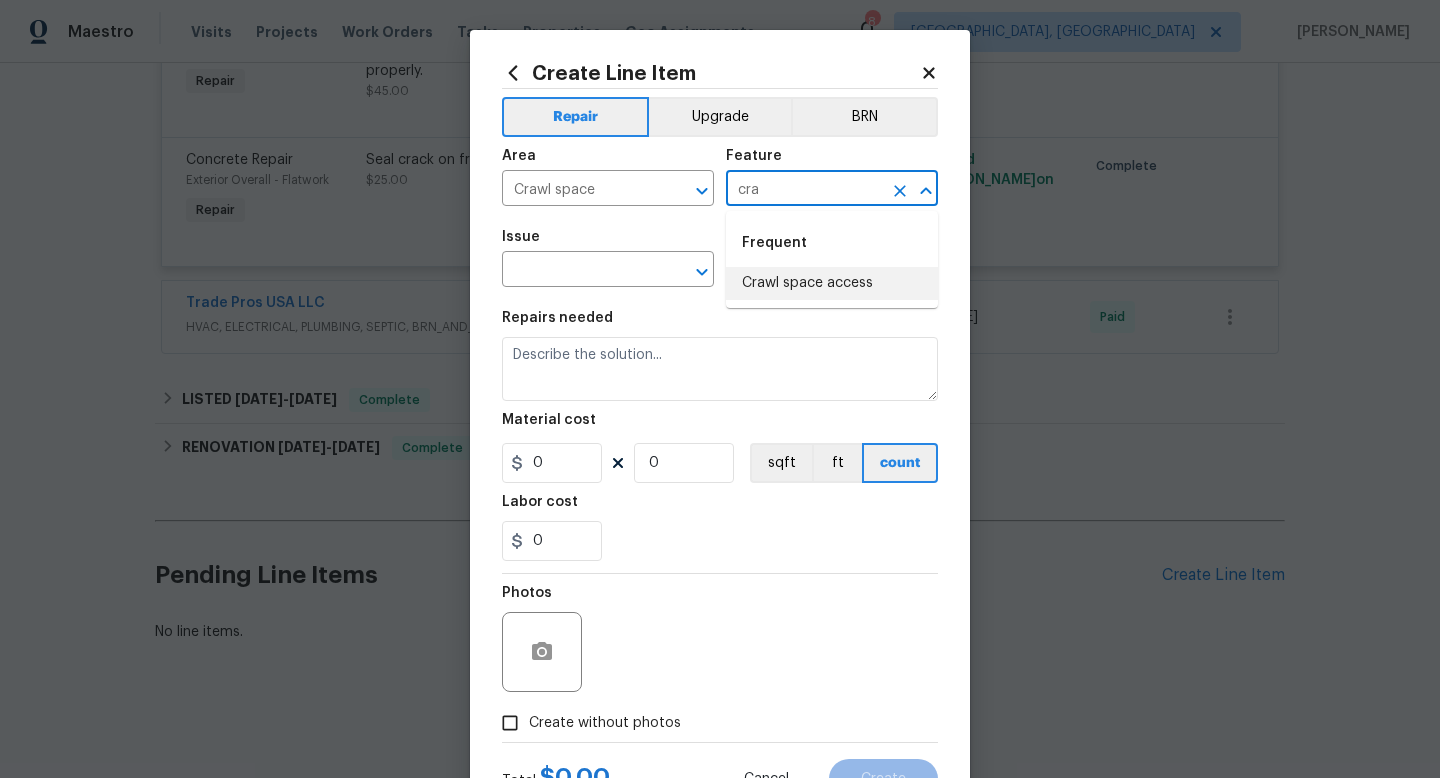 click 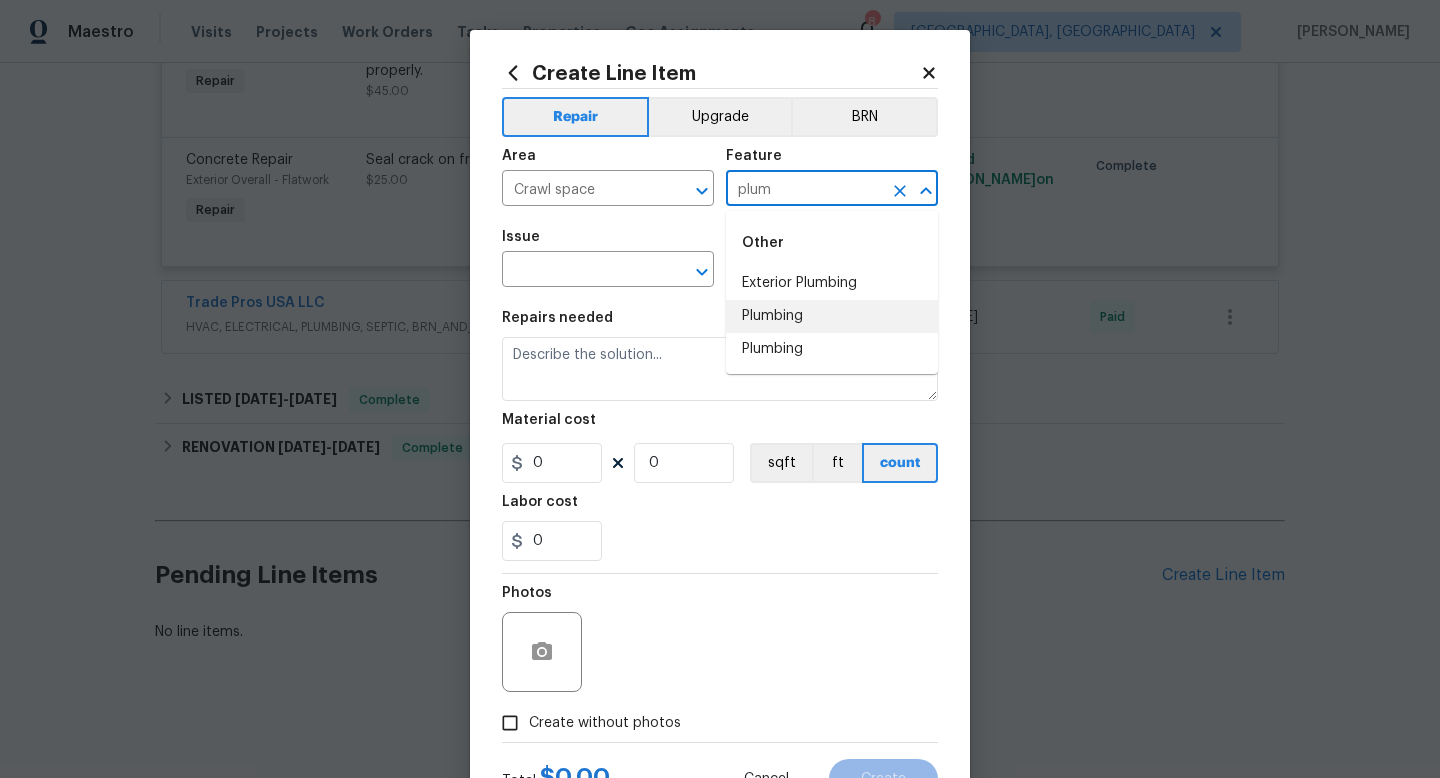click on "Plumbing" at bounding box center [832, 316] 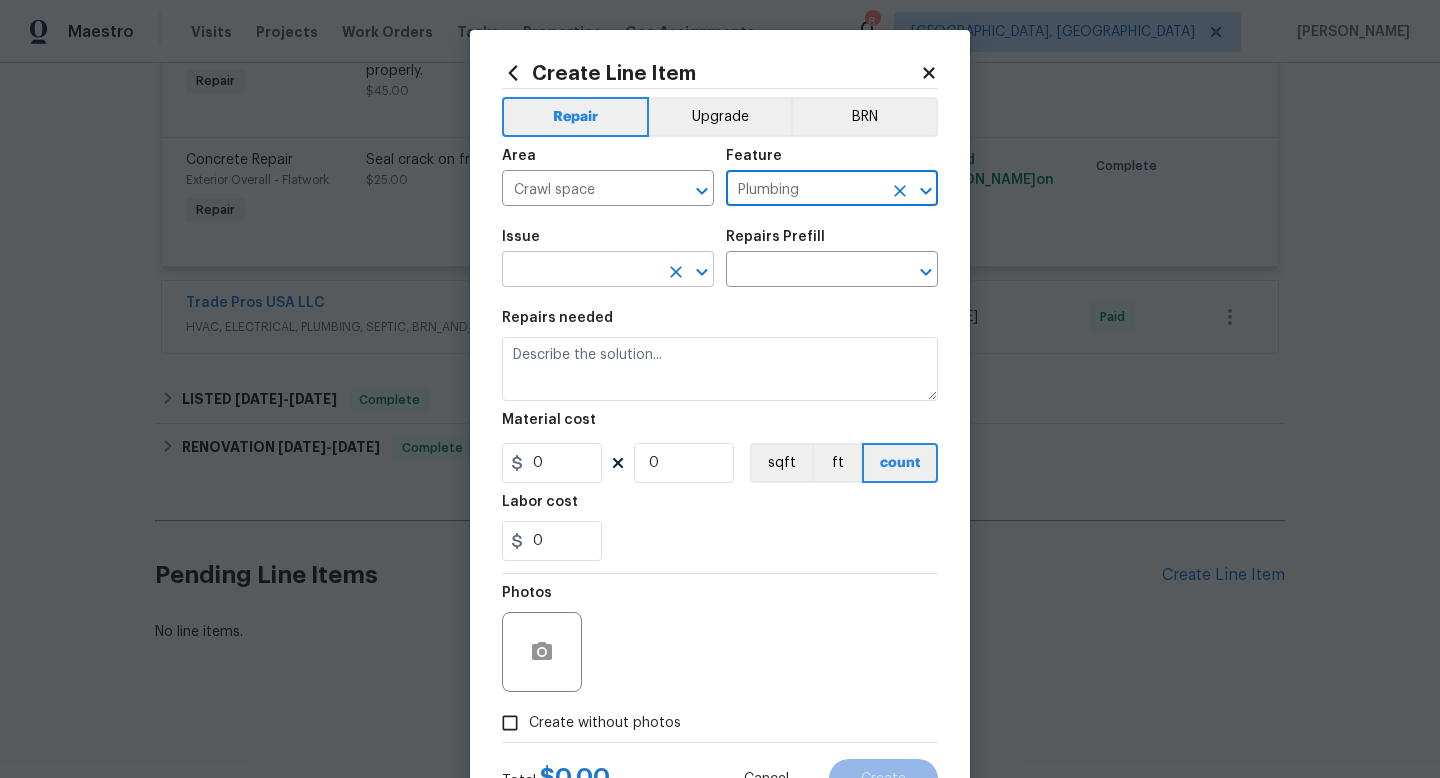 type on "Plumbing" 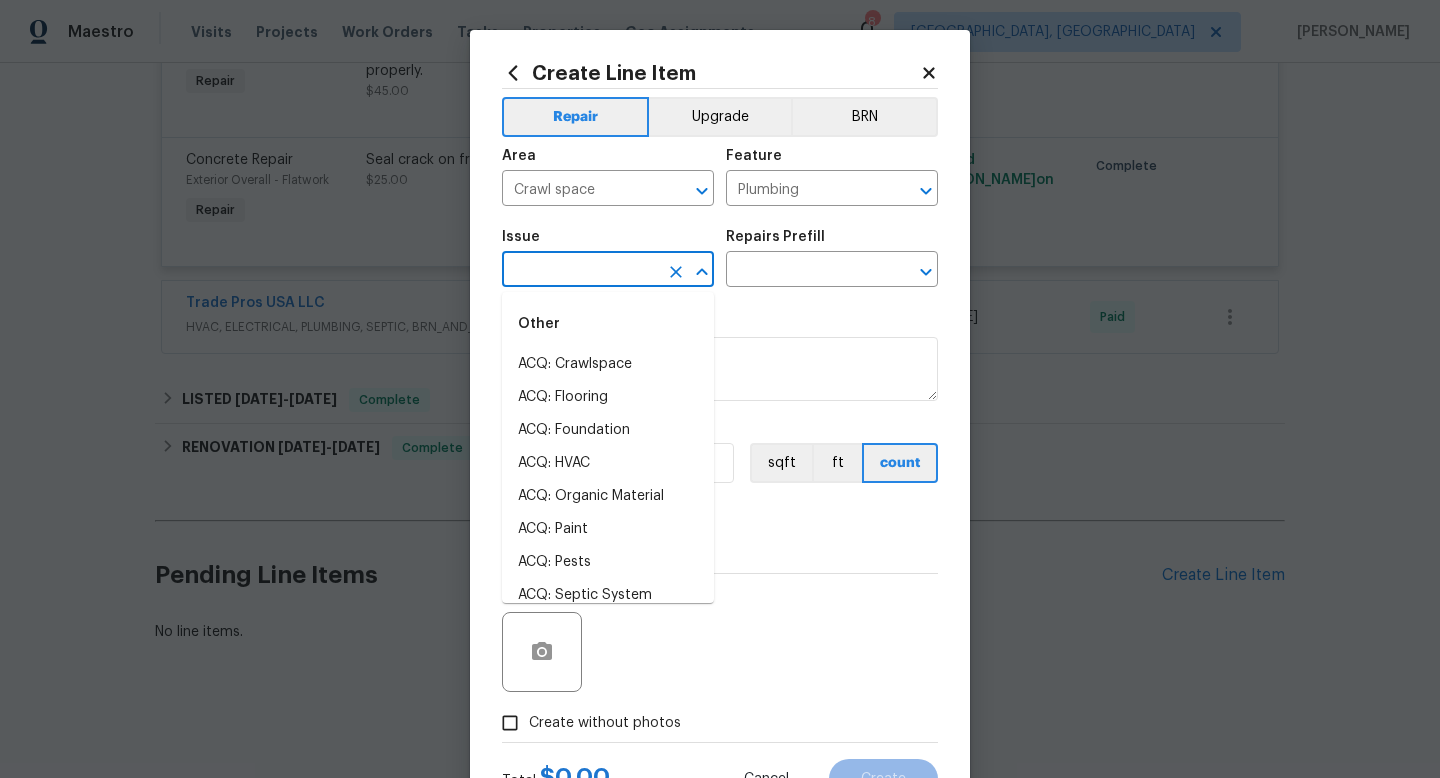 click at bounding box center (580, 271) 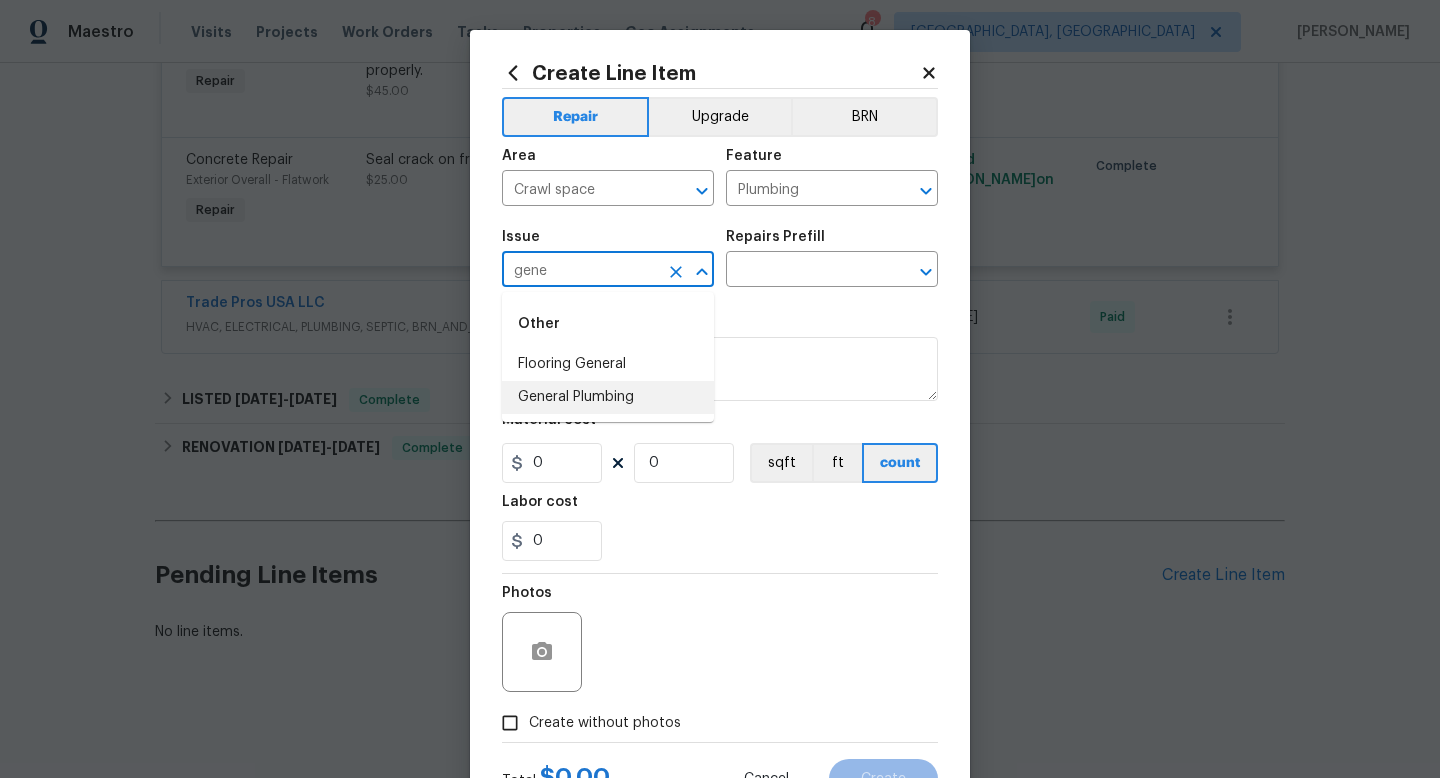 click on "General Plumbing" at bounding box center (608, 397) 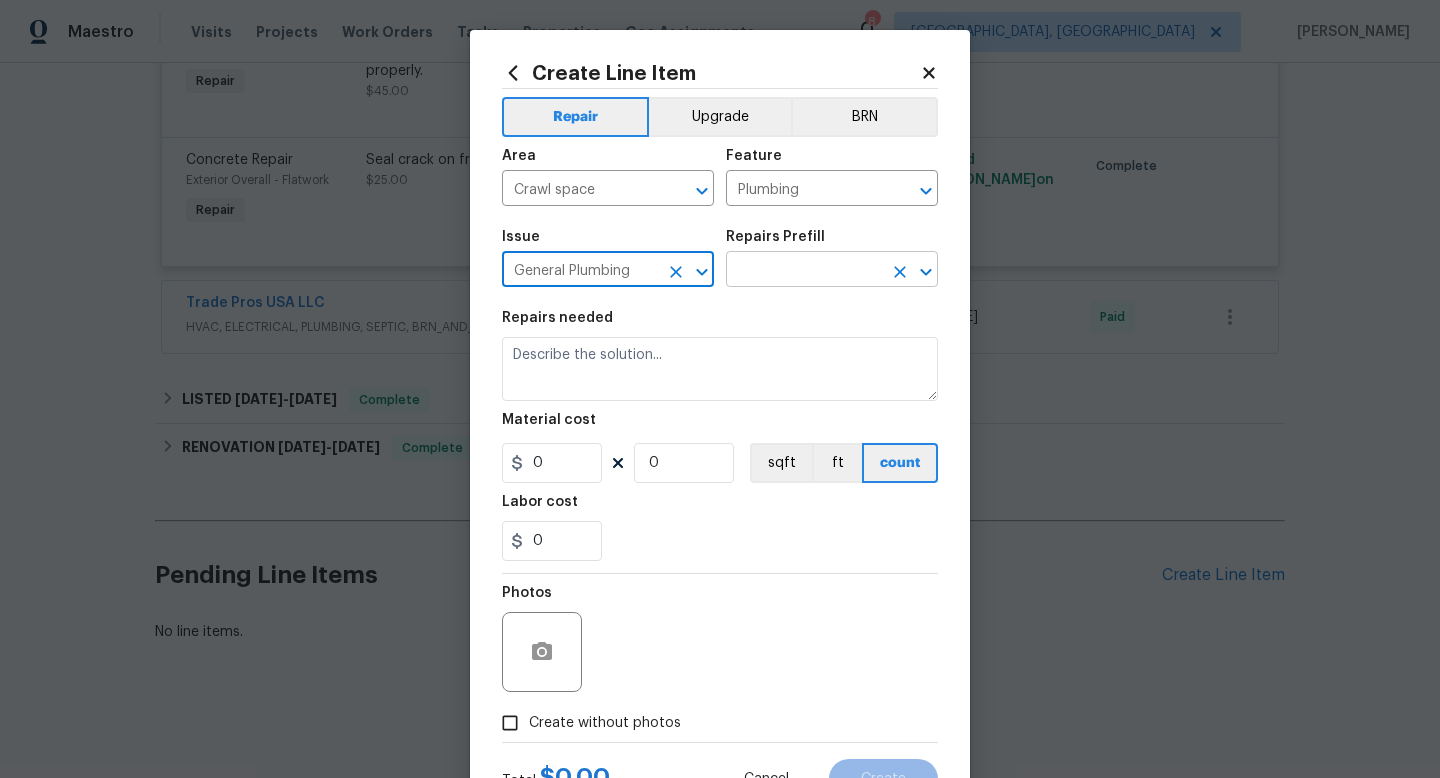 type on "General Plumbing" 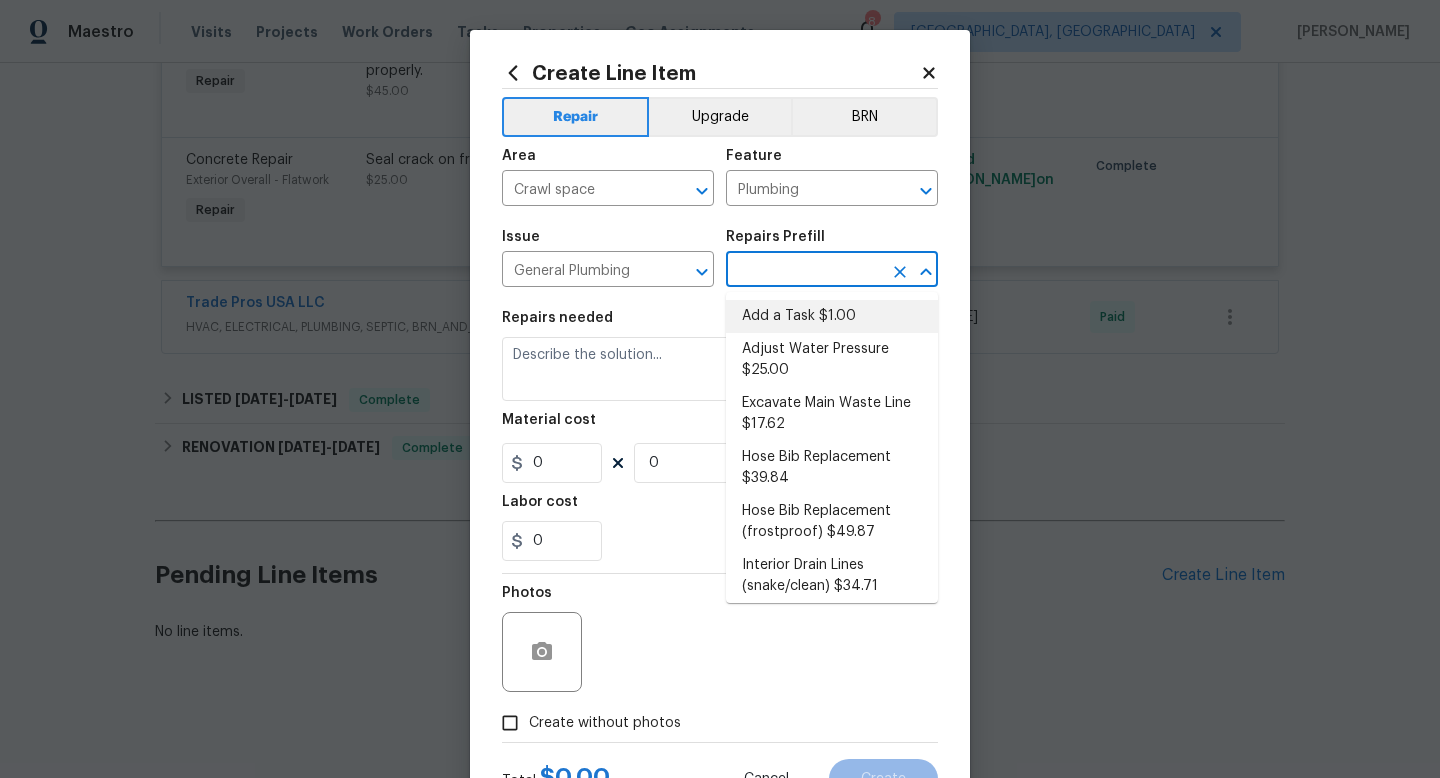 click on "Add a Task $1.00" at bounding box center [832, 316] 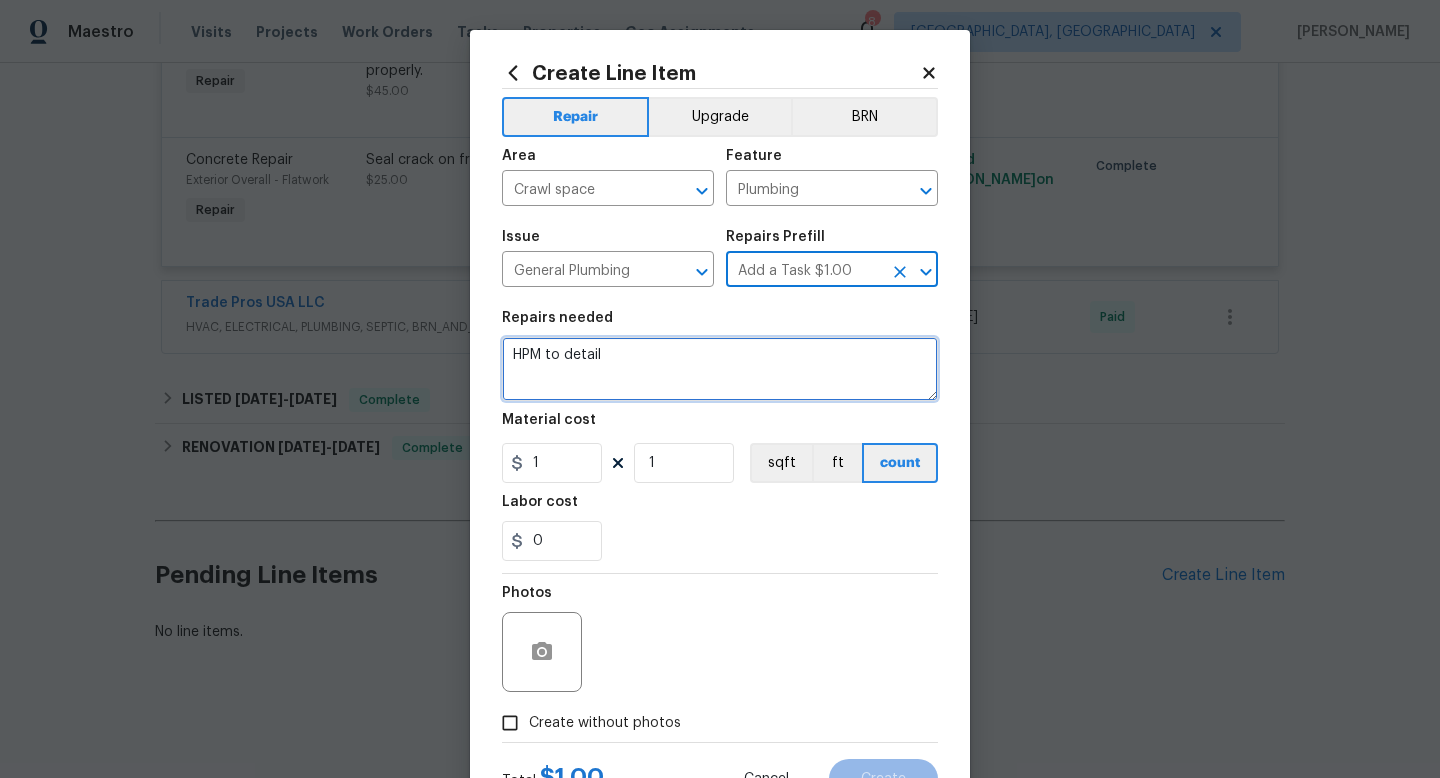 click on "HPM to detail" at bounding box center (720, 369) 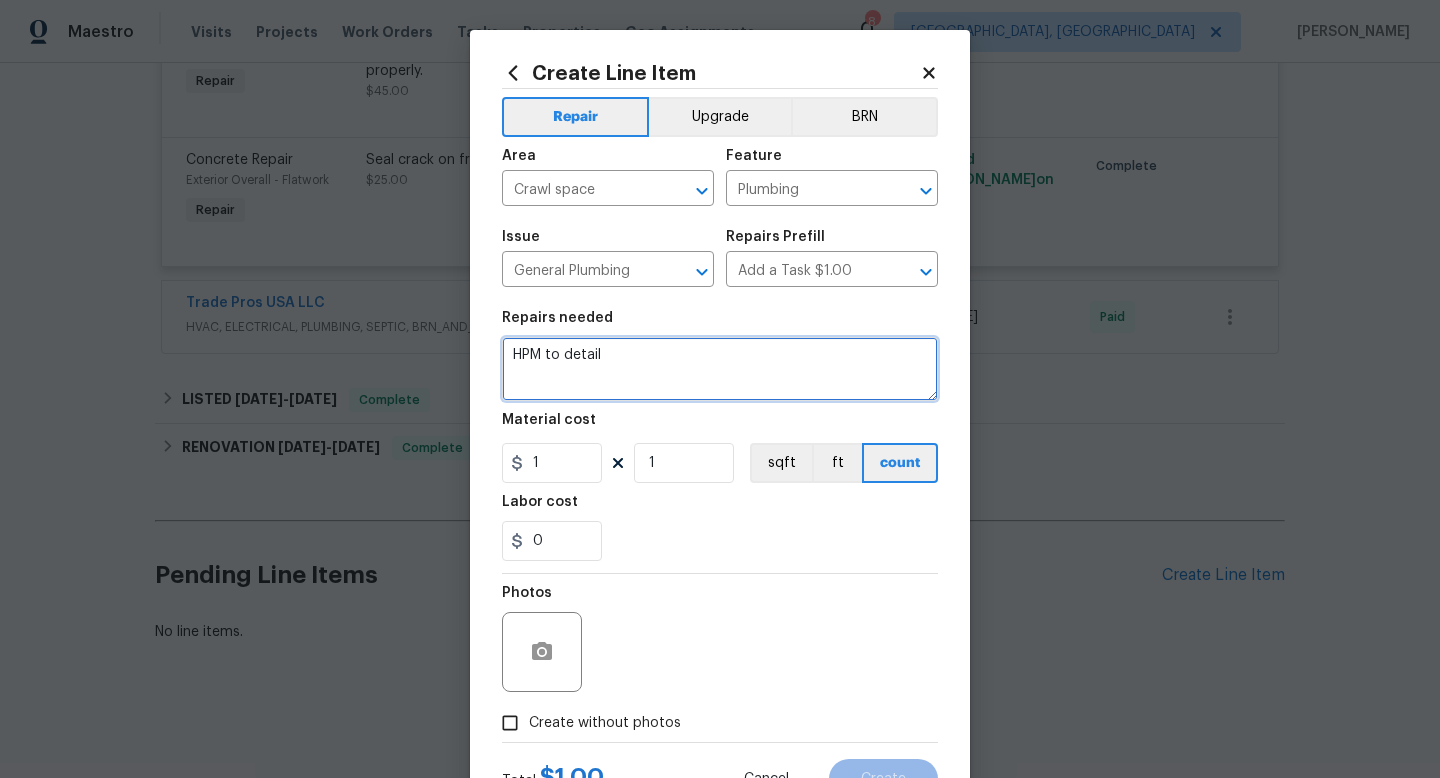 click on "HPM to detail" at bounding box center [720, 369] 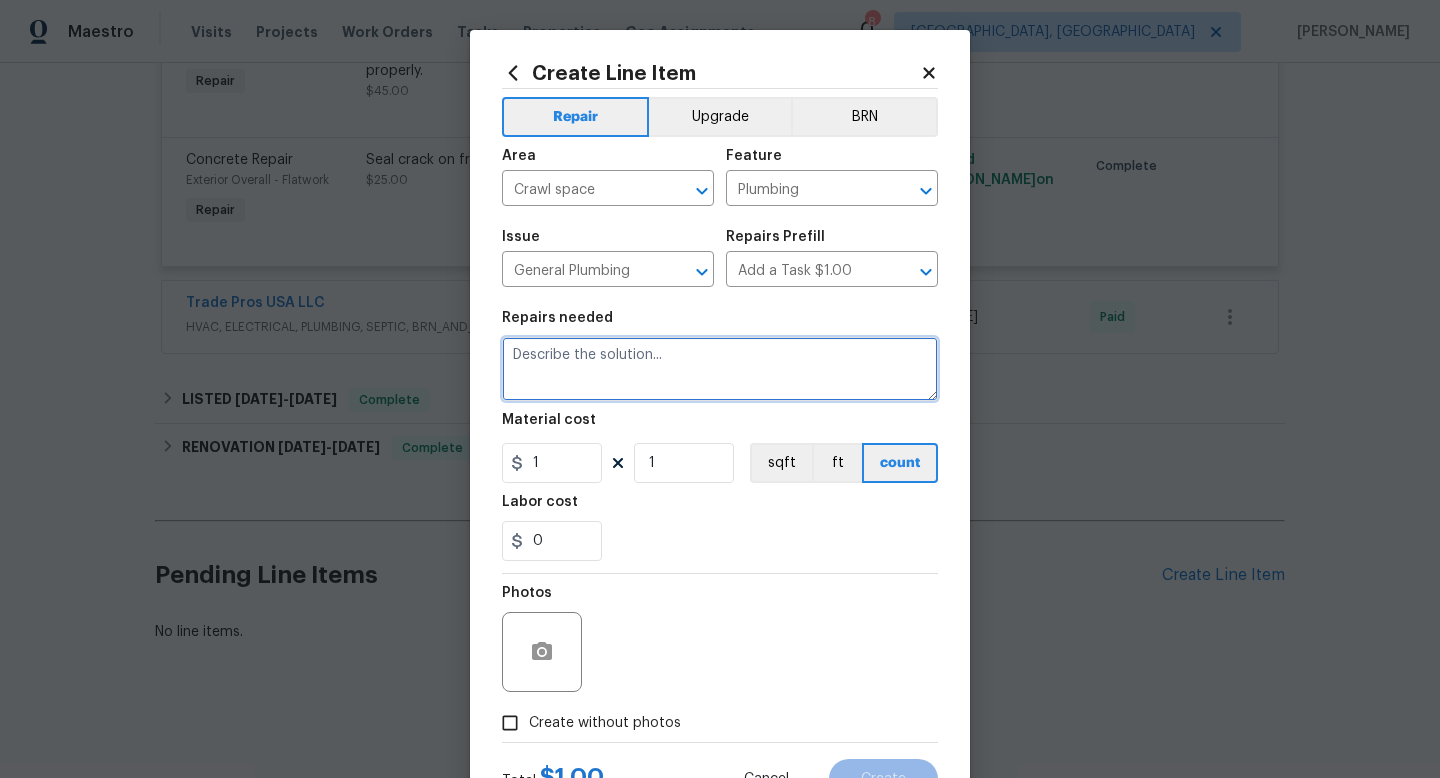paste on "The crawlspace has an active sewage leak" 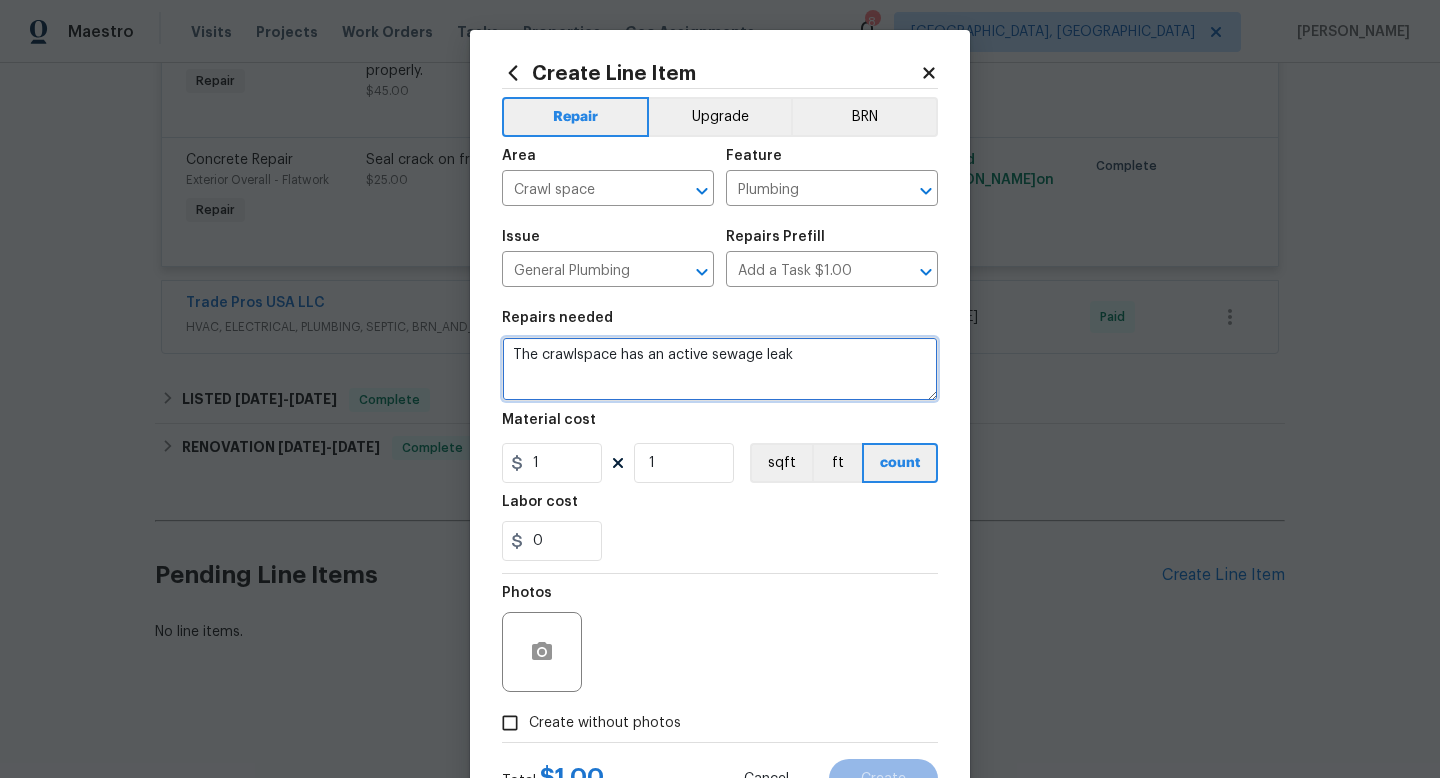 type on "The crawlspace has an active sewage leak" 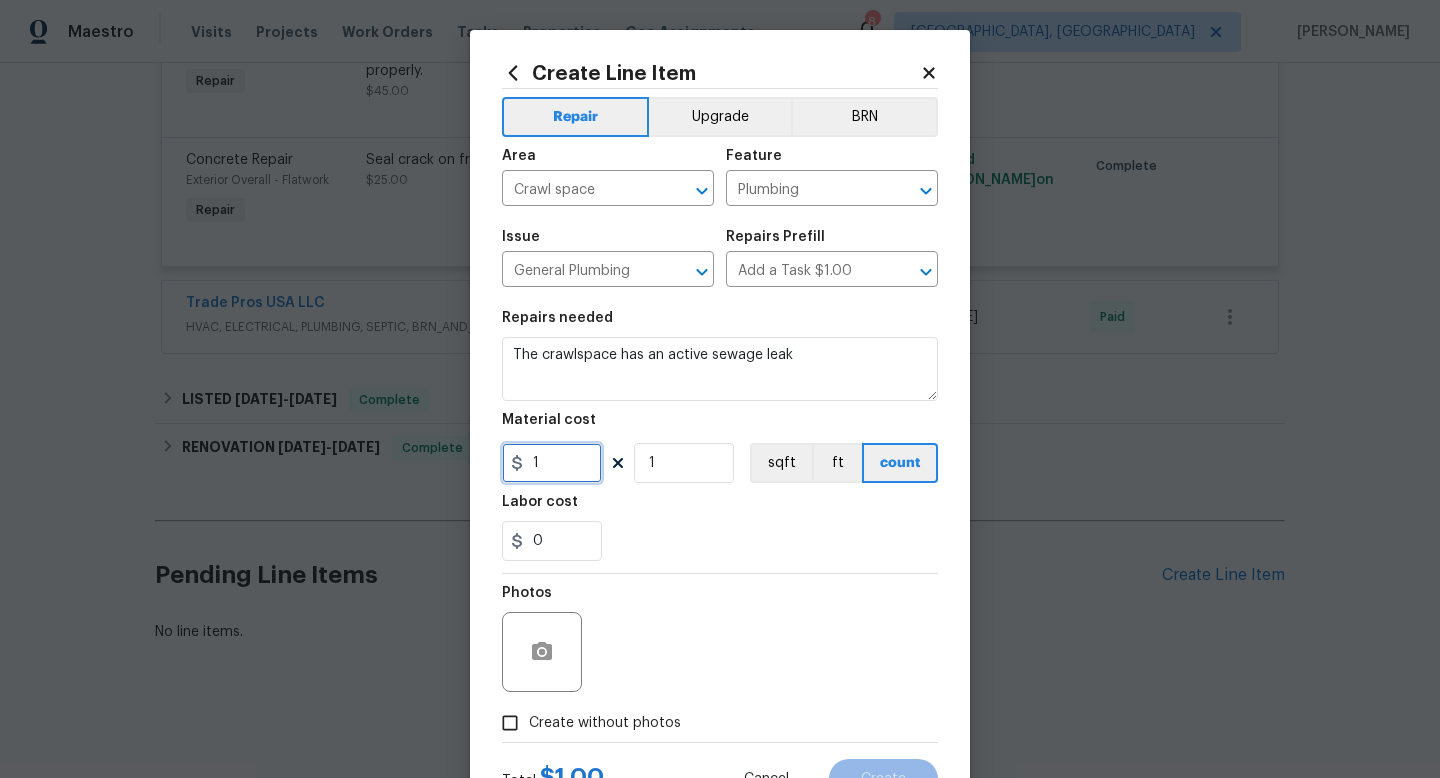 click on "1" at bounding box center (552, 463) 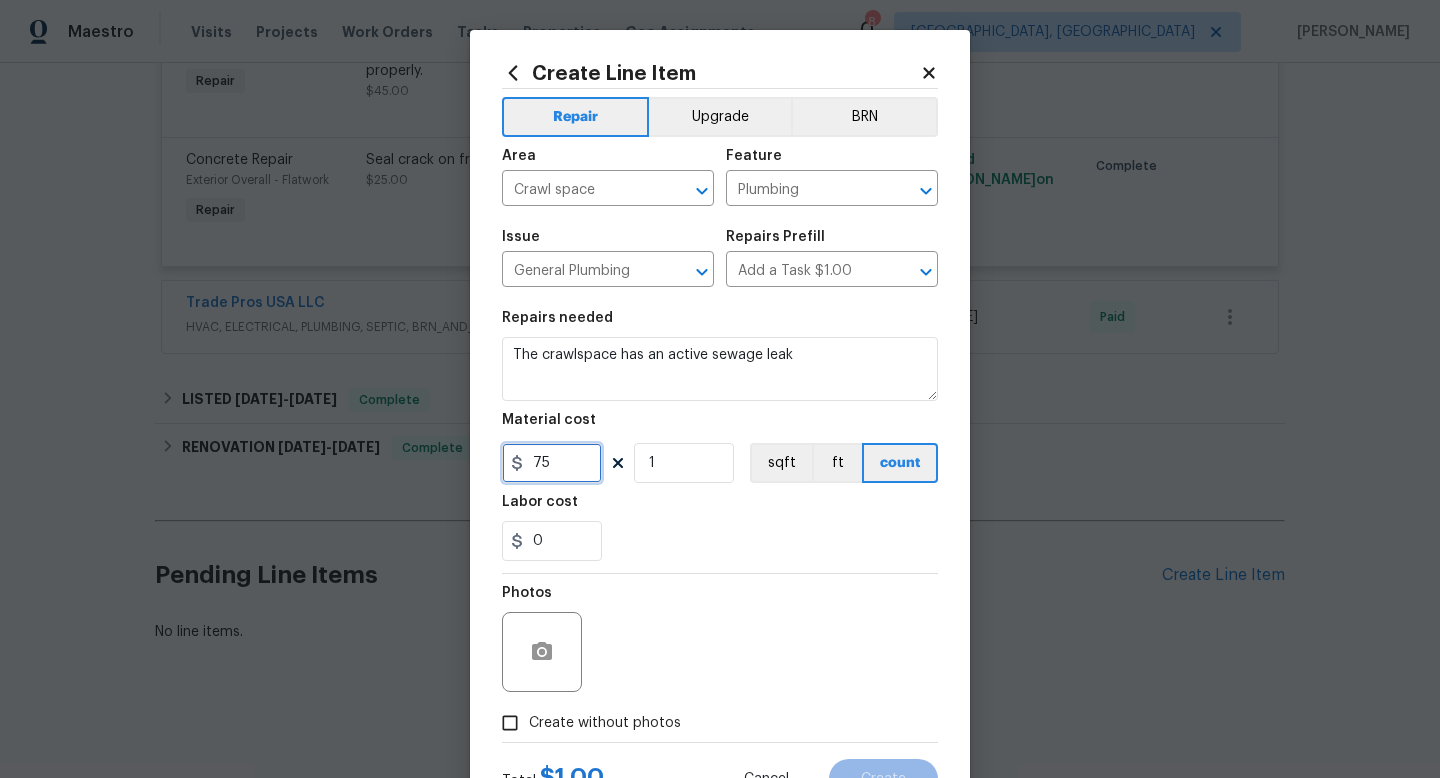 type on "75" 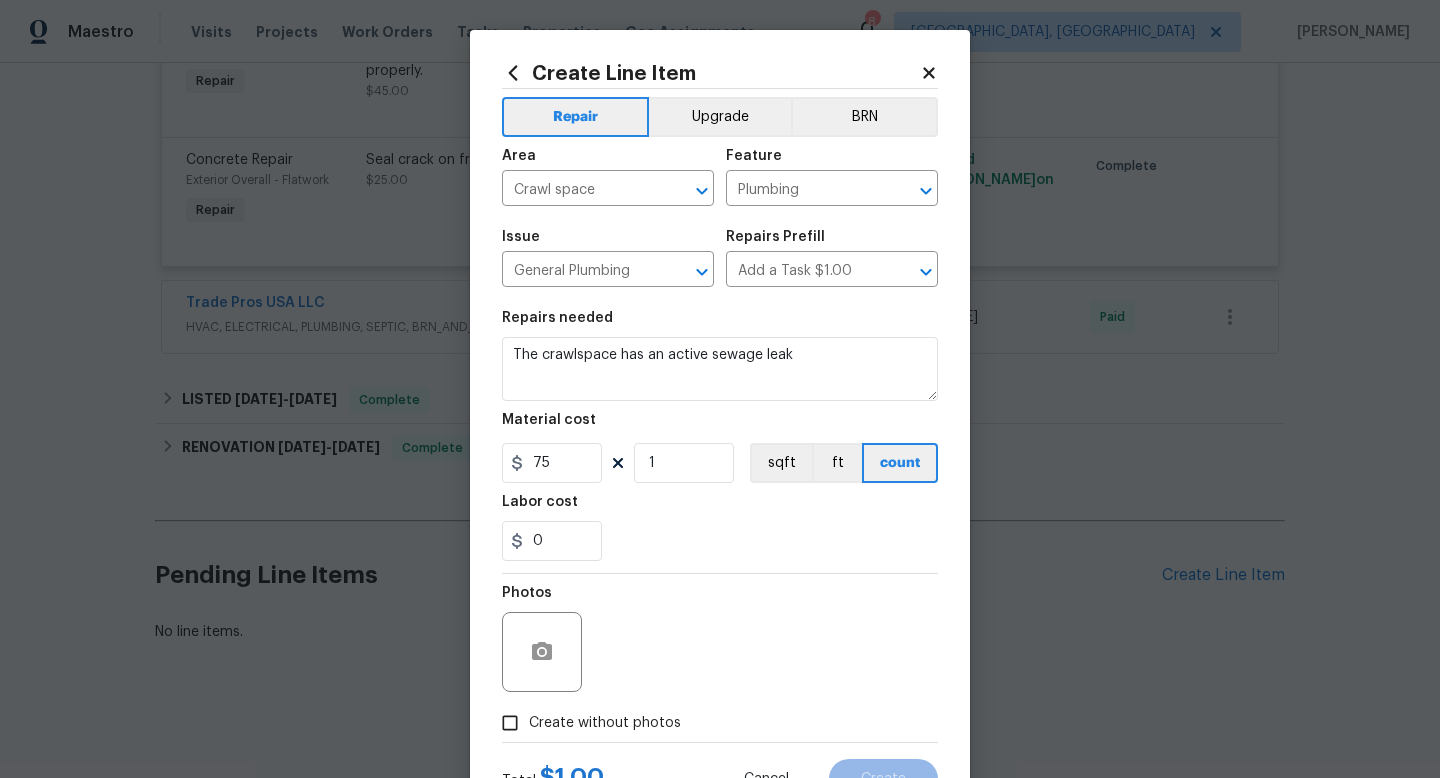 click at bounding box center [542, 652] 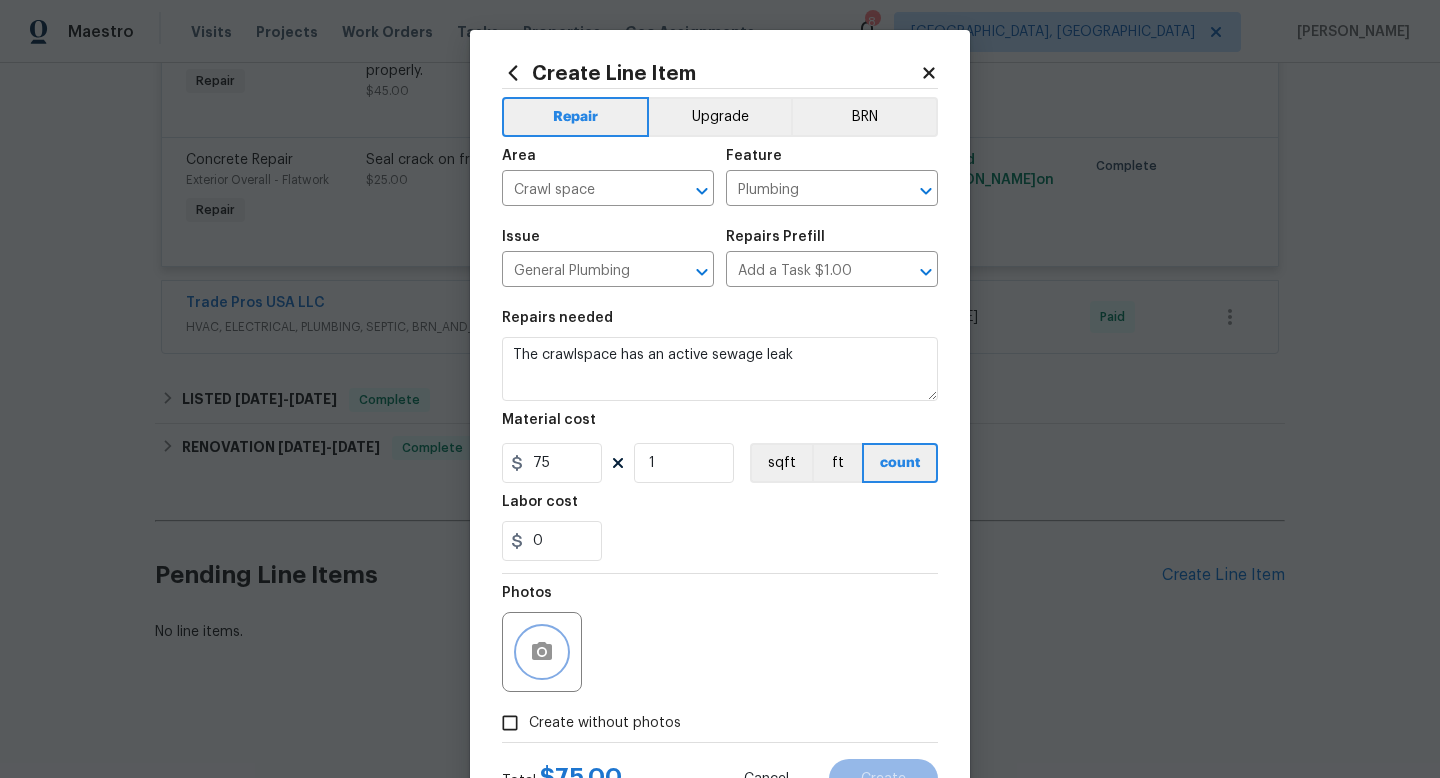 click 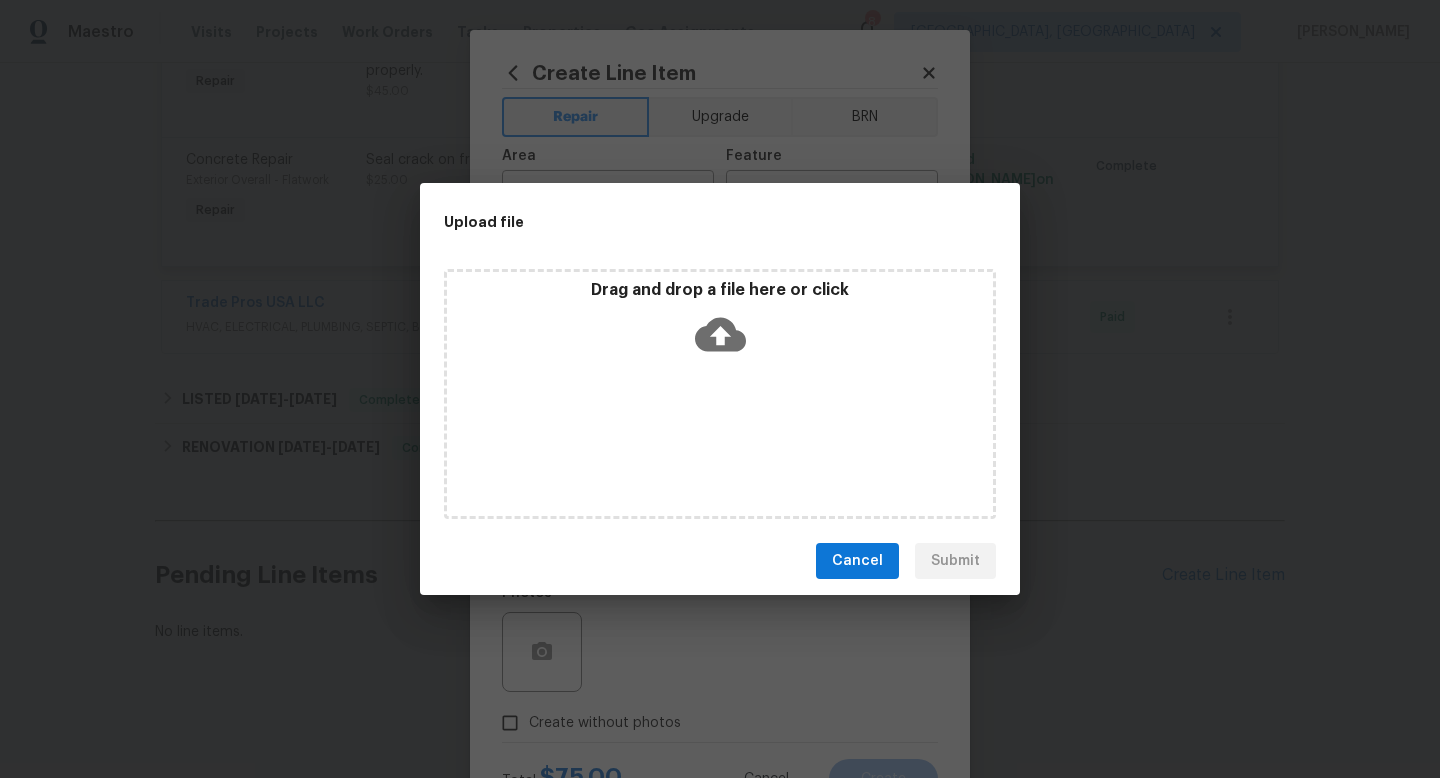 click 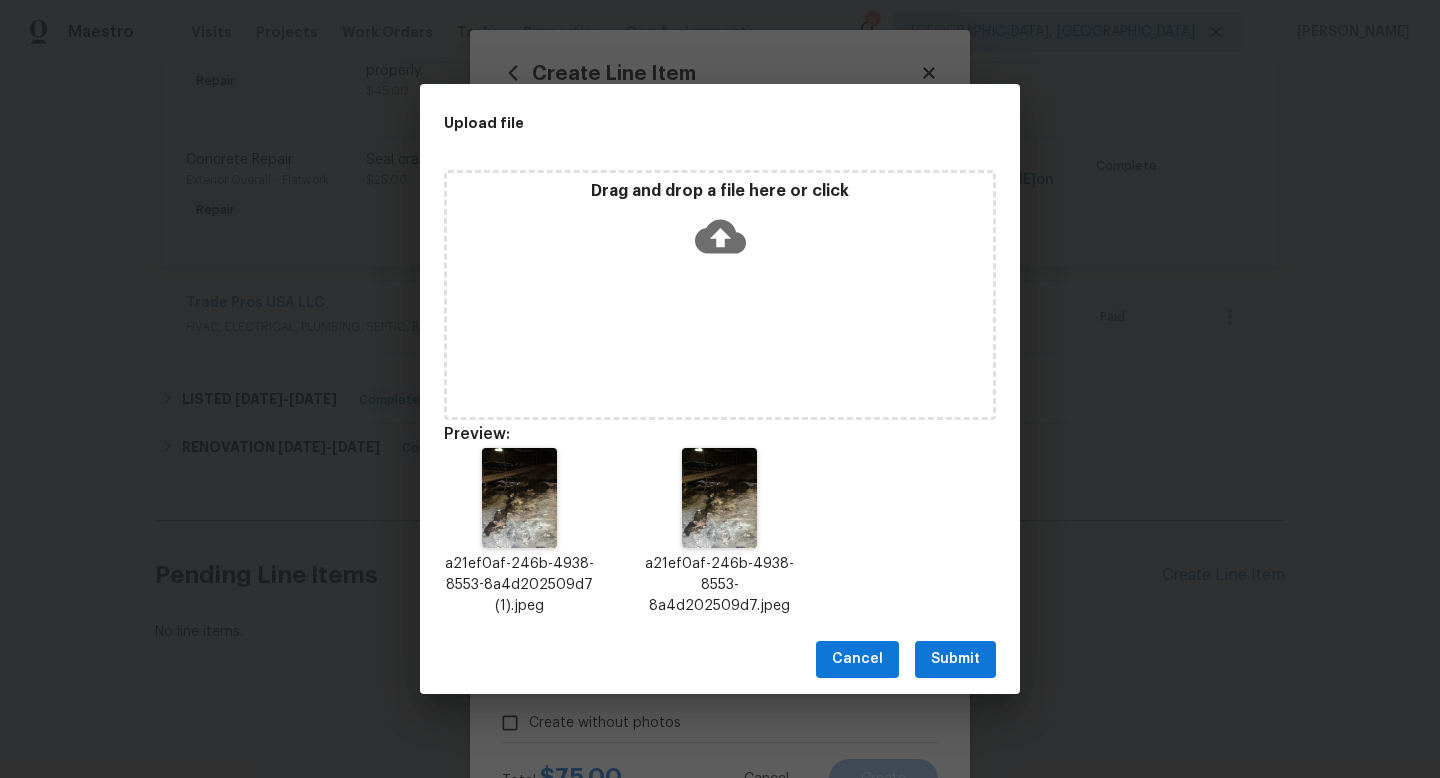 click on "Submit" at bounding box center (955, 659) 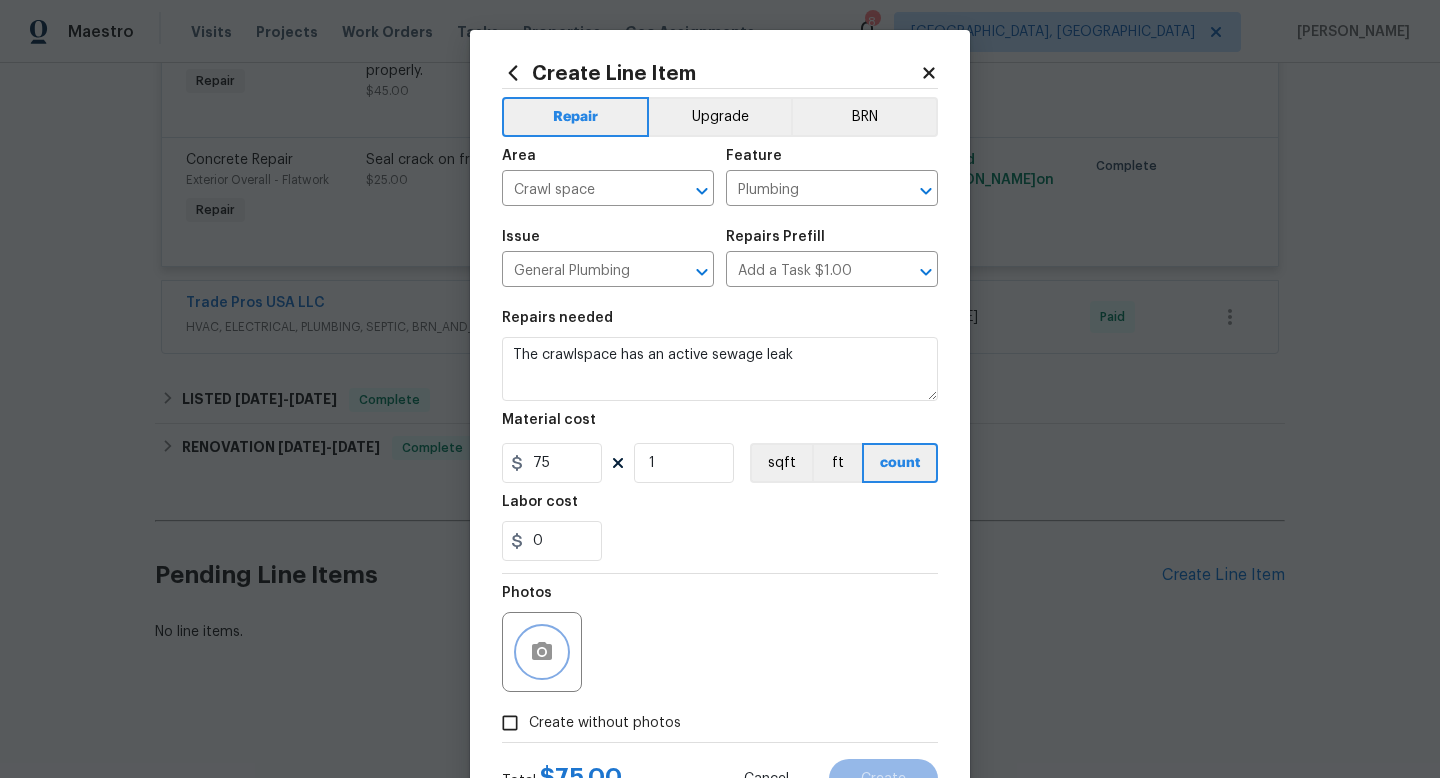 scroll, scrollTop: 84, scrollLeft: 0, axis: vertical 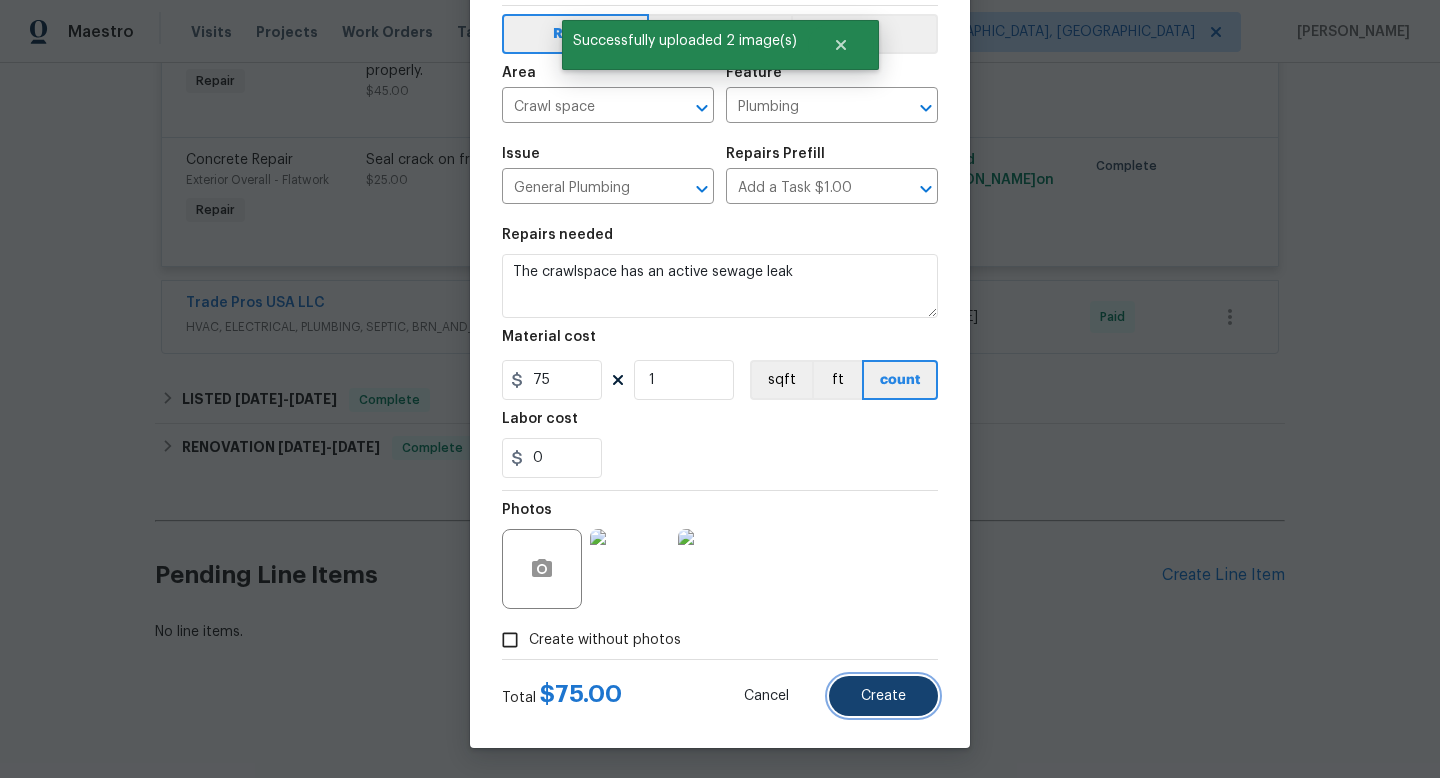 click on "Create" at bounding box center [883, 696] 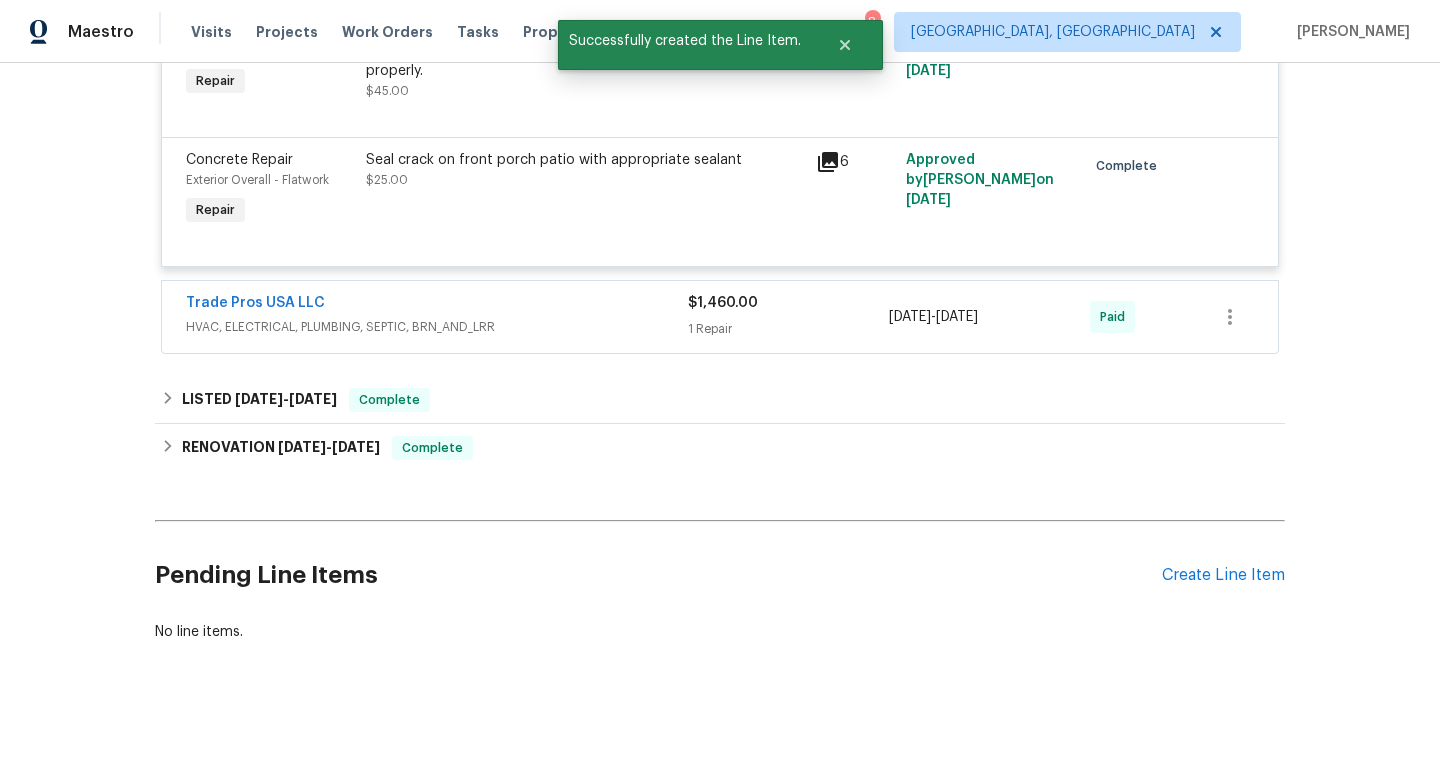 scroll, scrollTop: 0, scrollLeft: 0, axis: both 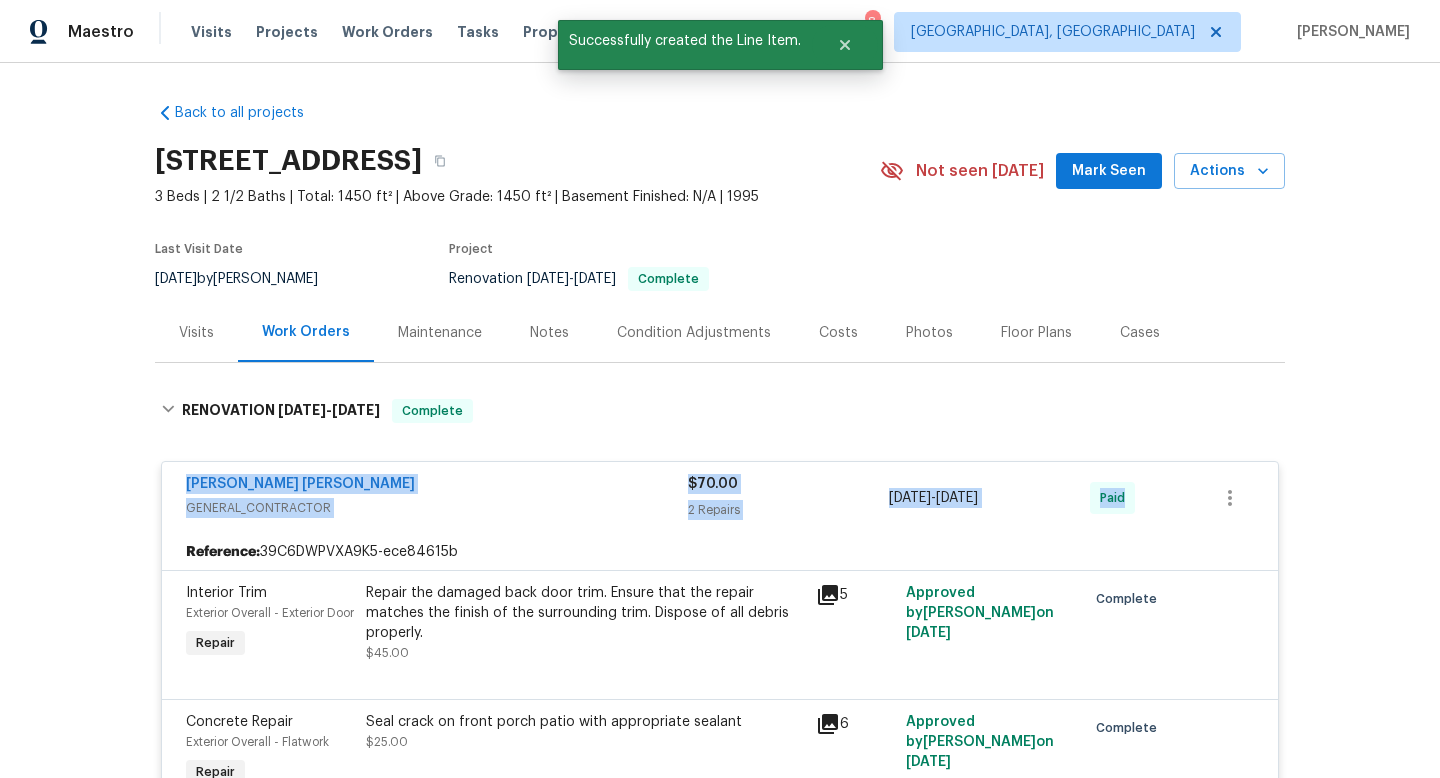 drag, startPoint x: 169, startPoint y: 470, endPoint x: 1203, endPoint y: 503, distance: 1034.5265 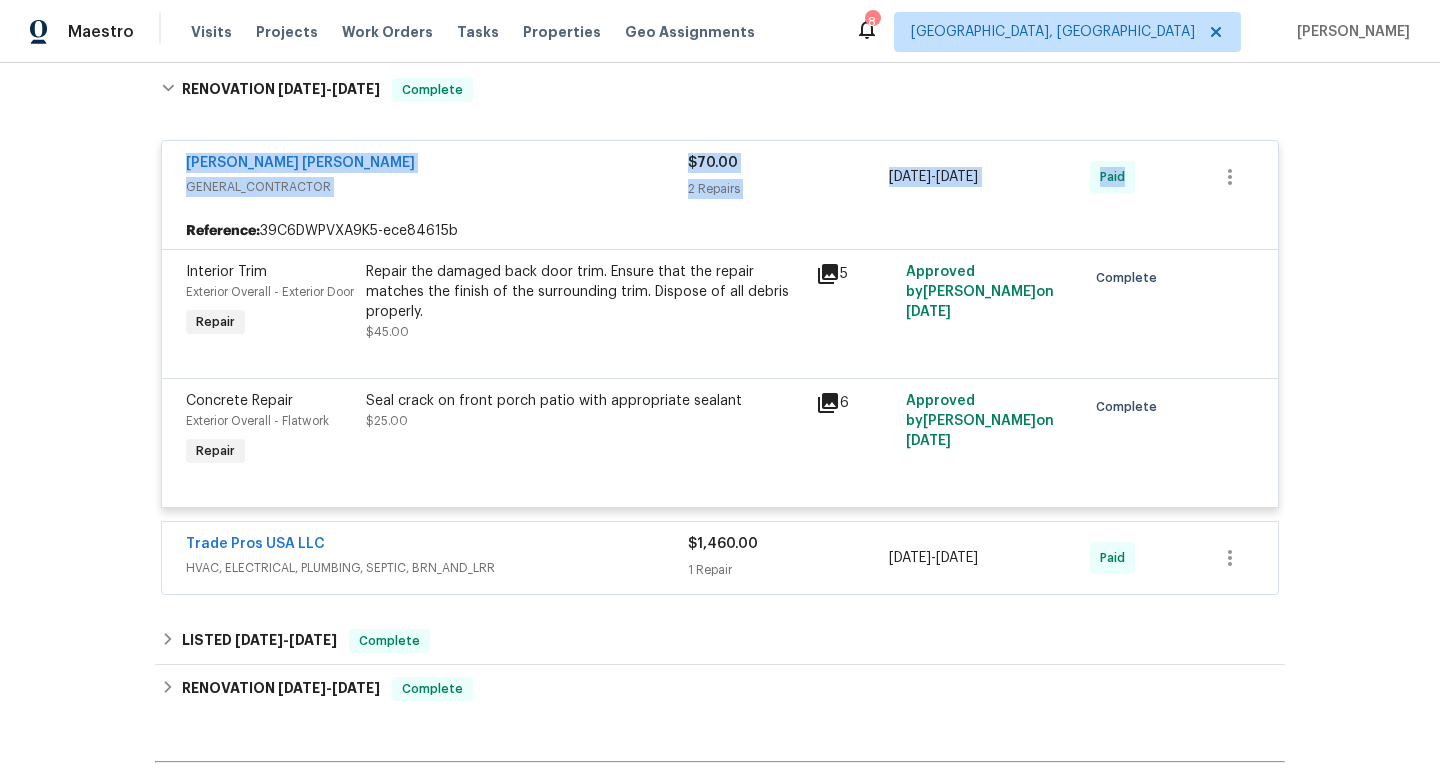 scroll, scrollTop: 812, scrollLeft: 0, axis: vertical 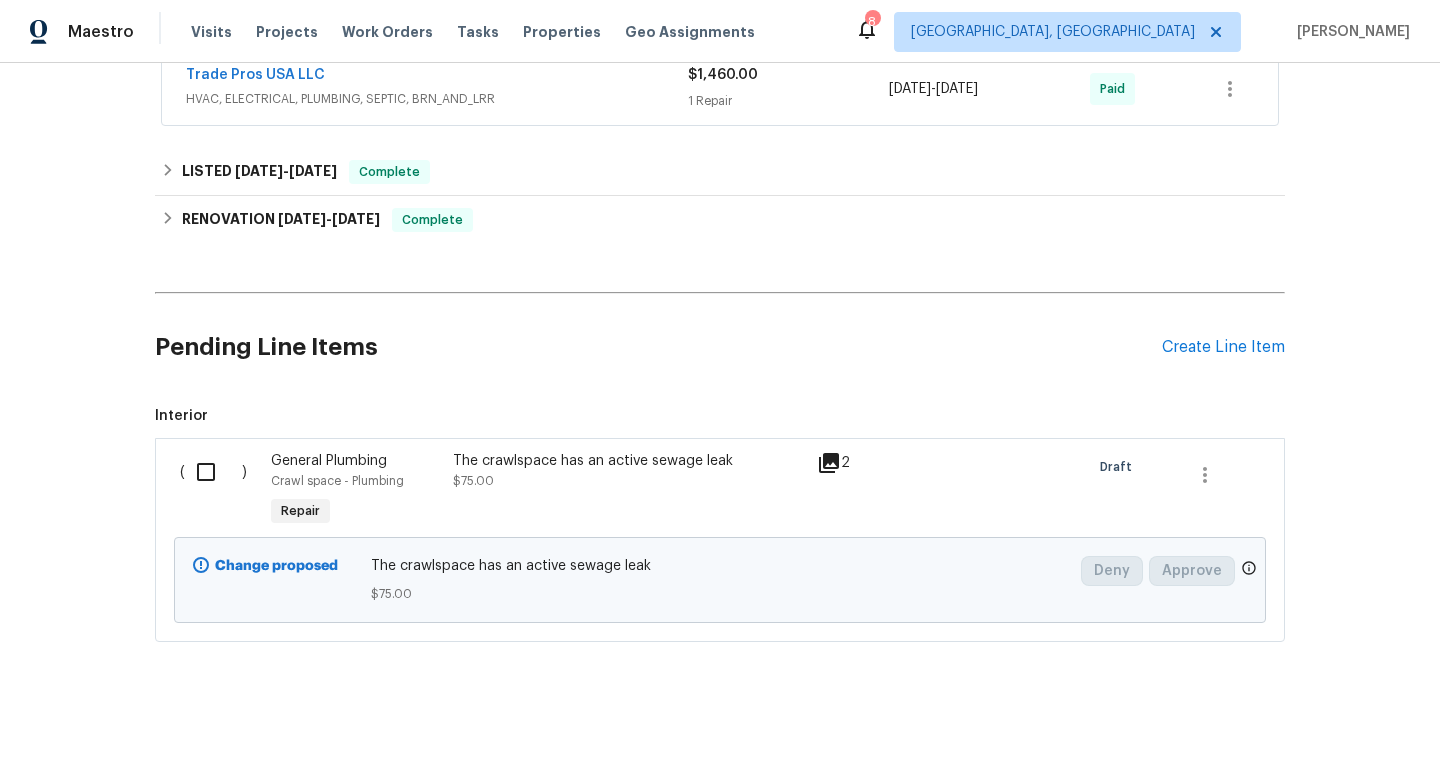 click at bounding box center (213, 472) 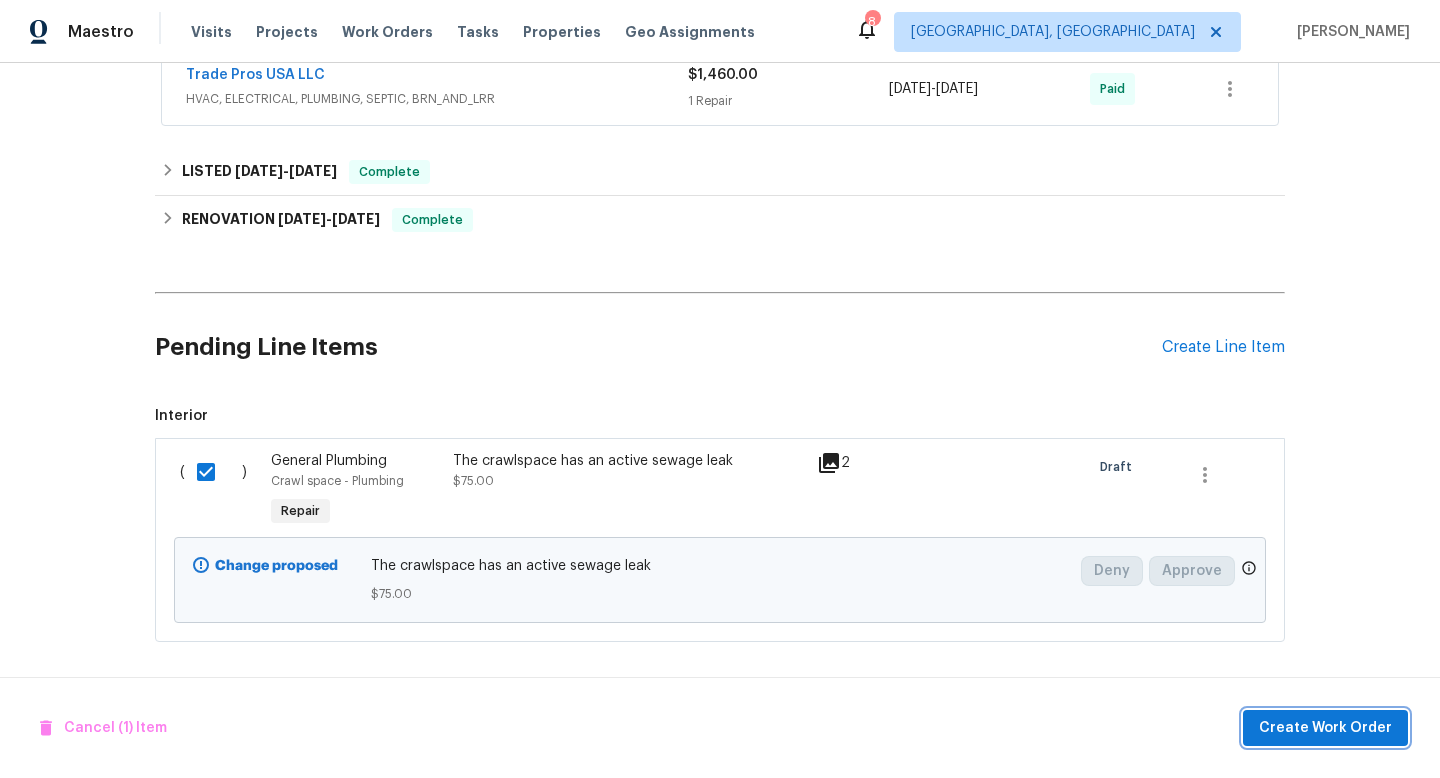click on "Create Work Order" at bounding box center (1325, 728) 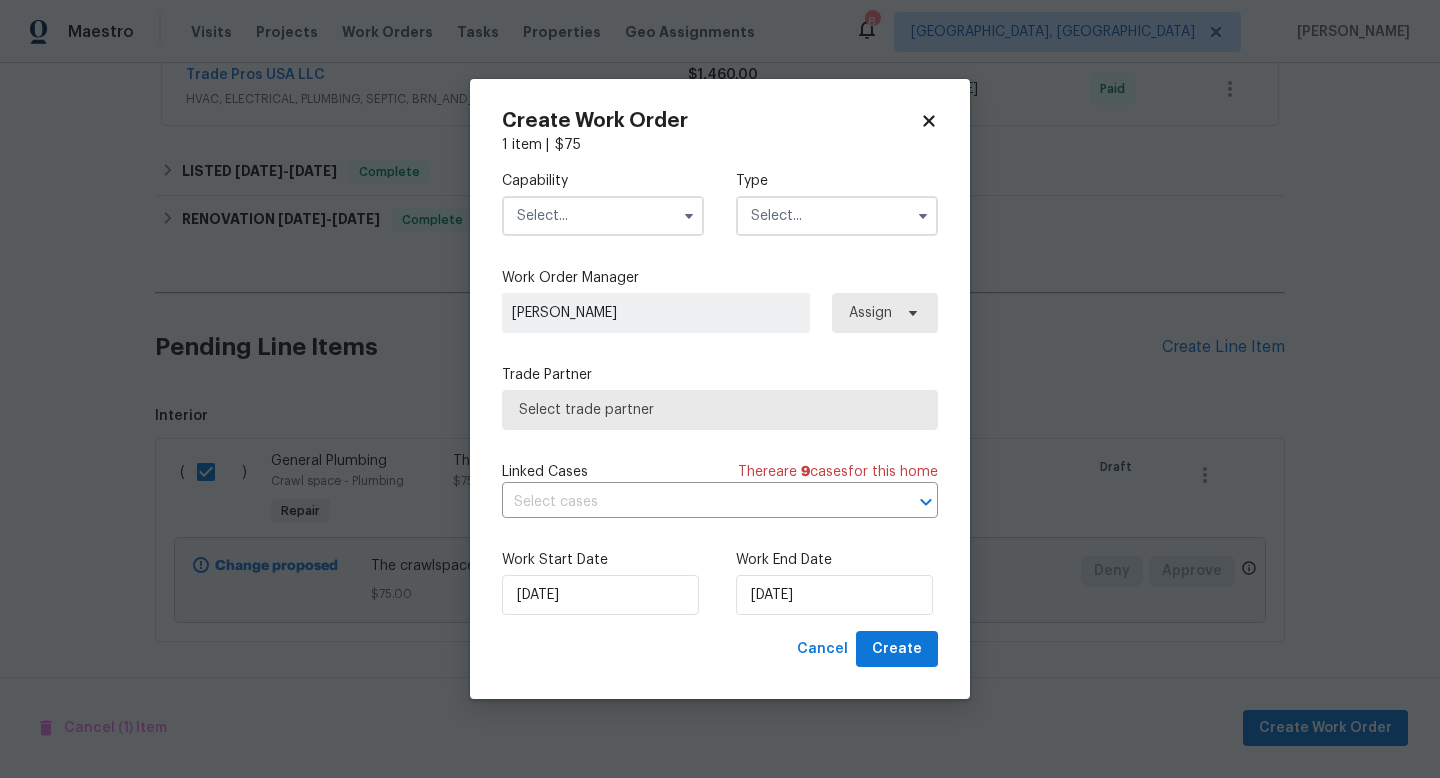 click at bounding box center (603, 216) 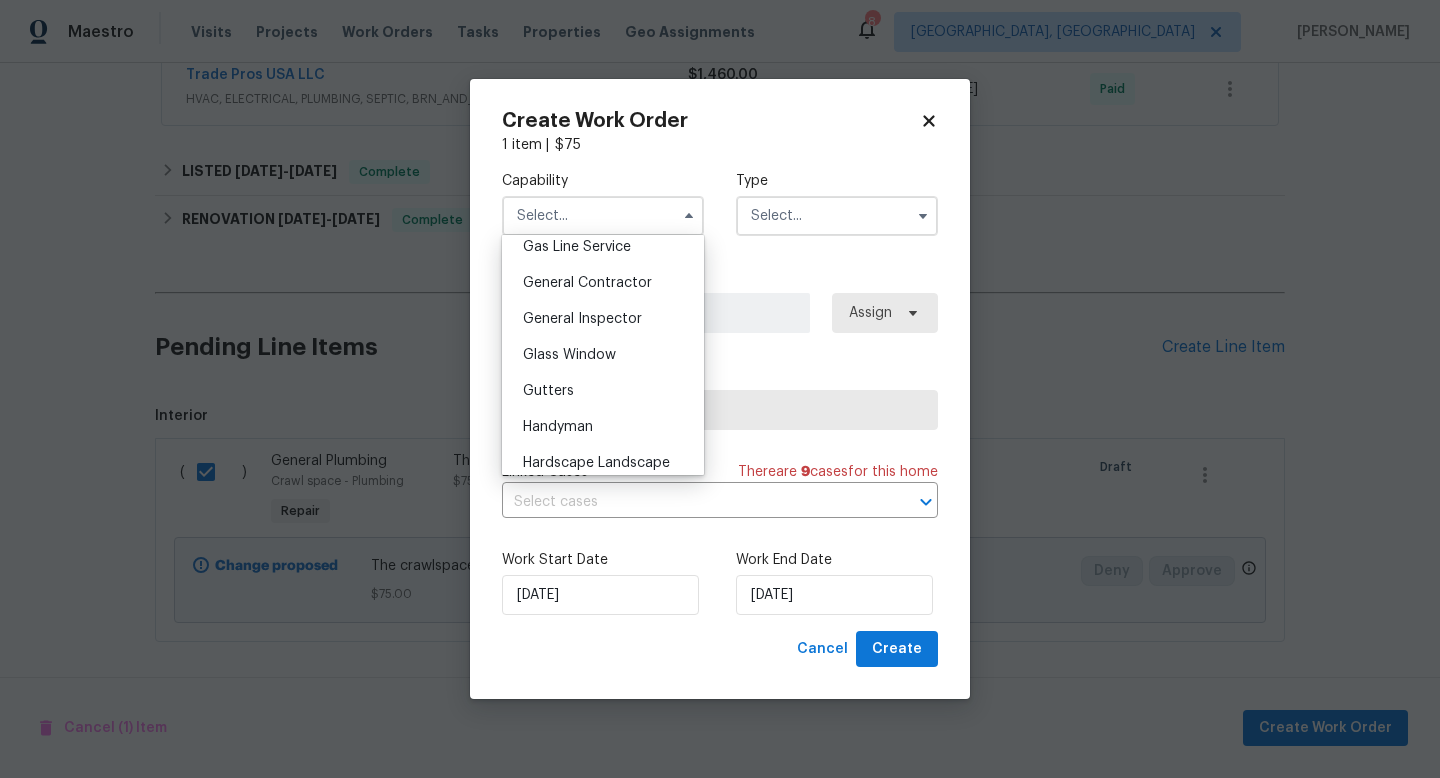 scroll, scrollTop: 927, scrollLeft: 0, axis: vertical 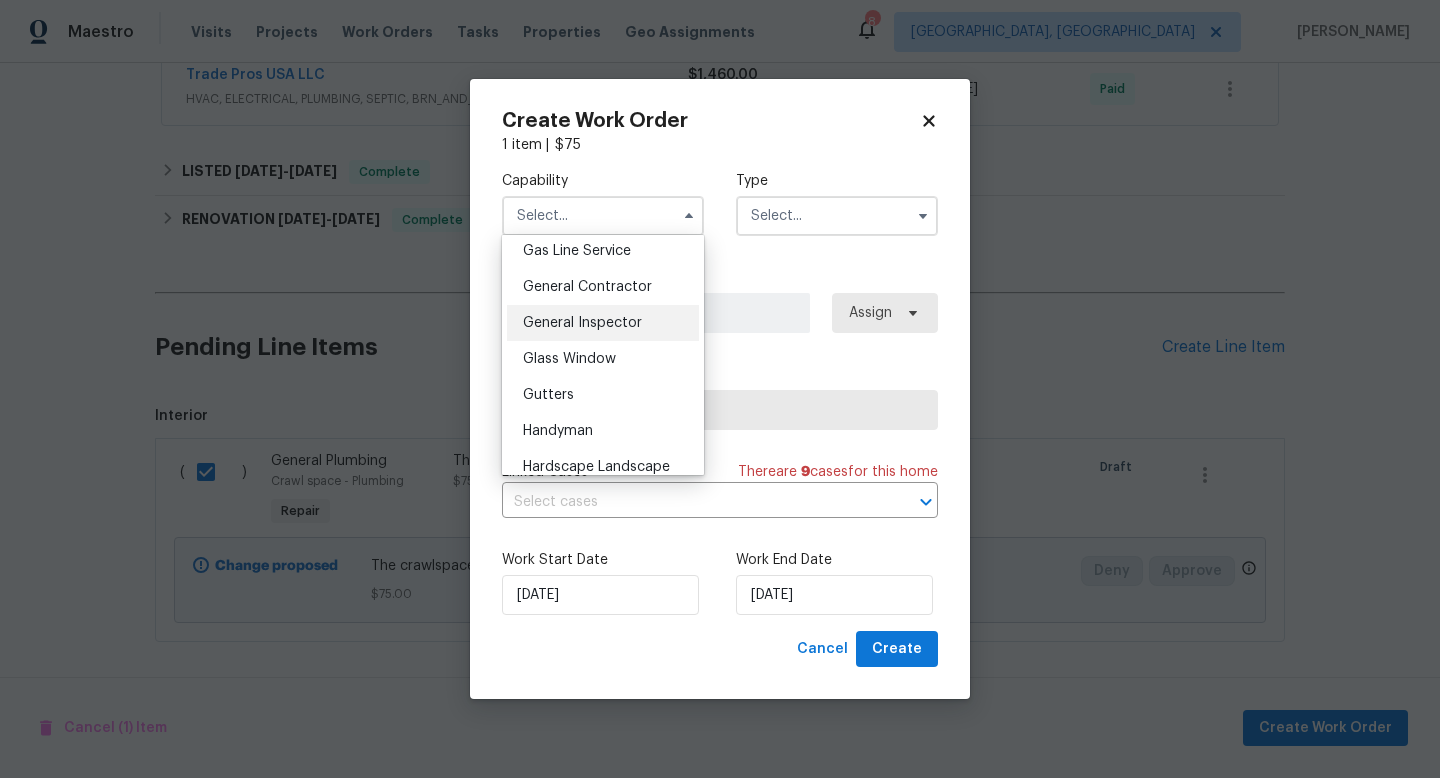 click on "General Inspector" at bounding box center [582, 323] 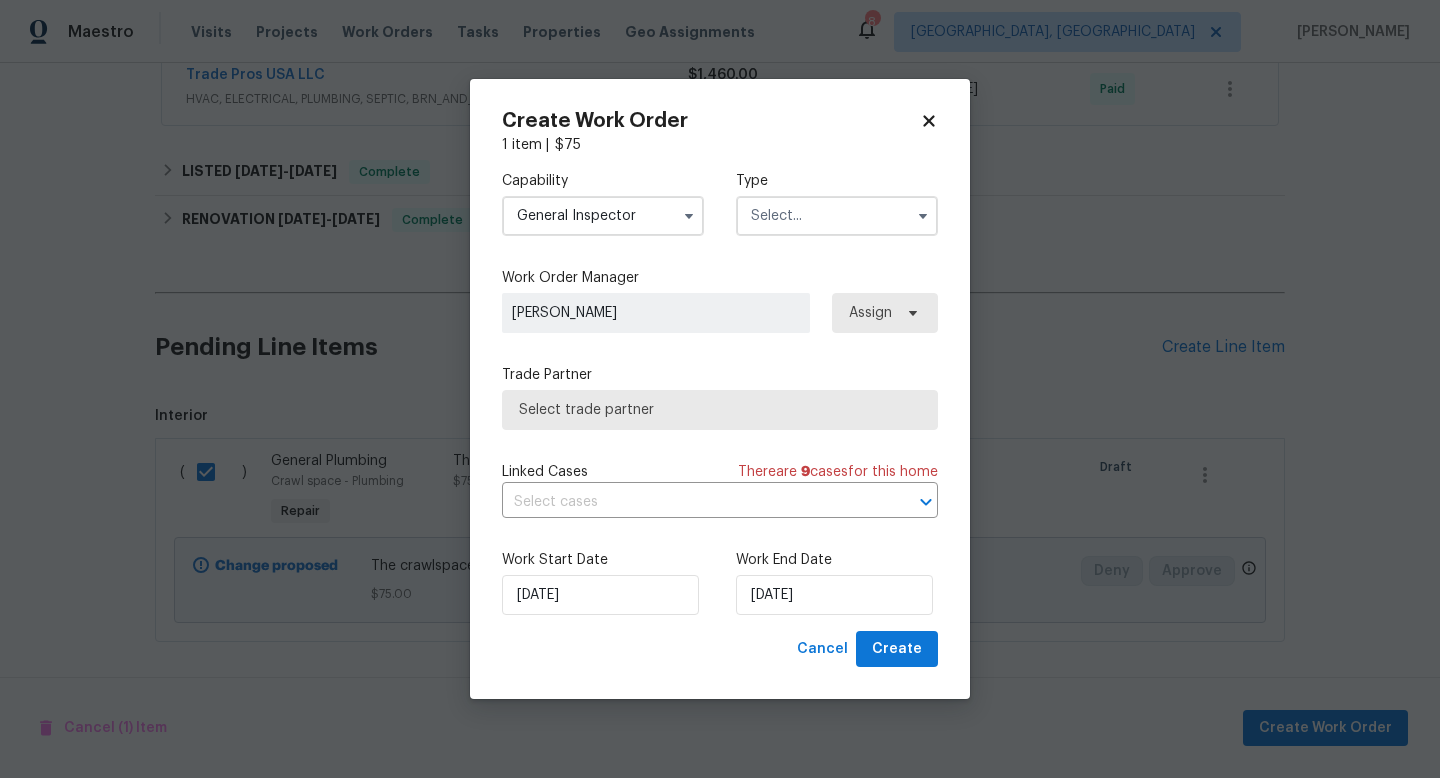 click on "General Inspector" at bounding box center (603, 216) 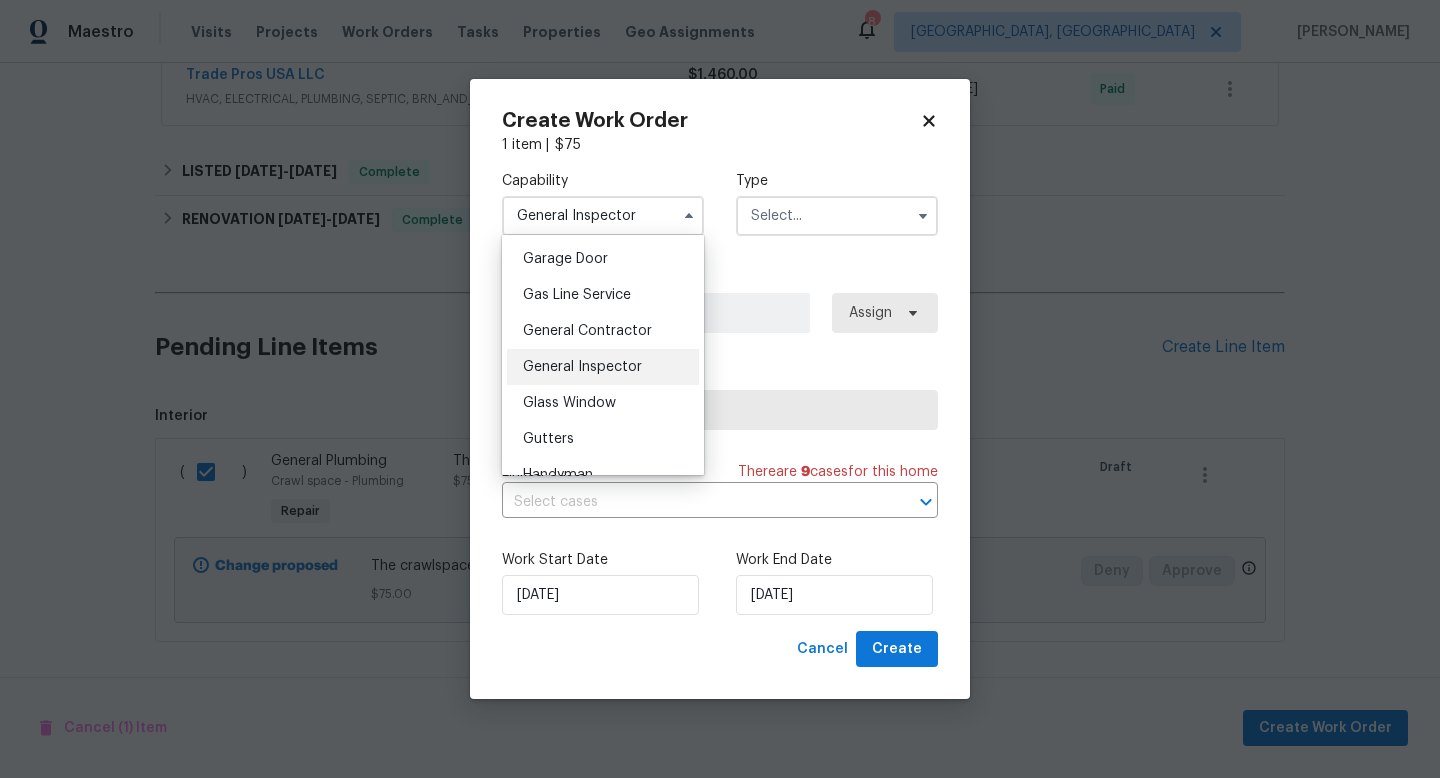scroll, scrollTop: 885, scrollLeft: 0, axis: vertical 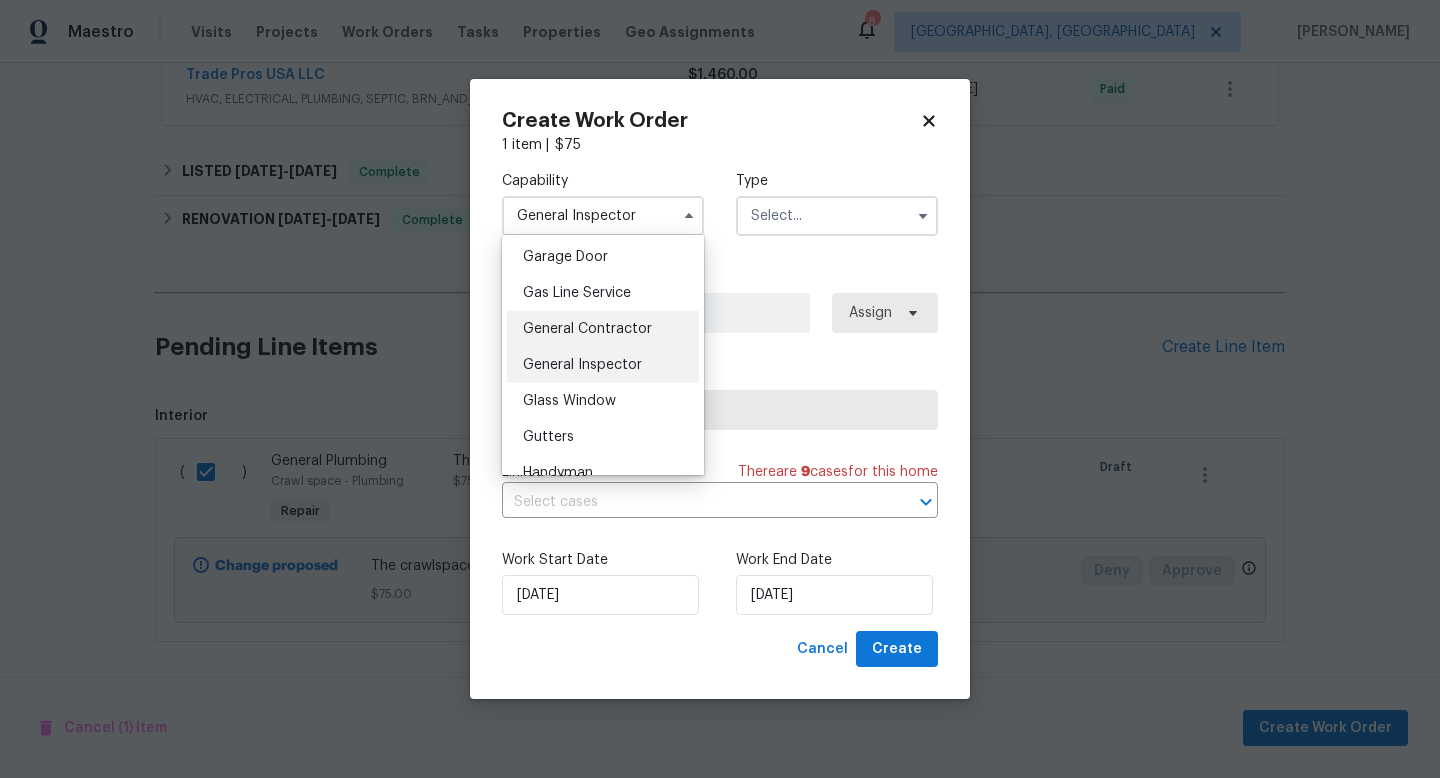 click on "General Contractor" at bounding box center (603, 329) 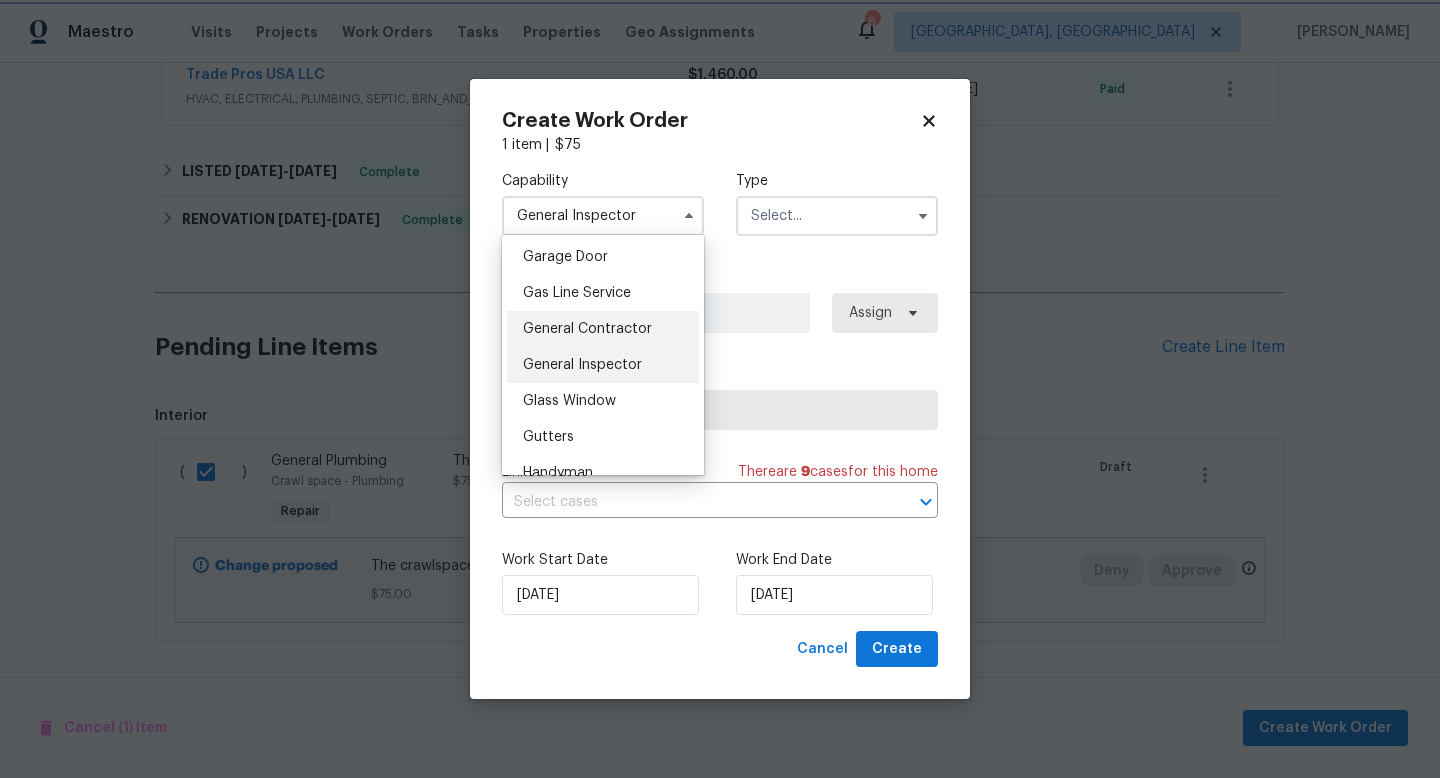 type on "General Contractor" 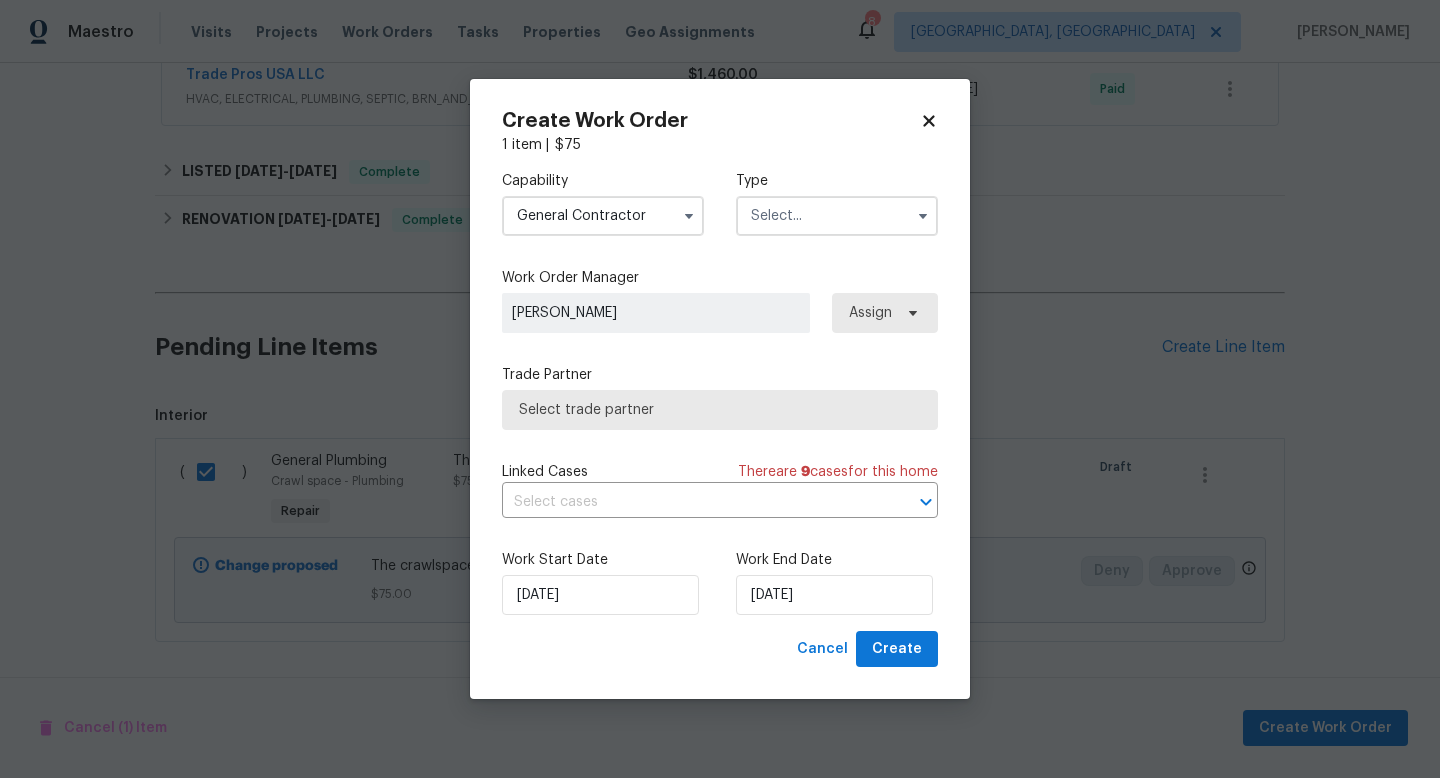click at bounding box center [837, 216] 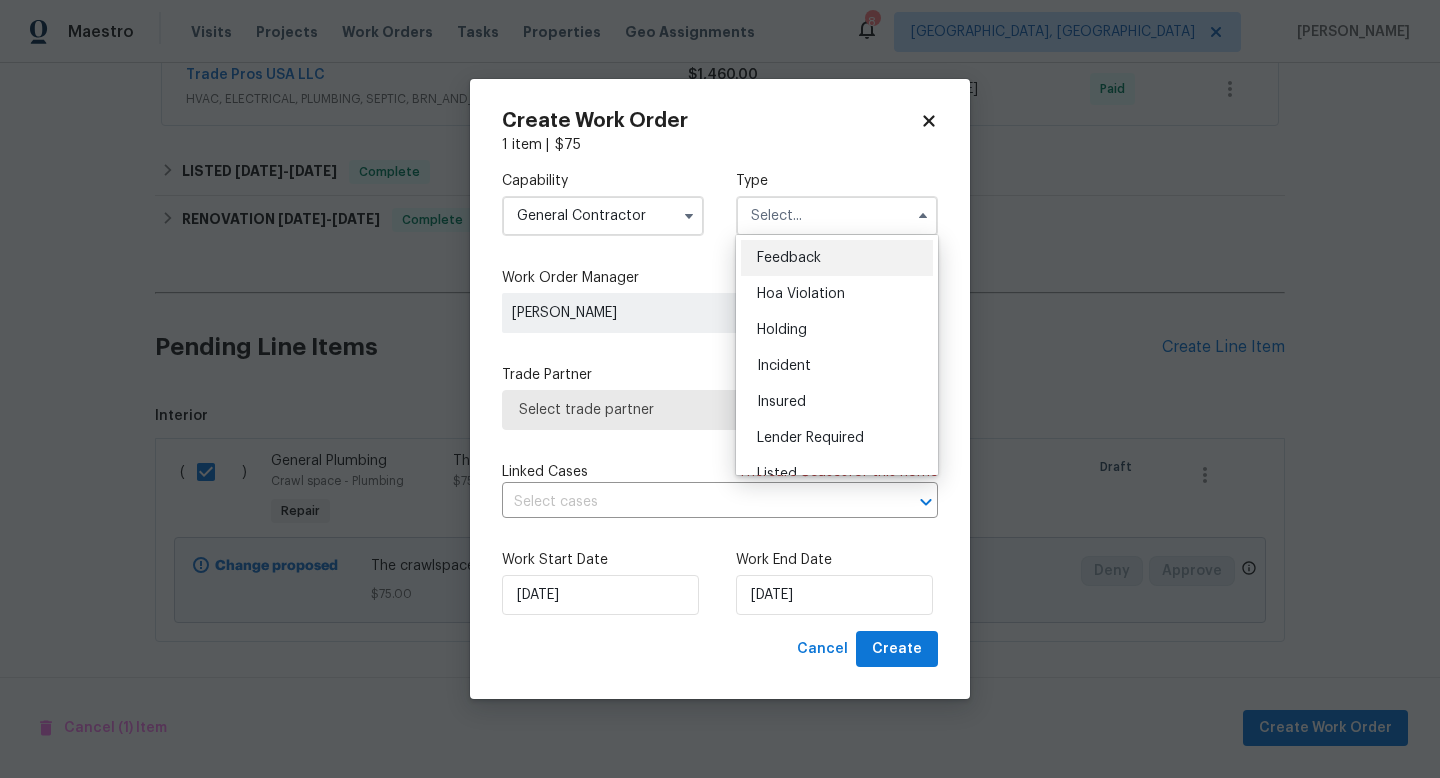 click on "Feedback" at bounding box center (789, 258) 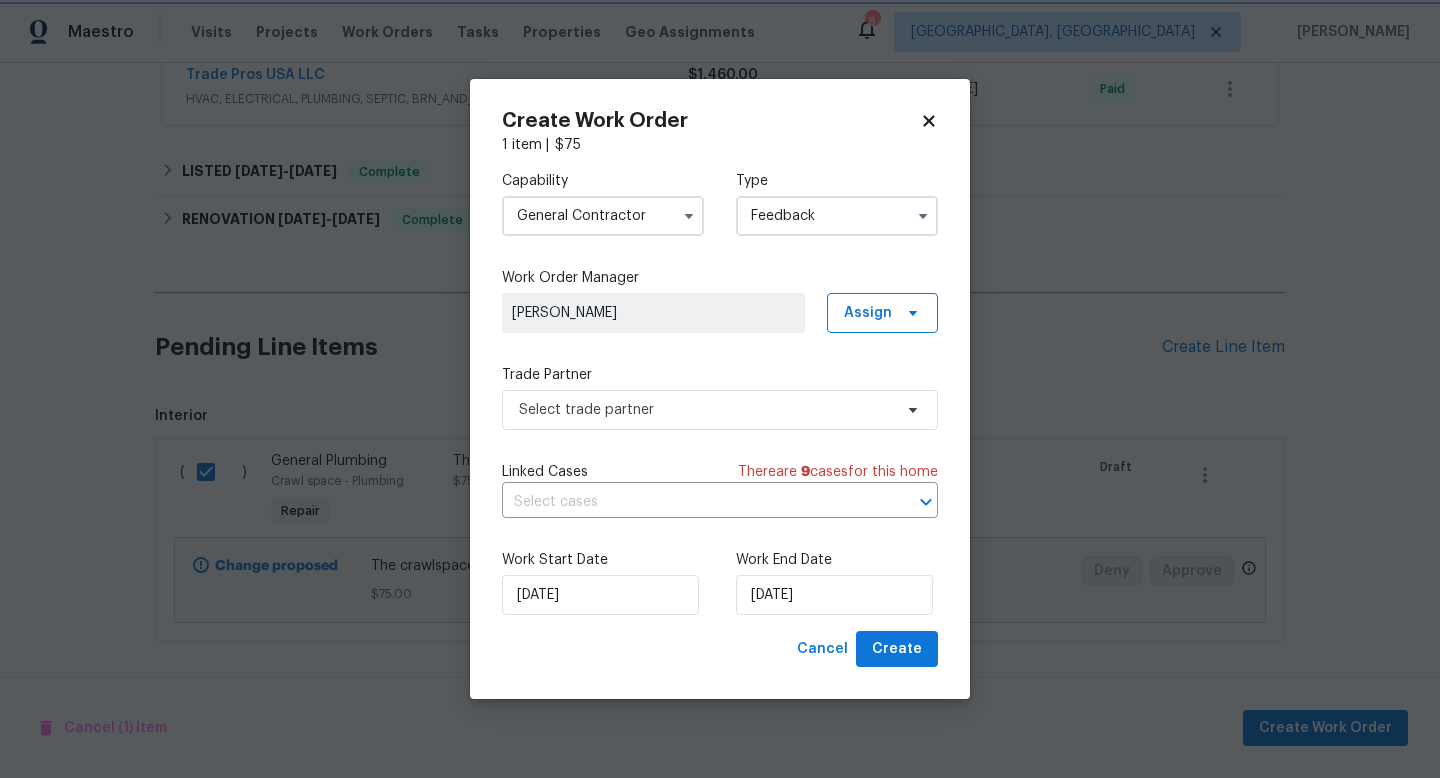 type on "Feedback" 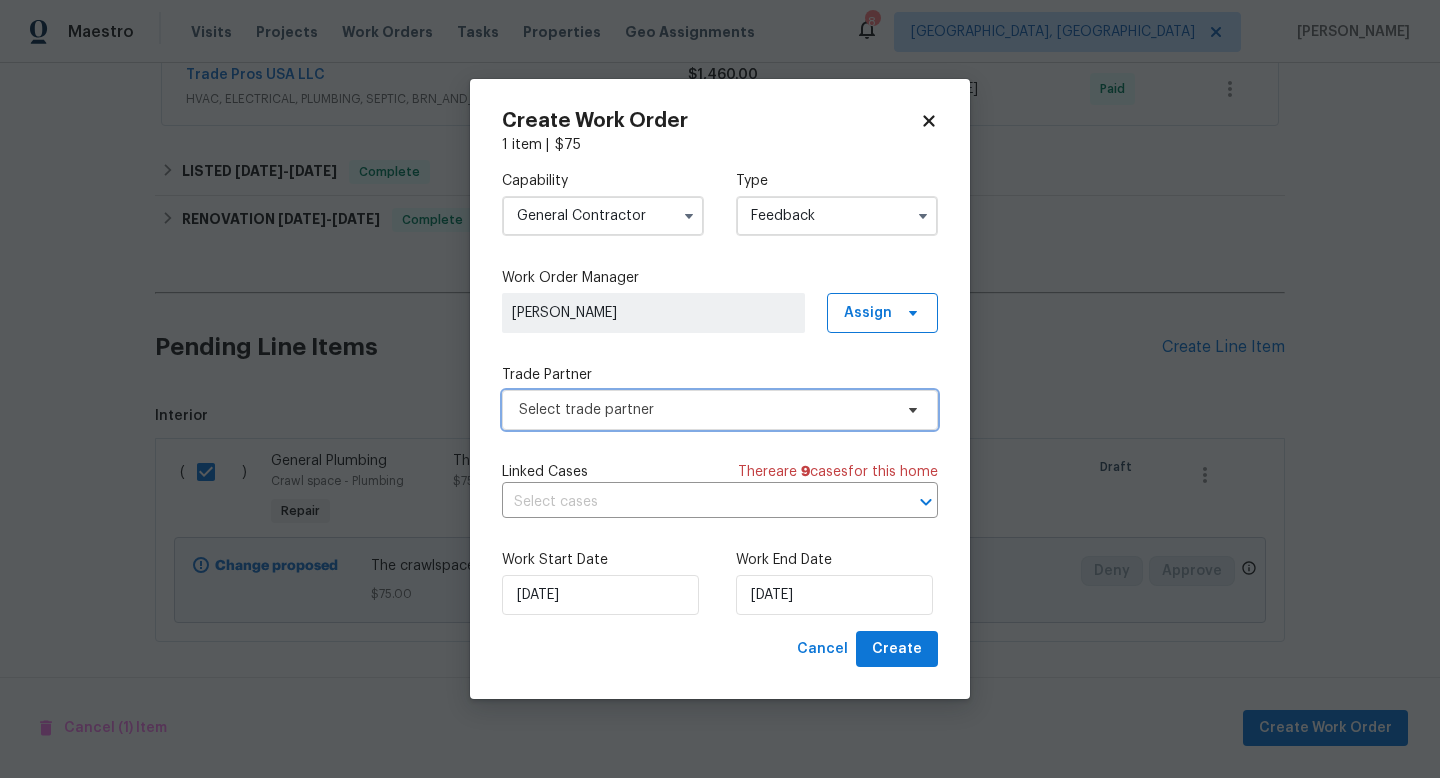 click on "Select trade partner" at bounding box center [705, 410] 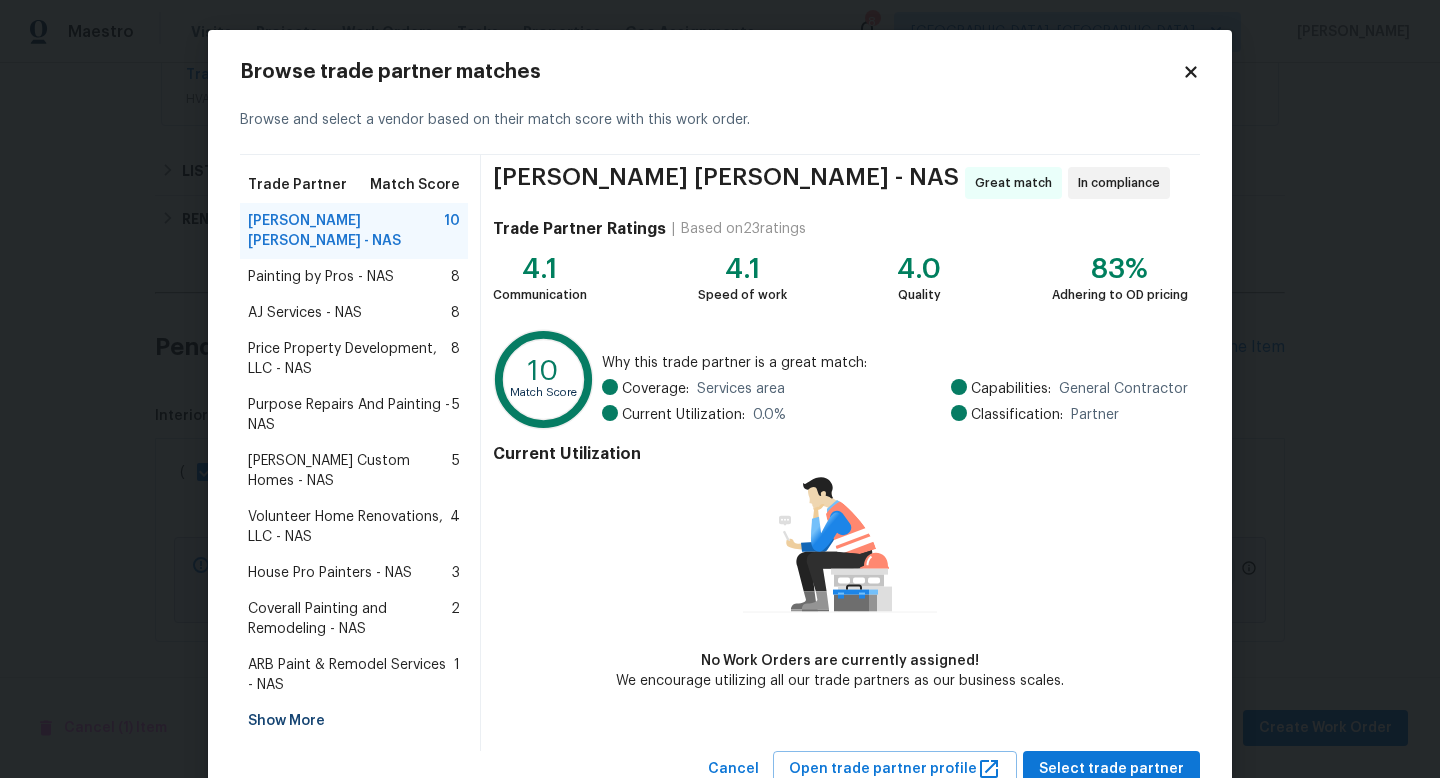 scroll, scrollTop: 51, scrollLeft: 0, axis: vertical 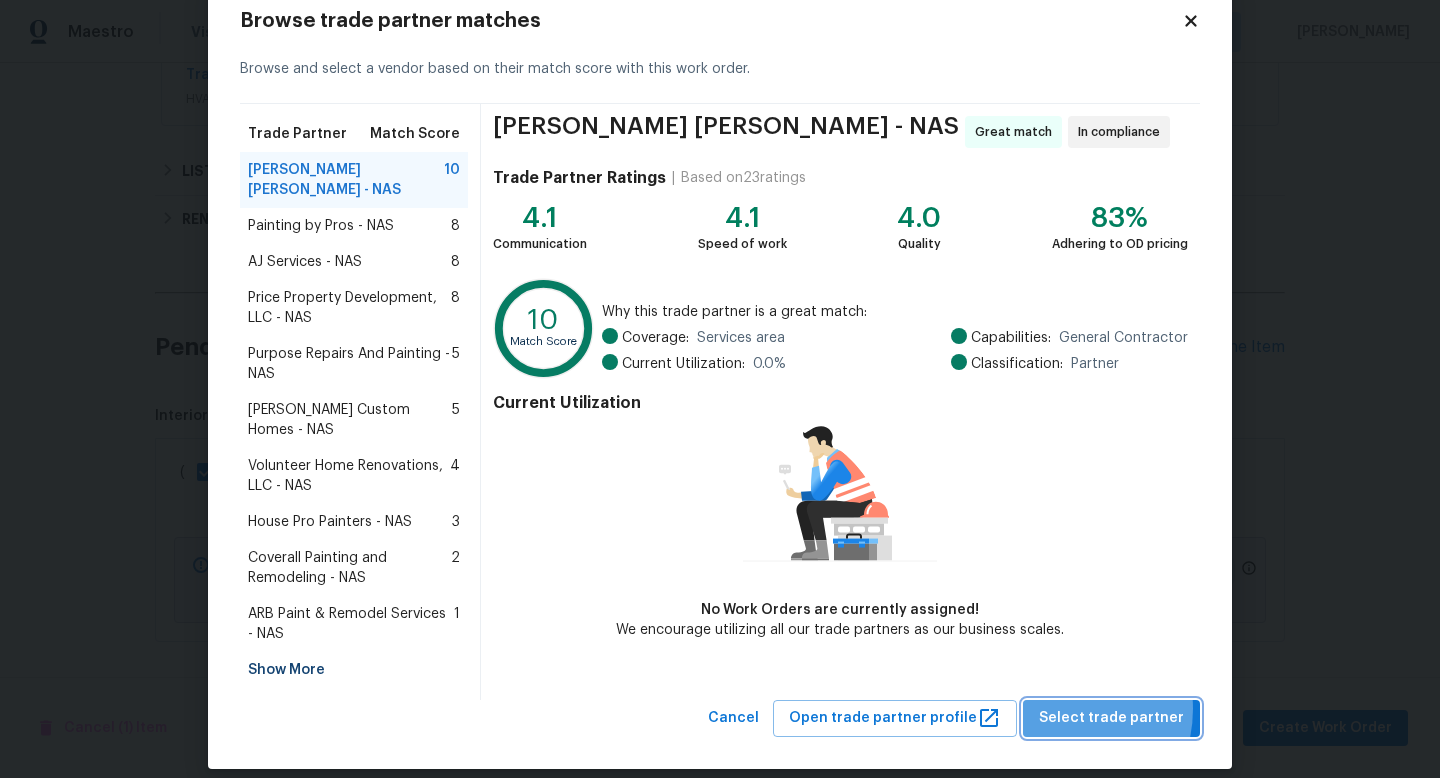 click on "Select trade partner" at bounding box center [1111, 718] 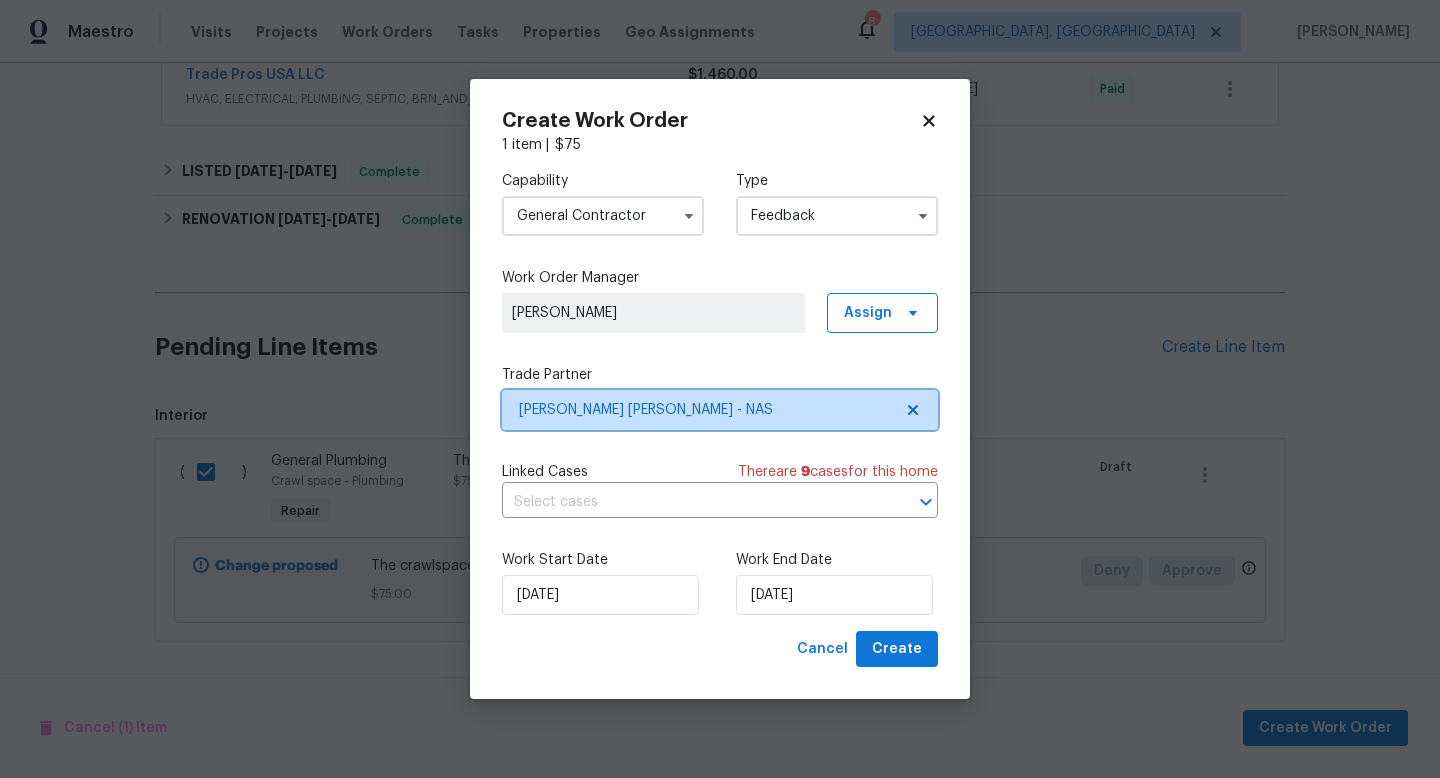 scroll, scrollTop: 0, scrollLeft: 0, axis: both 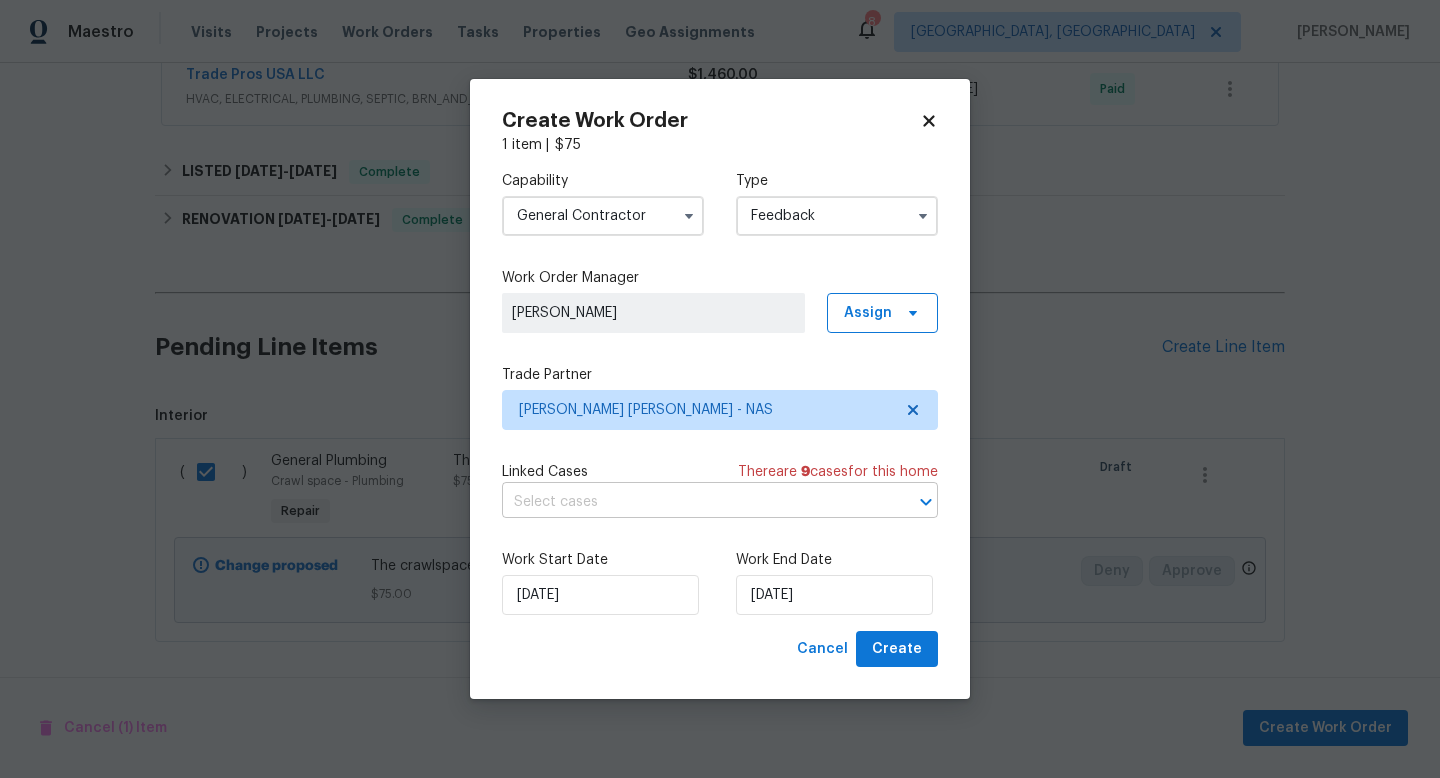 click at bounding box center (692, 502) 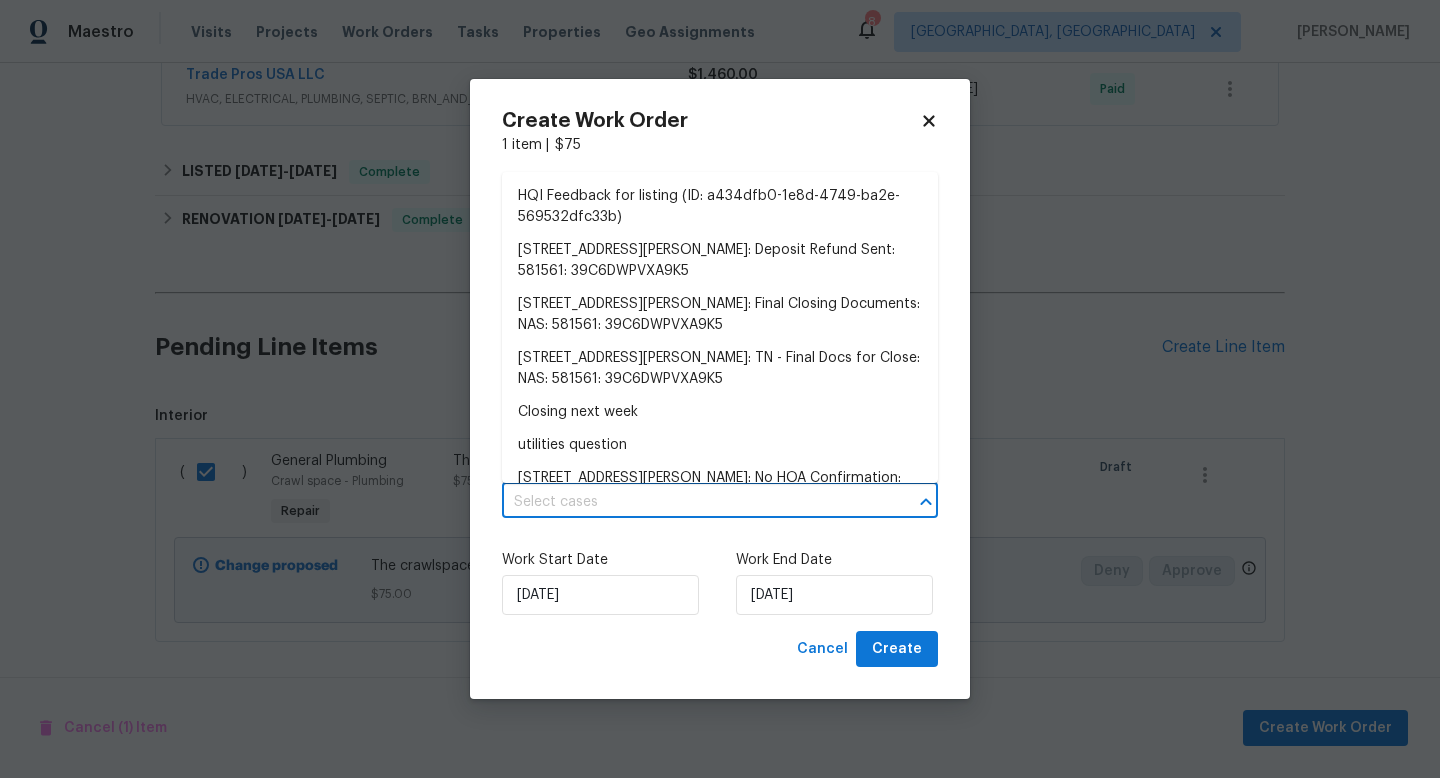 click on "Work End Date" at bounding box center (837, 560) 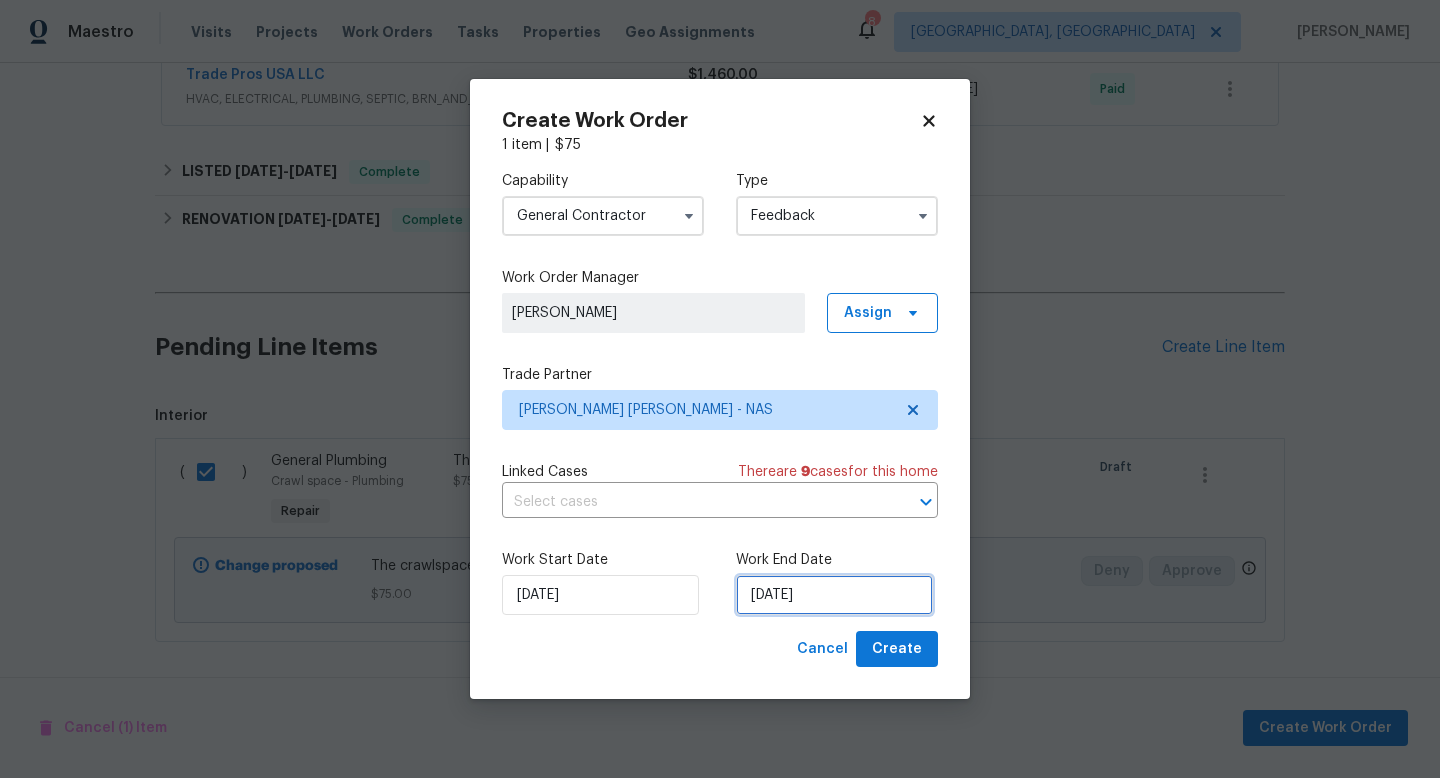 click on "21/07/2025" at bounding box center [834, 595] 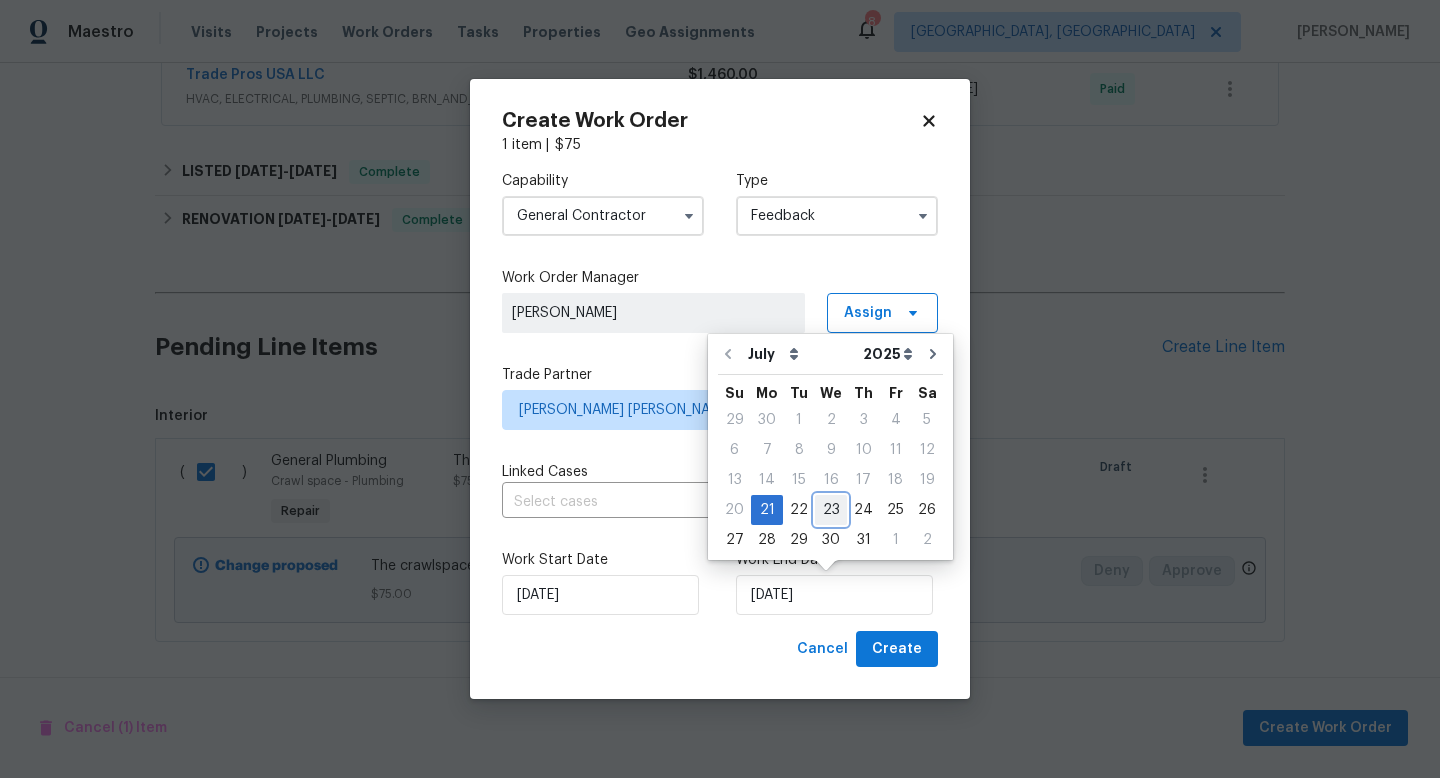 click on "23" at bounding box center [831, 510] 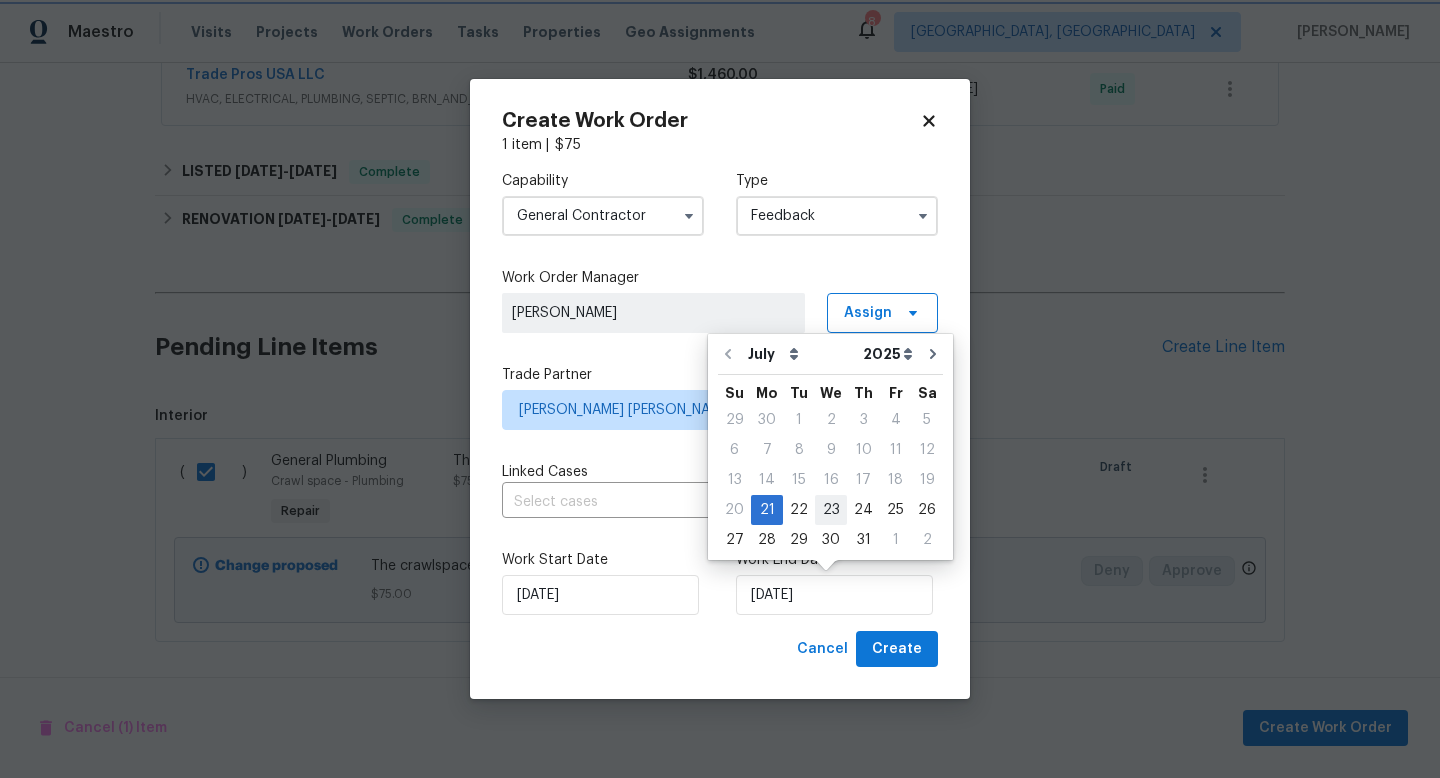 type on "23/07/2025" 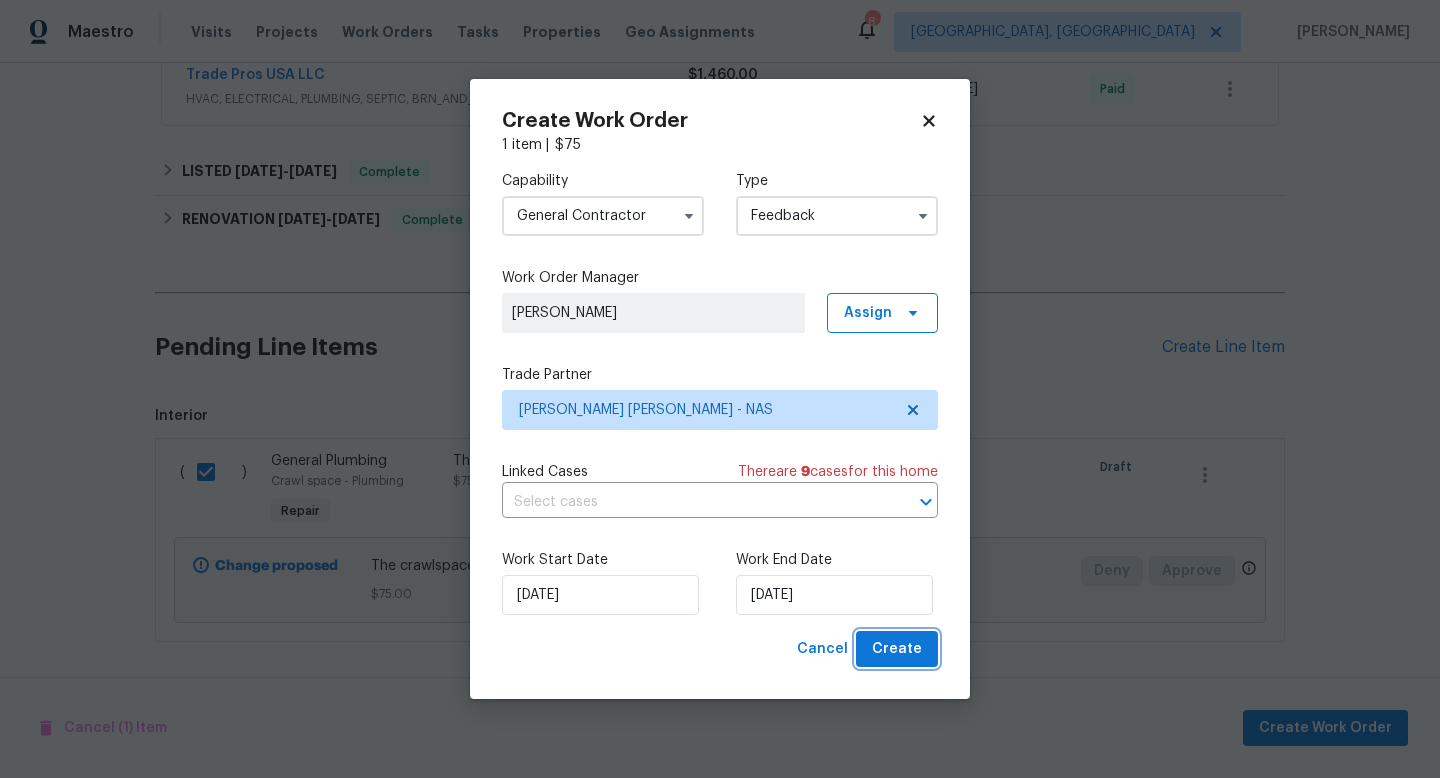 click on "Create" at bounding box center [897, 649] 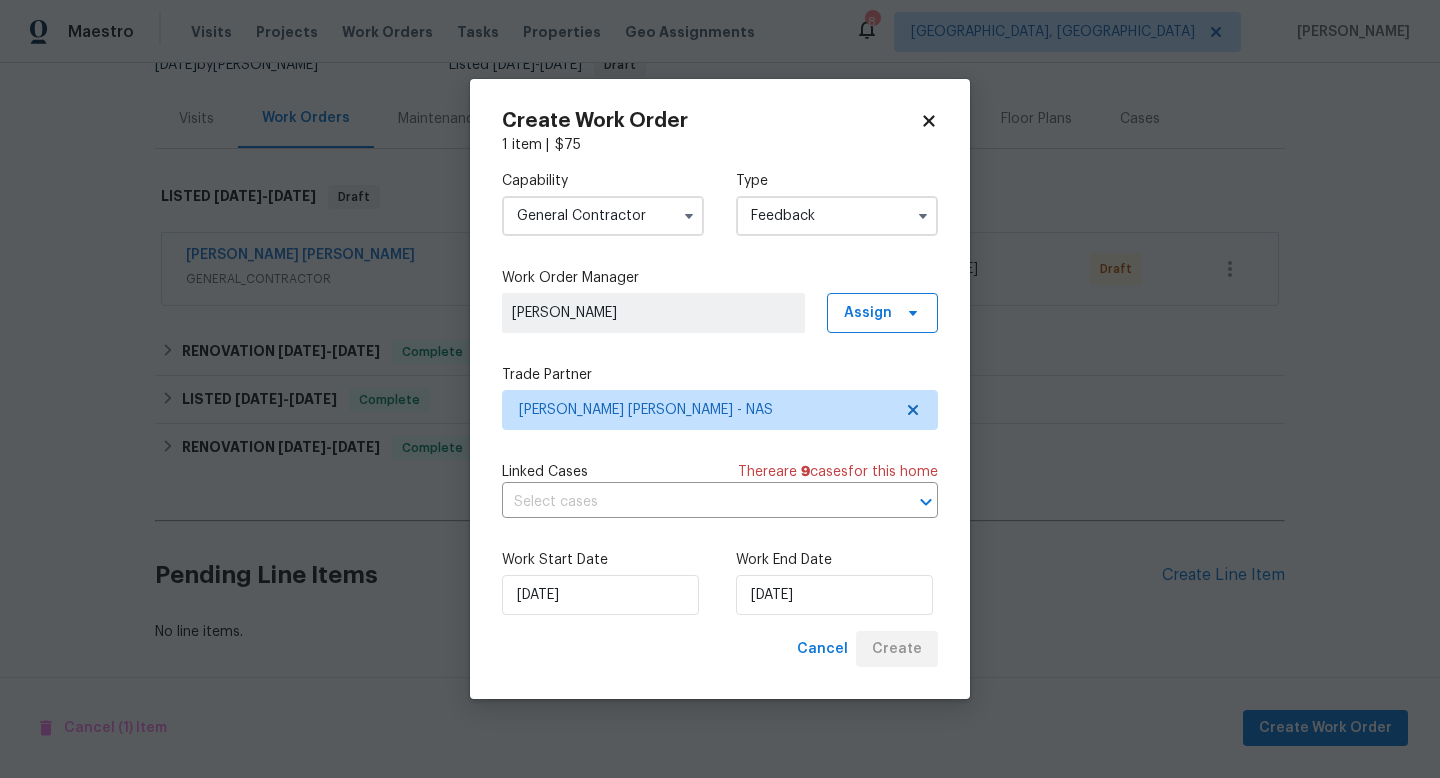 scroll, scrollTop: 214, scrollLeft: 0, axis: vertical 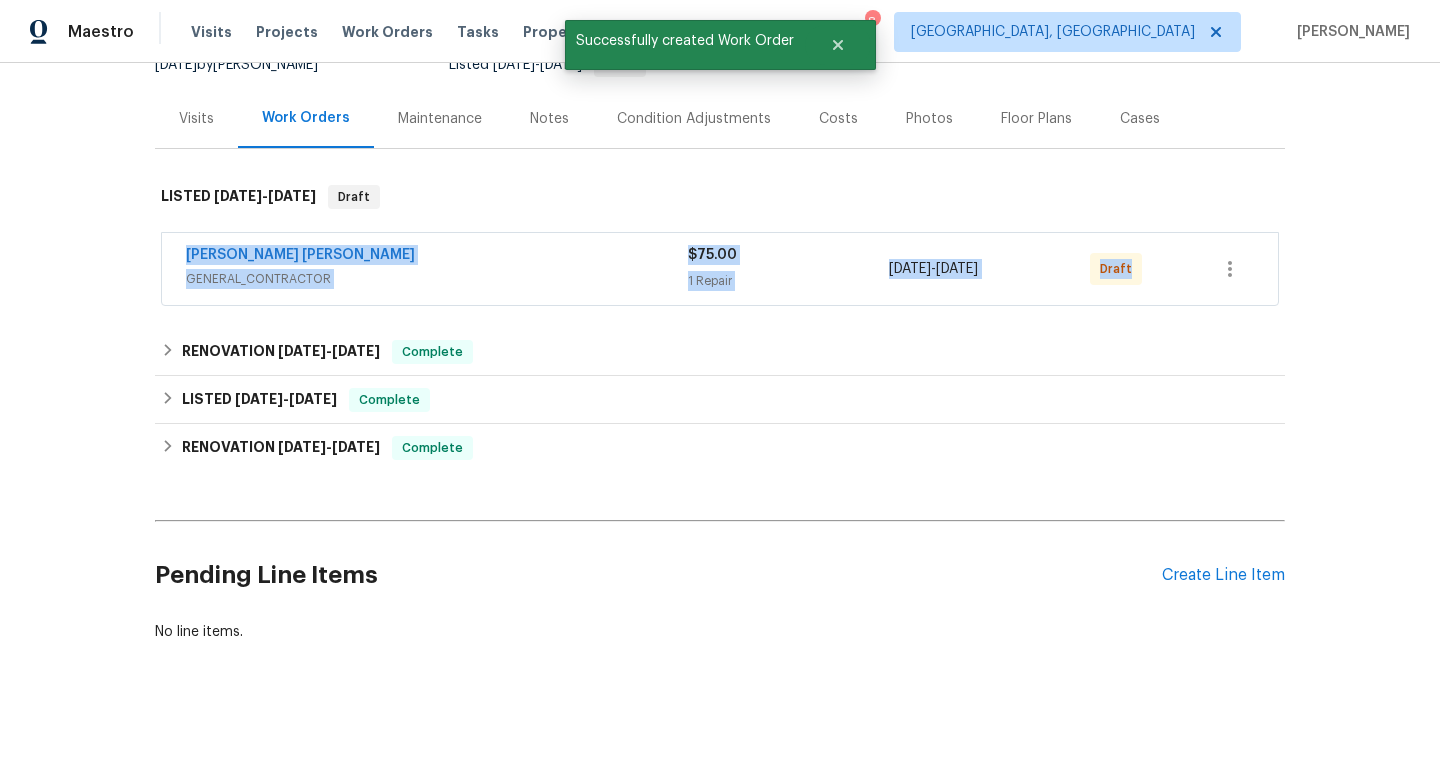drag, startPoint x: 165, startPoint y: 248, endPoint x: 1253, endPoint y: 248, distance: 1088 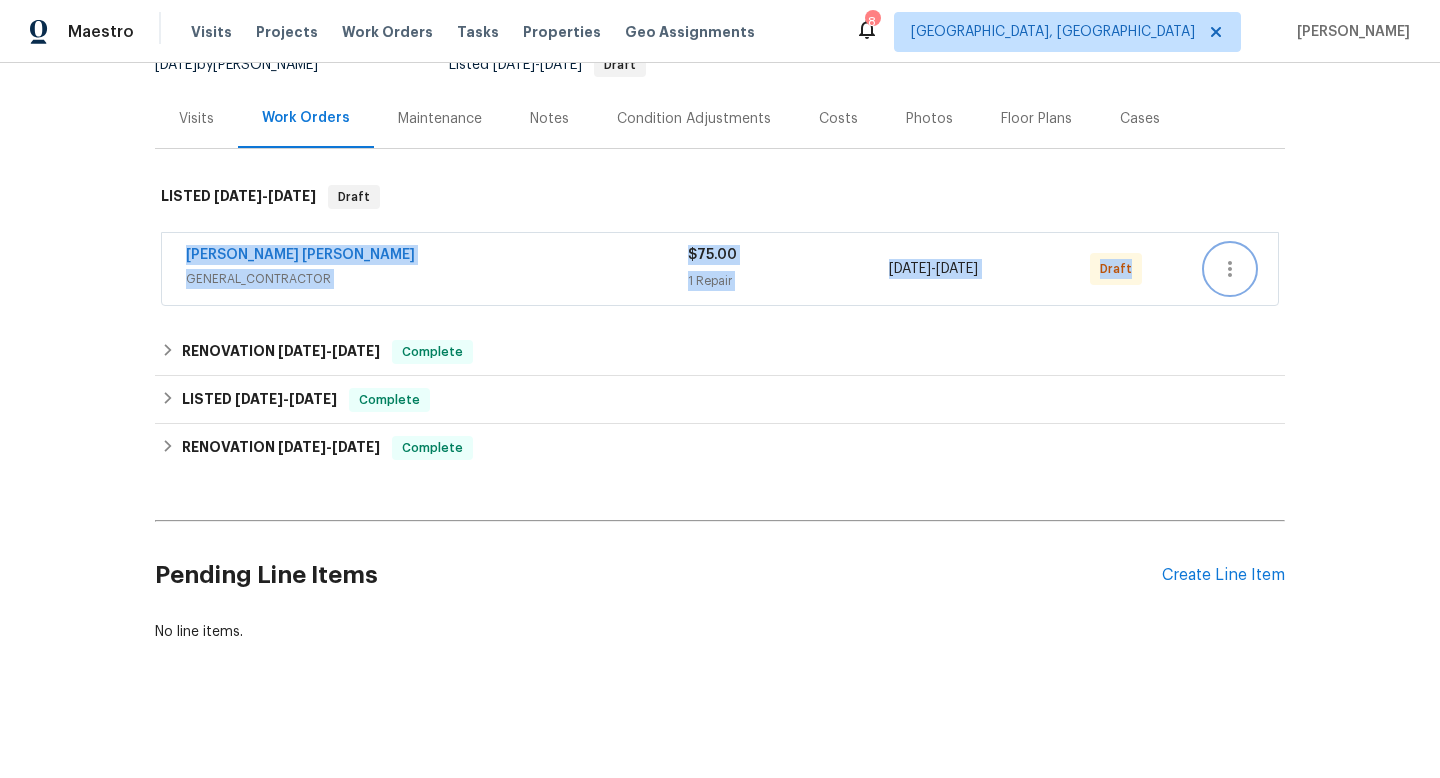 click 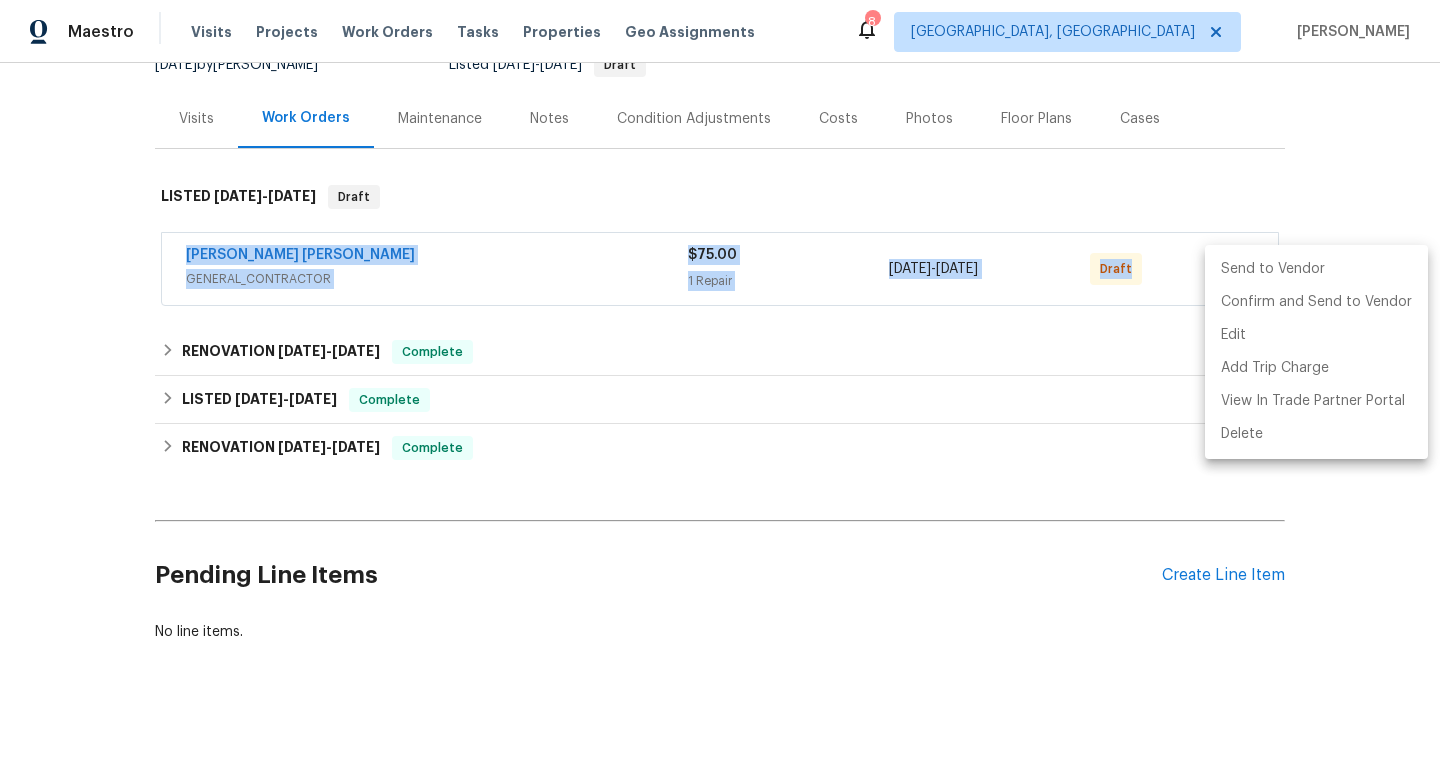 click on "Send to Vendor" at bounding box center (1316, 269) 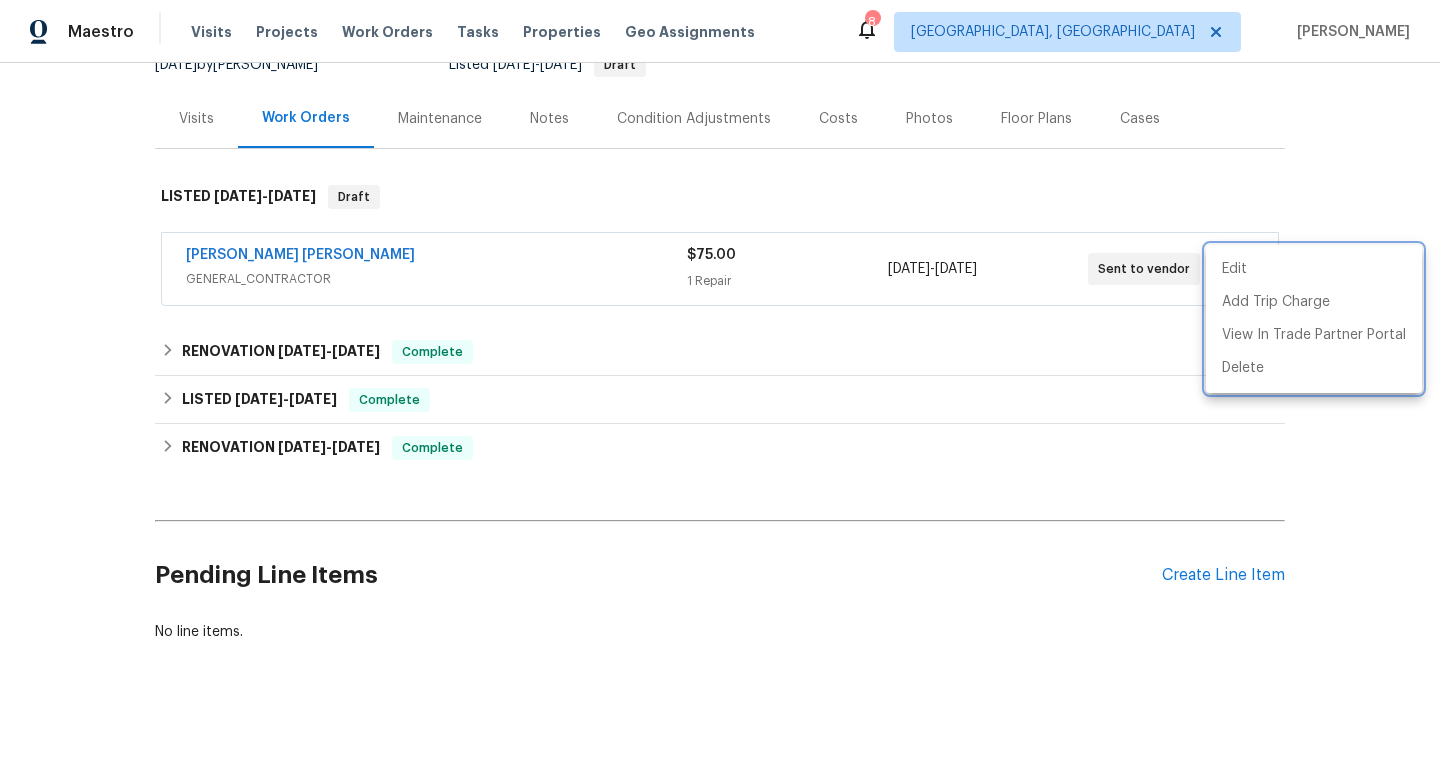 click at bounding box center (720, 389) 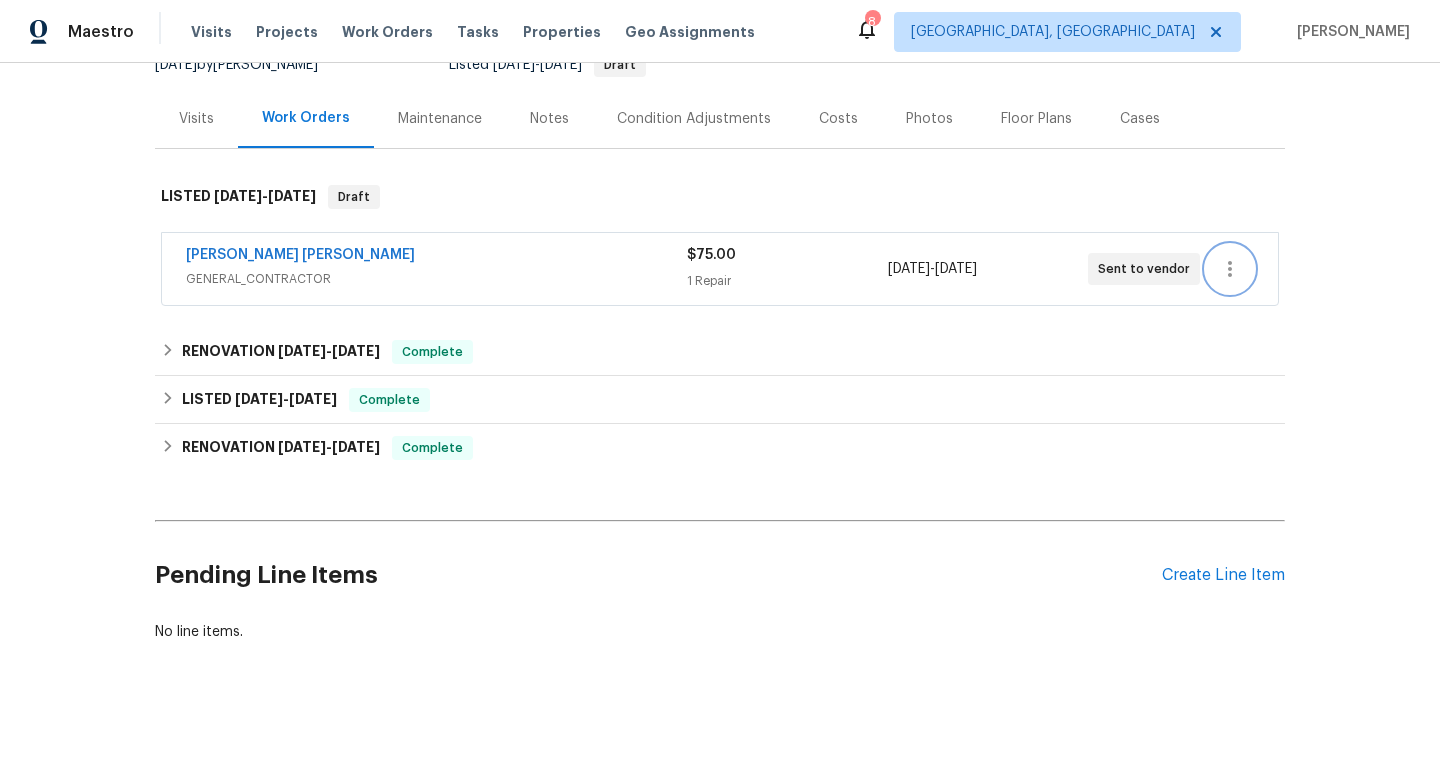 scroll, scrollTop: 0, scrollLeft: 0, axis: both 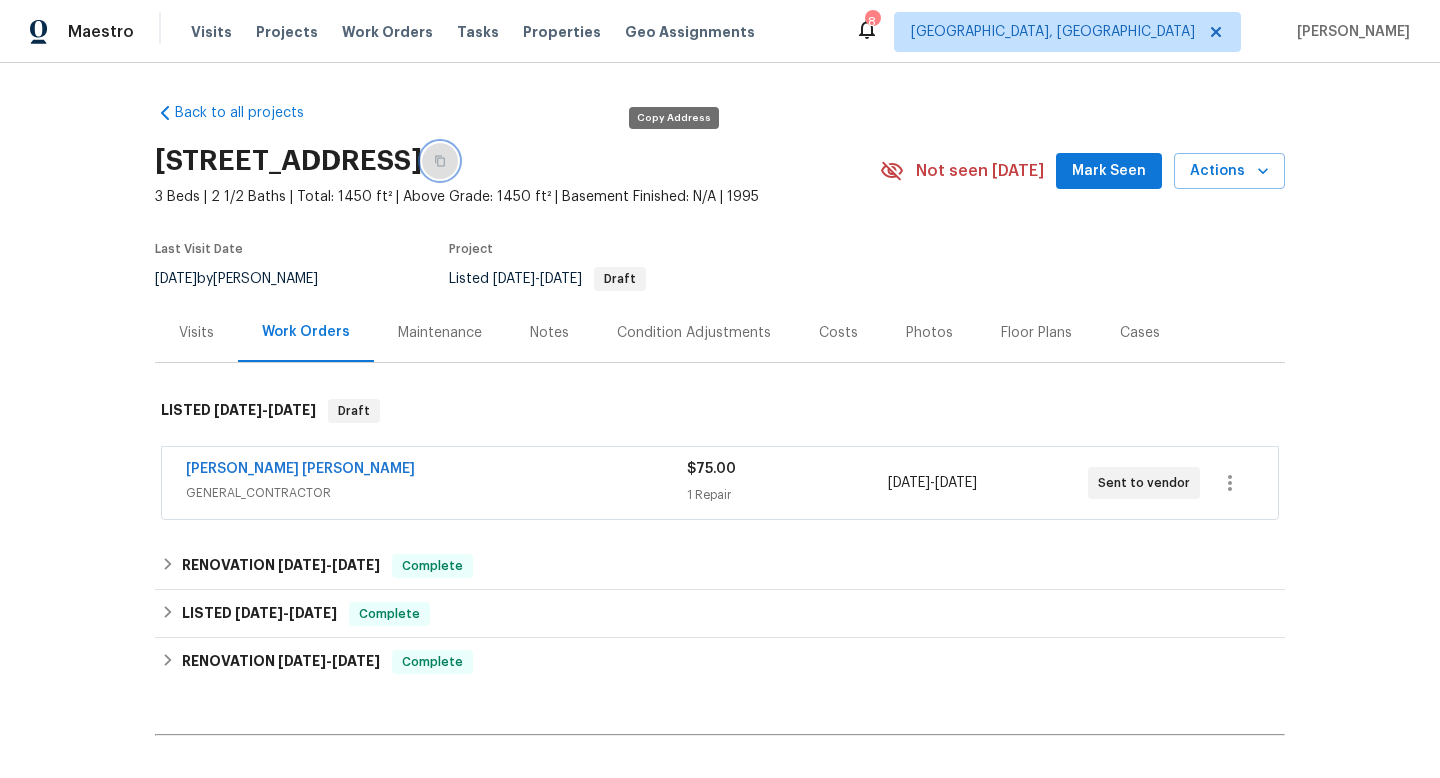 click at bounding box center (440, 161) 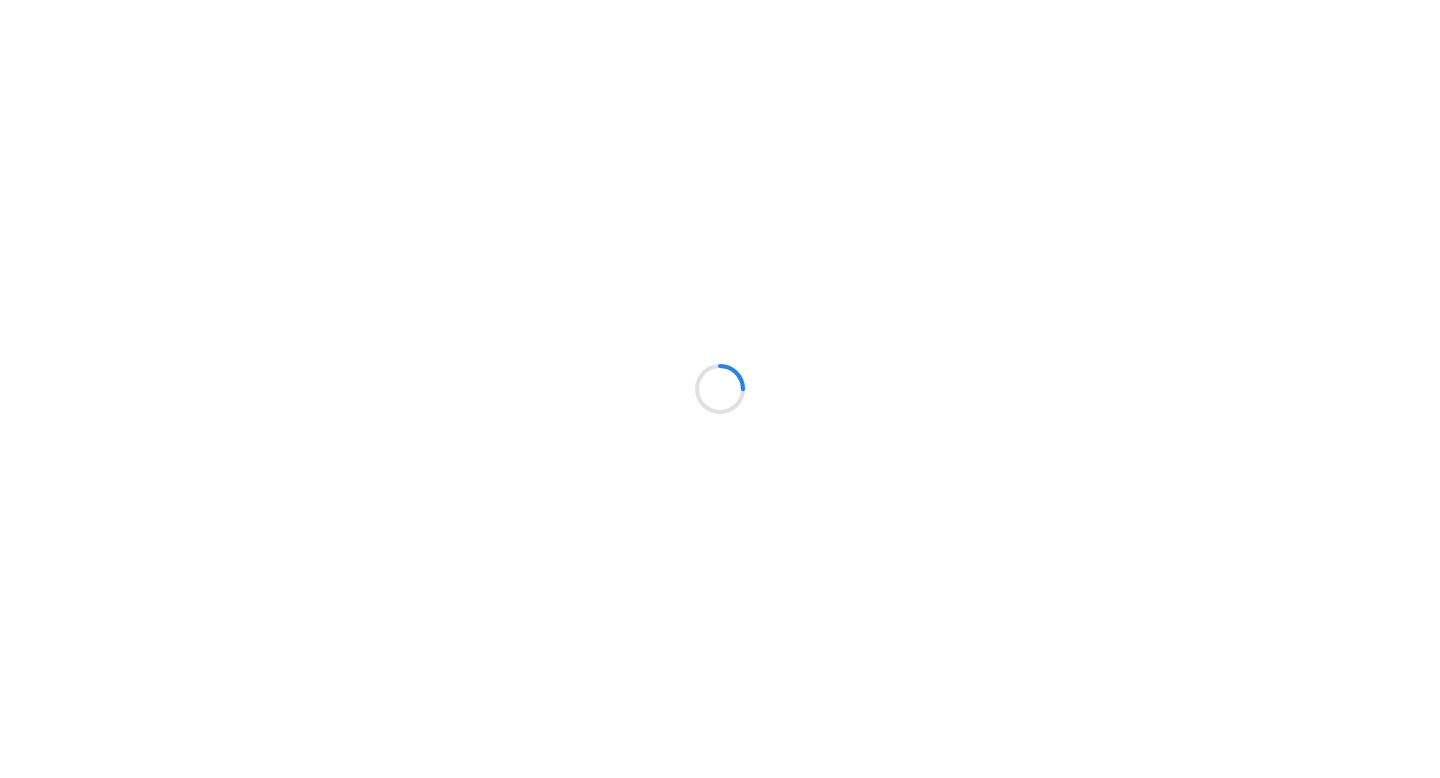 scroll, scrollTop: 0, scrollLeft: 0, axis: both 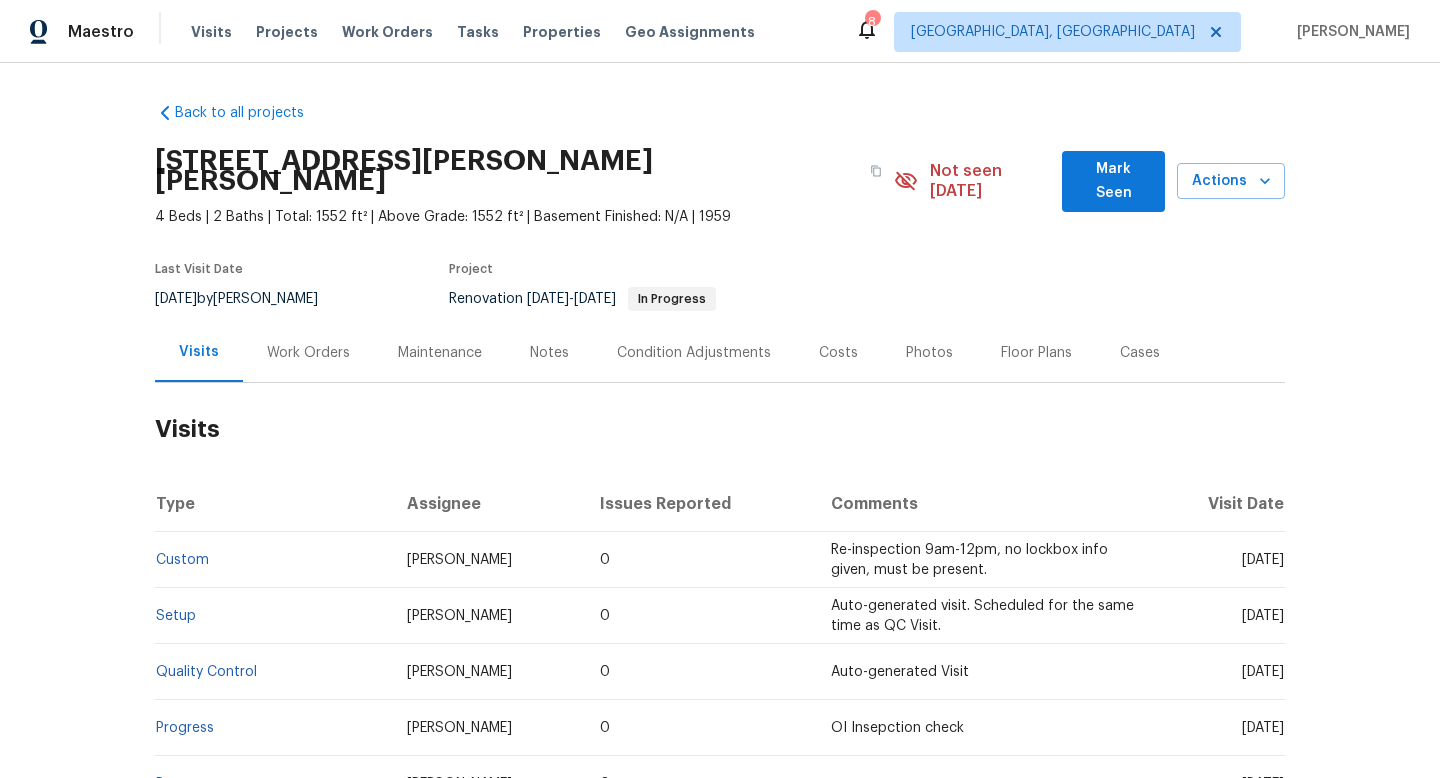 click on "Cases" at bounding box center [1140, 352] 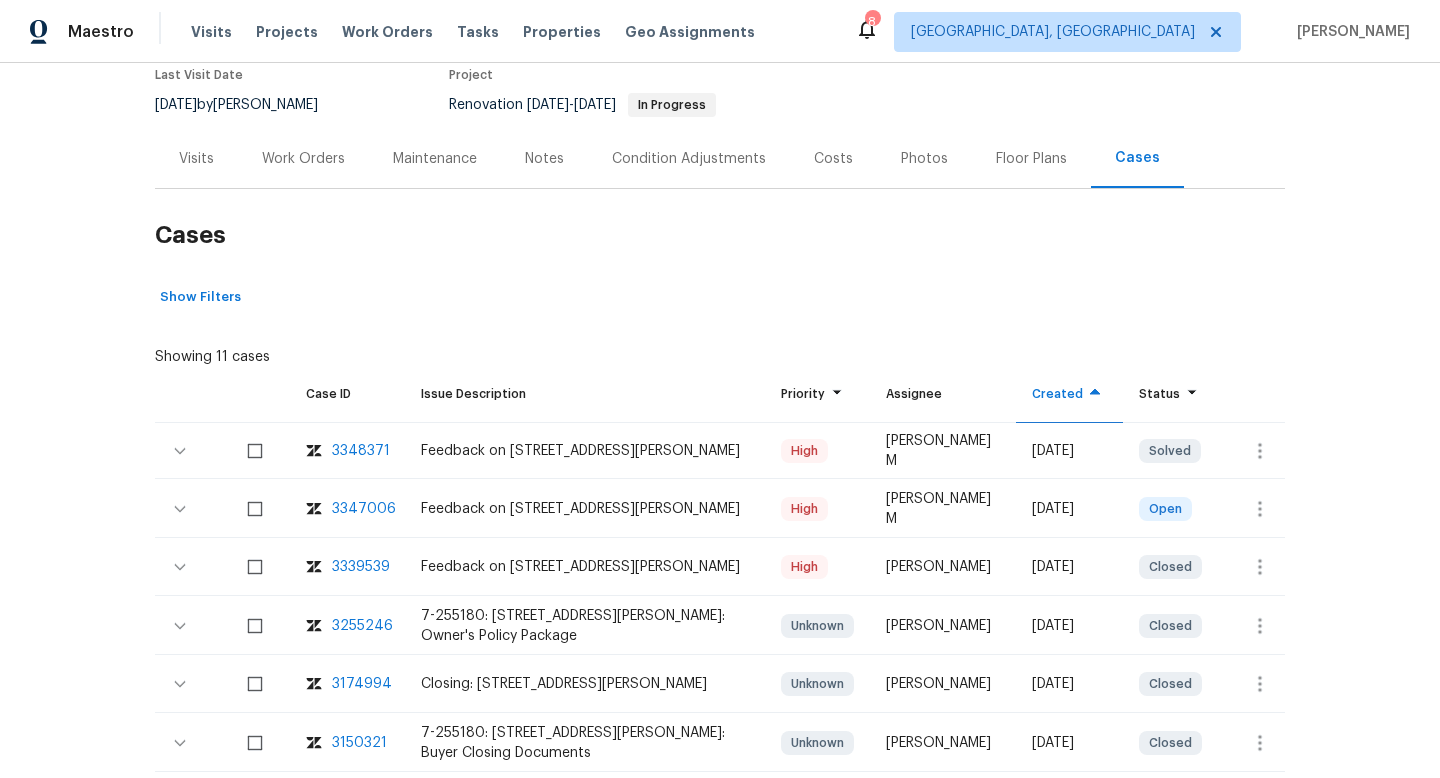 scroll, scrollTop: 212, scrollLeft: 0, axis: vertical 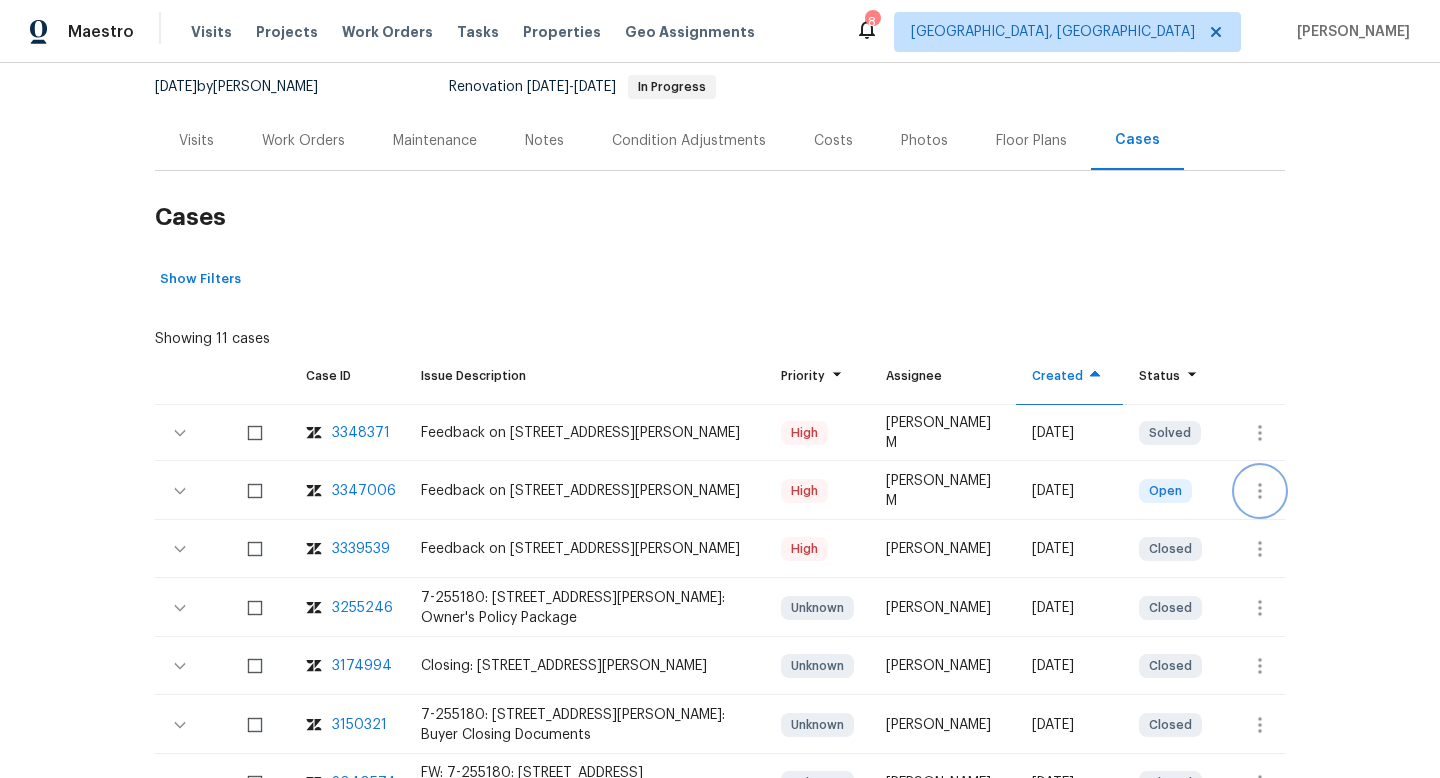 click 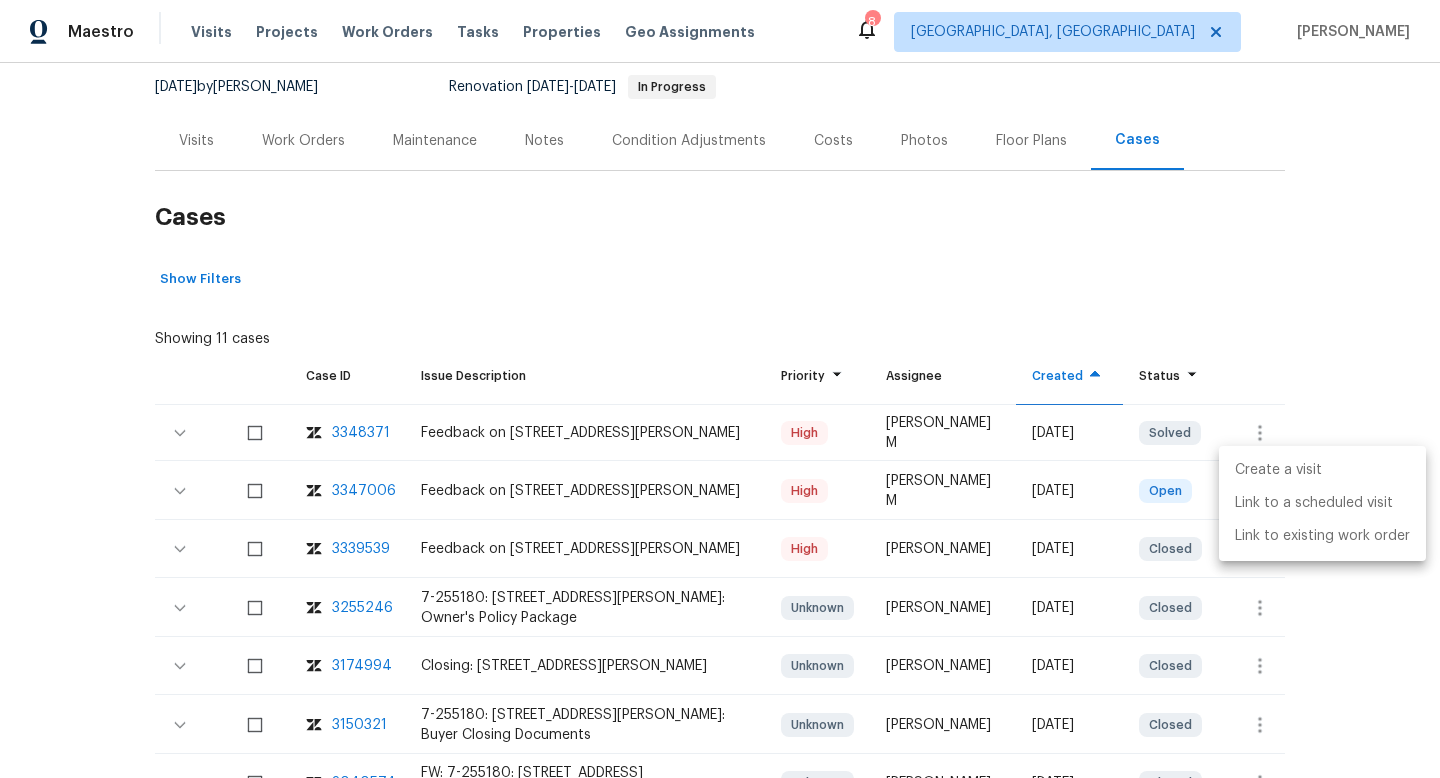 drag, startPoint x: 1252, startPoint y: 466, endPoint x: 1261, endPoint y: 271, distance: 195.20758 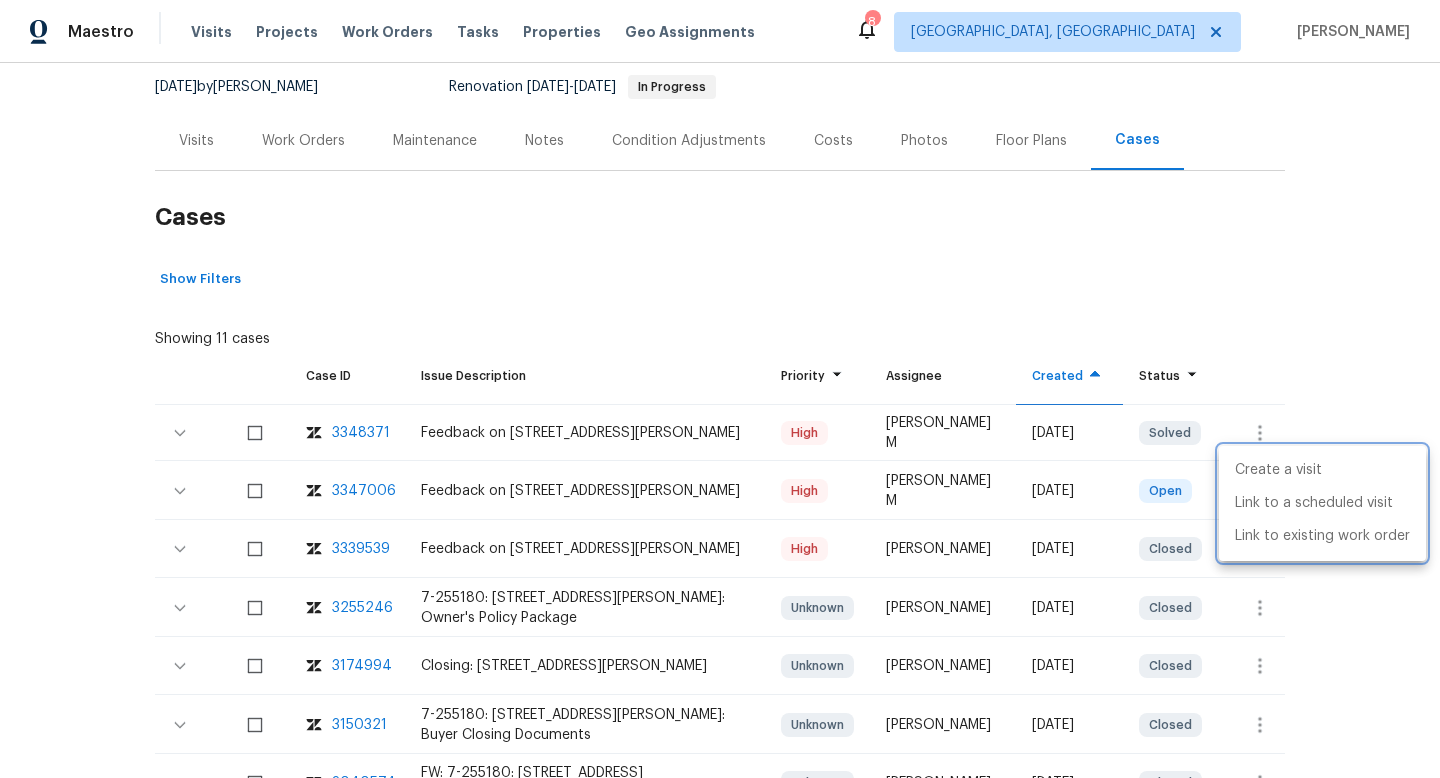 click at bounding box center [720, 389] 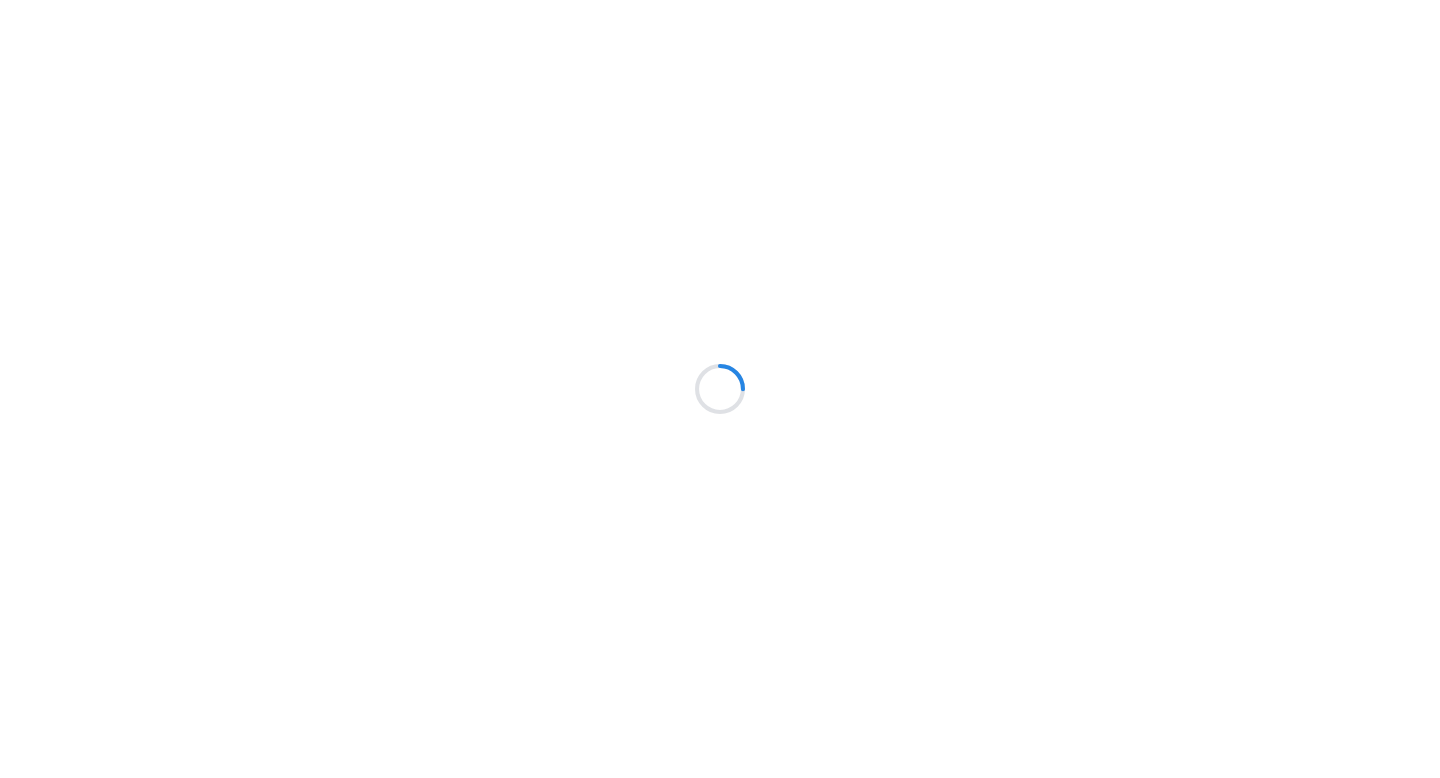 scroll, scrollTop: 0, scrollLeft: 0, axis: both 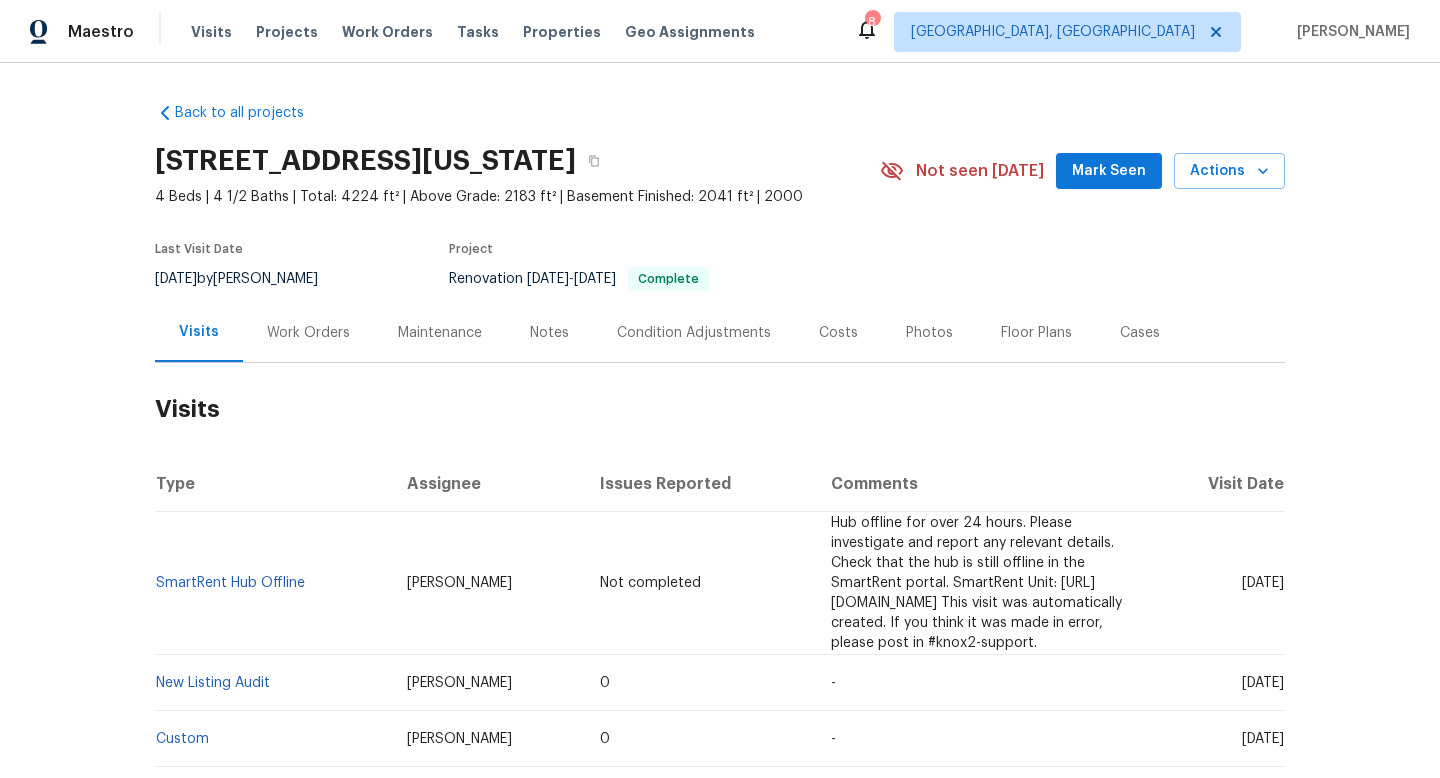click on "Work Orders" at bounding box center [308, 333] 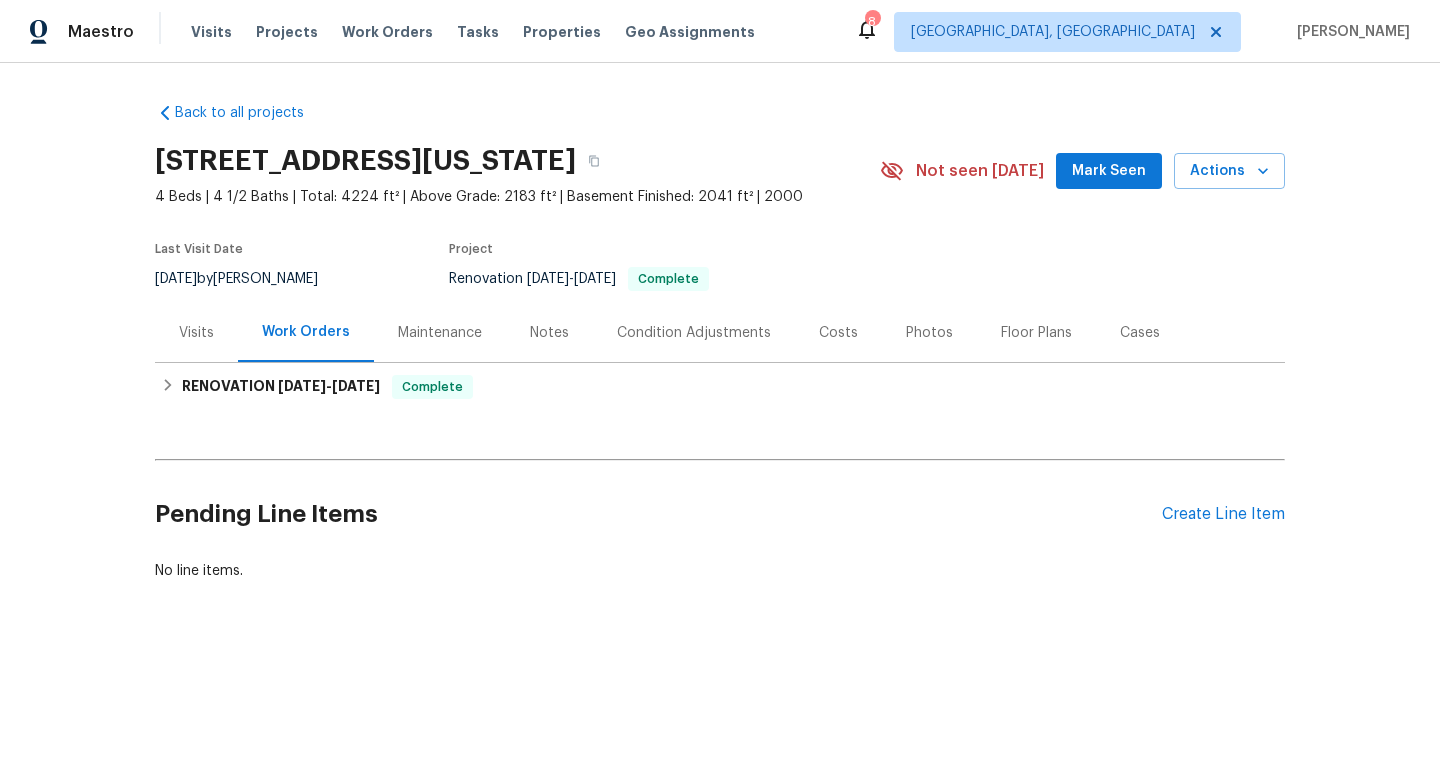 click on "Visits" at bounding box center (196, 333) 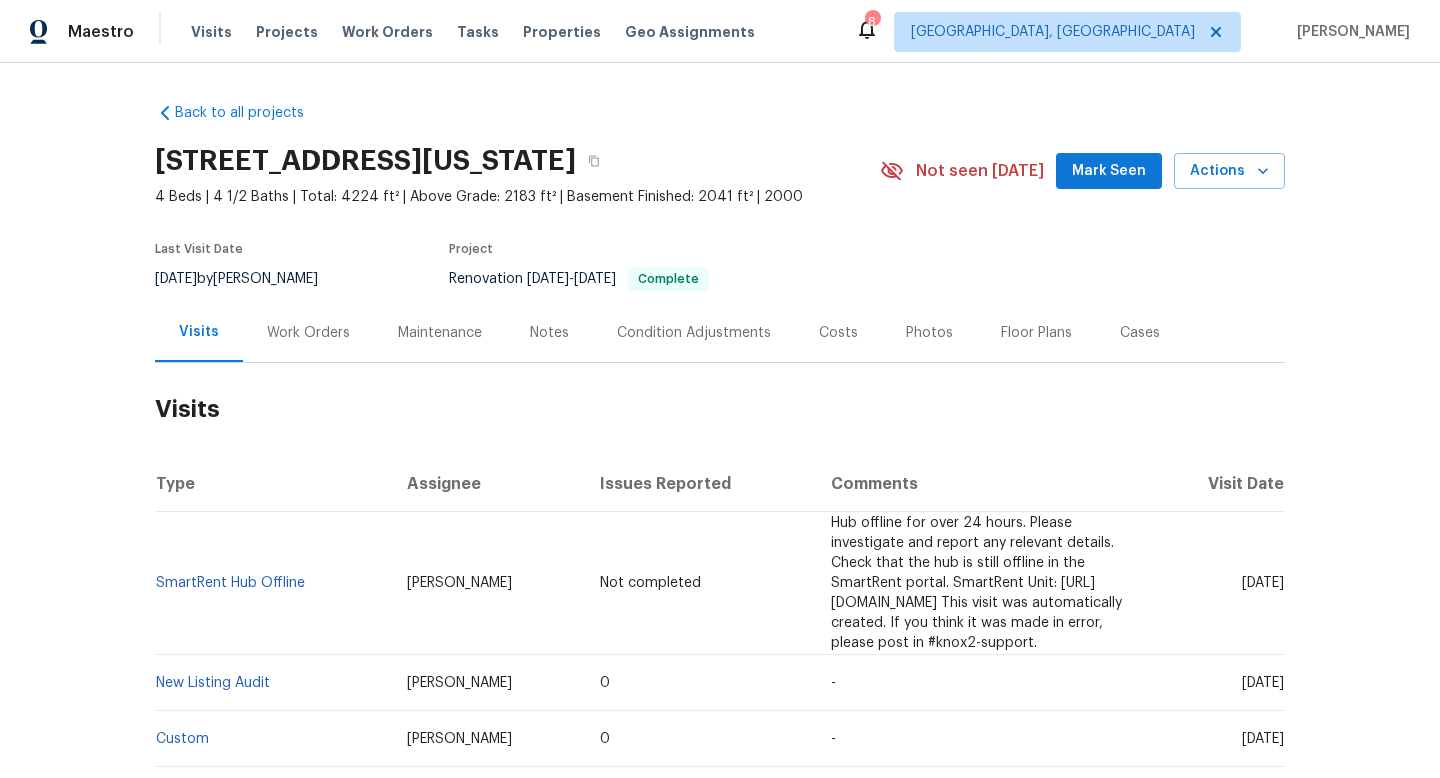 click on "Work Orders" at bounding box center (308, 333) 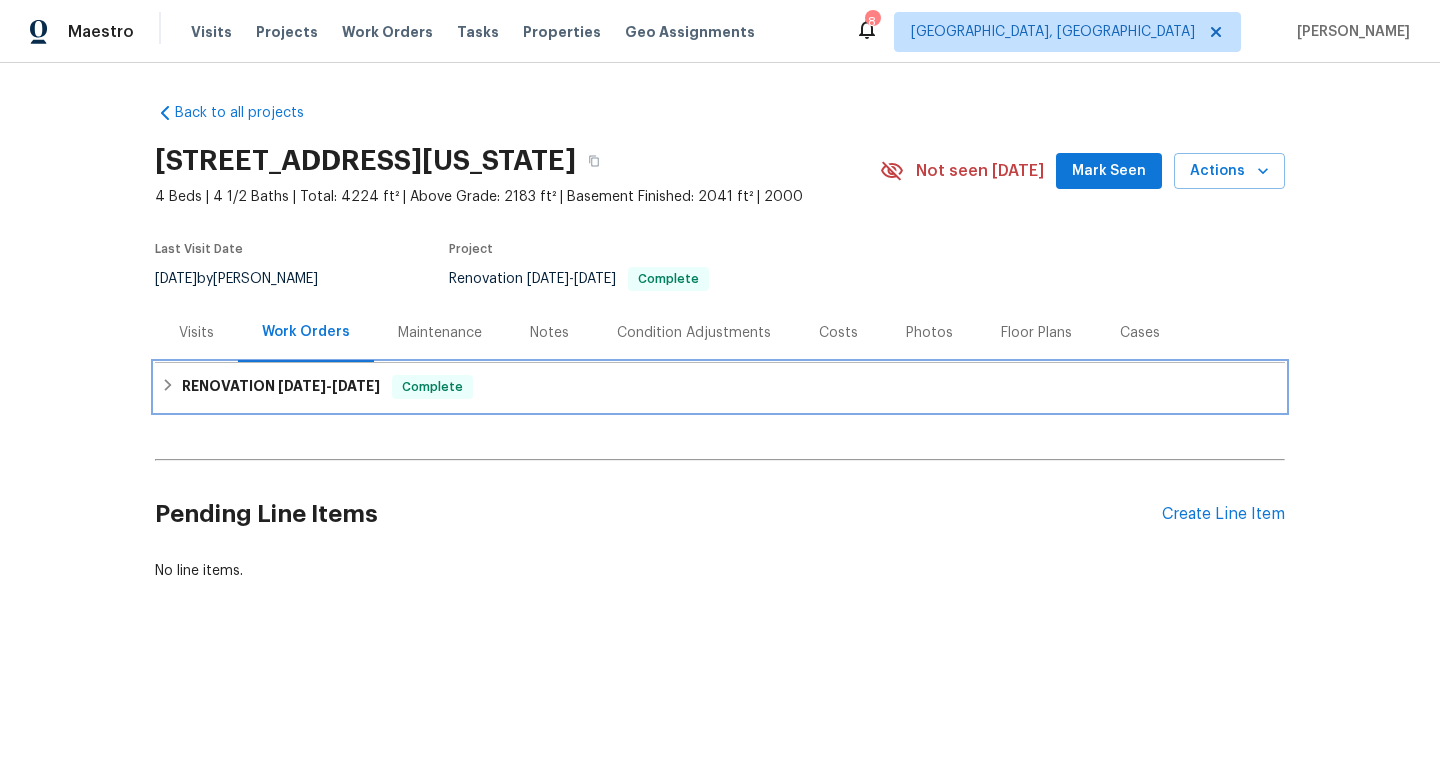 click on "RENOVATION   [DATE]  -  [DATE]" at bounding box center (281, 387) 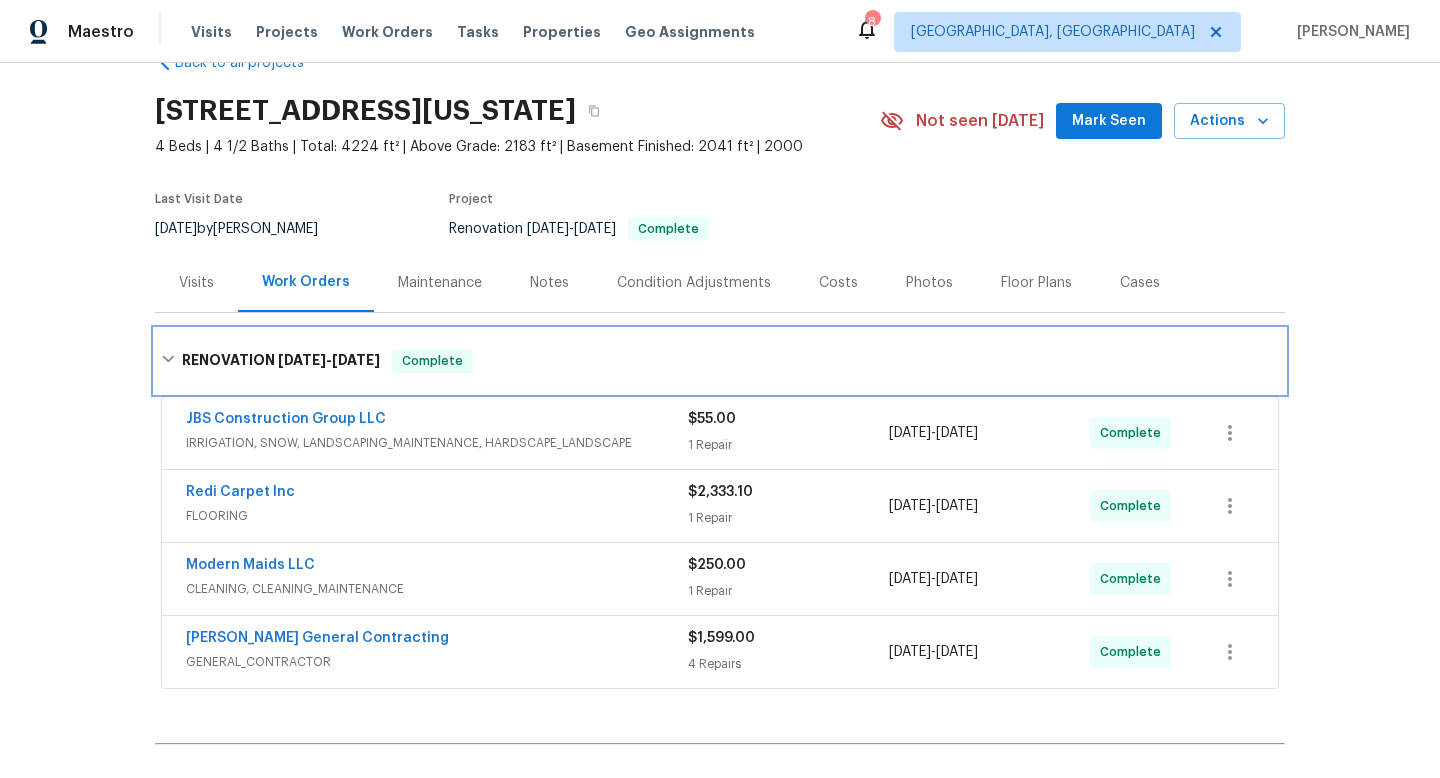 scroll, scrollTop: 52, scrollLeft: 0, axis: vertical 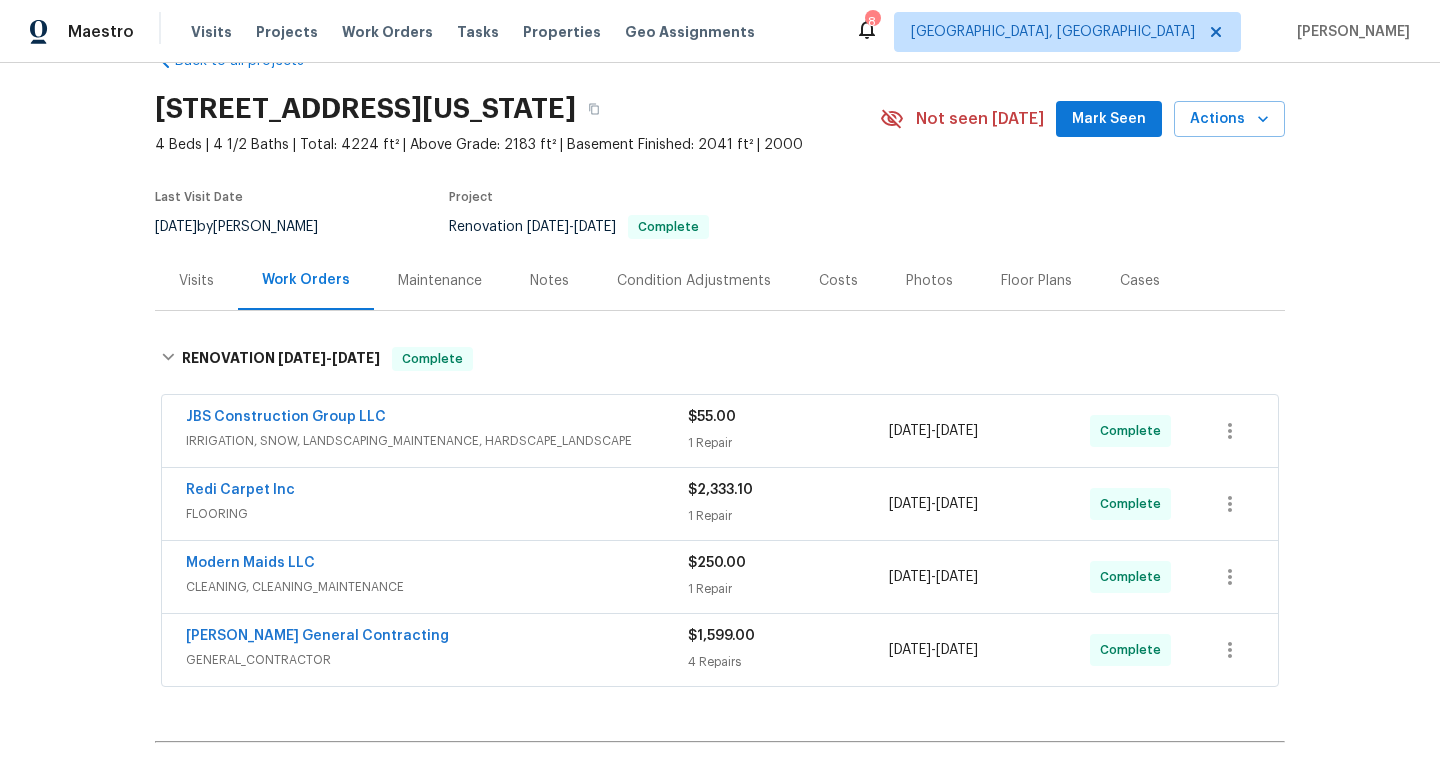 click on "JBS Construction Group LLC" at bounding box center [437, 419] 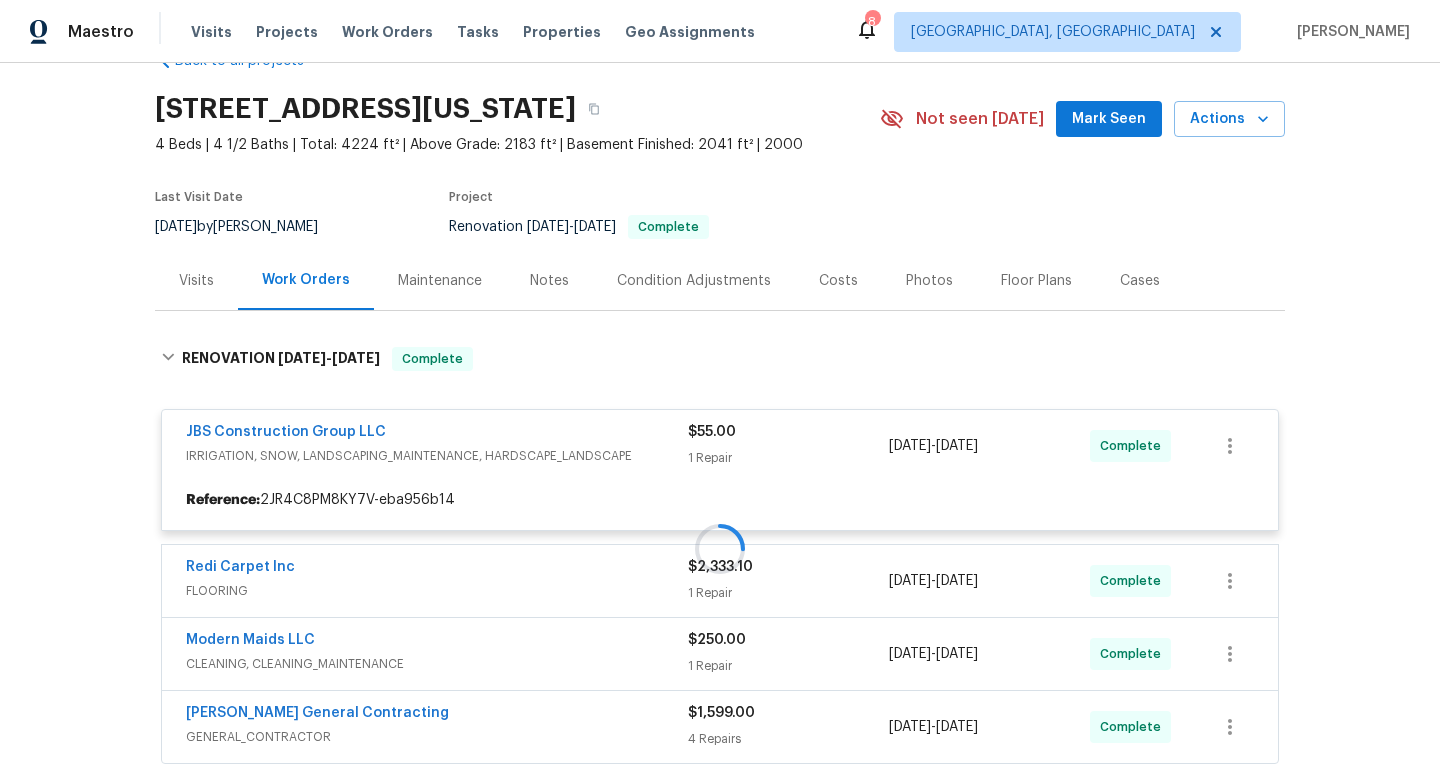 scroll, scrollTop: 317, scrollLeft: 0, axis: vertical 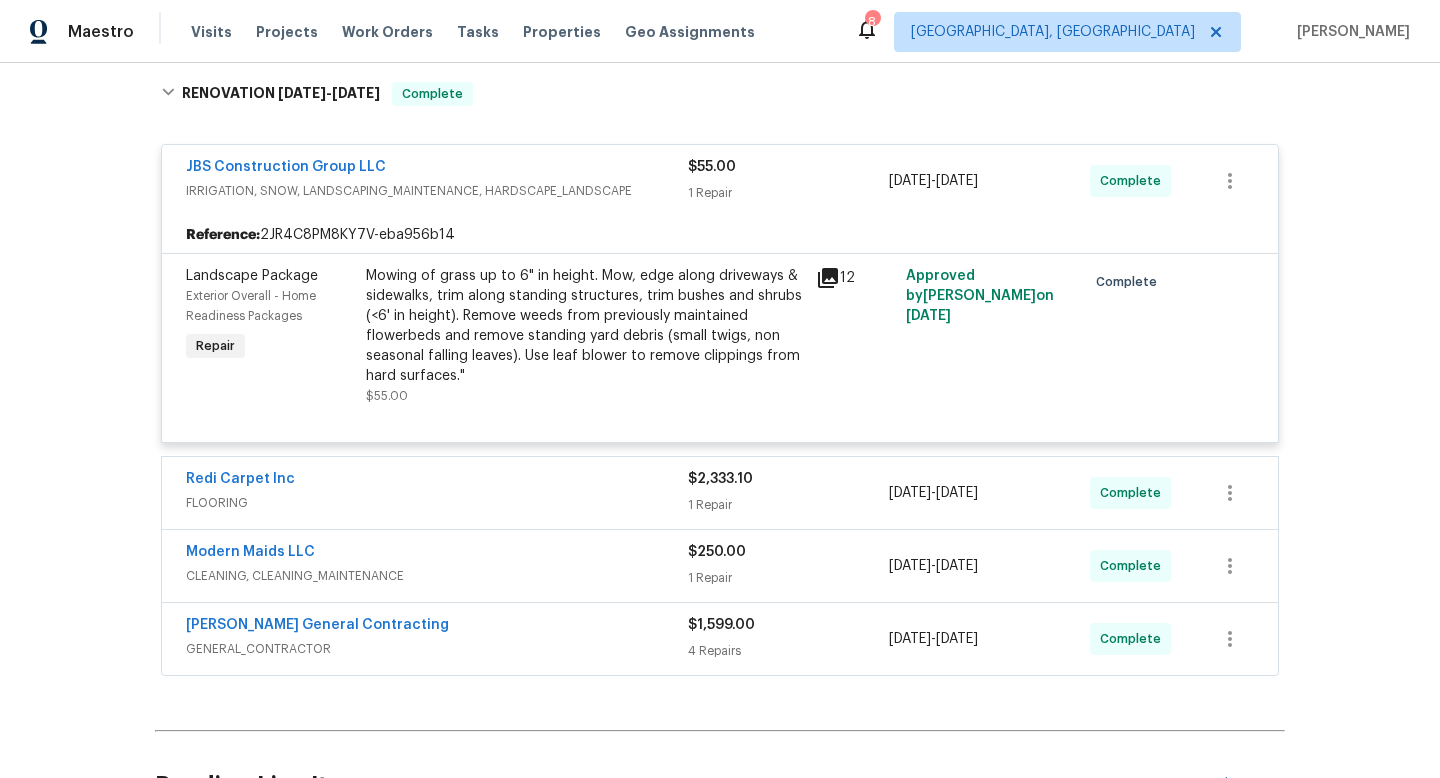 click on "Redi Carpet Inc" at bounding box center [437, 481] 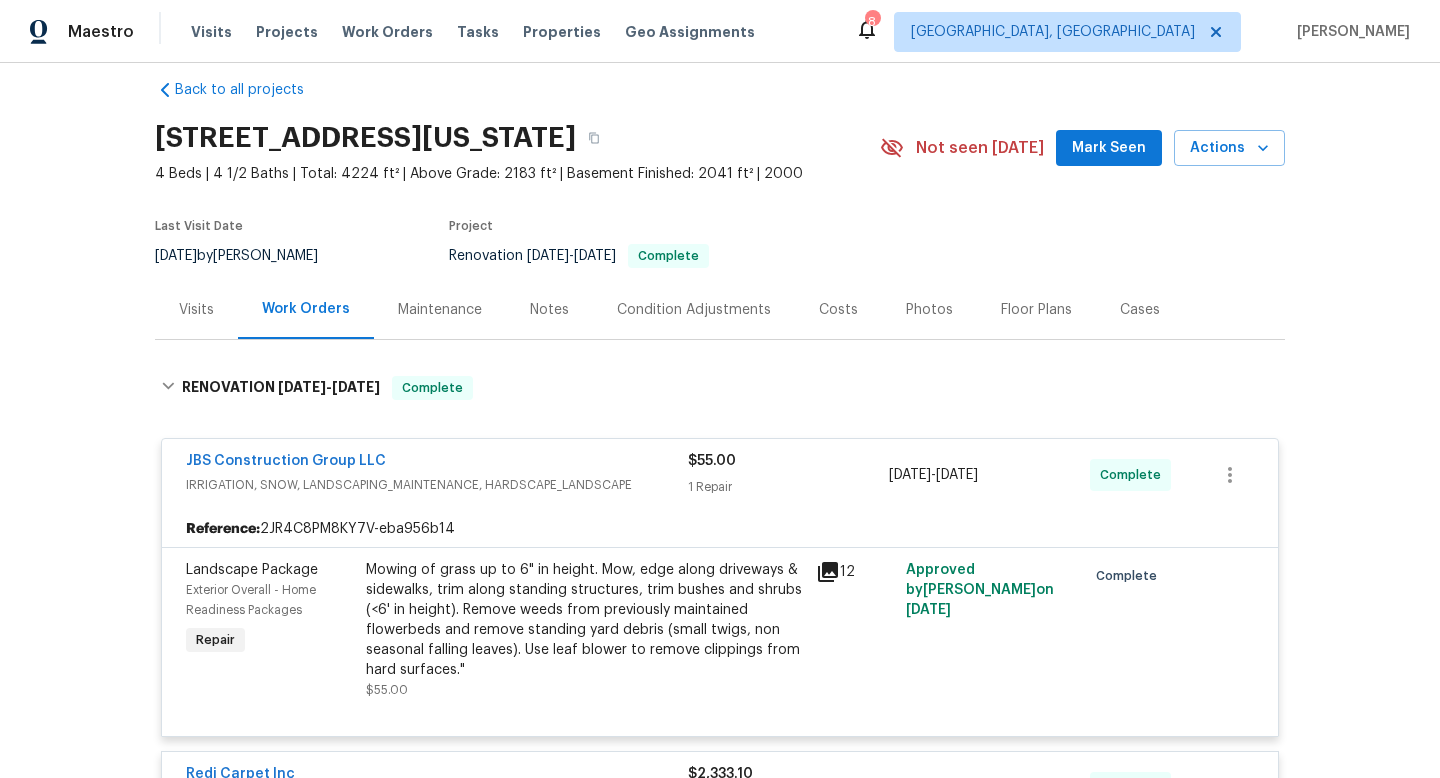scroll, scrollTop: 0, scrollLeft: 0, axis: both 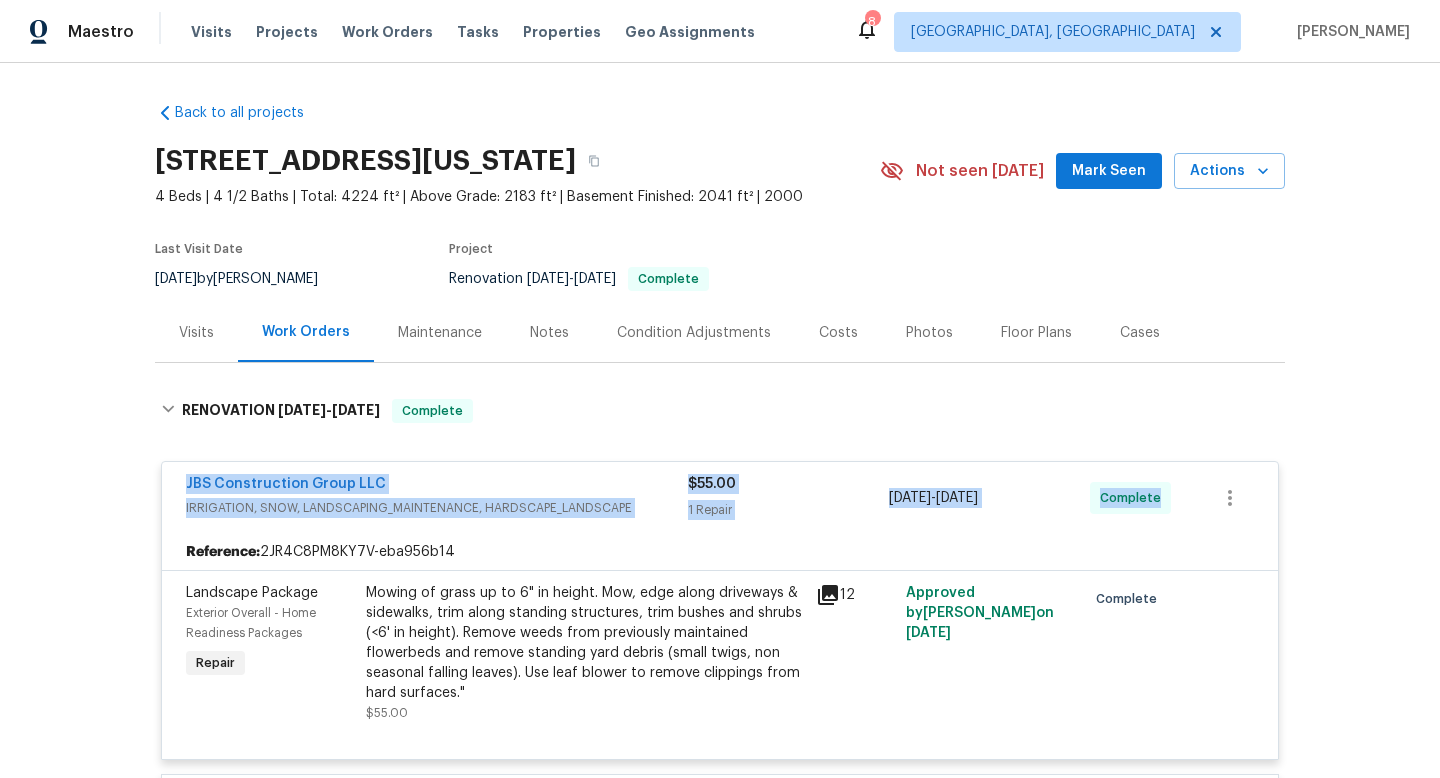 drag, startPoint x: 171, startPoint y: 481, endPoint x: 1203, endPoint y: 497, distance: 1032.124 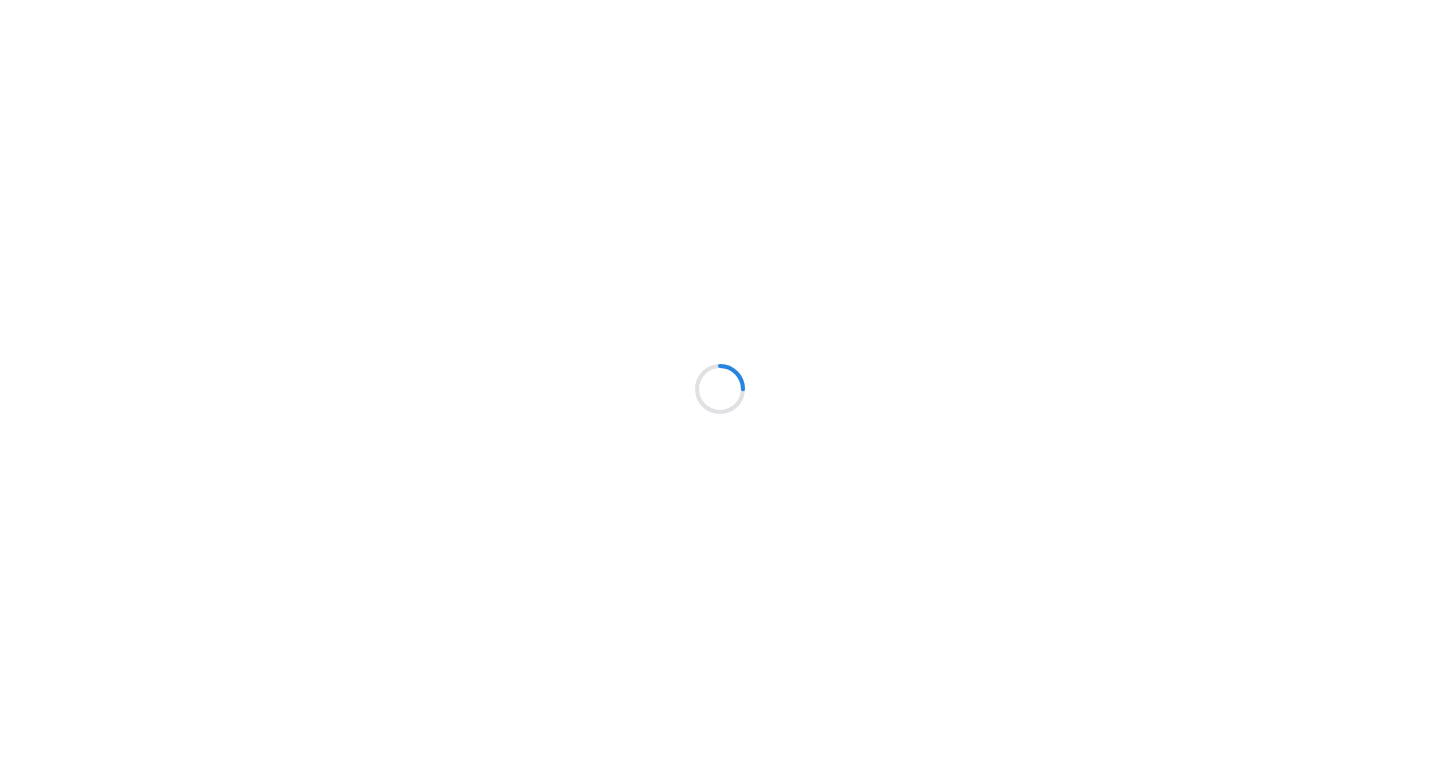 scroll, scrollTop: 0, scrollLeft: 0, axis: both 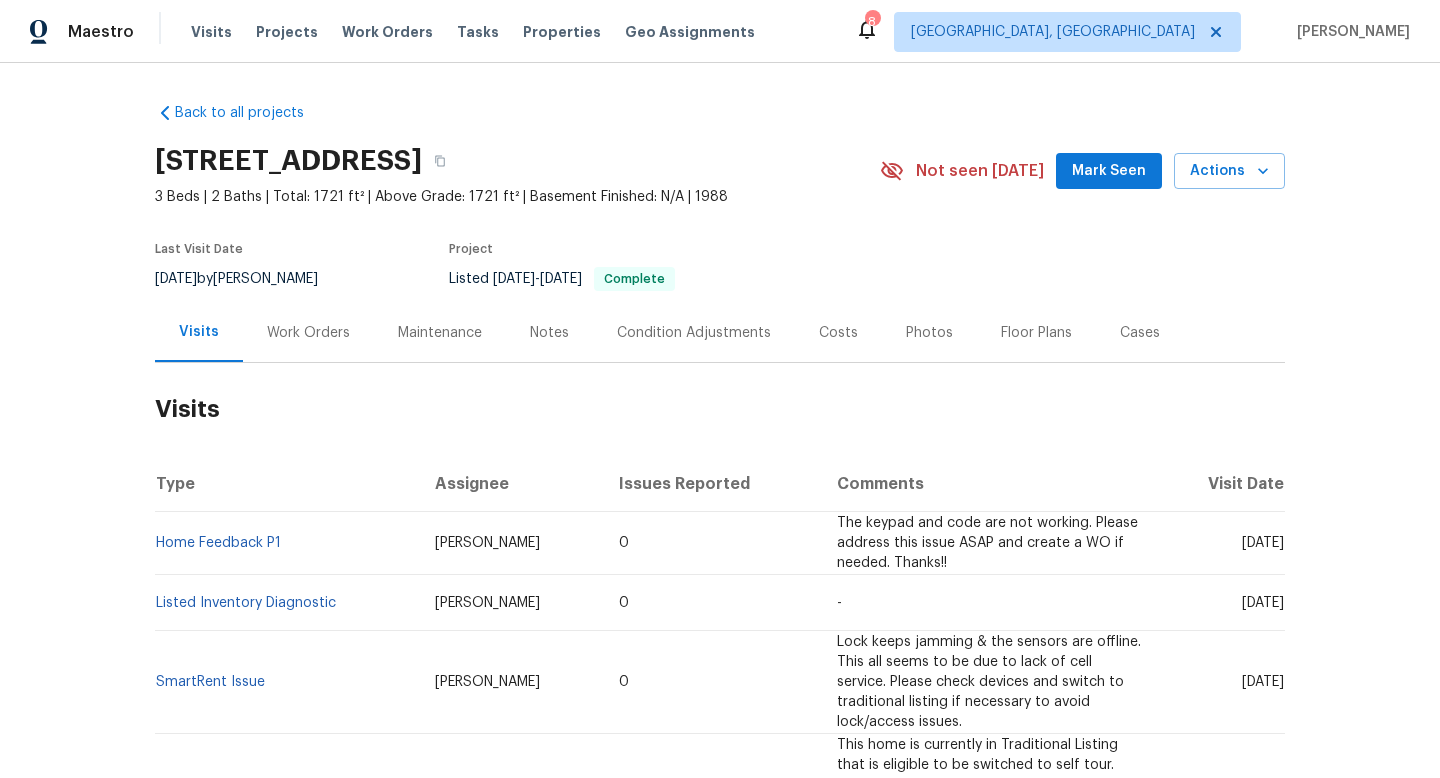 click on "Cases" at bounding box center [1140, 333] 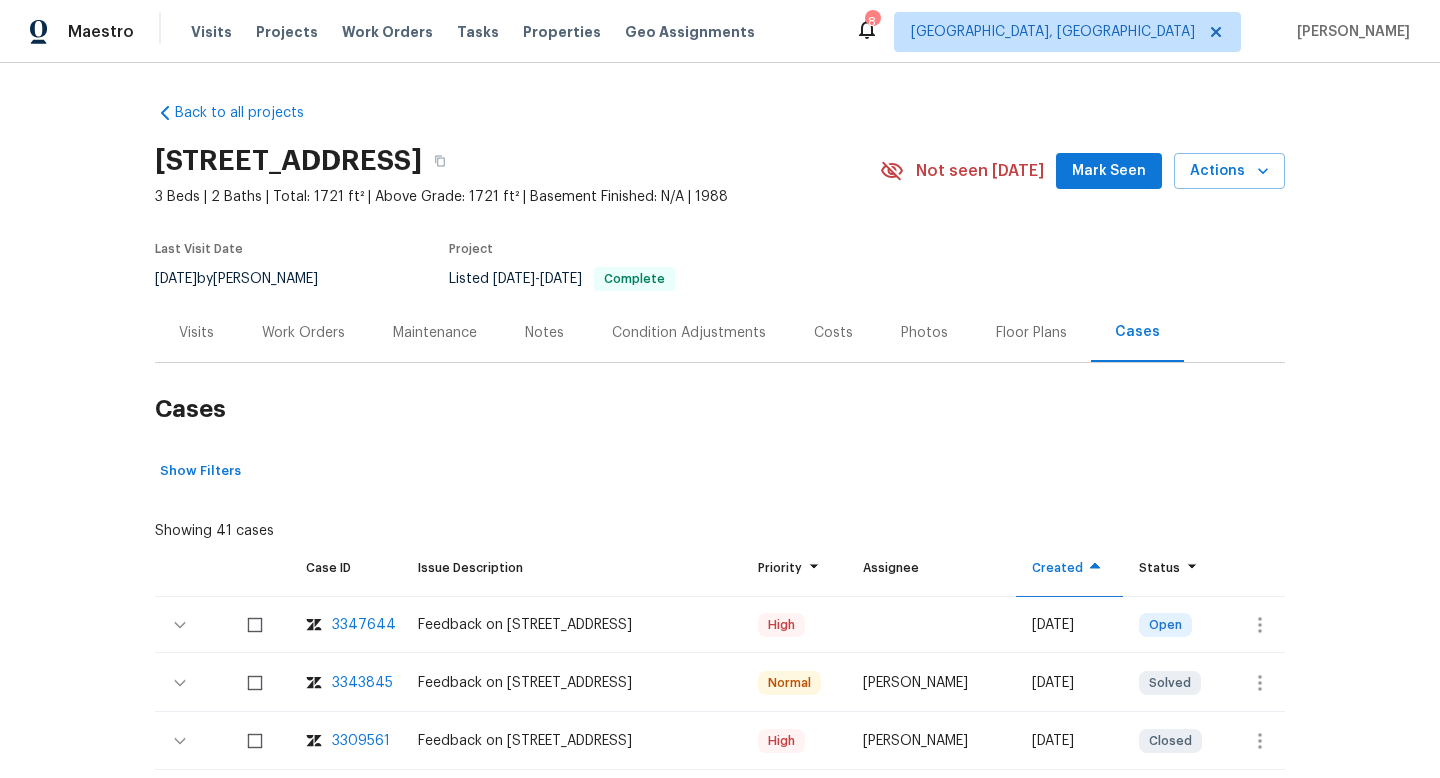 scroll, scrollTop: 216, scrollLeft: 0, axis: vertical 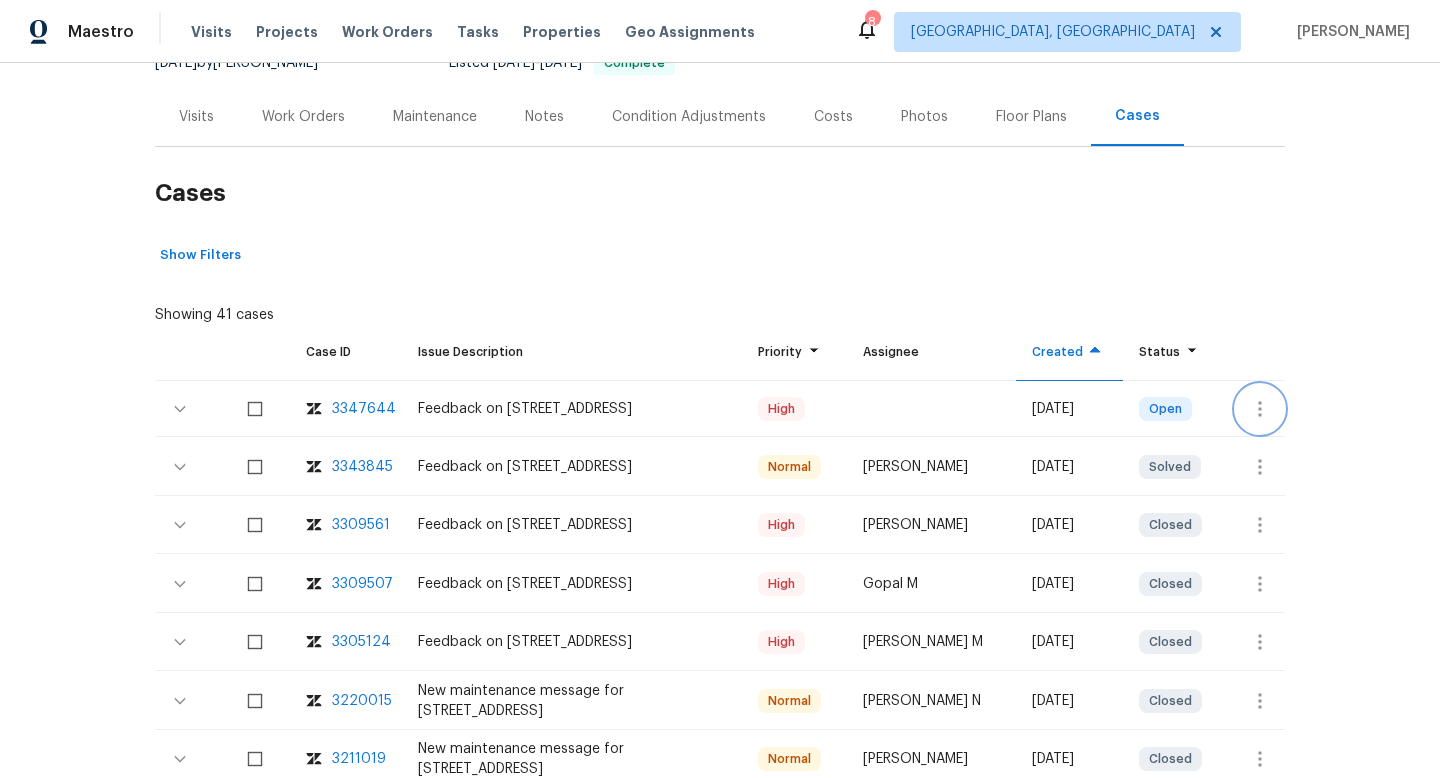 click 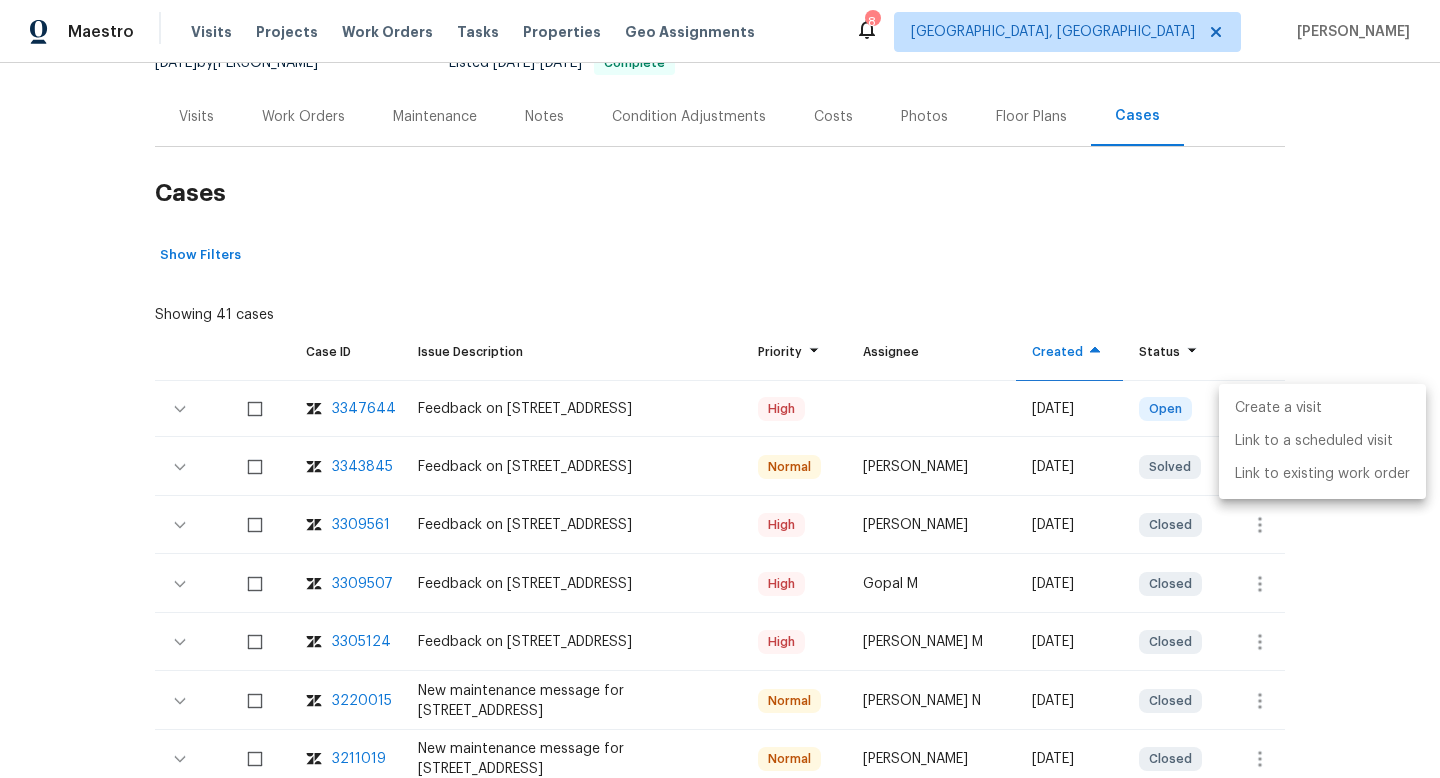 click on "Create a visit" at bounding box center [1322, 408] 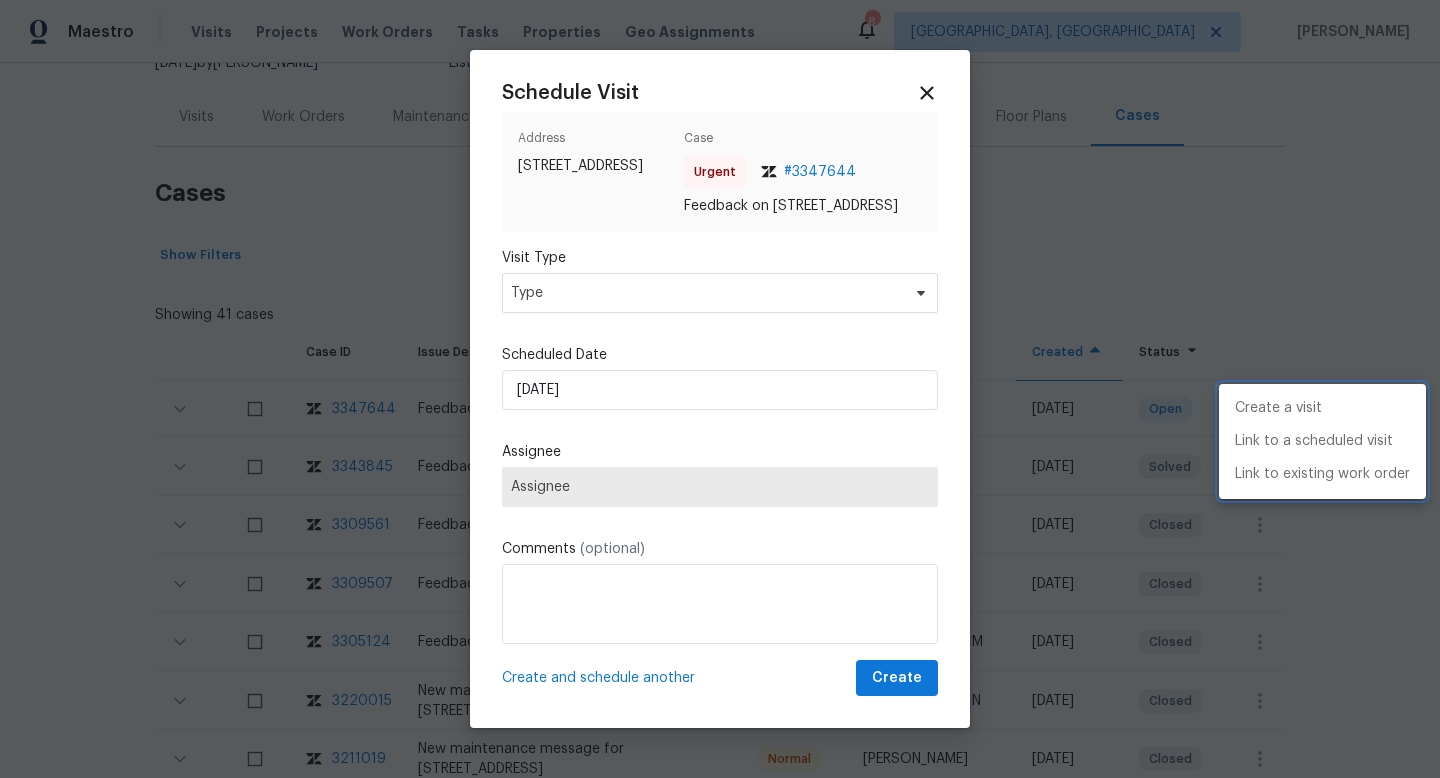 click at bounding box center [720, 389] 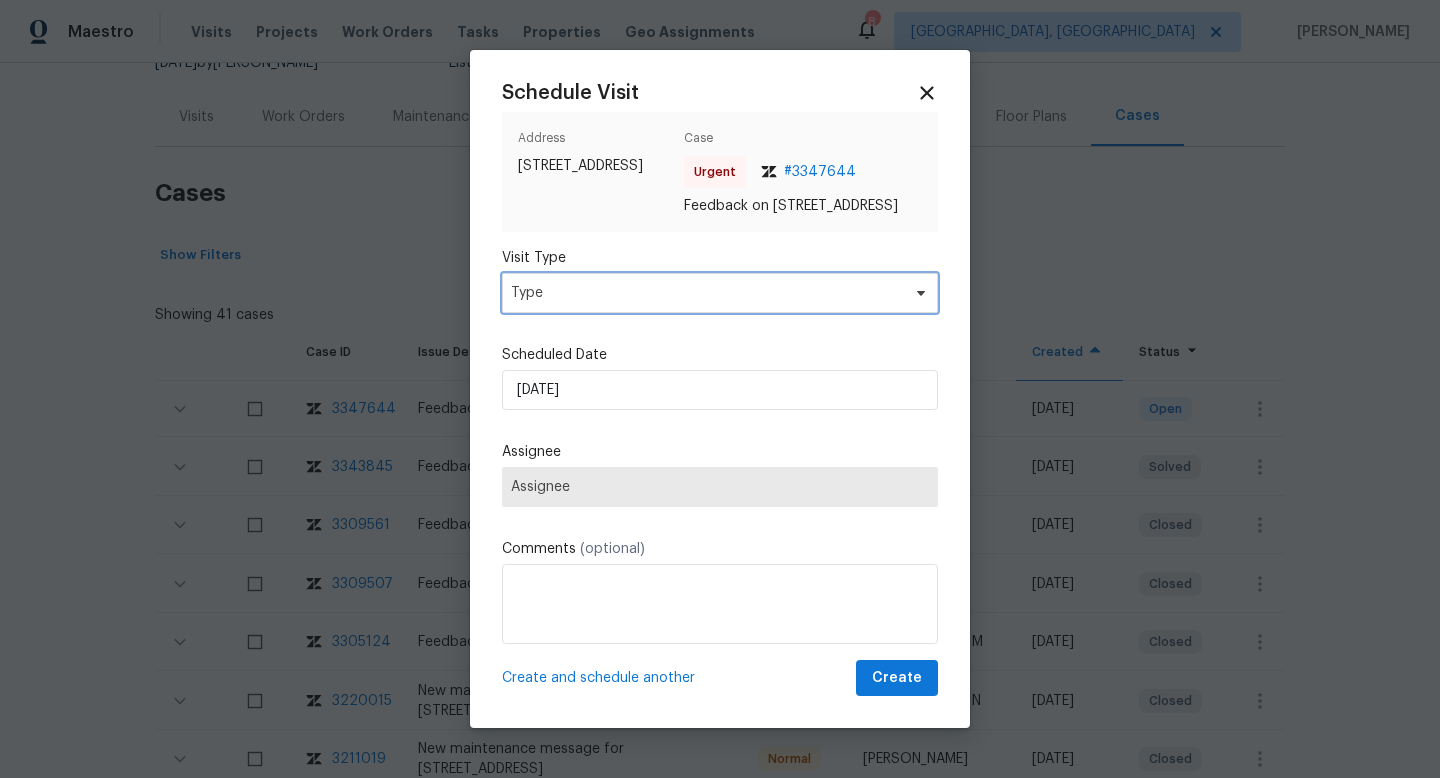 click on "Type" at bounding box center (705, 293) 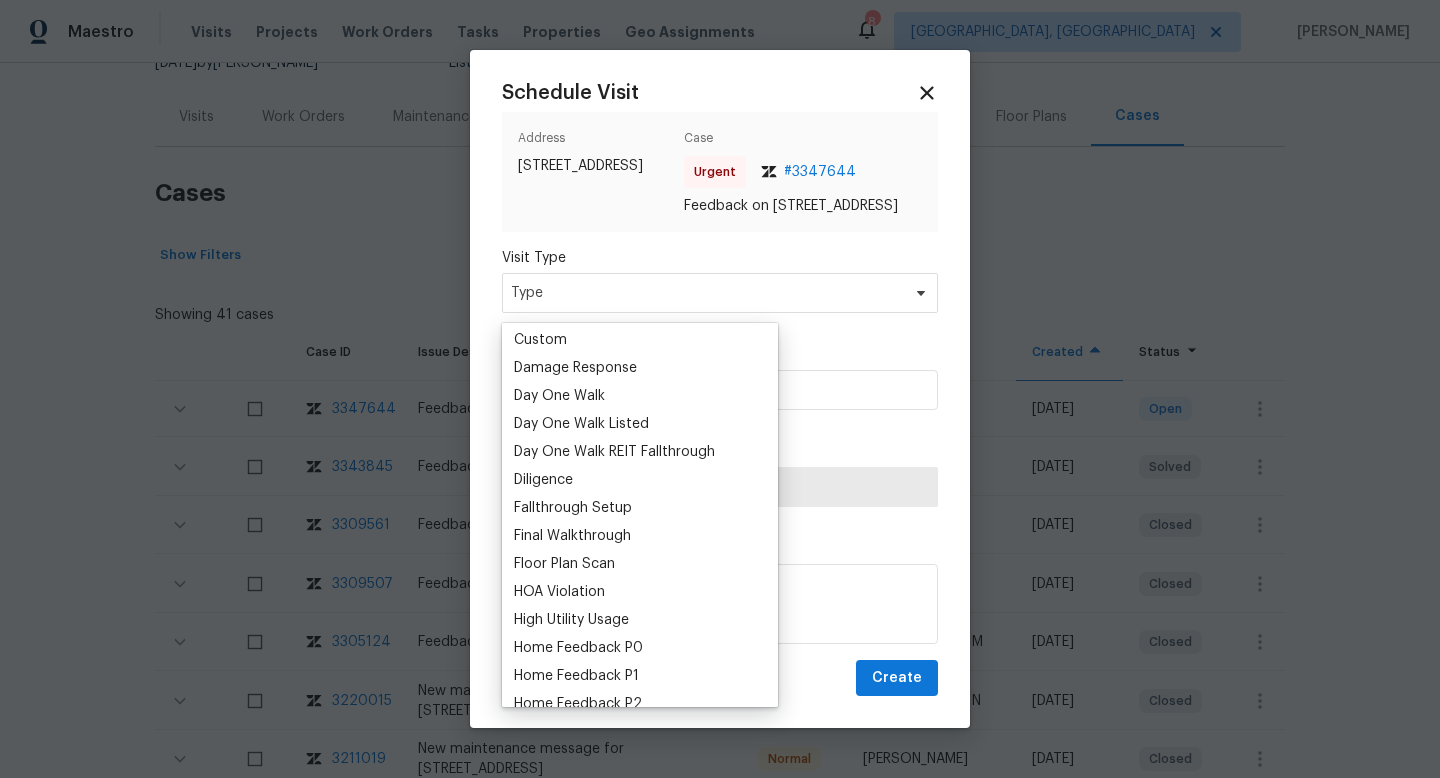 scroll, scrollTop: 346, scrollLeft: 0, axis: vertical 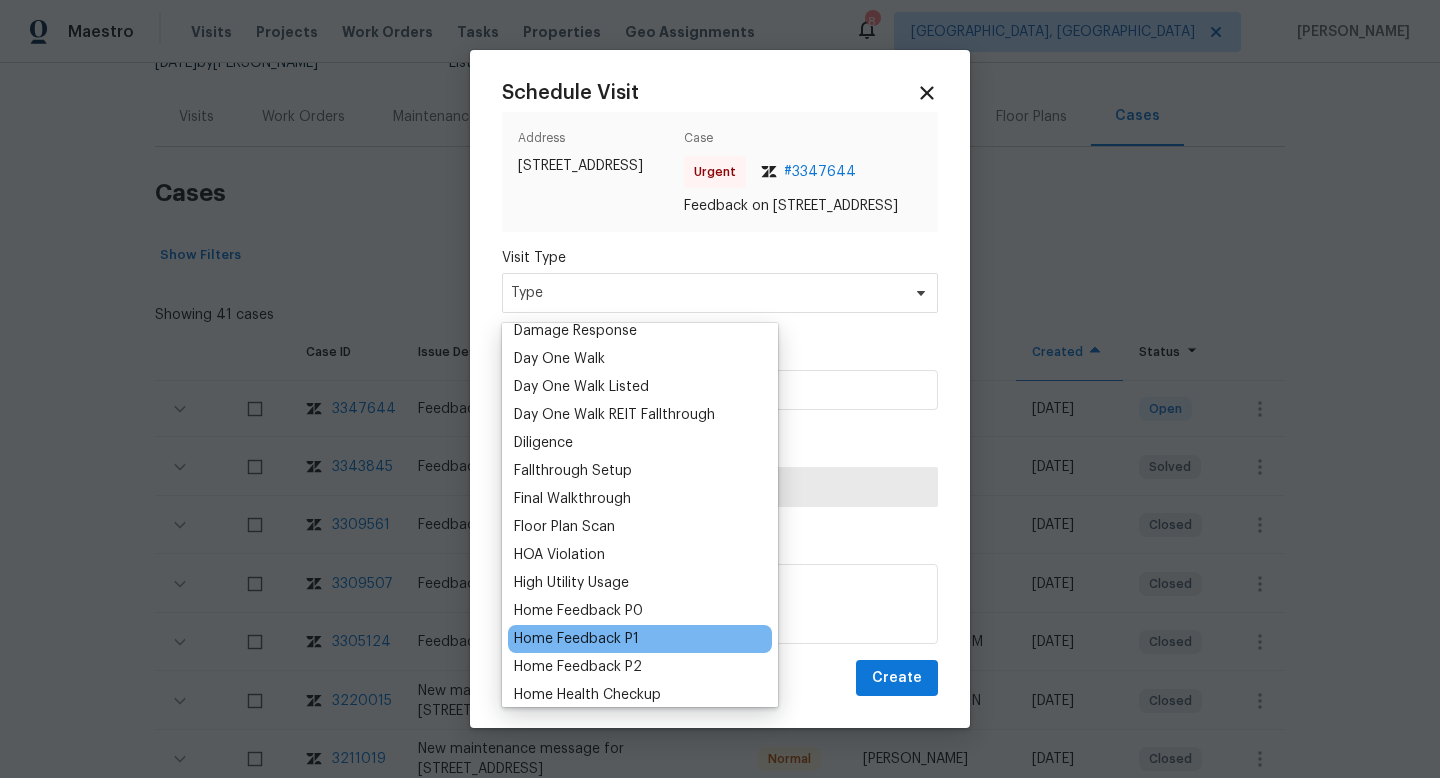 click on "Home Feedback P1" at bounding box center (576, 639) 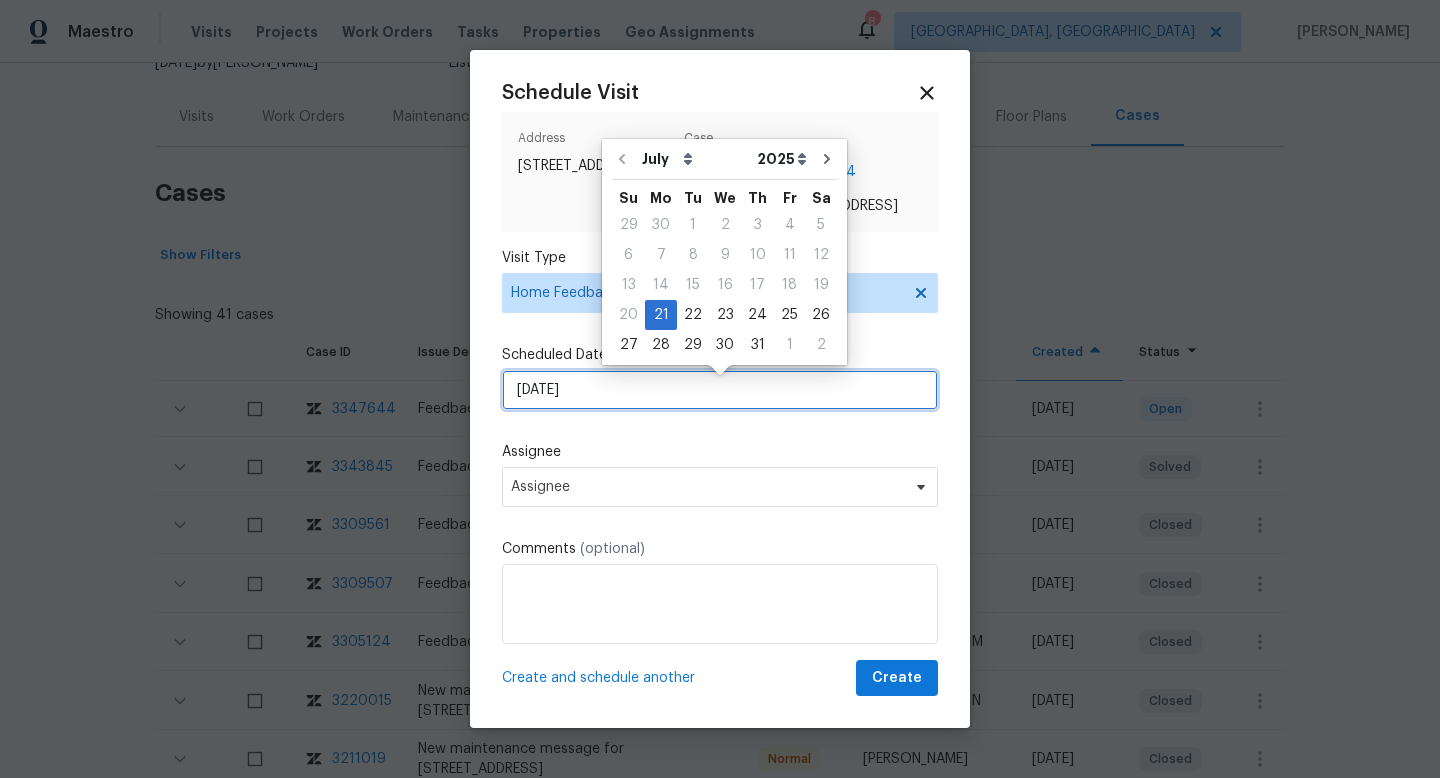 click on "21/07/2025" at bounding box center [720, 390] 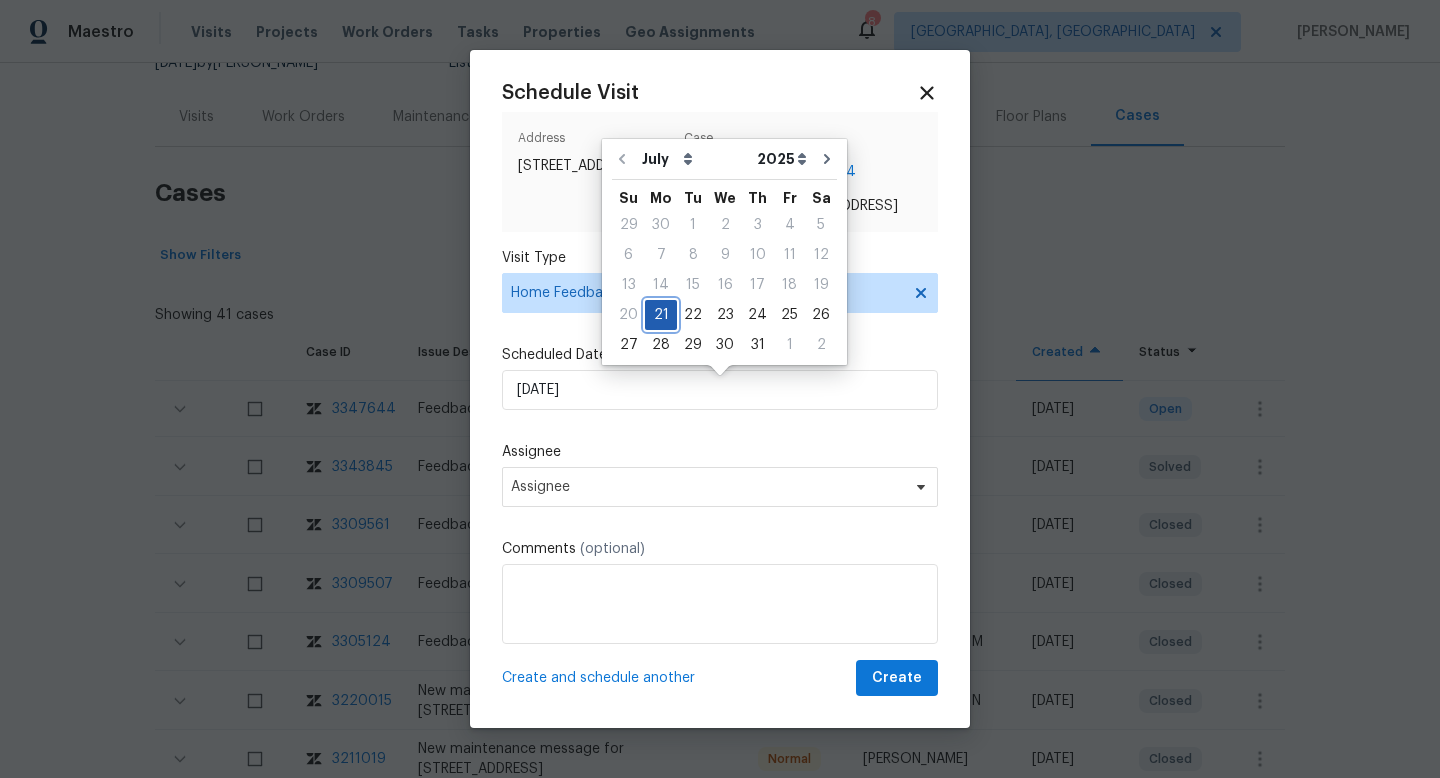 click on "21" at bounding box center [661, 315] 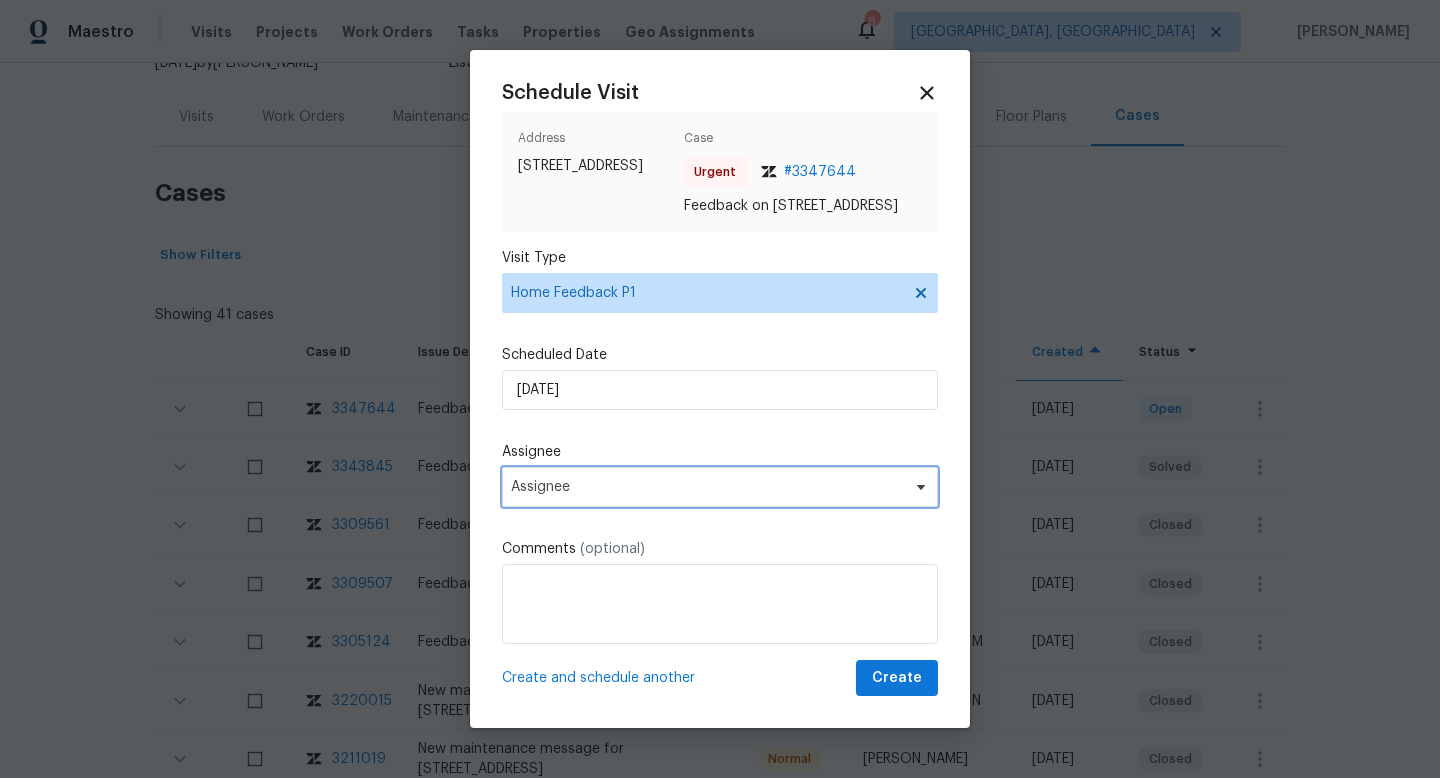 click on "Assignee" at bounding box center [707, 487] 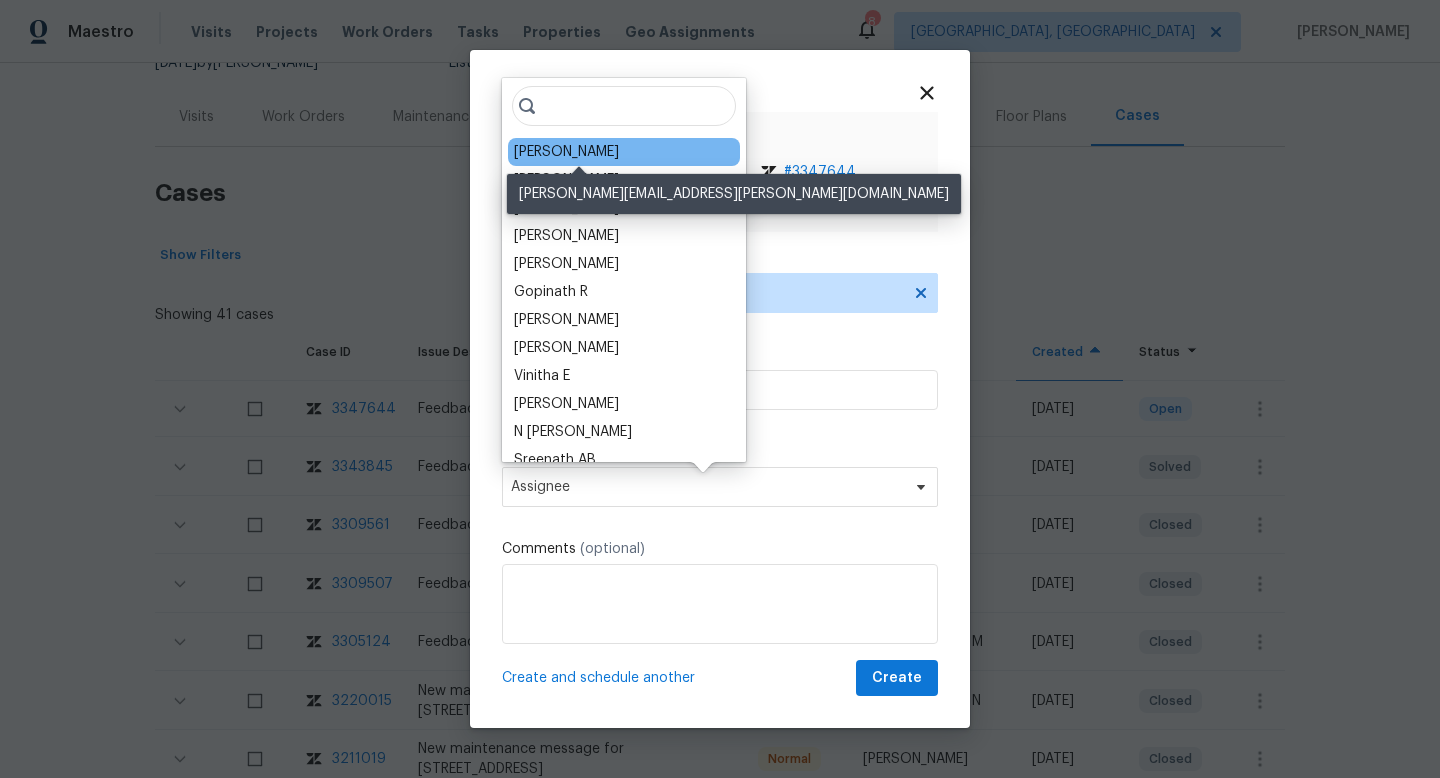 click on "Christopher Neilson" at bounding box center (566, 152) 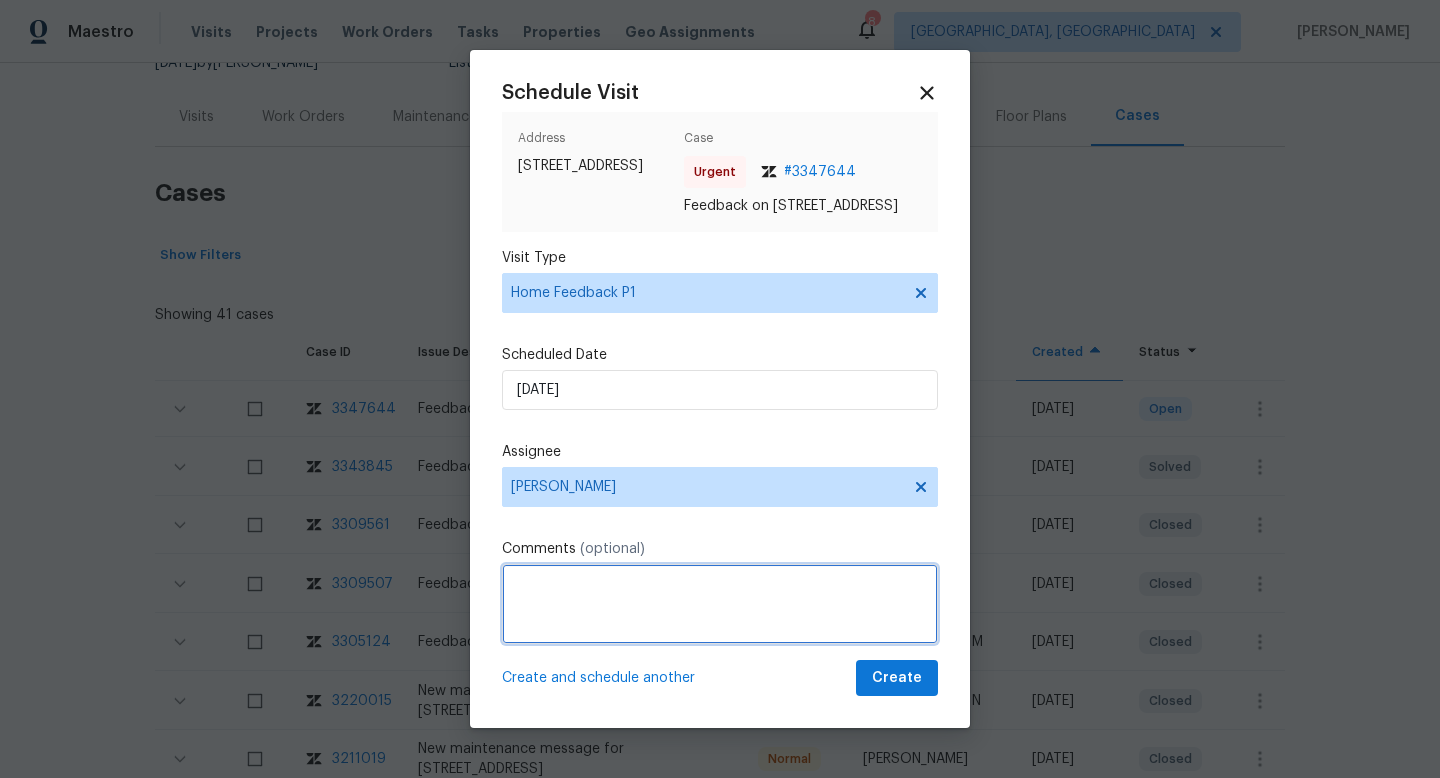 click at bounding box center [720, 604] 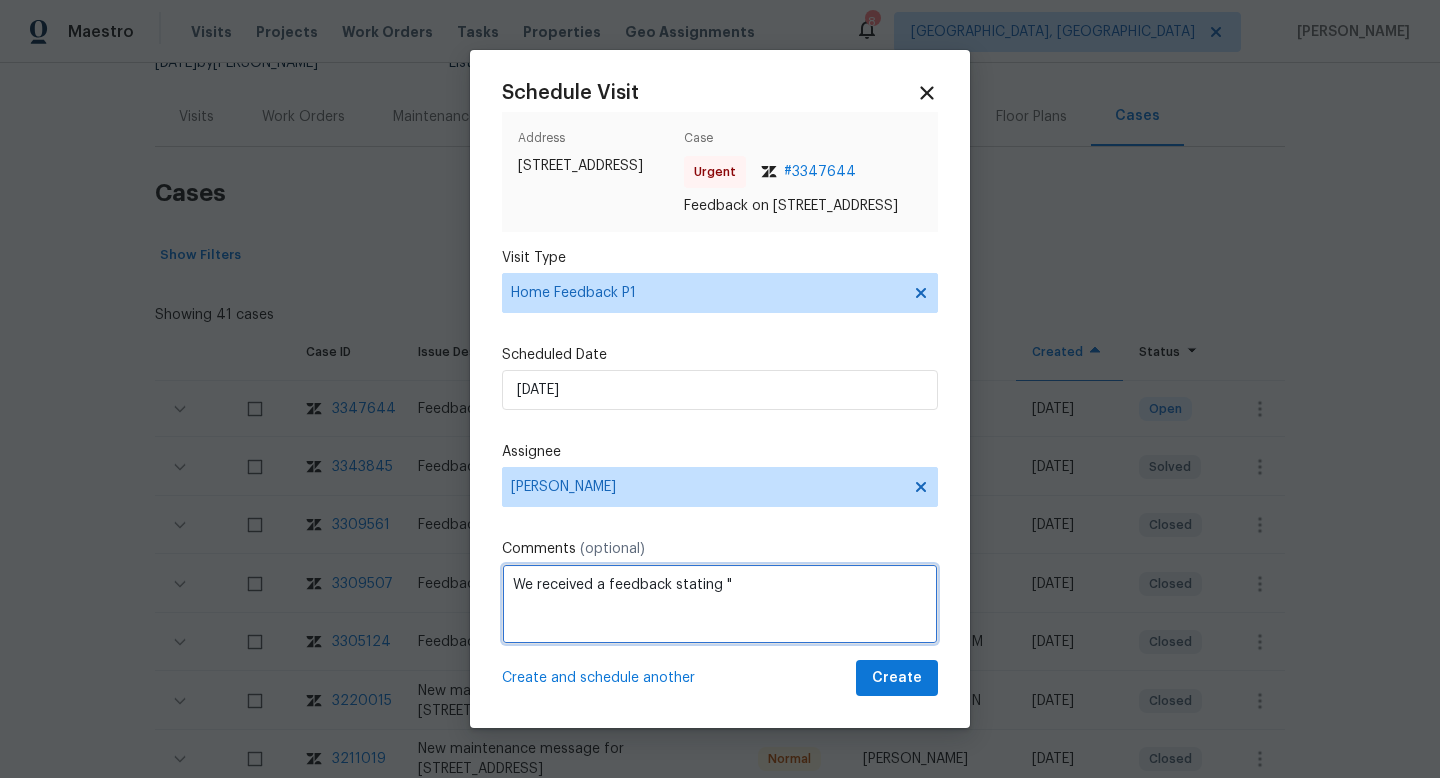 paste on "botton pad is lock" 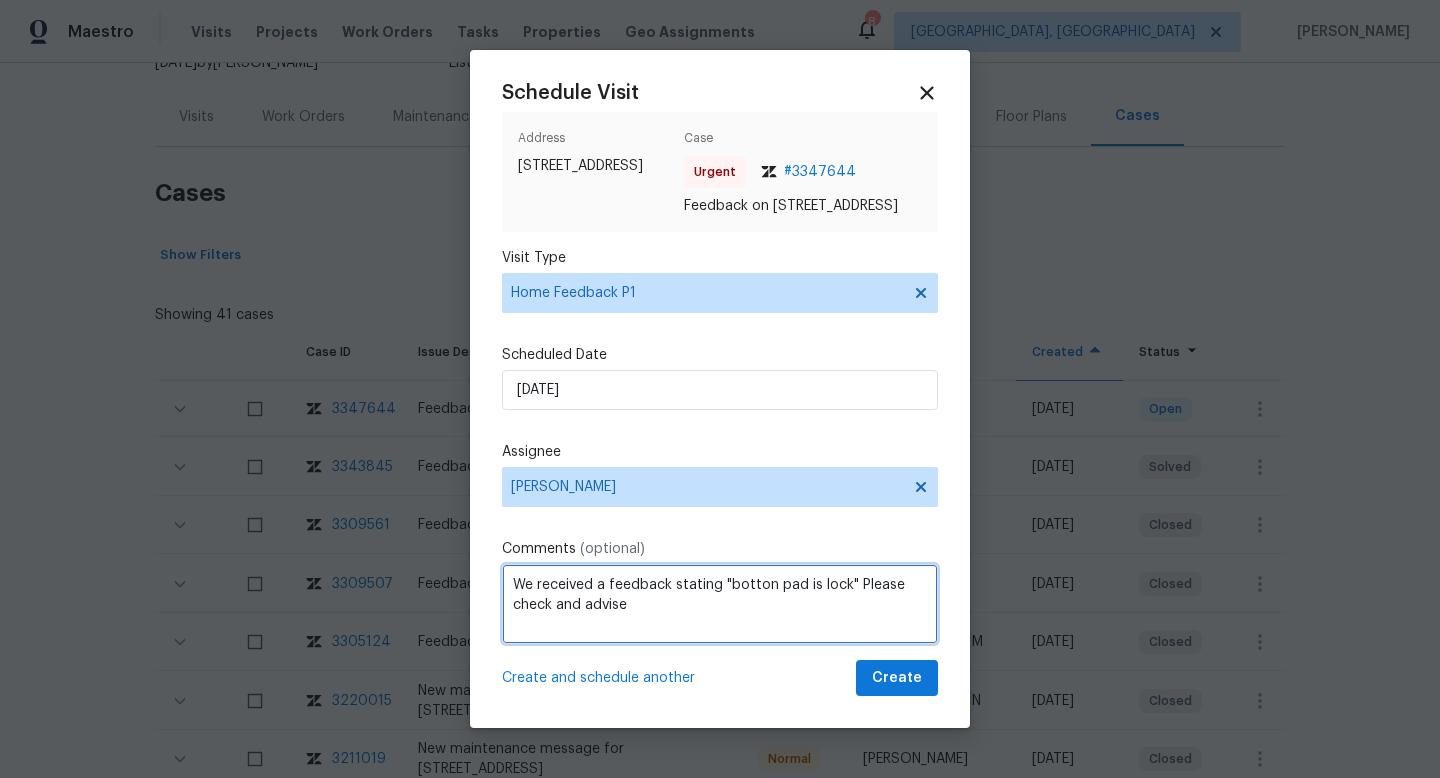 type on "We received a feedback stating "botton pad is lock" Please check and advise" 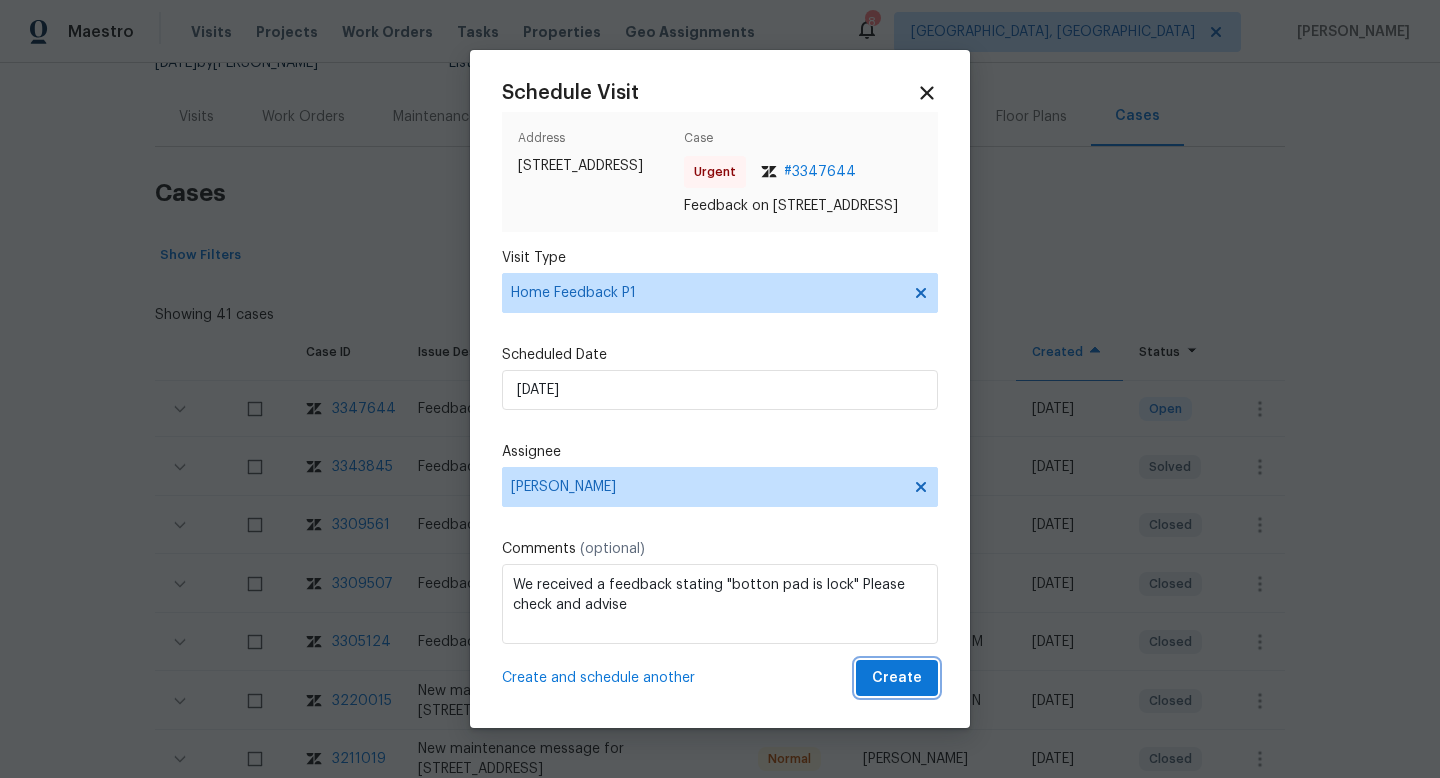 click on "Create" at bounding box center (897, 678) 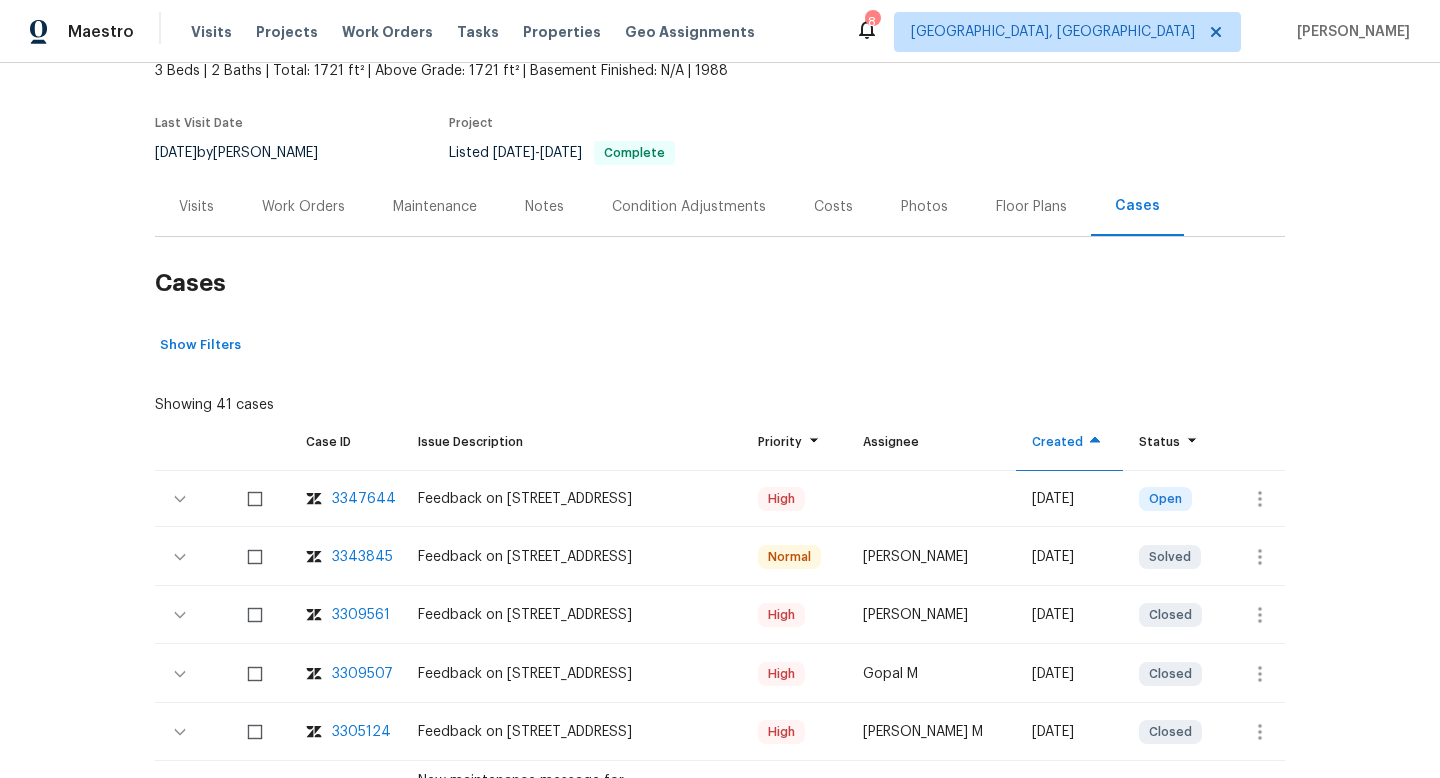 scroll, scrollTop: 0, scrollLeft: 0, axis: both 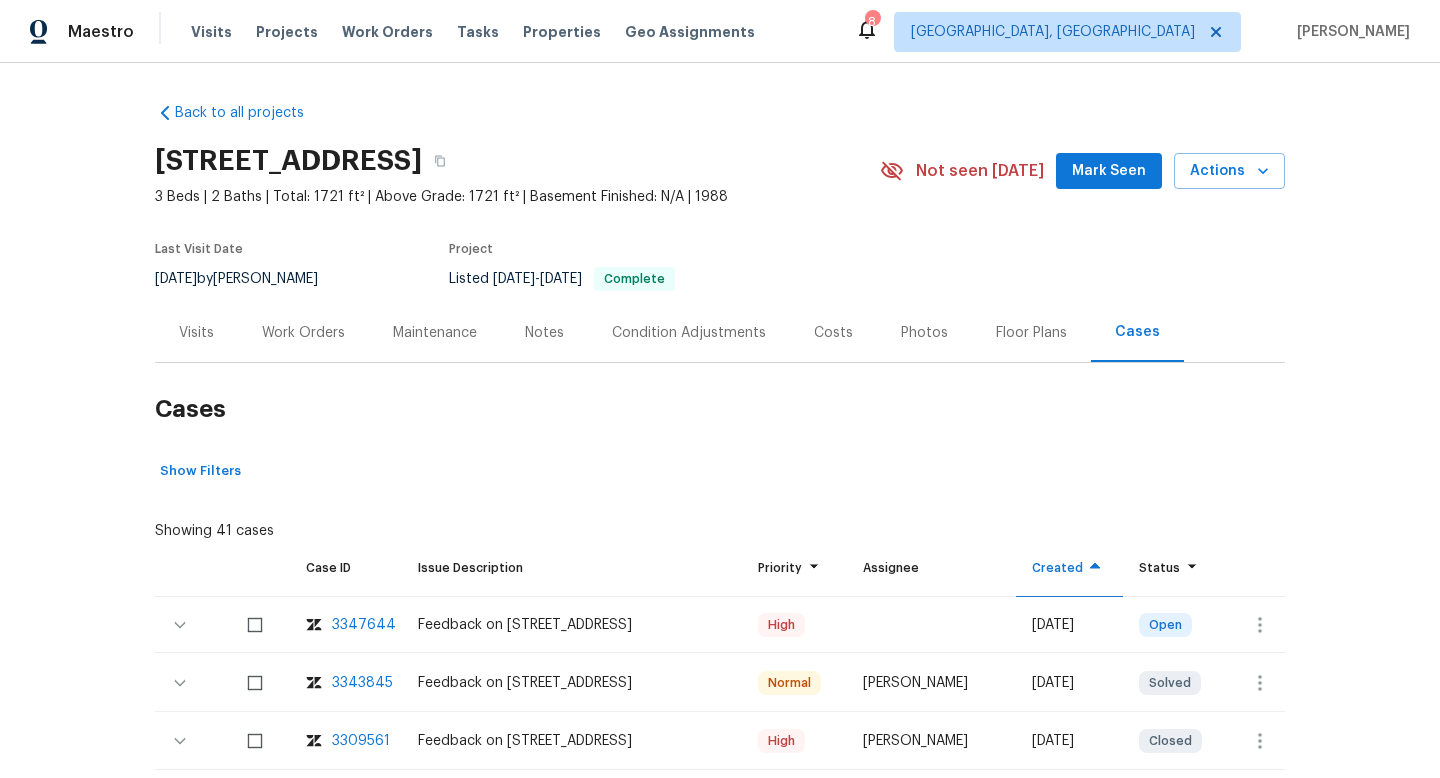 click on "Visits" at bounding box center (196, 333) 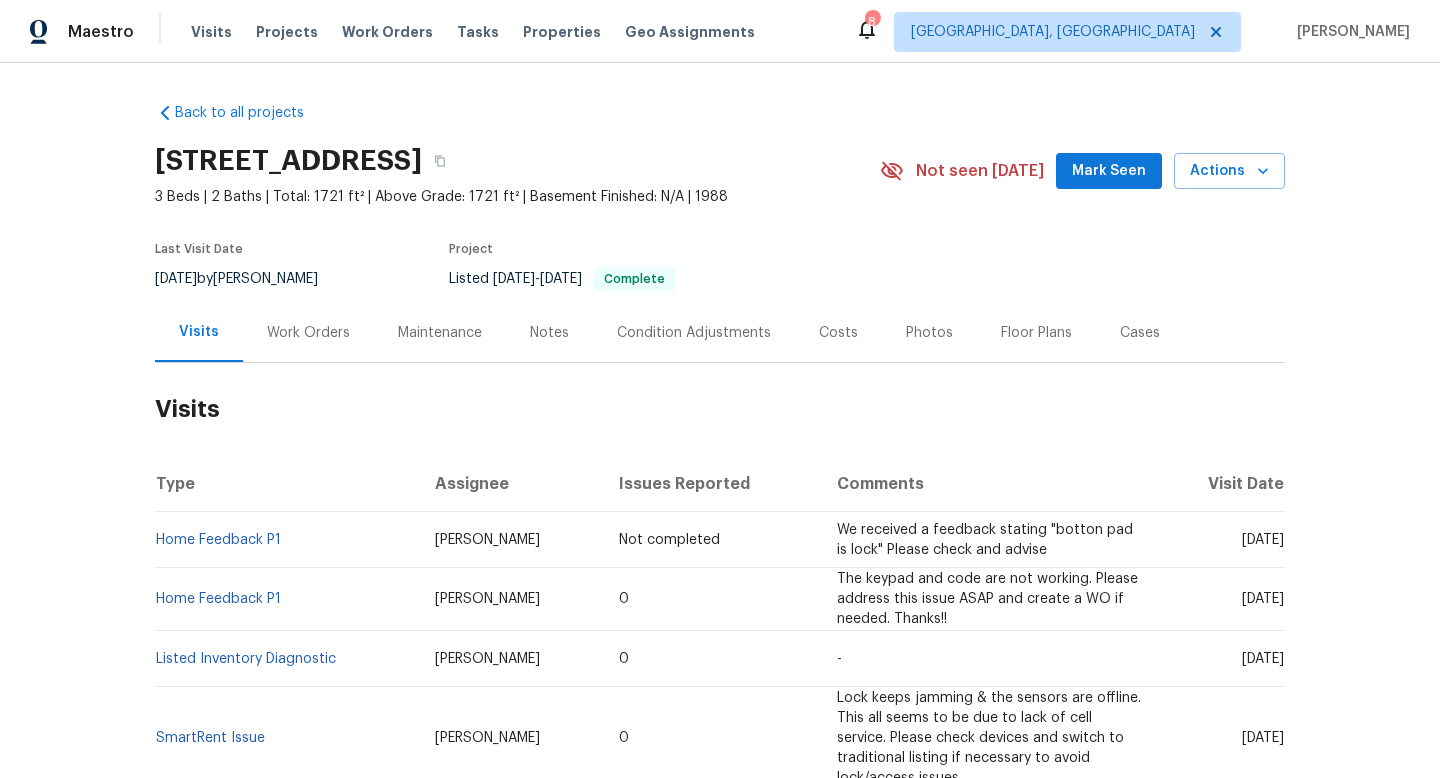 click on "7/7/2025  by  Christopher Neilson" at bounding box center (248, 279) 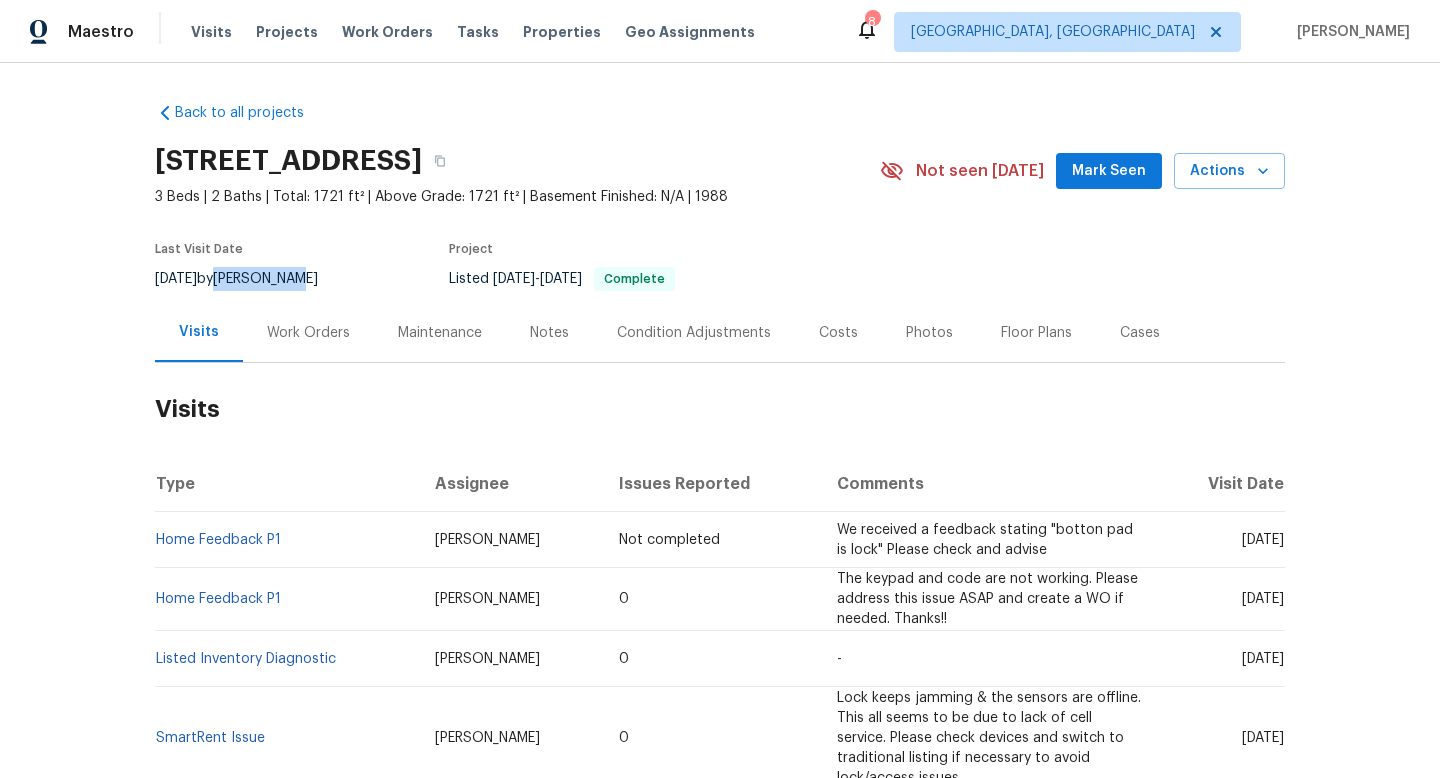 click on "7/7/2025  by  Christopher Neilson" at bounding box center [248, 279] 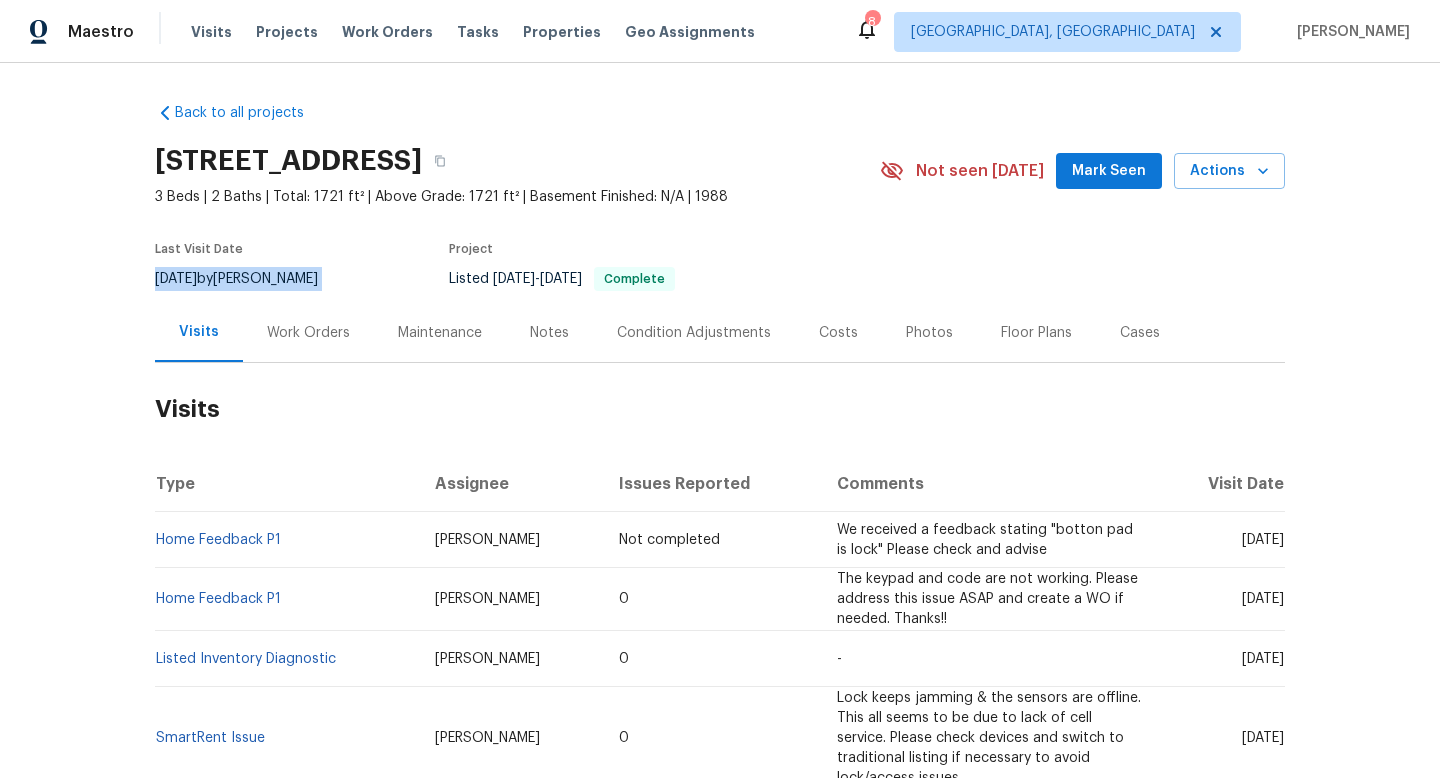 copy on "7/7/2025  by  Christopher Neilson" 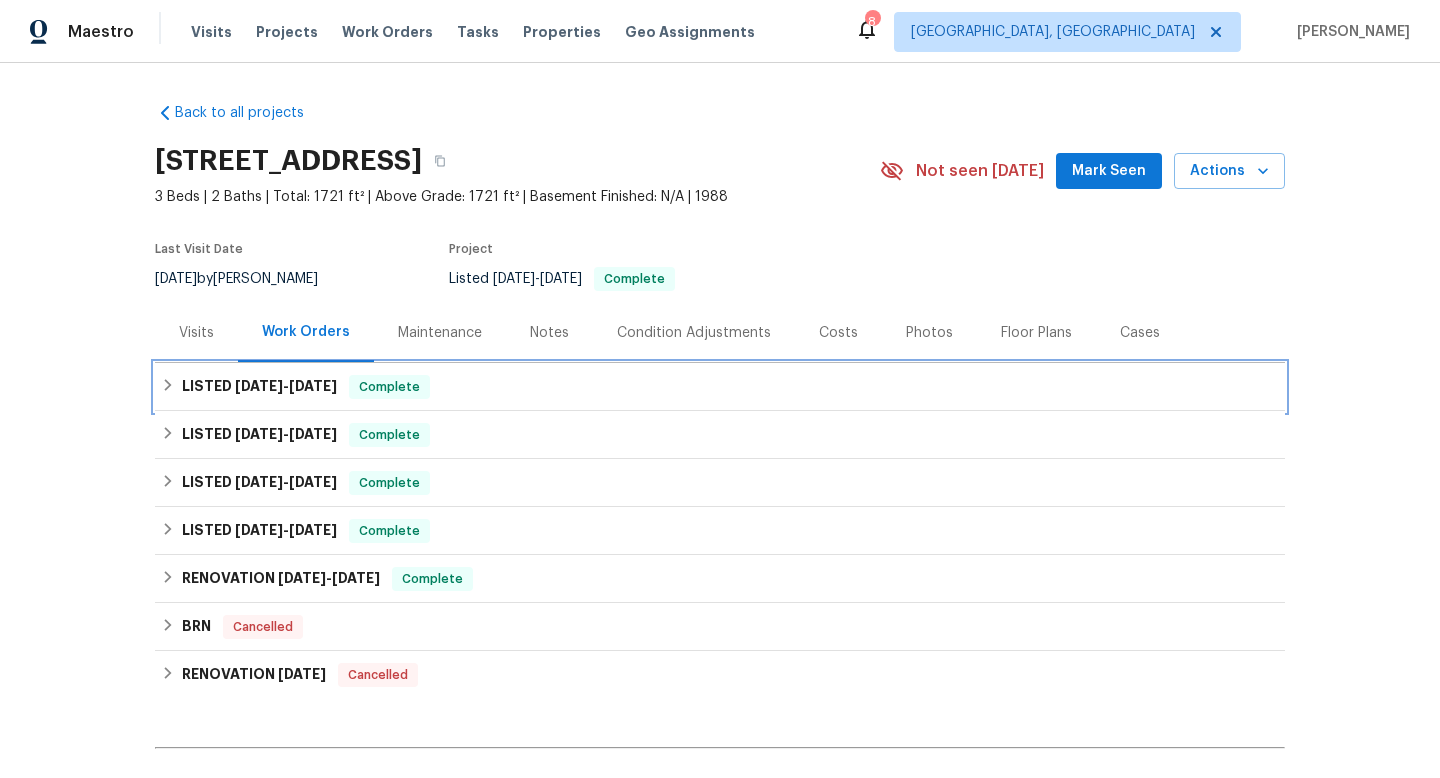 click on "6/12/25" at bounding box center (313, 386) 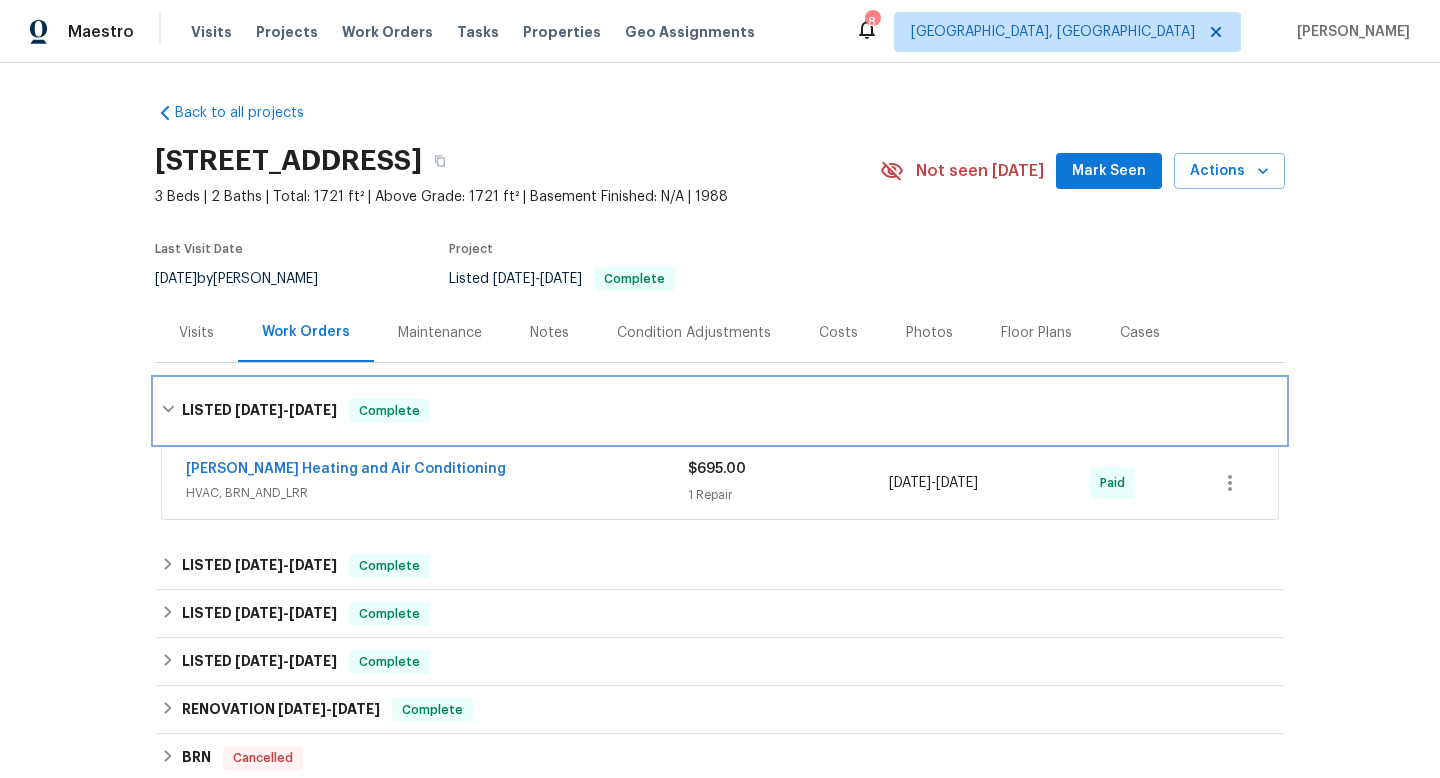 click on "LISTED   6/9/25  -  6/12/25 Complete" at bounding box center [720, 411] 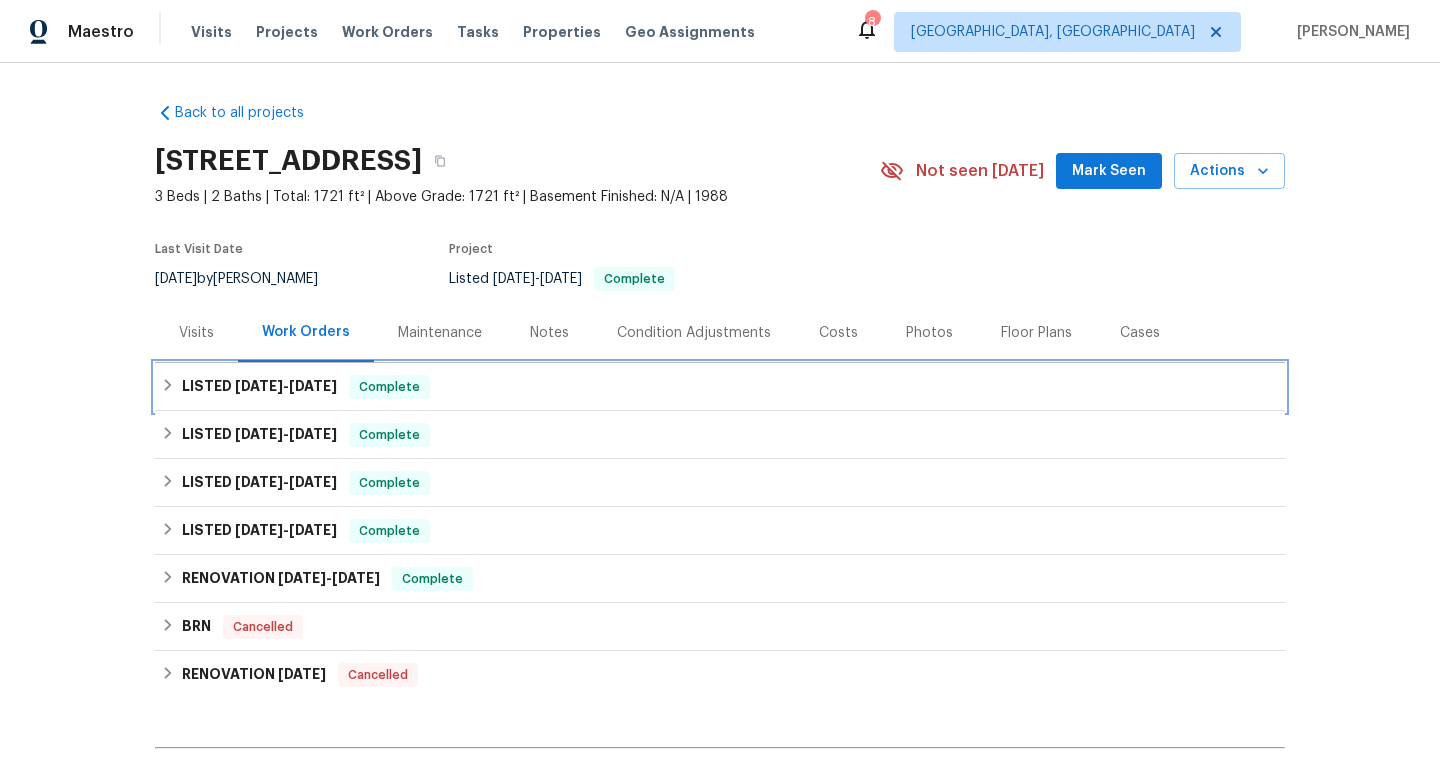 click on "6/12/25" at bounding box center (313, 386) 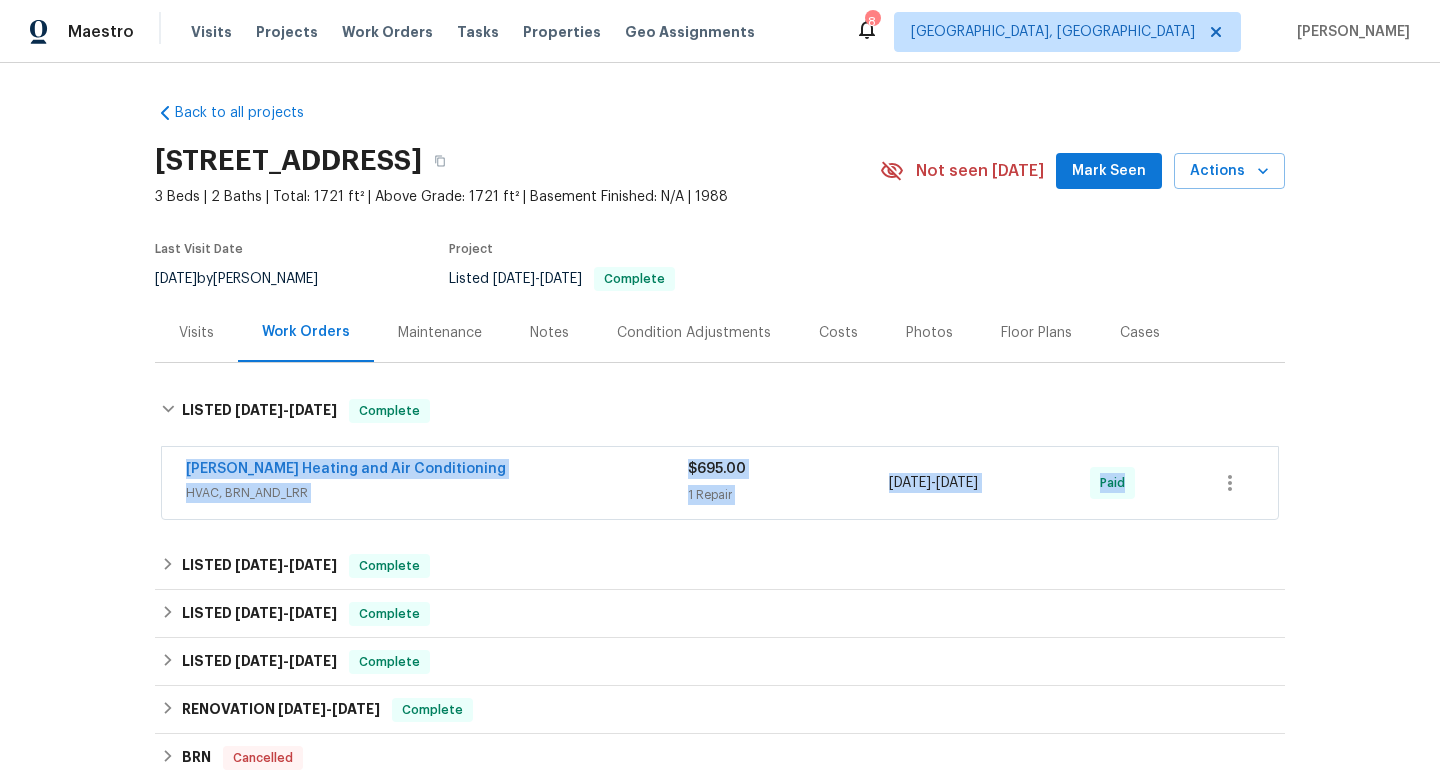 drag, startPoint x: 165, startPoint y: 464, endPoint x: 1292, endPoint y: 518, distance: 1128.293 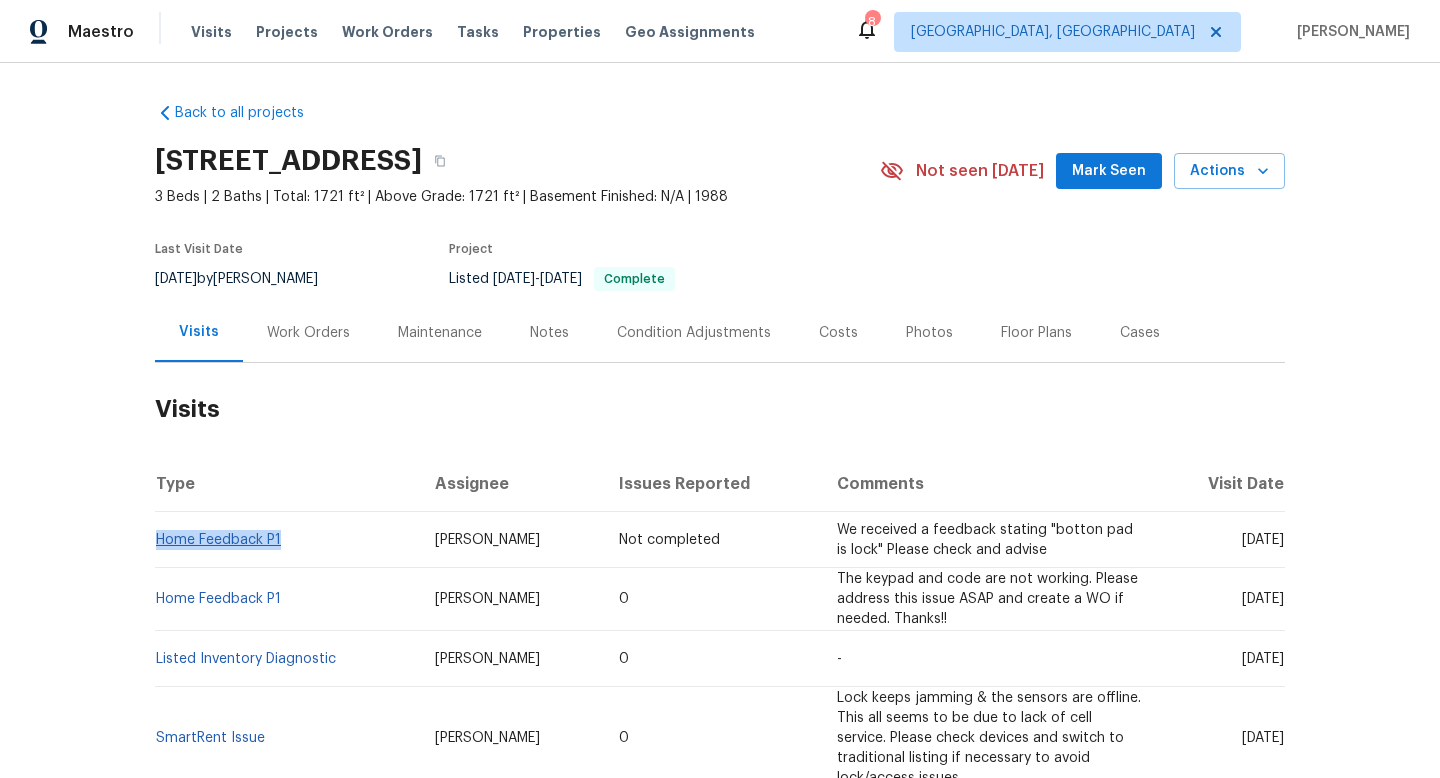 drag, startPoint x: 304, startPoint y: 538, endPoint x: 160, endPoint y: 543, distance: 144.08678 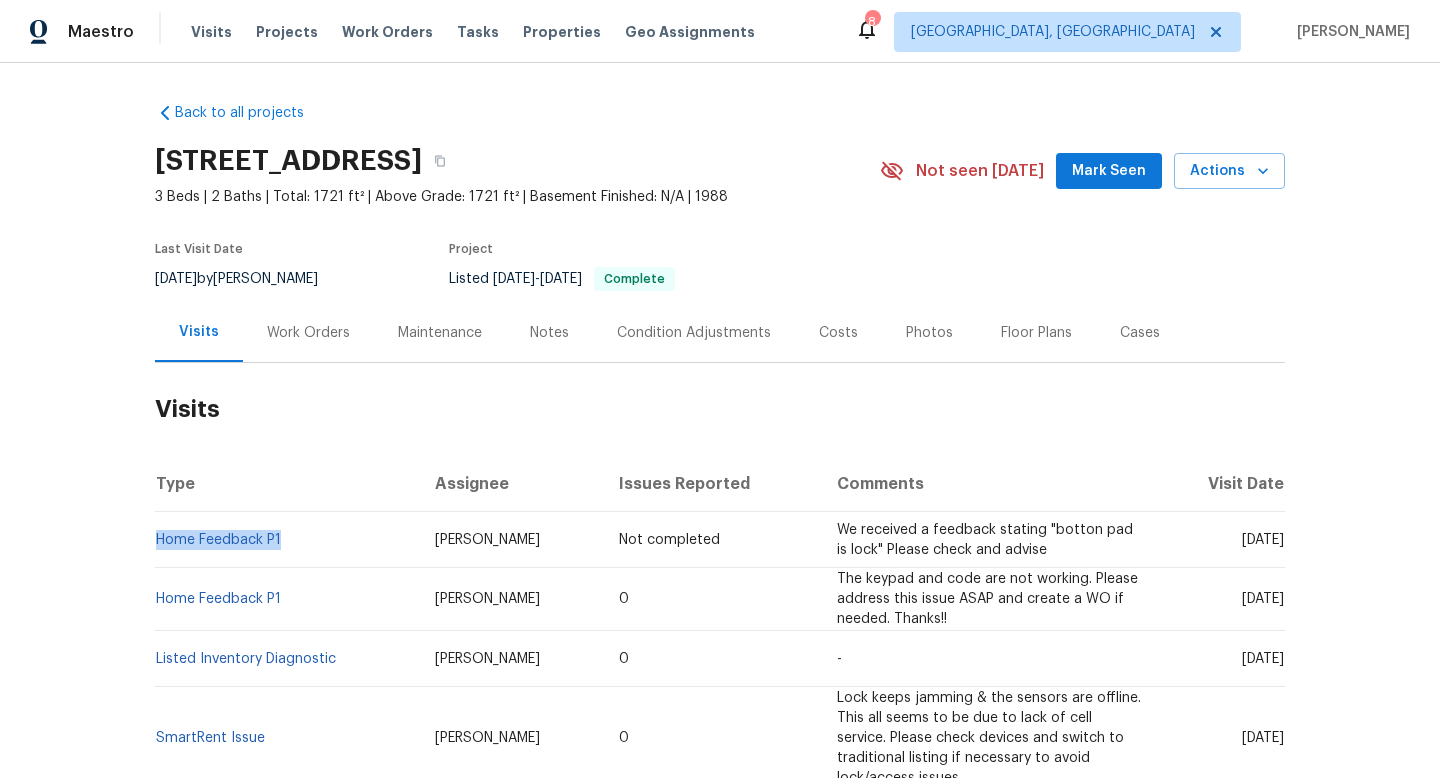 copy on "Home Feedback P1" 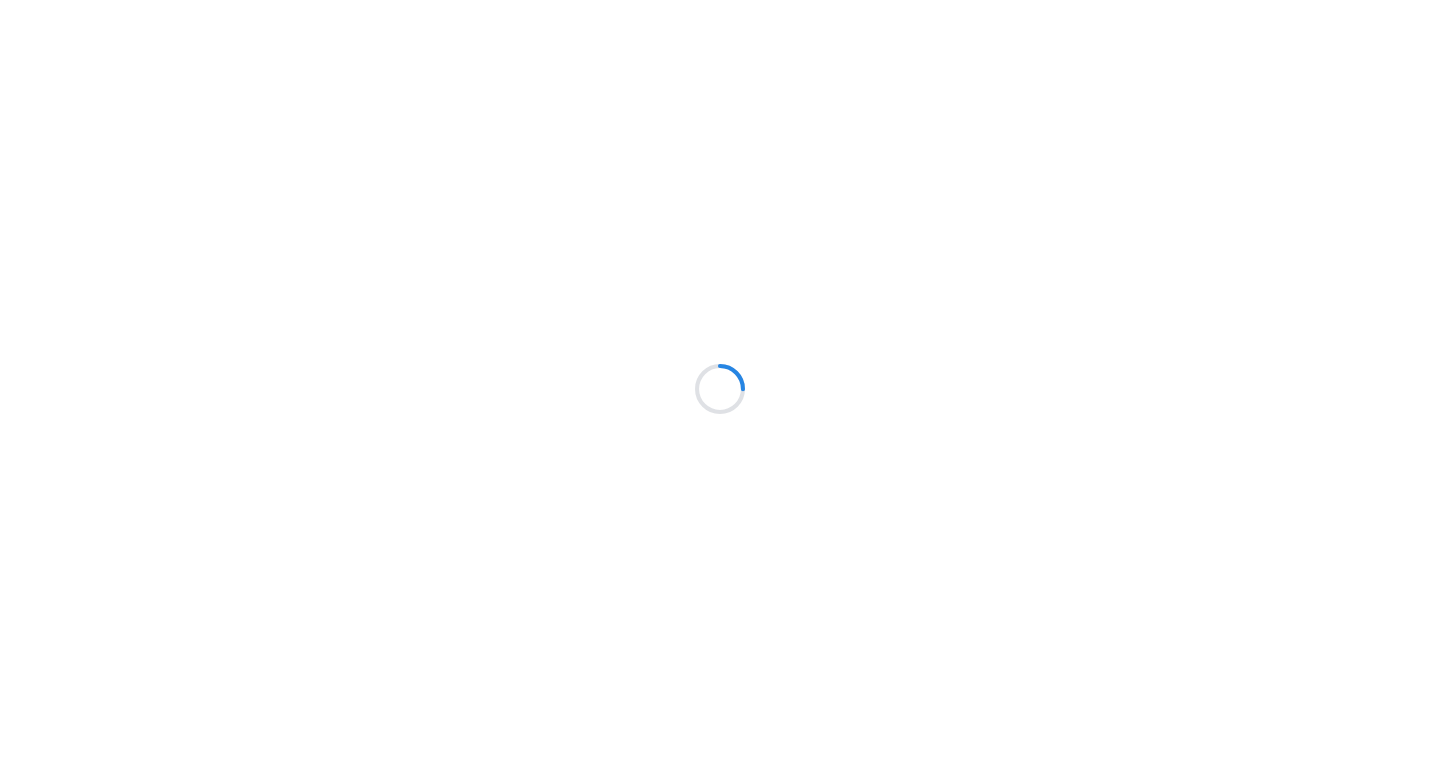 scroll, scrollTop: 0, scrollLeft: 0, axis: both 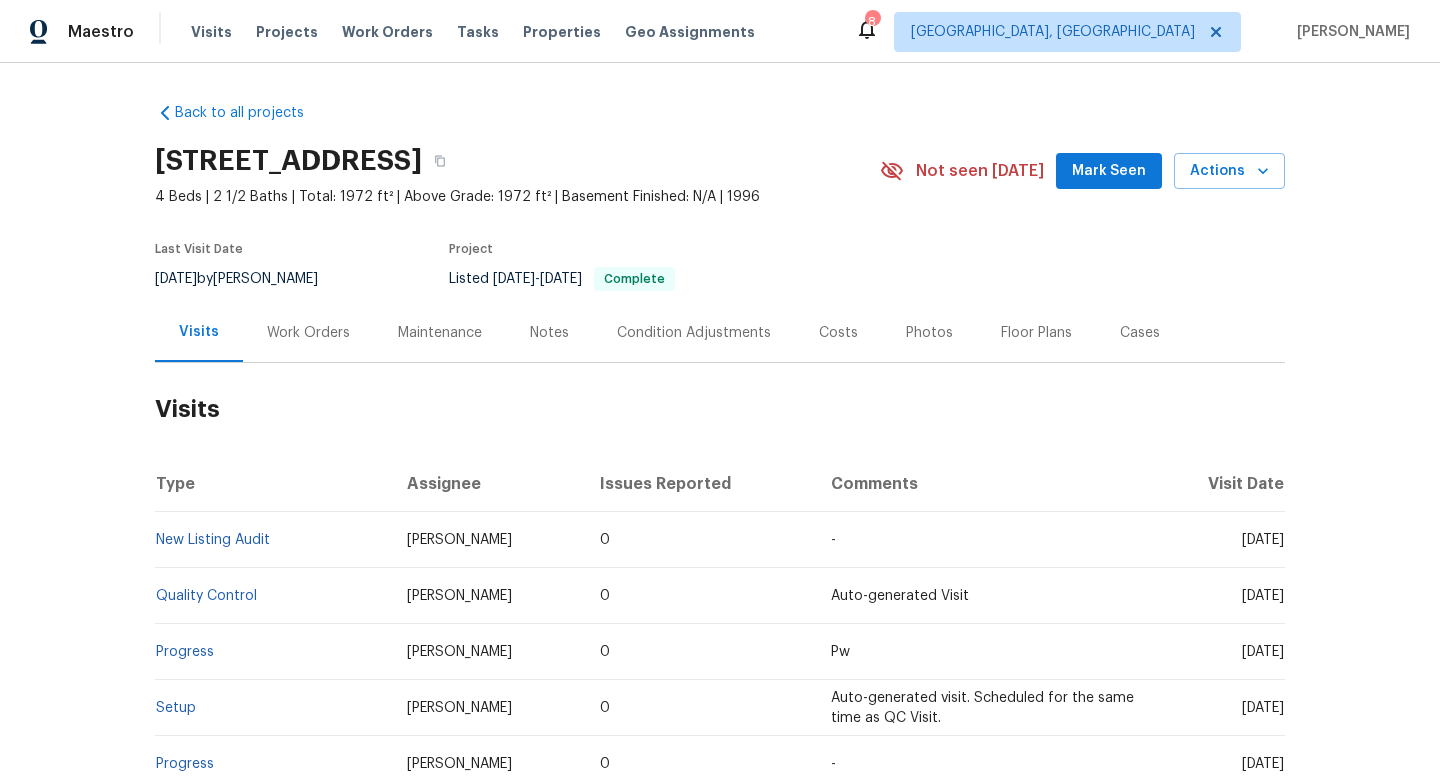 click on "[DATE]  by  [PERSON_NAME]" at bounding box center (248, 279) 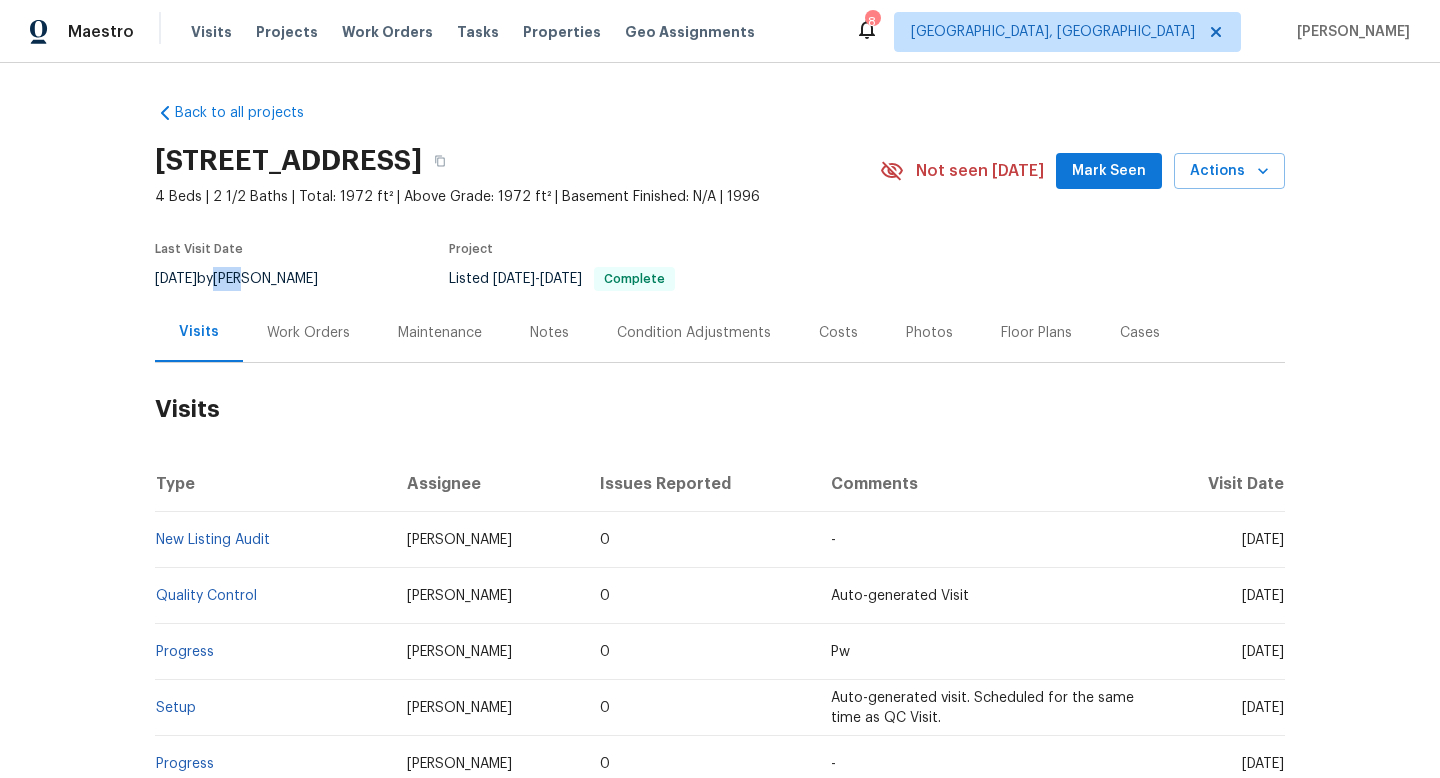 click on "[DATE]  by  [PERSON_NAME]" at bounding box center [248, 279] 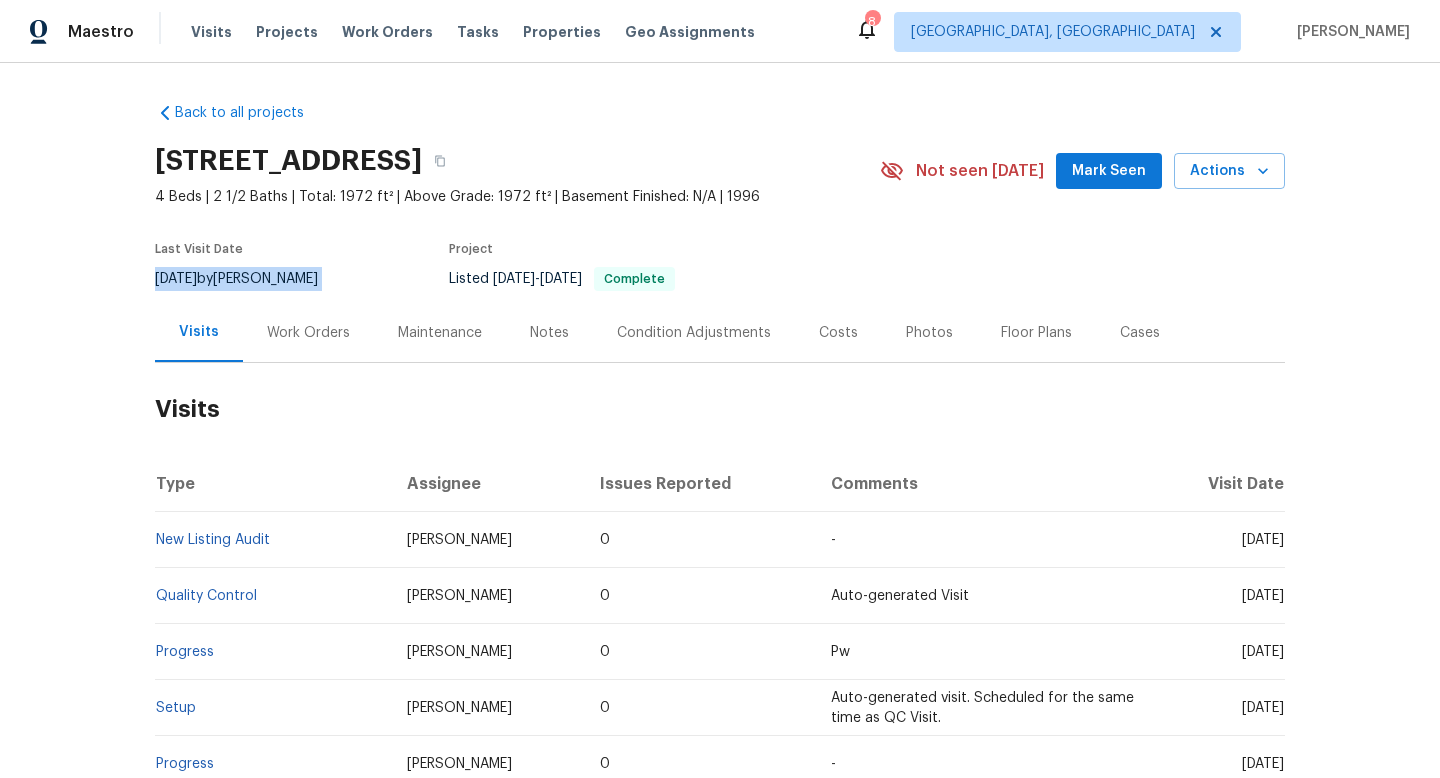 copy on "[DATE]  by  [PERSON_NAME]" 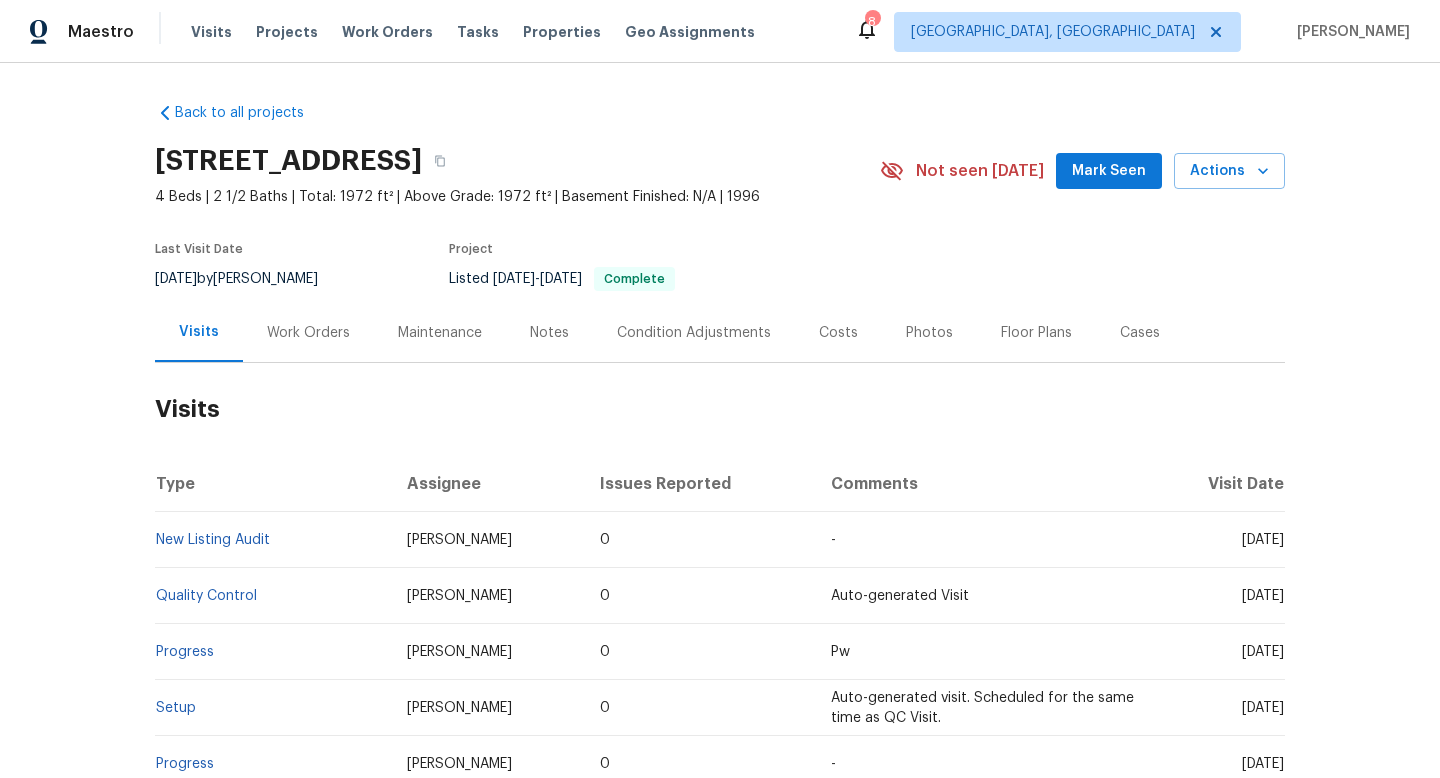 click on "Work Orders" at bounding box center [308, 332] 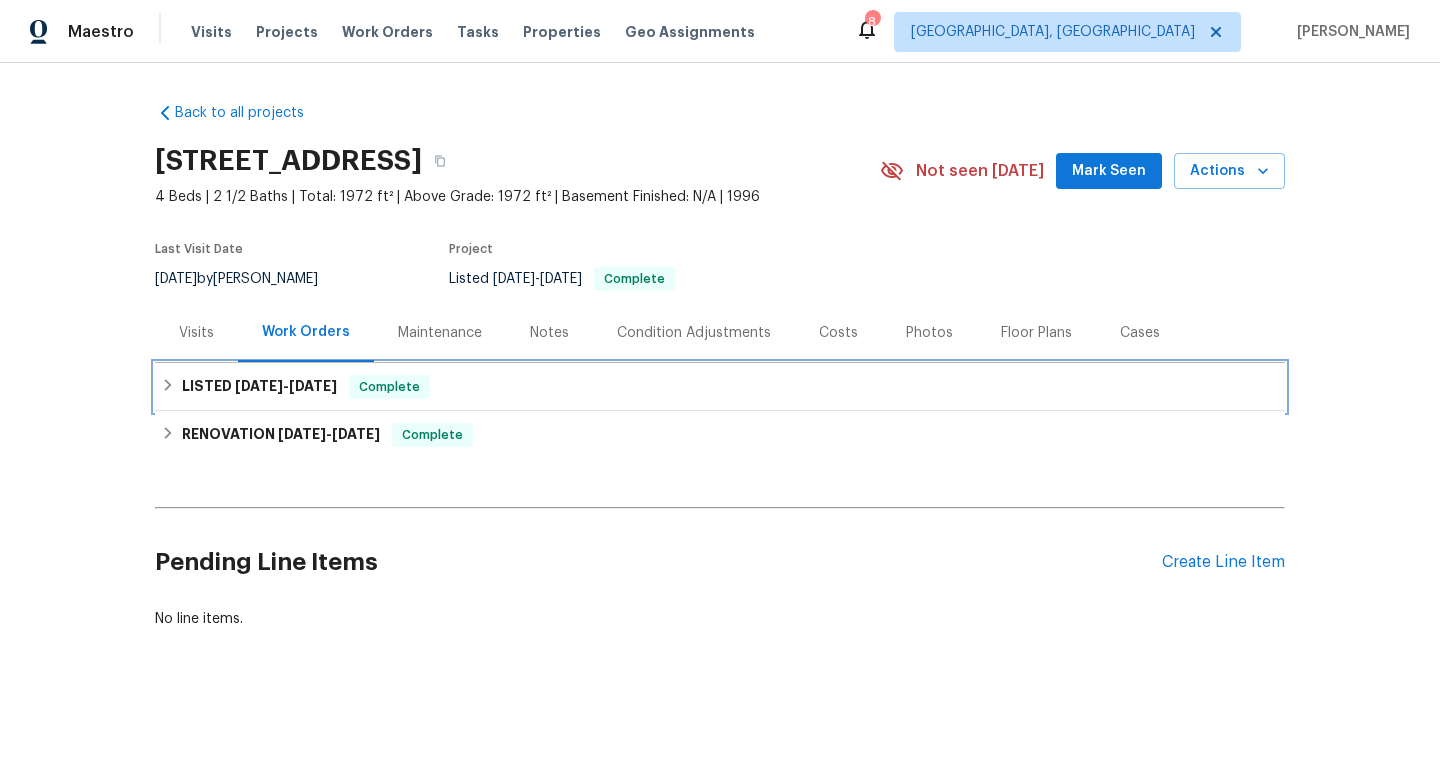 click on "[DATE]" at bounding box center [313, 386] 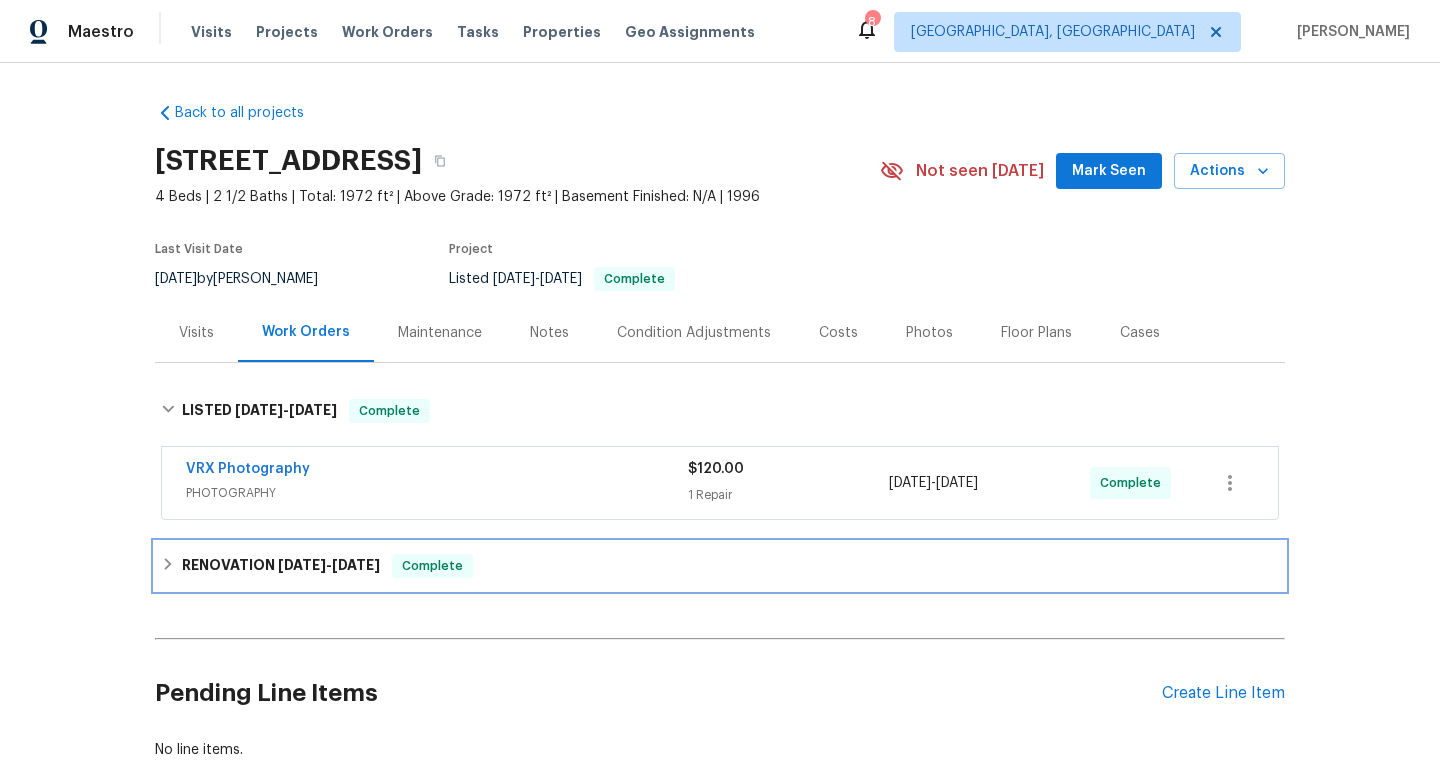 click on "RENOVATION   [DATE]  -  [DATE] Complete" at bounding box center [720, 566] 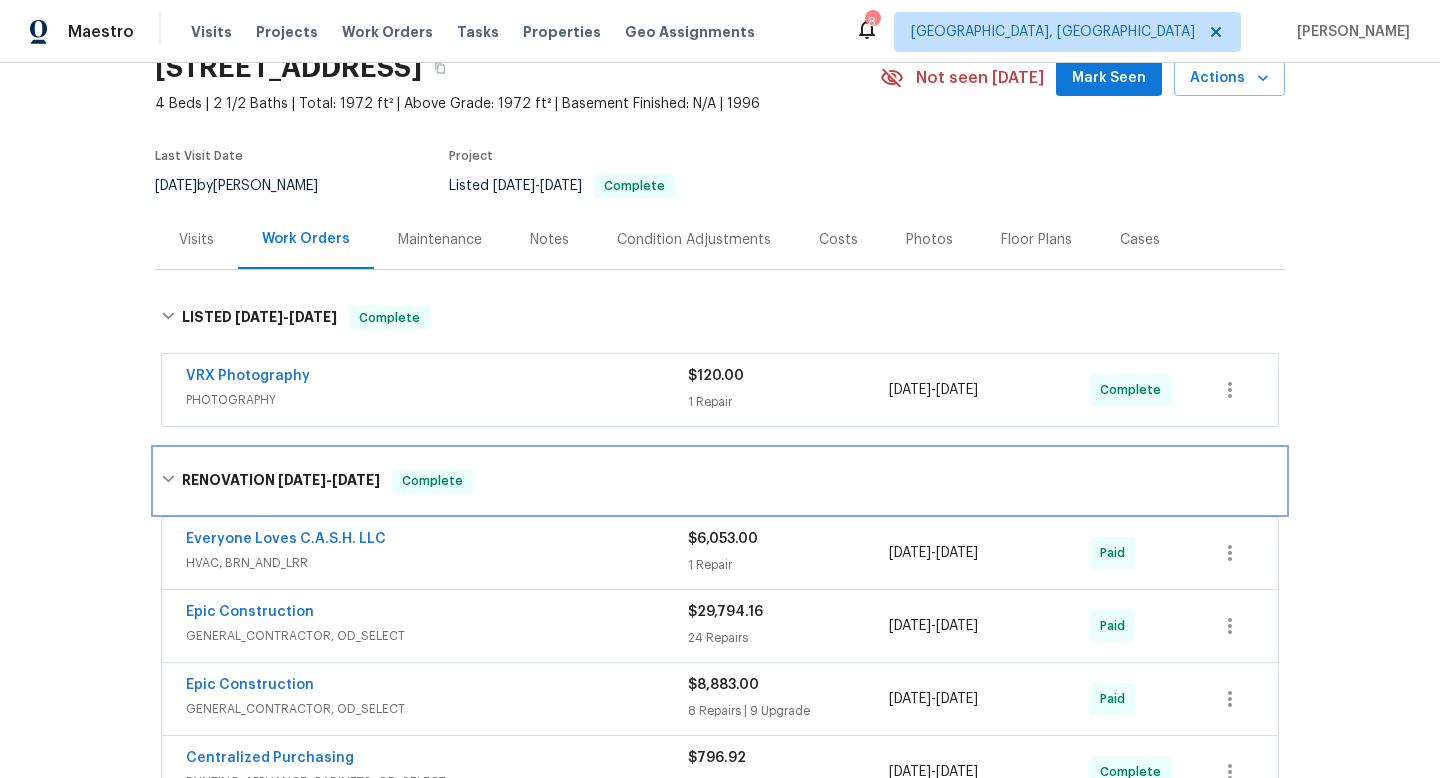 scroll, scrollTop: 125, scrollLeft: 0, axis: vertical 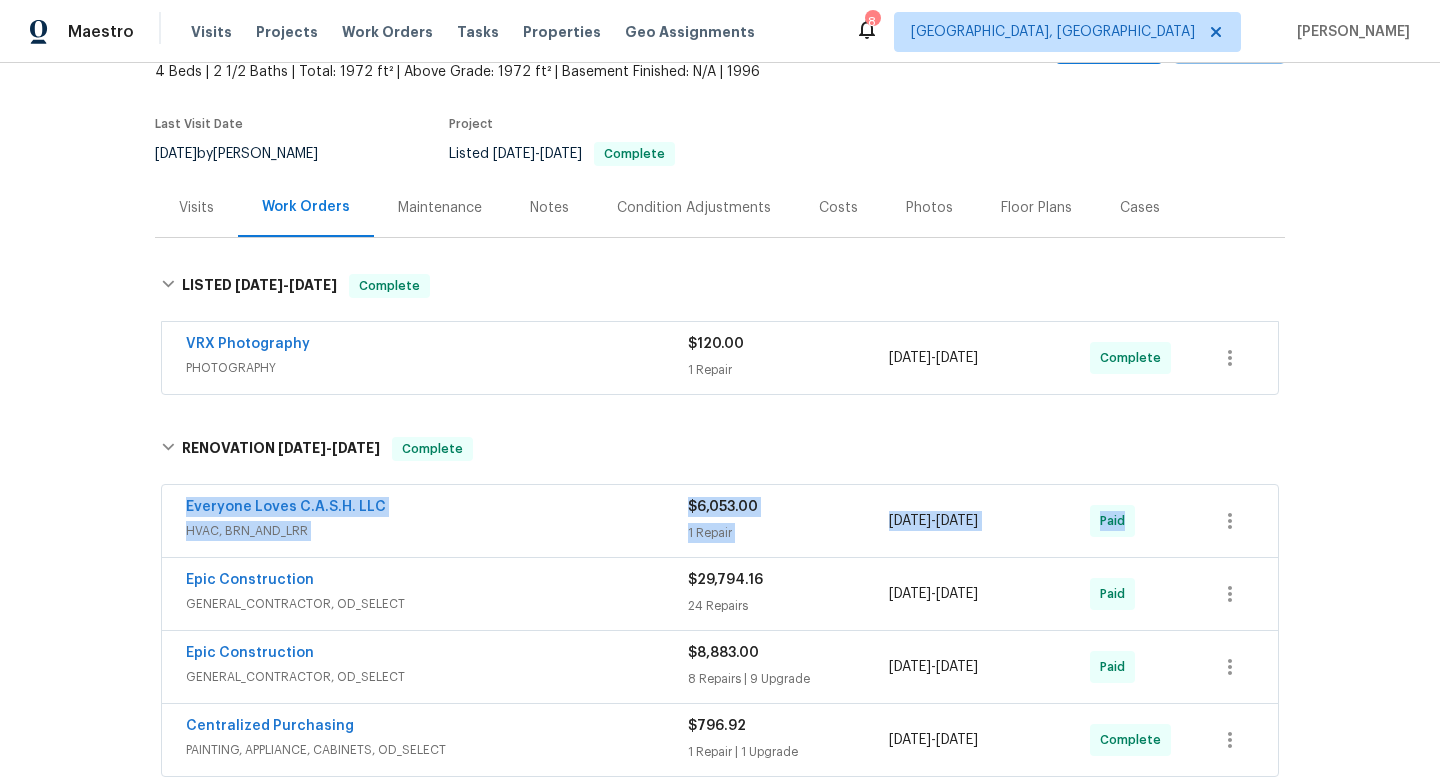 drag, startPoint x: 159, startPoint y: 505, endPoint x: 1296, endPoint y: 500, distance: 1137.011 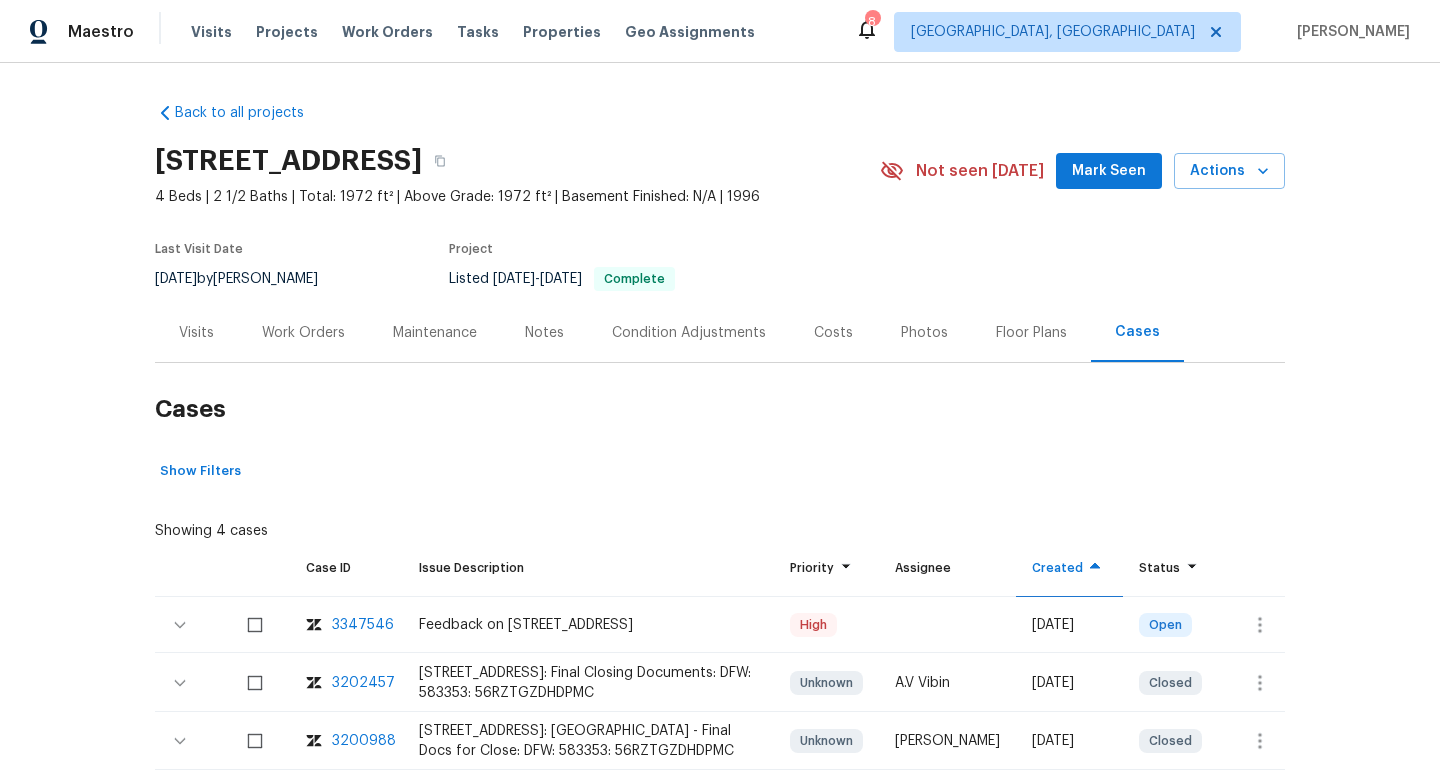 scroll, scrollTop: 119, scrollLeft: 0, axis: vertical 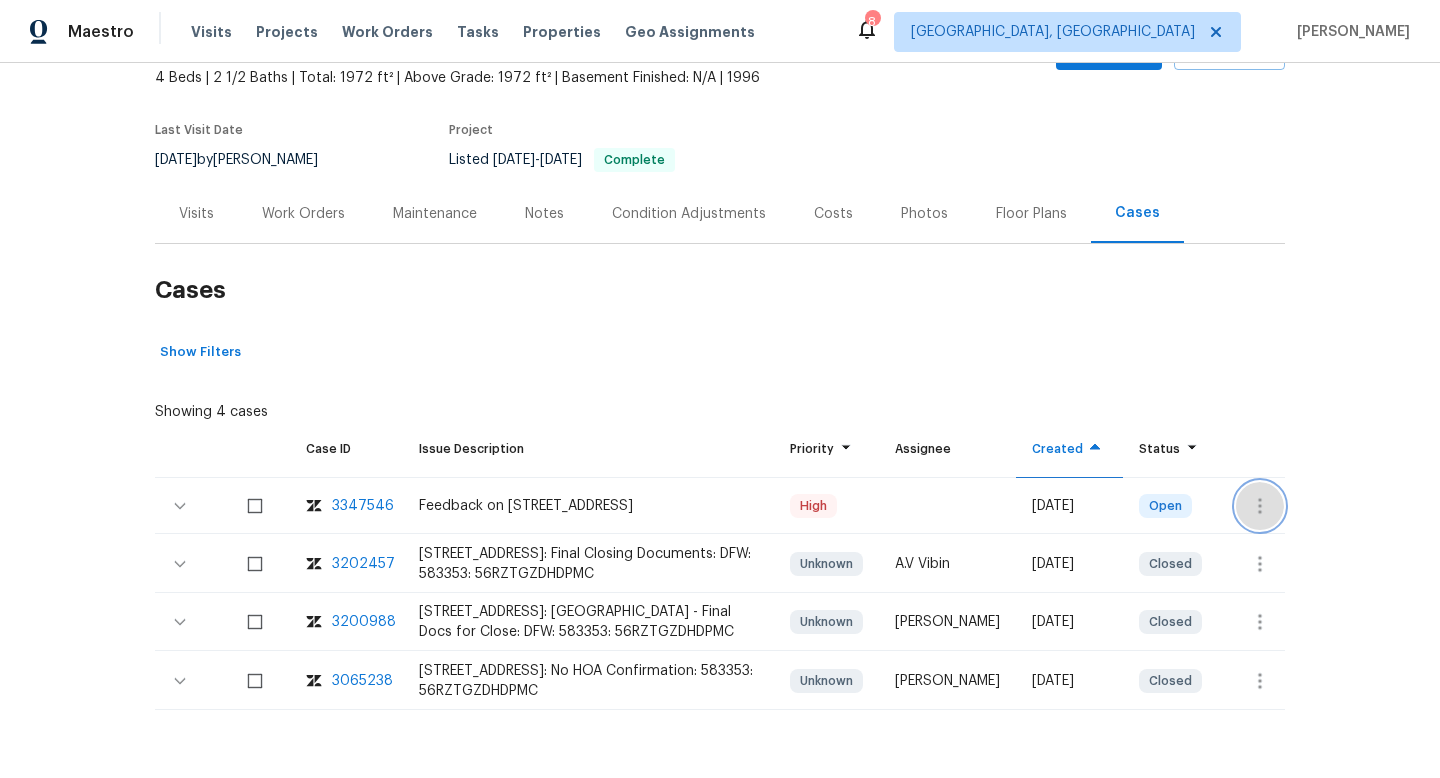 click 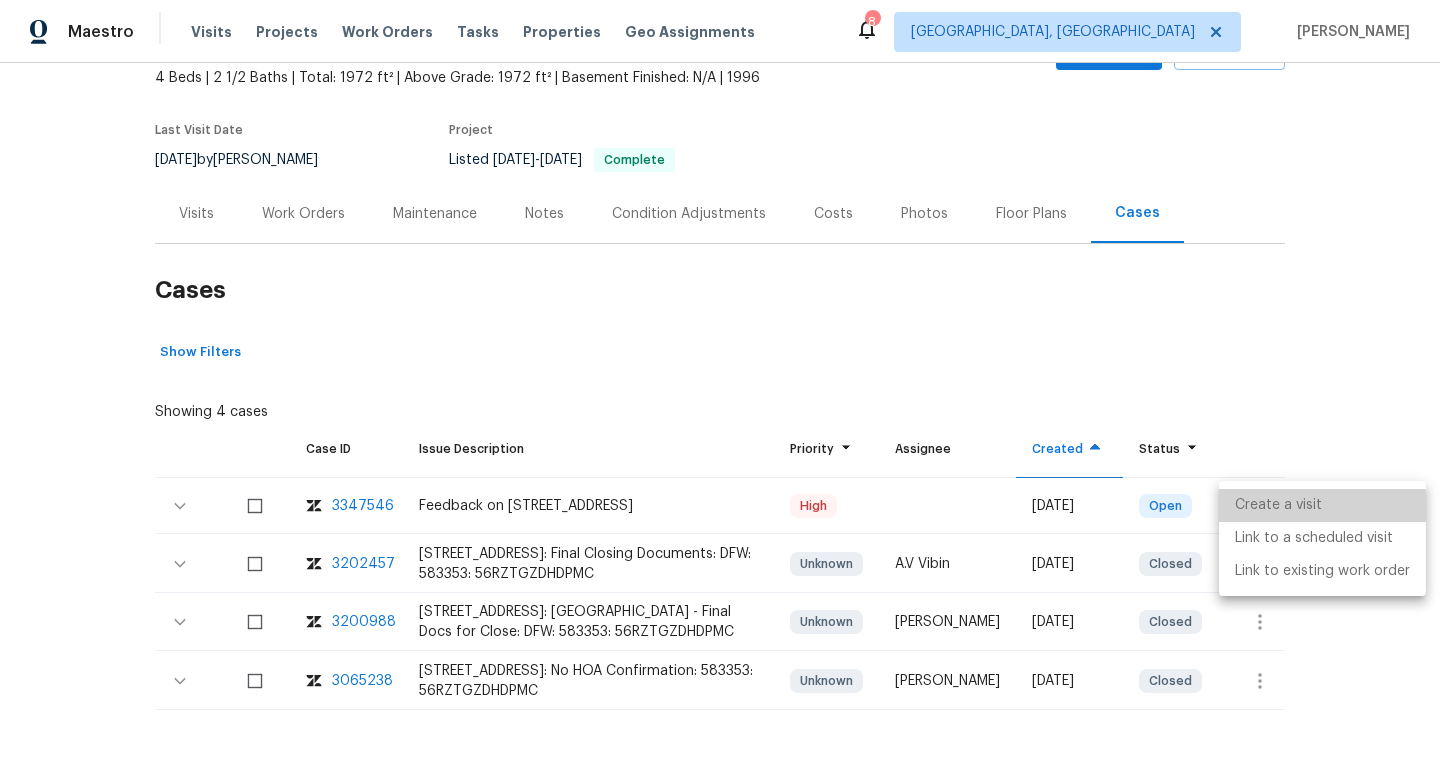 click on "Create a visit" at bounding box center (1322, 505) 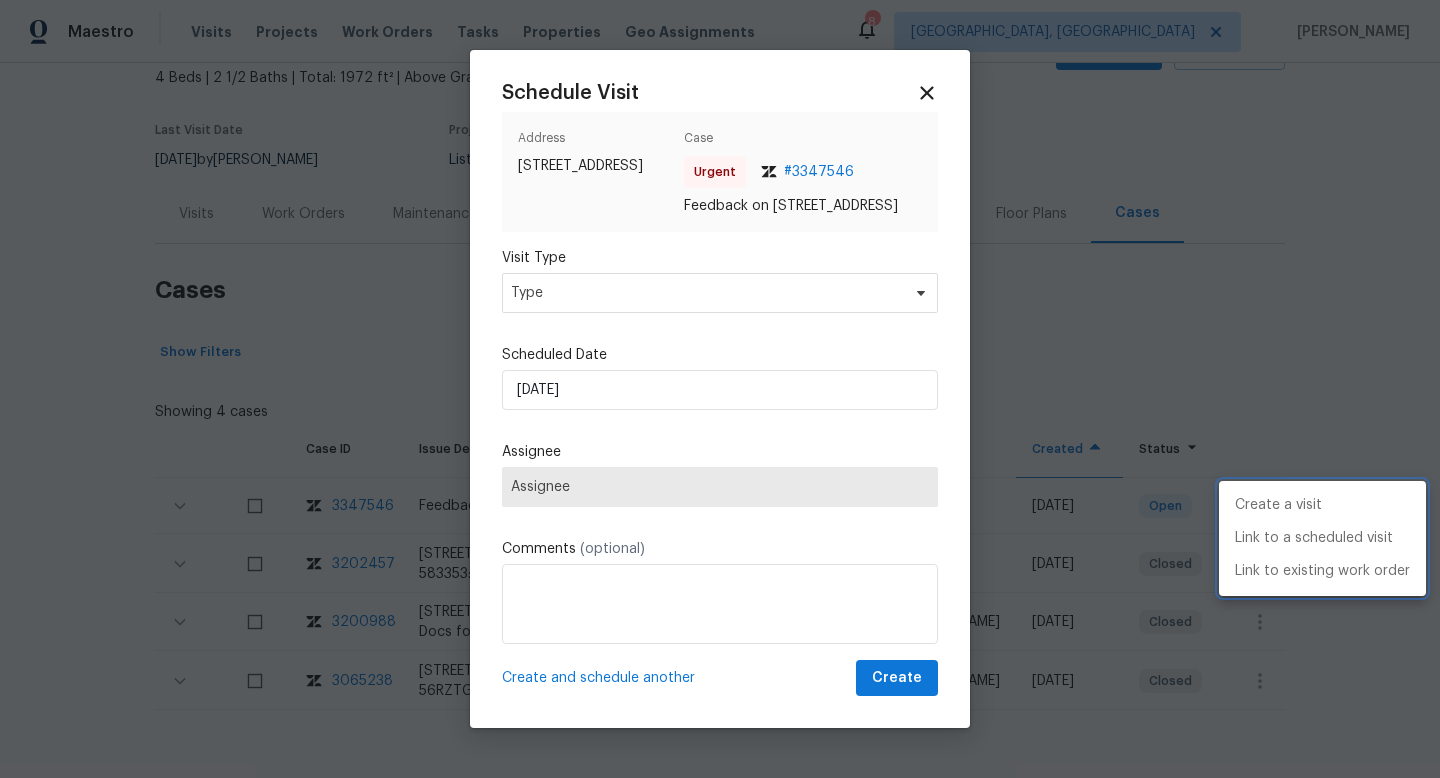 click at bounding box center (720, 389) 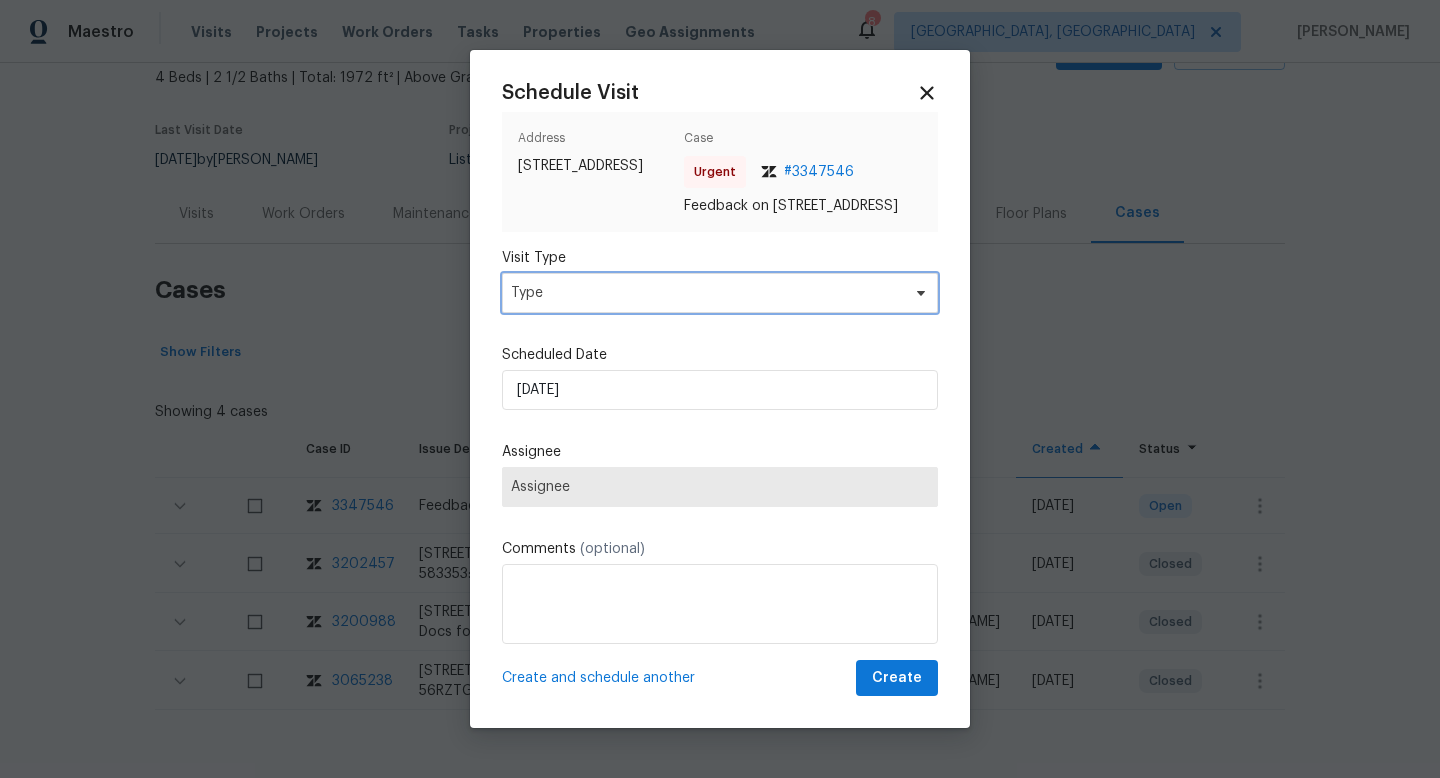 click on "Type" at bounding box center [705, 293] 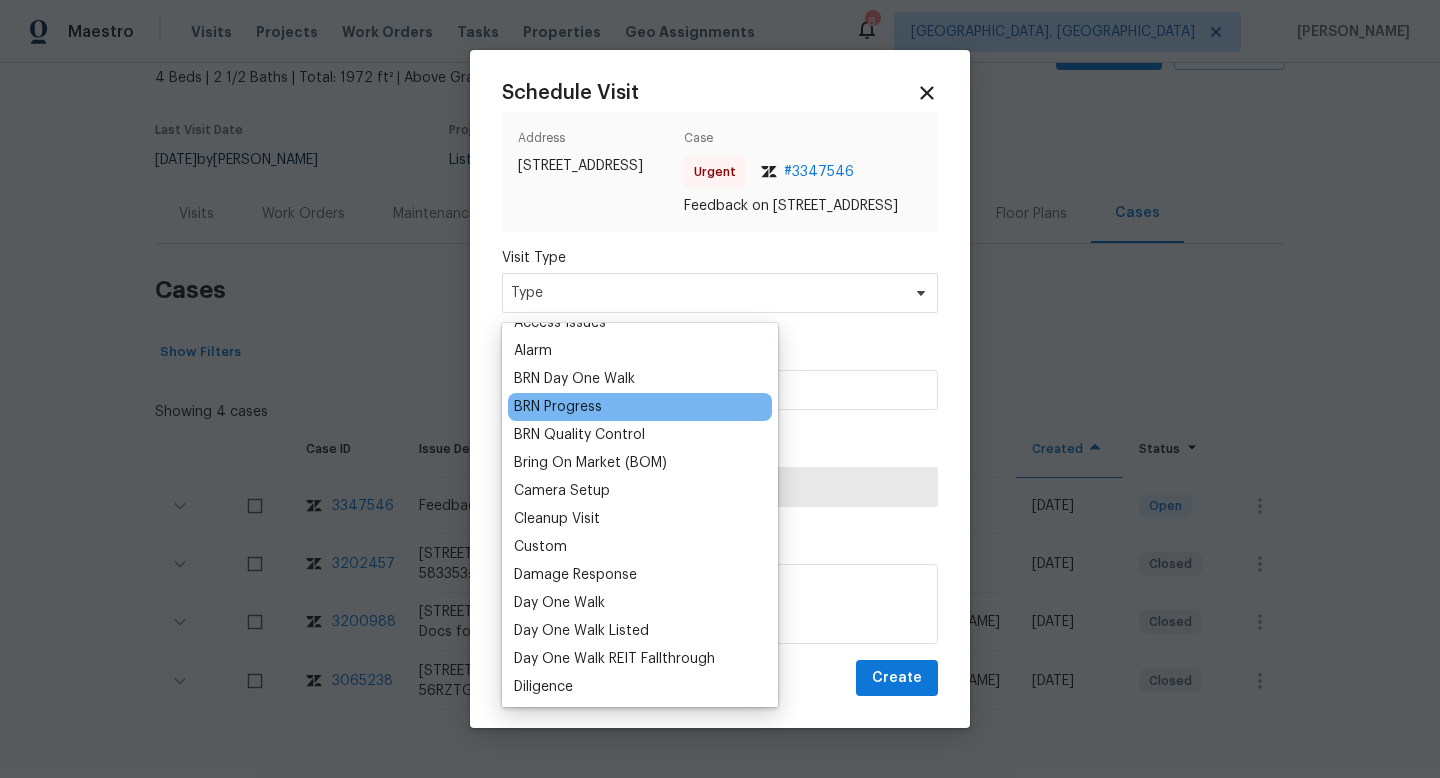 scroll, scrollTop: 294, scrollLeft: 0, axis: vertical 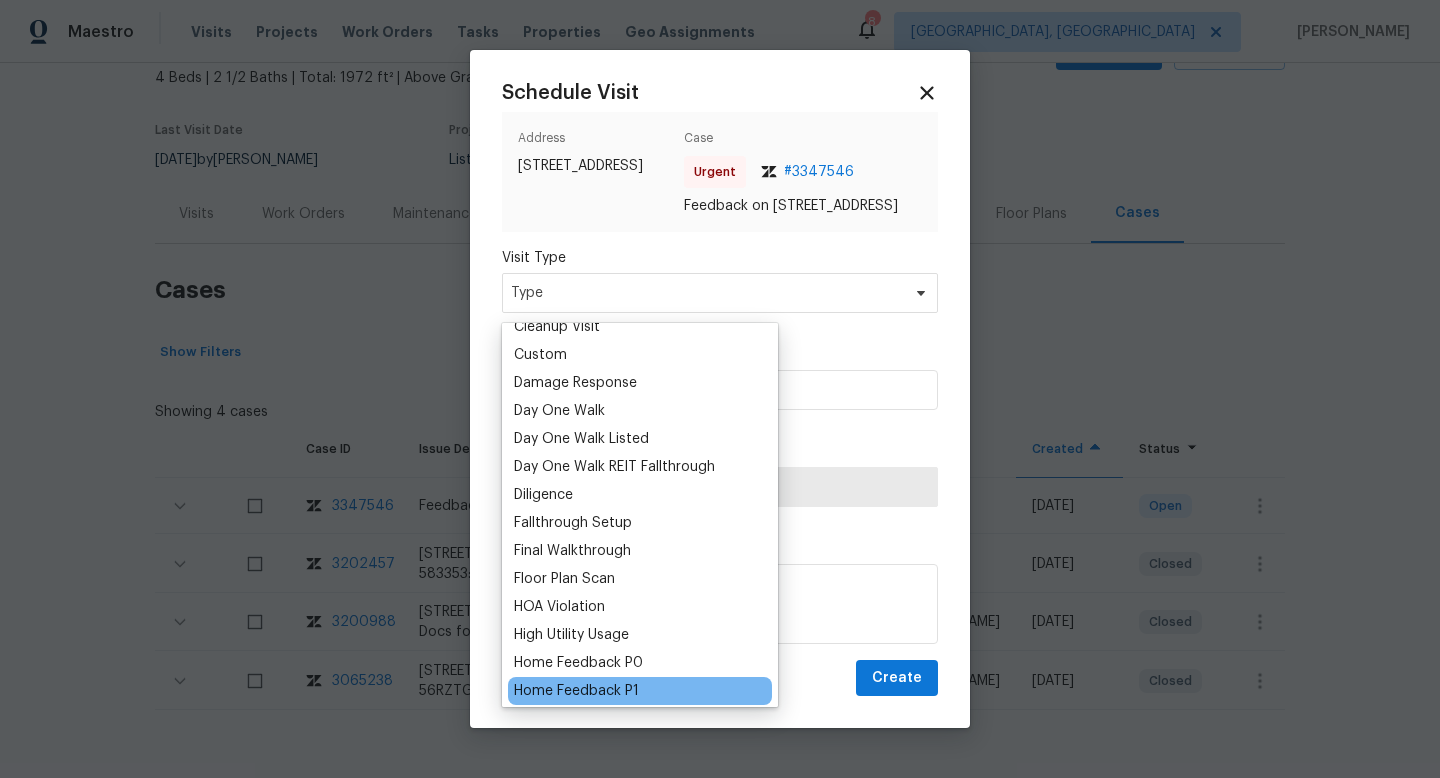 click on "Home Feedback P1" at bounding box center [640, 691] 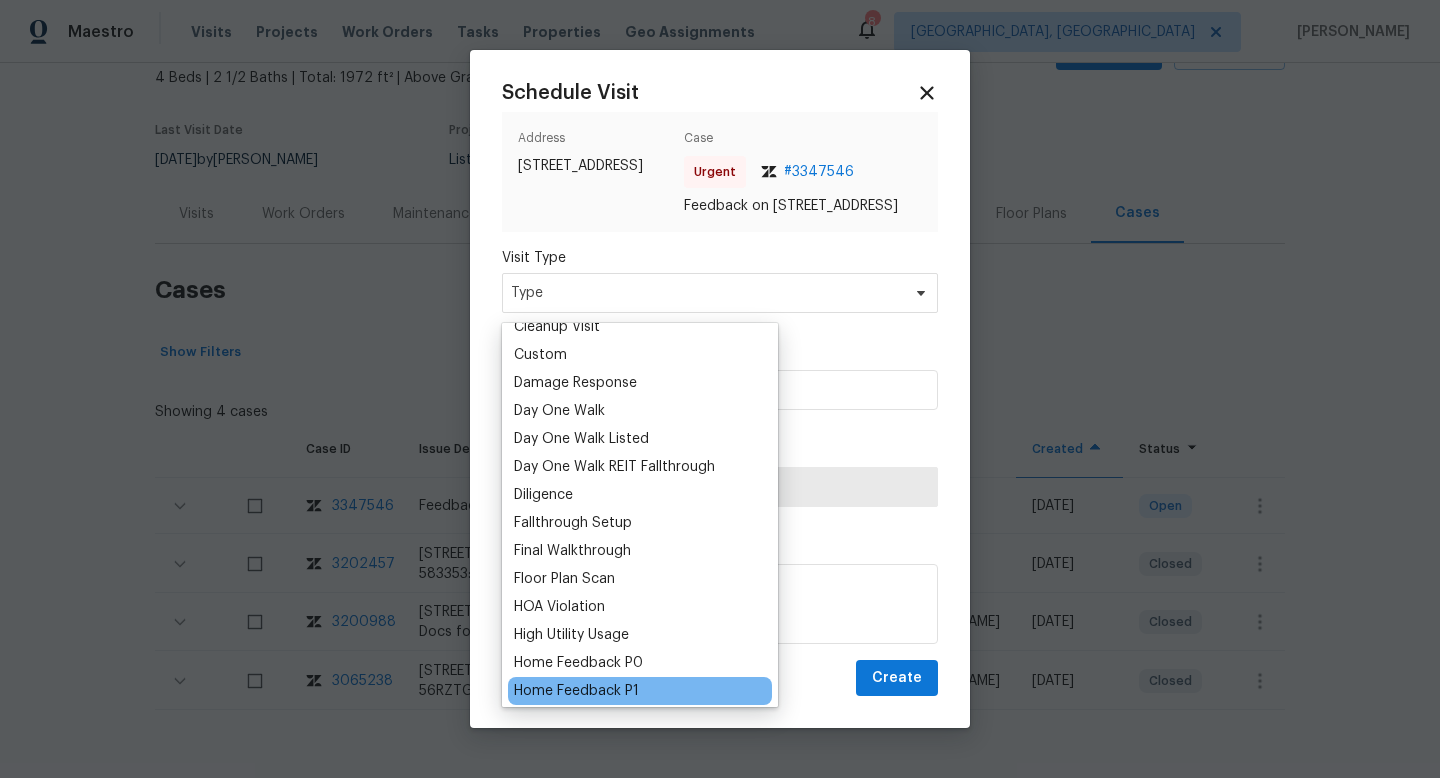 click on "Home Feedback P1" at bounding box center (576, 691) 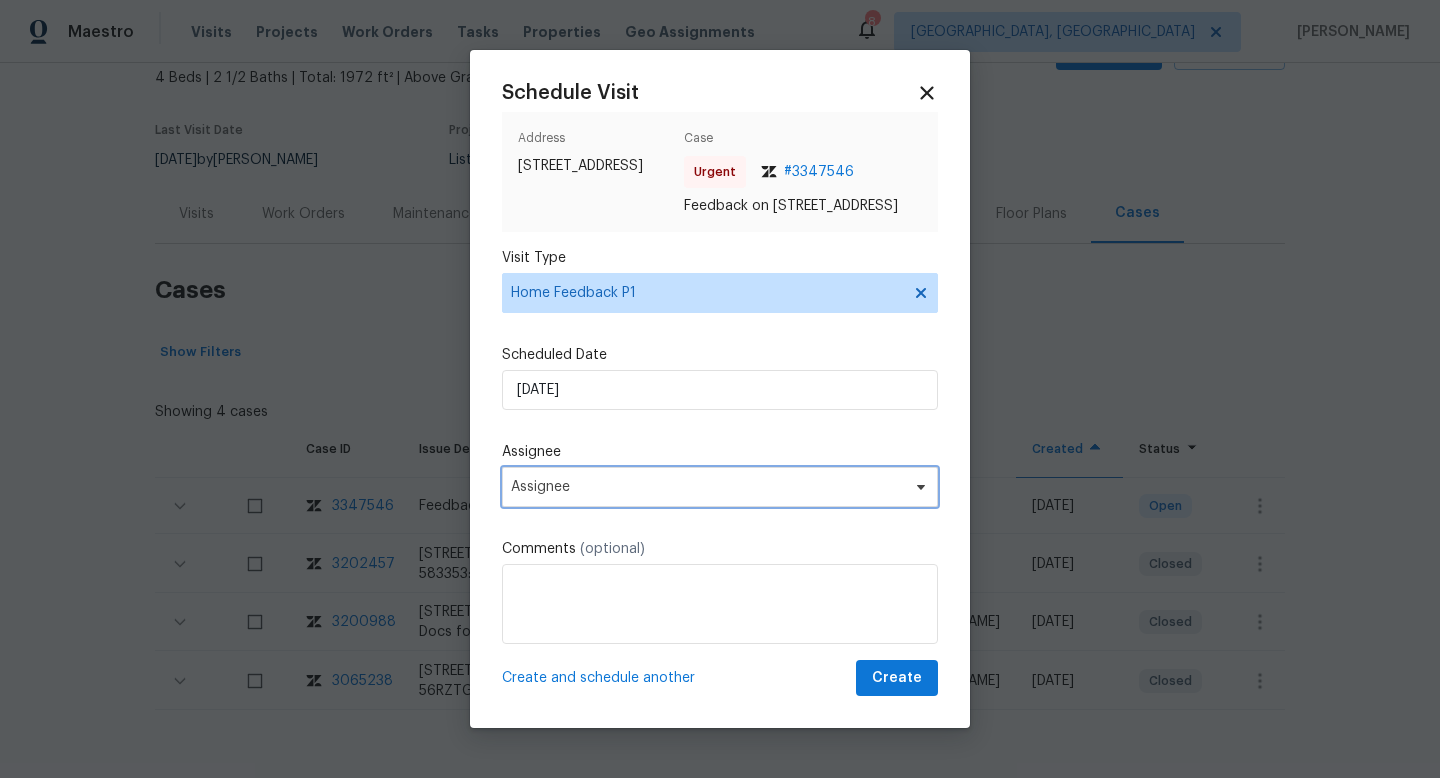 click on "Assignee" at bounding box center [707, 487] 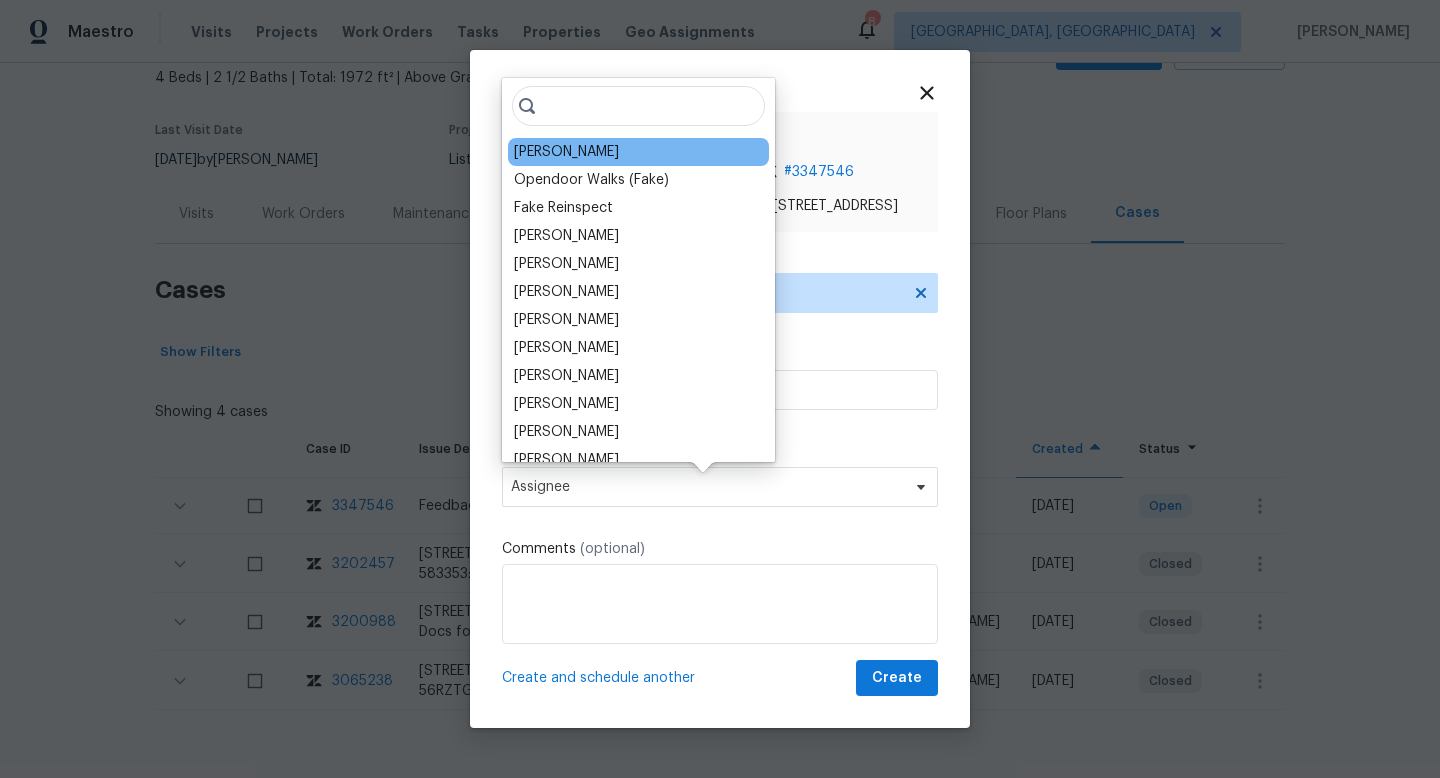 click on "Spencer Kleintop" at bounding box center [566, 152] 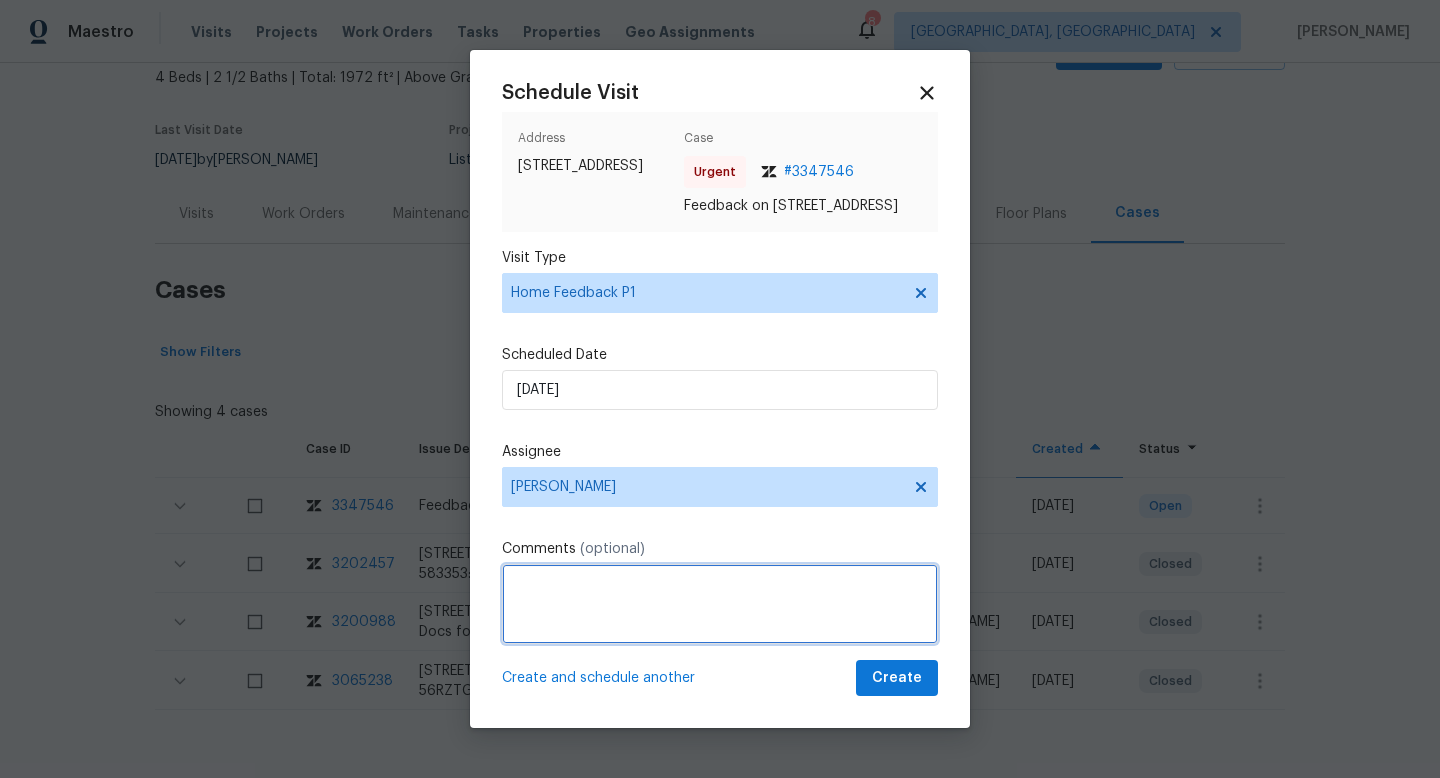 click at bounding box center (720, 604) 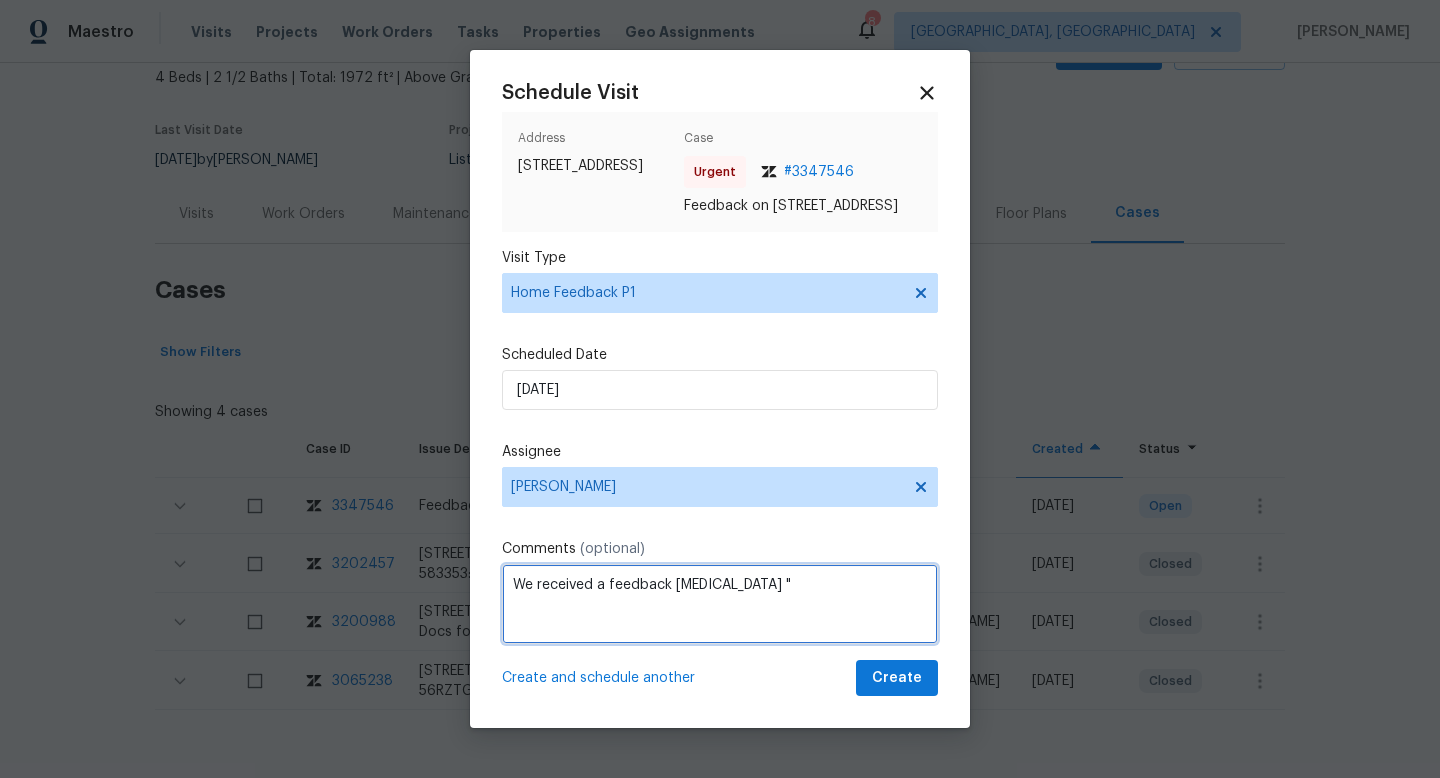 paste on "buyer call to advise the door wont lock it close, buth did not lock" 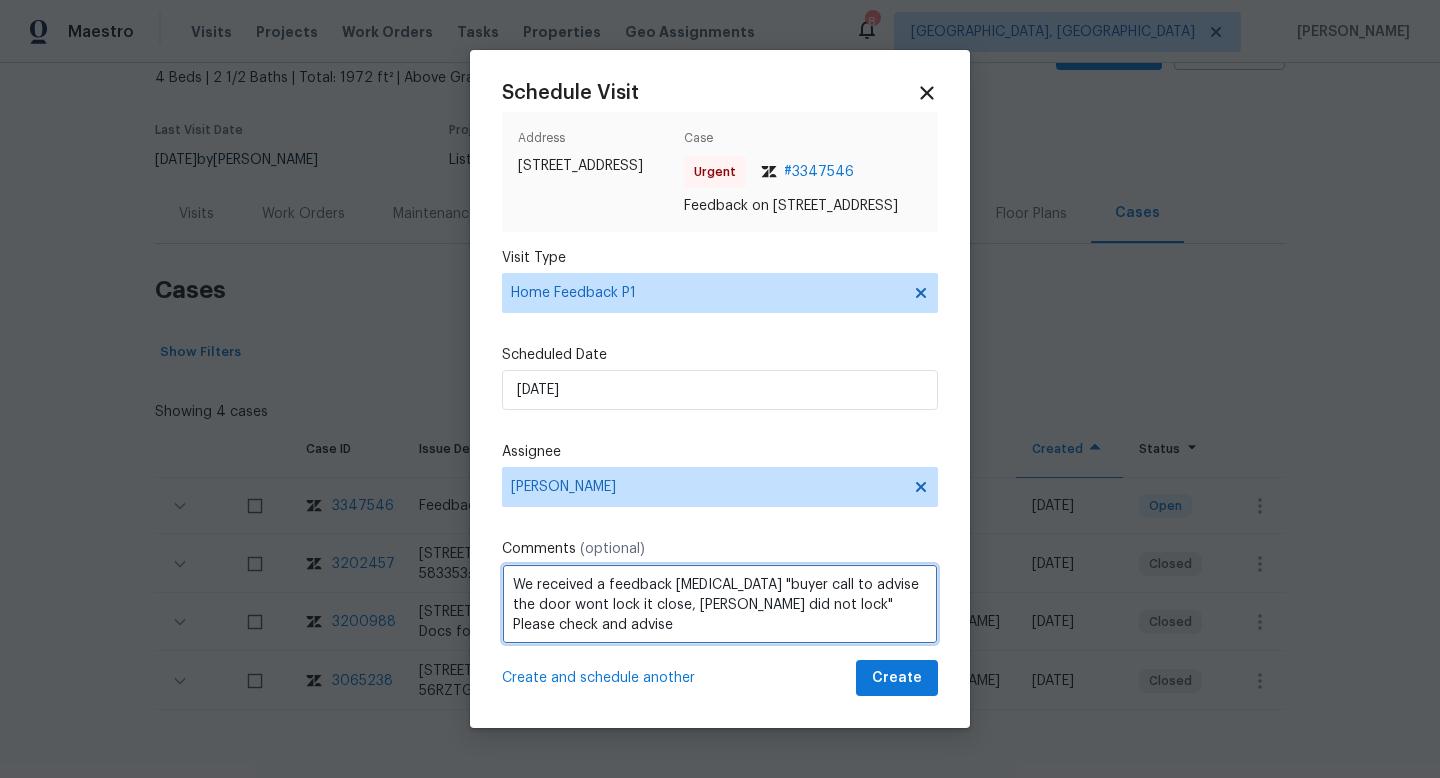 click on "We received a feedback statin "buyer call to advise the door wont lock it close, buth did not lock" Please check and advise" at bounding box center [720, 604] 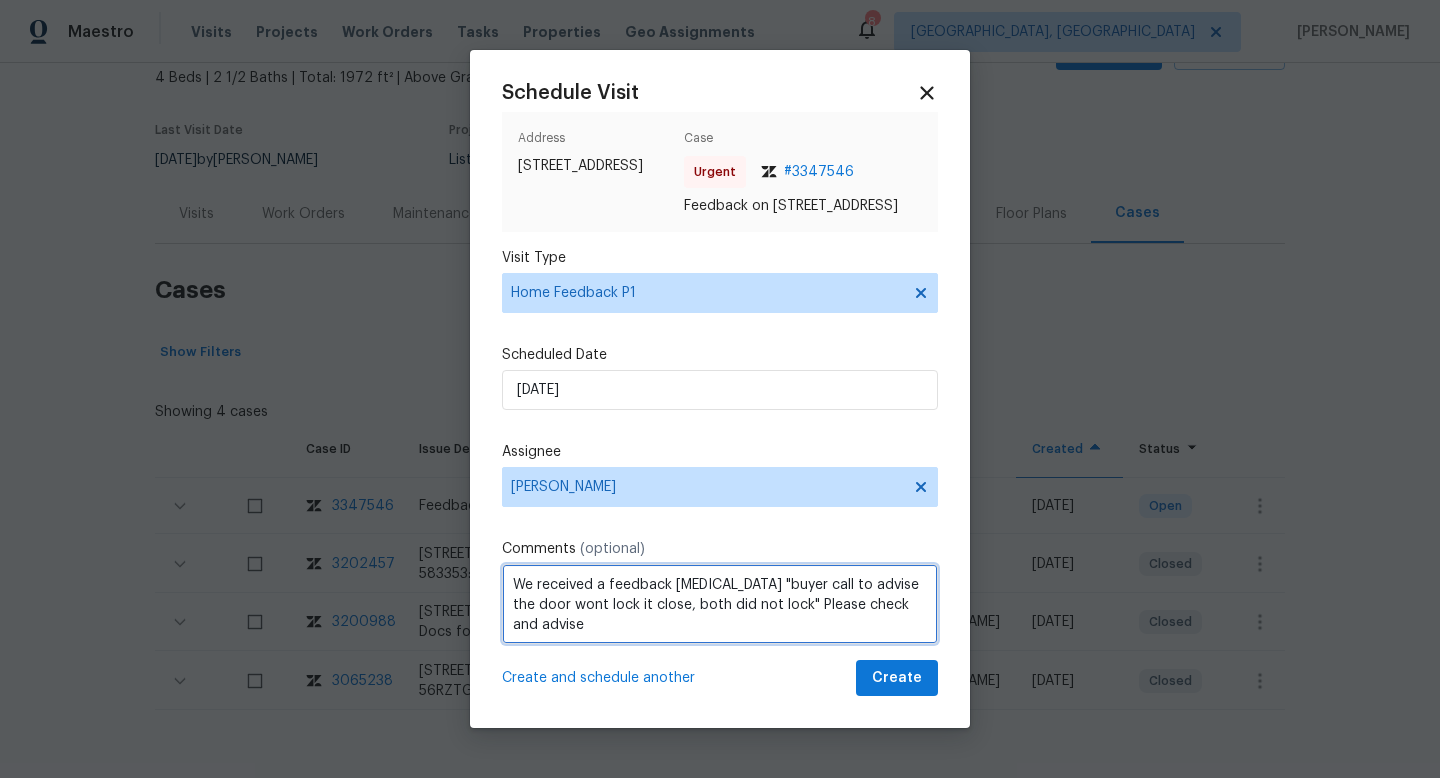 type on "We received a feedback statin "buyer call to advise the door wont lock it close, both did not lock" Please check and advise" 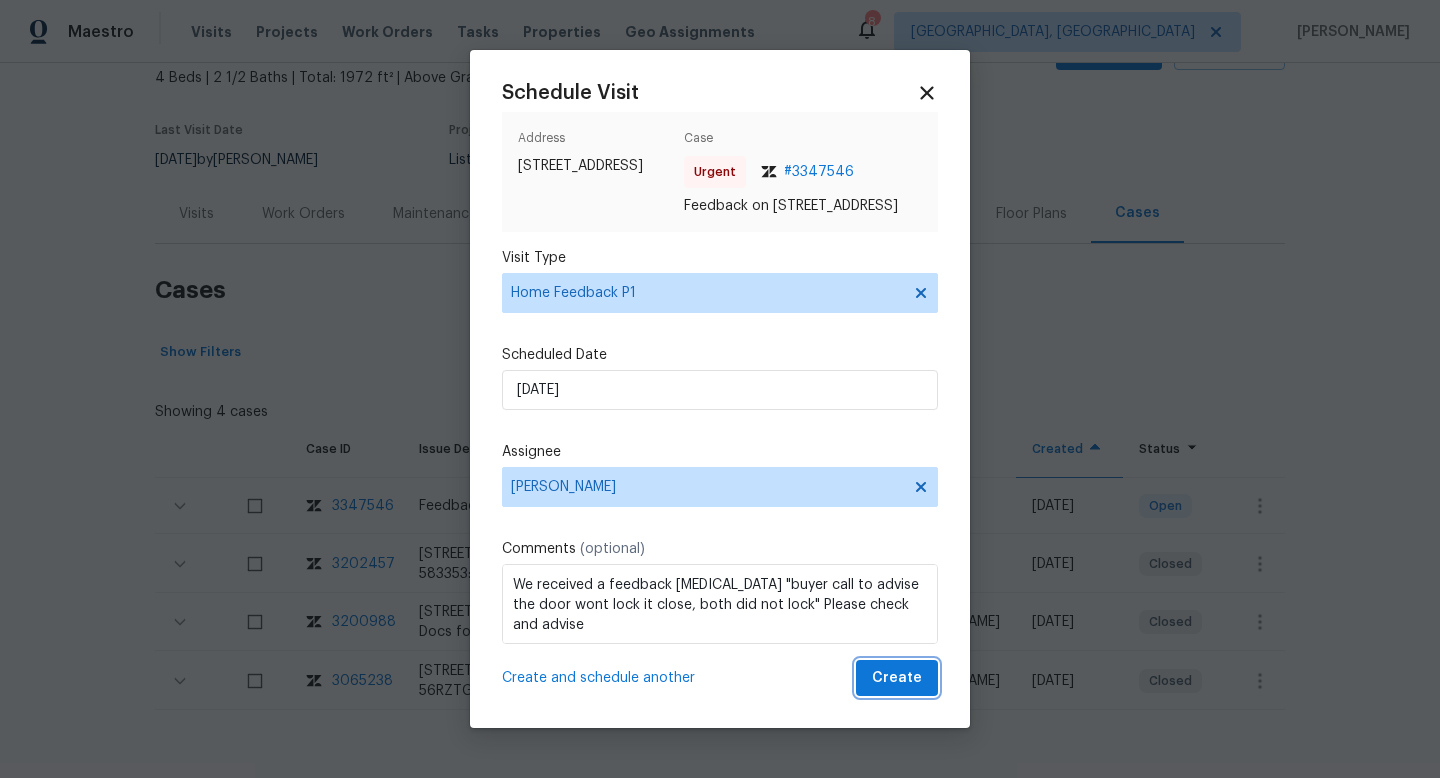 click on "Create" at bounding box center (897, 678) 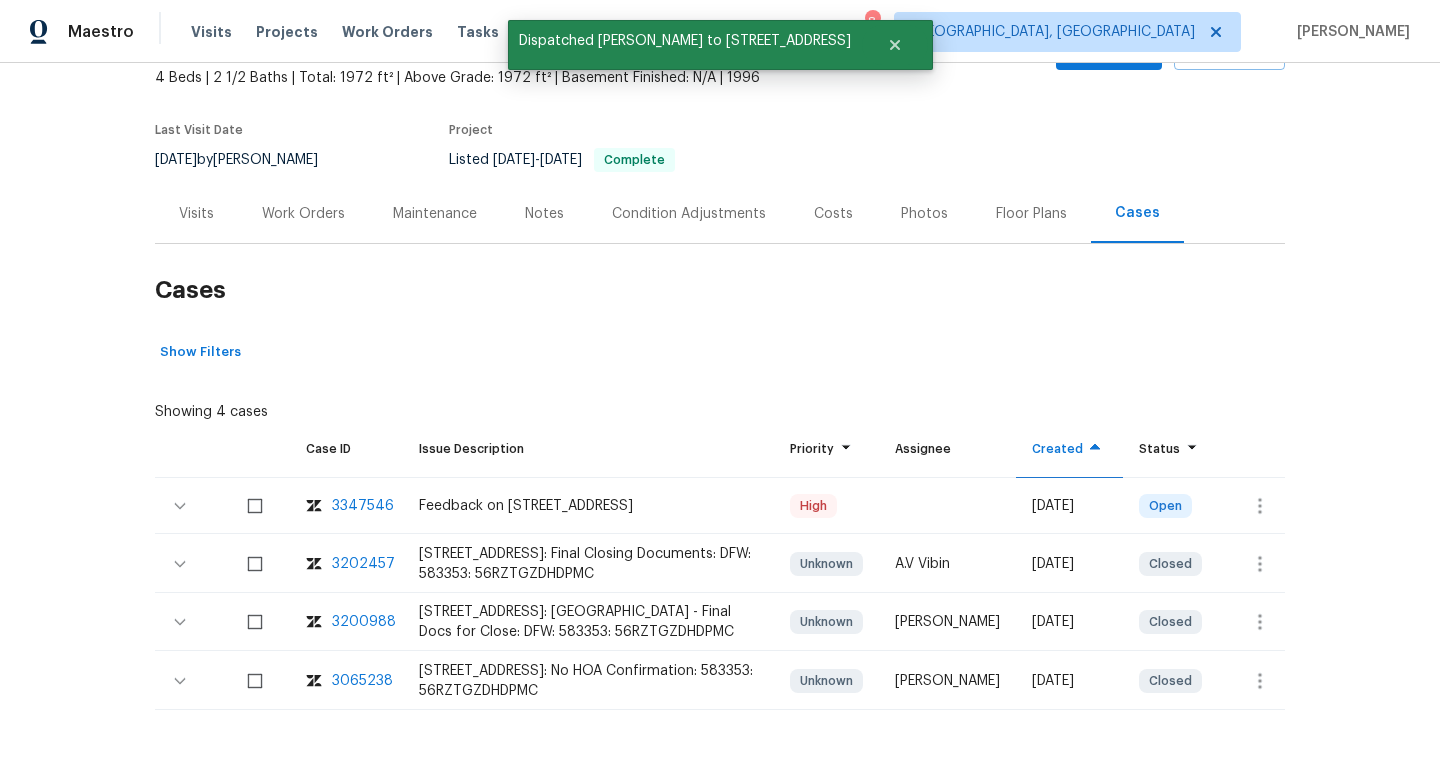 click on "Visits" at bounding box center (196, 213) 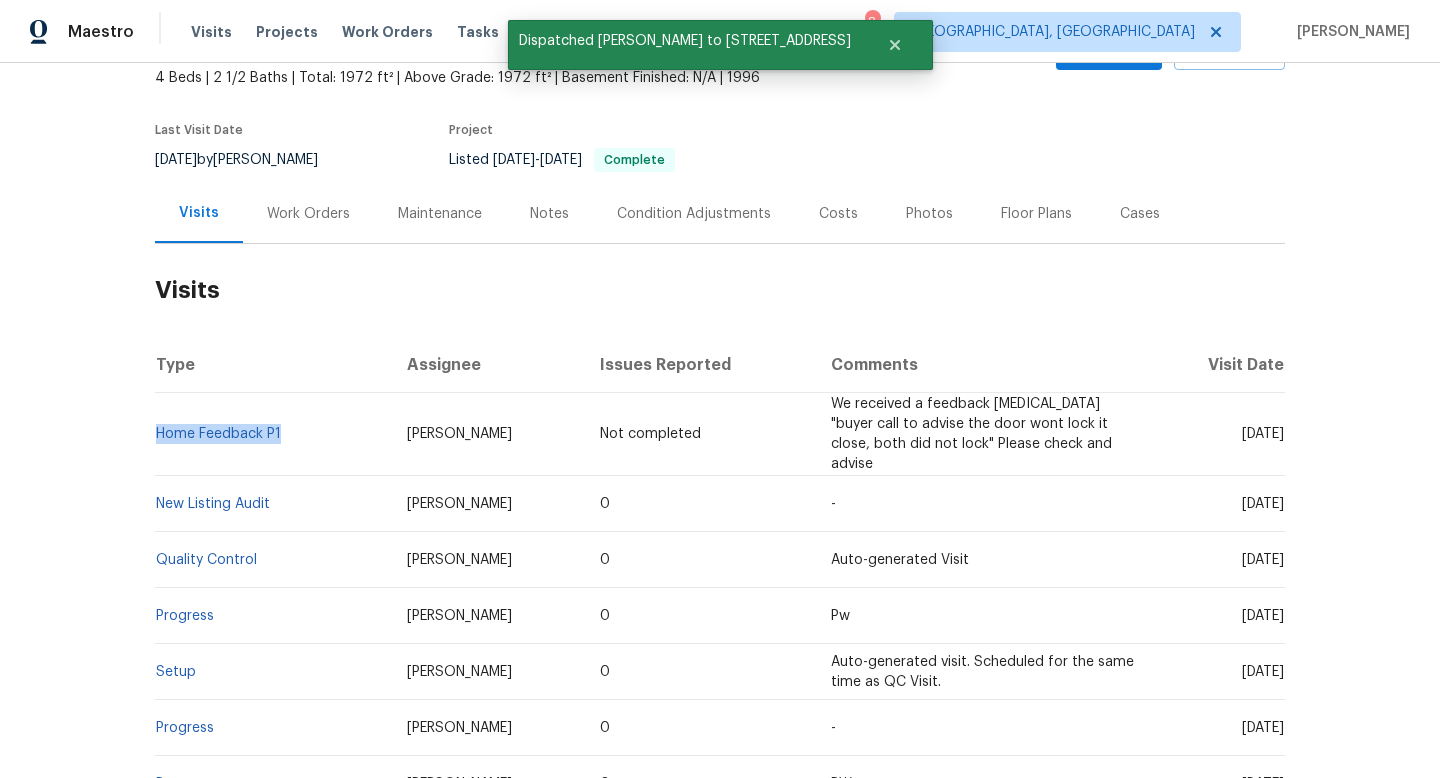 drag, startPoint x: 304, startPoint y: 422, endPoint x: 154, endPoint y: 415, distance: 150.16324 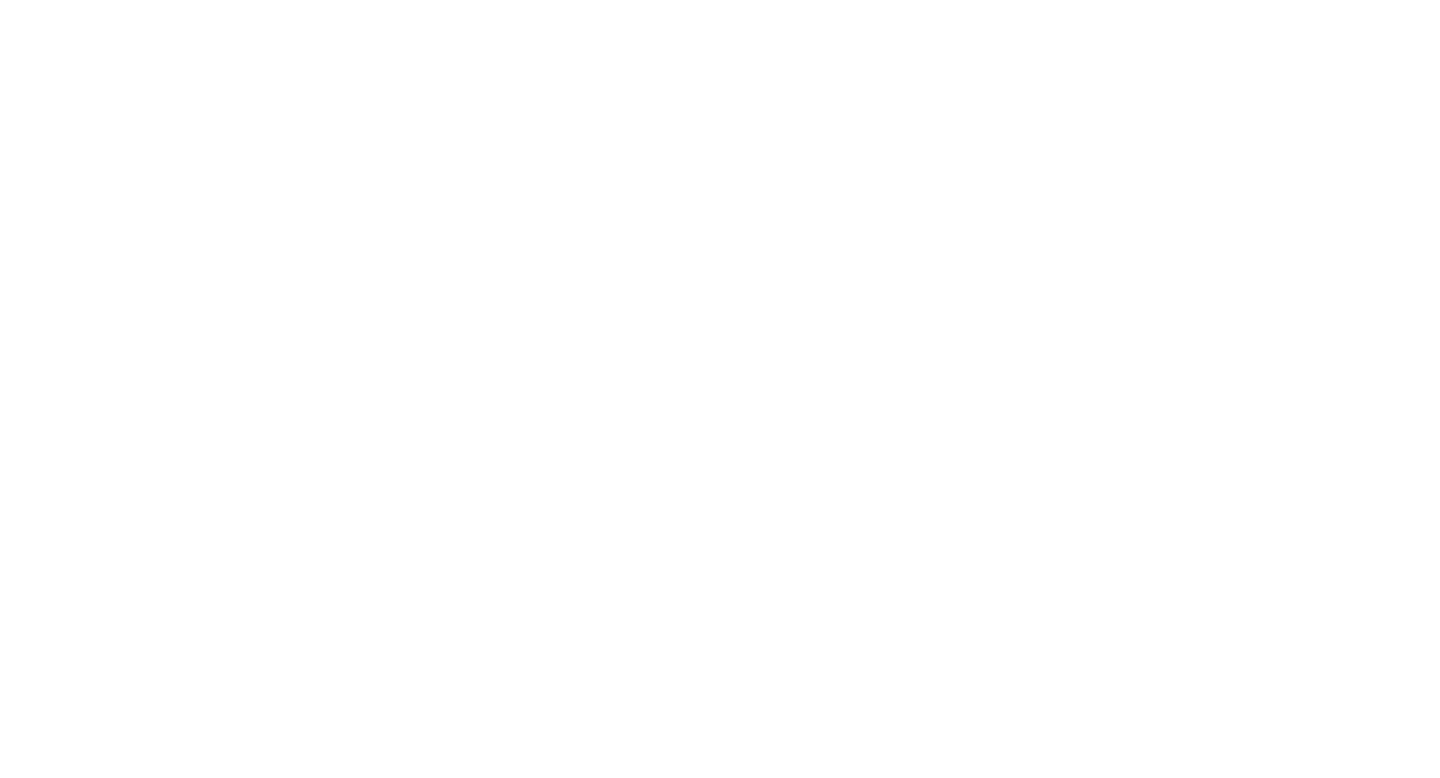 scroll, scrollTop: 0, scrollLeft: 0, axis: both 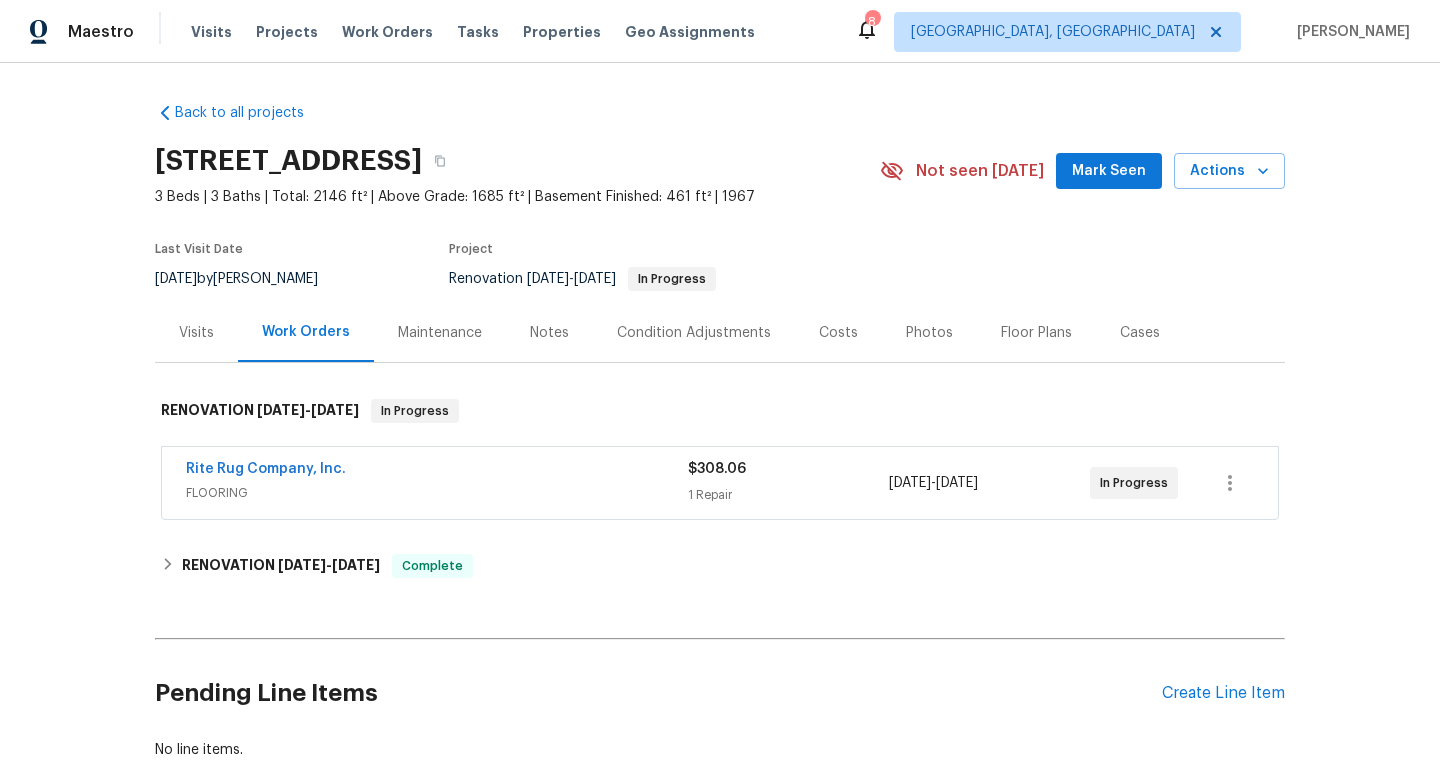click on "FLOORING" at bounding box center [437, 493] 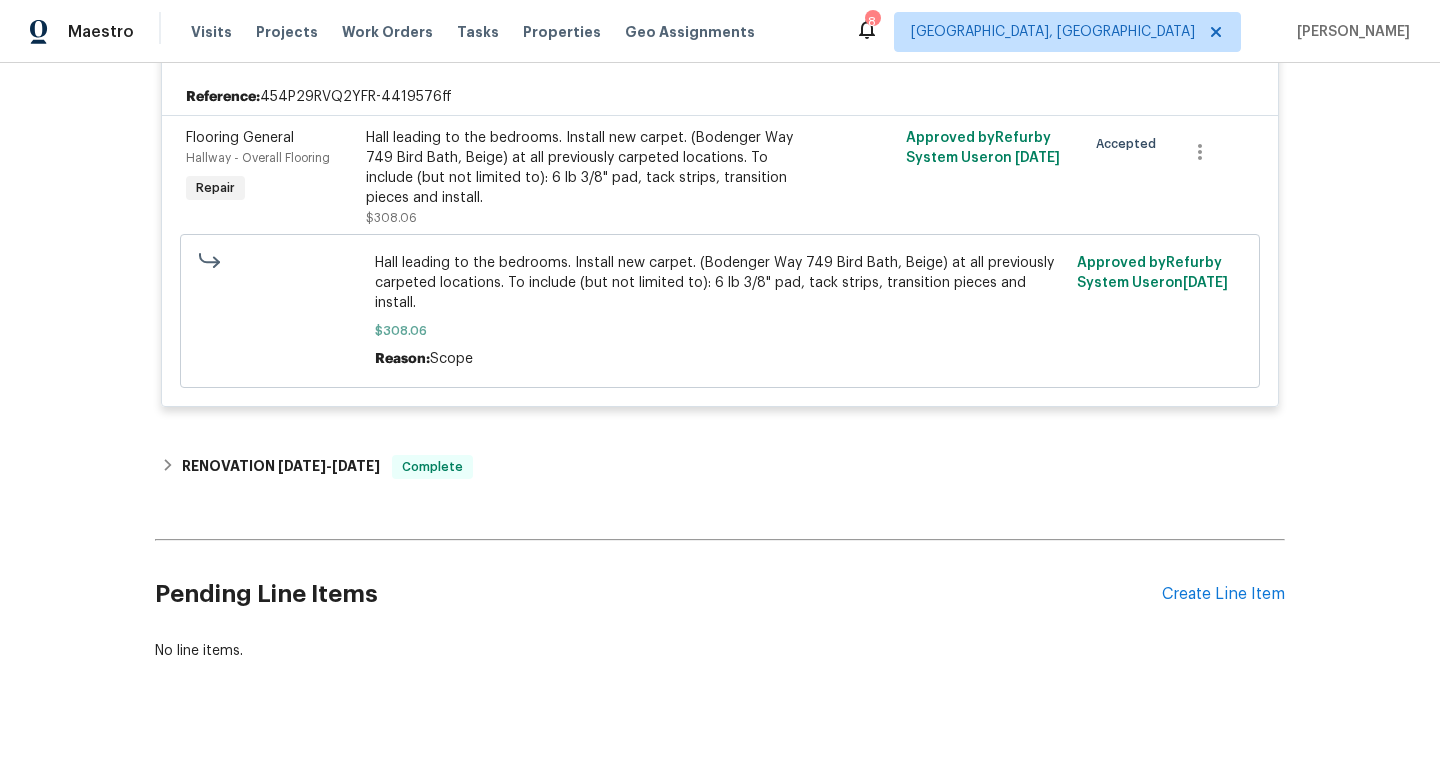 scroll, scrollTop: 0, scrollLeft: 0, axis: both 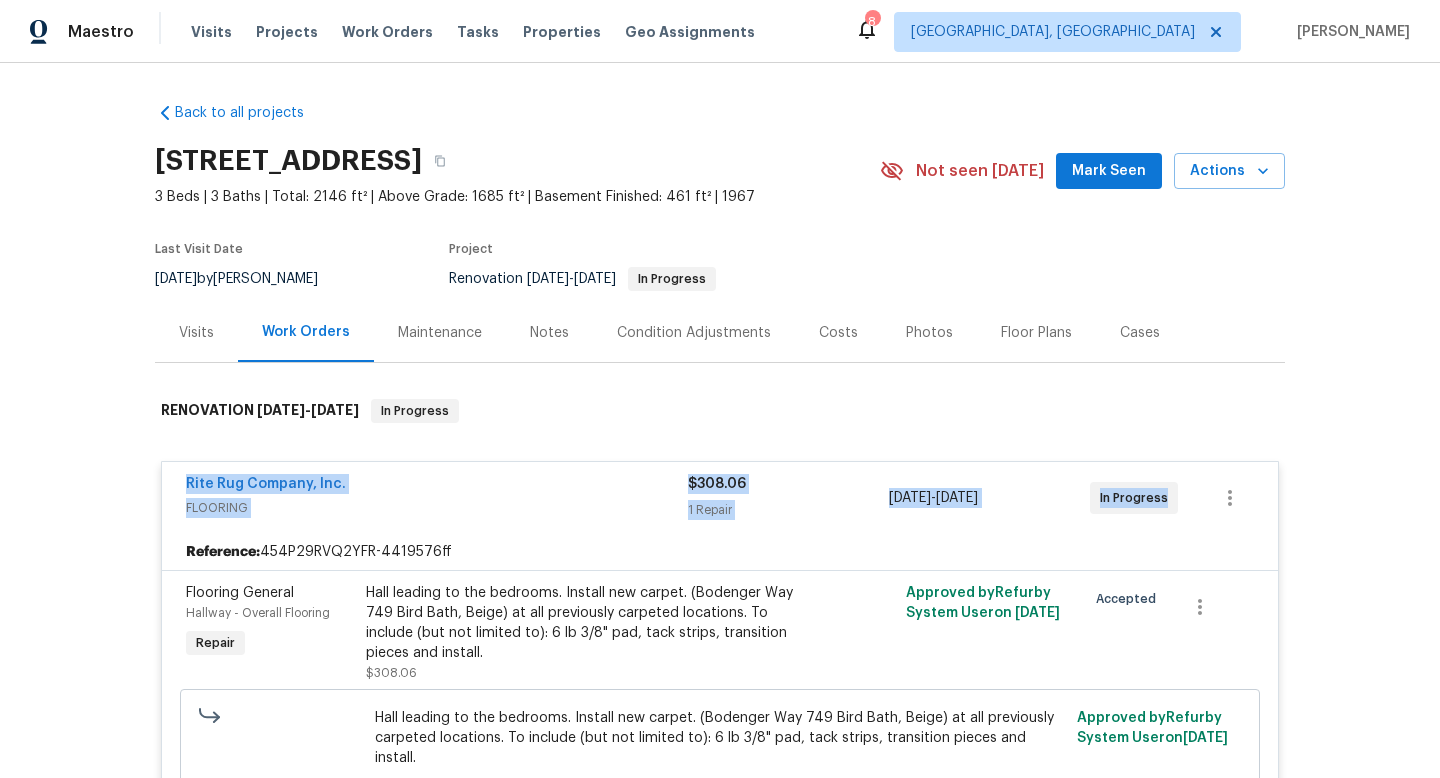 drag, startPoint x: 169, startPoint y: 471, endPoint x: 1229, endPoint y: 483, distance: 1060.0679 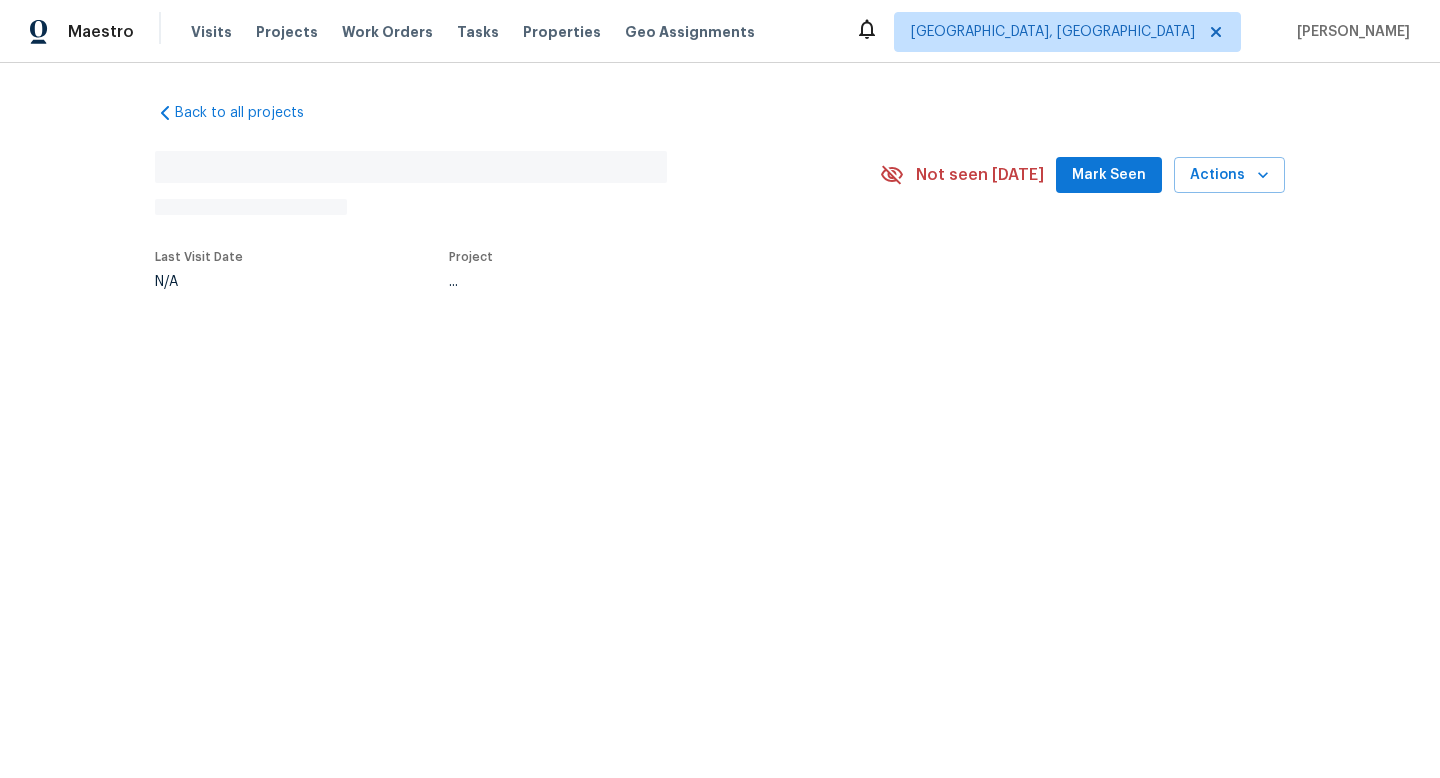 scroll, scrollTop: 0, scrollLeft: 0, axis: both 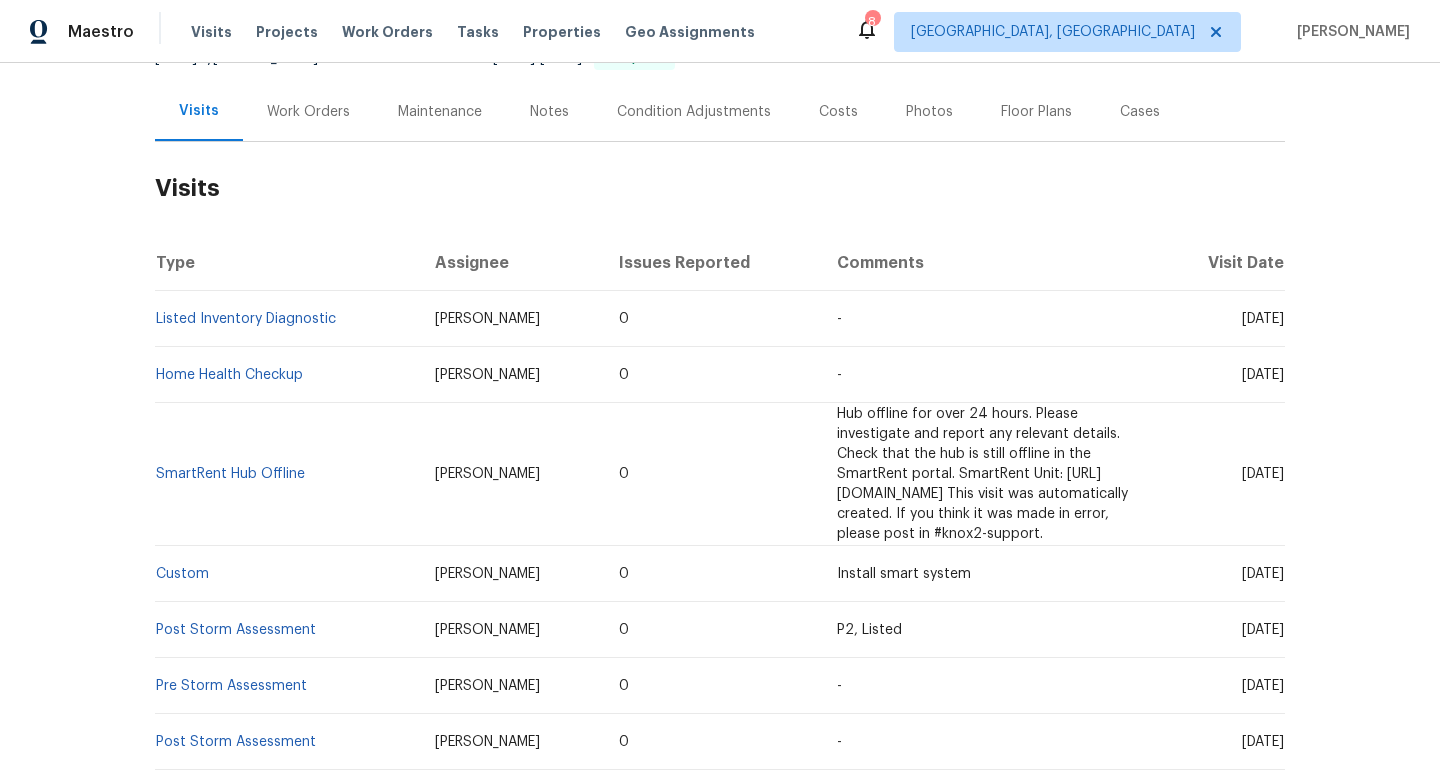 click on "Work Orders" at bounding box center (308, 111) 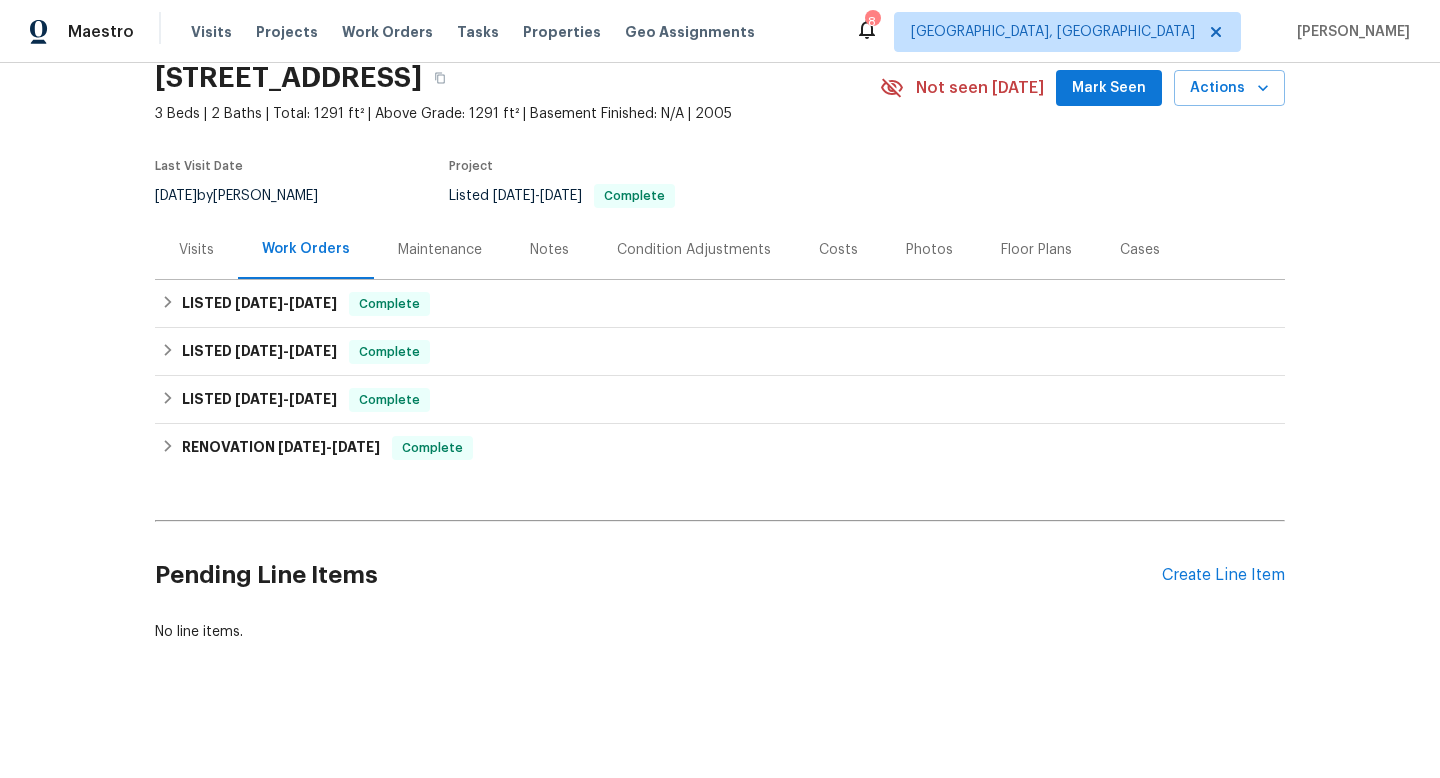scroll, scrollTop: 83, scrollLeft: 0, axis: vertical 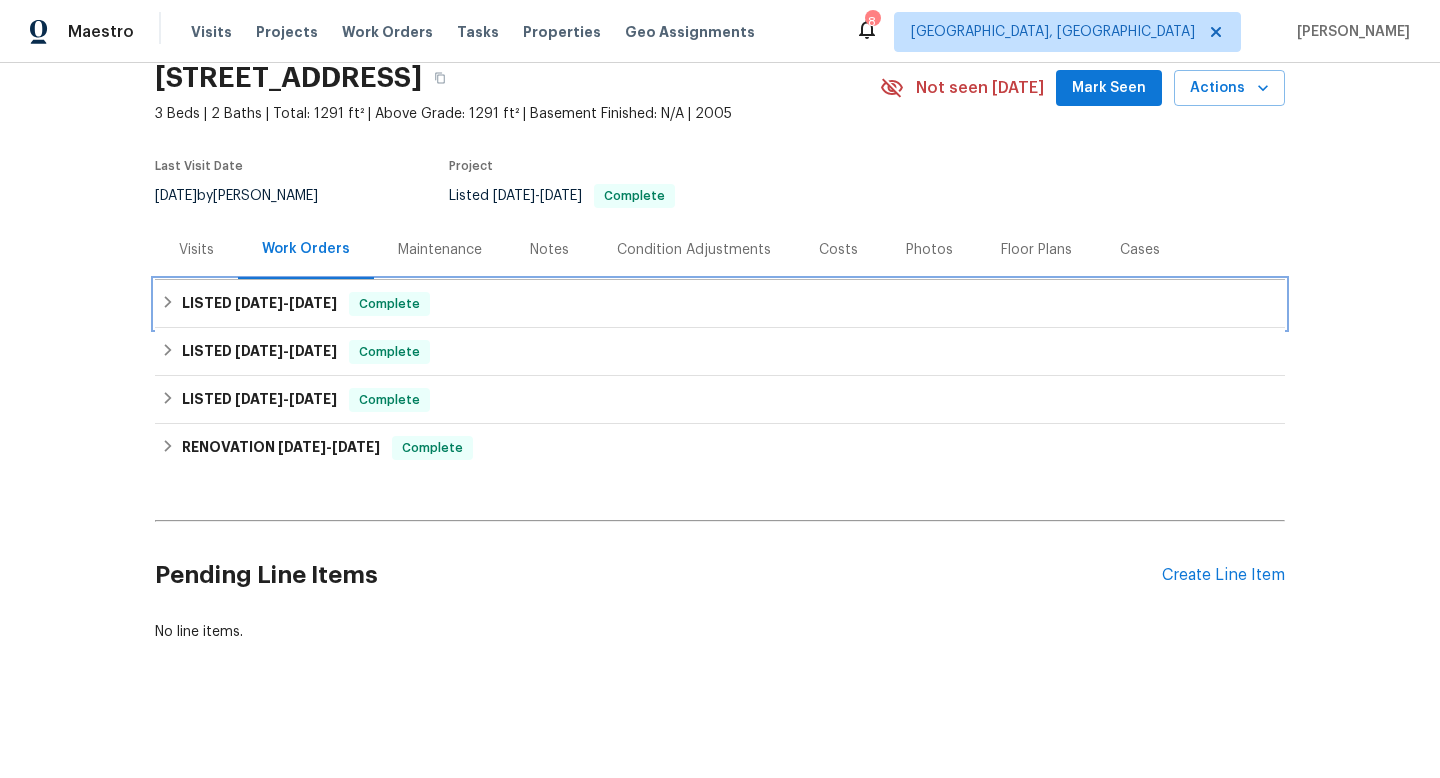click on "7/16/25" at bounding box center [313, 303] 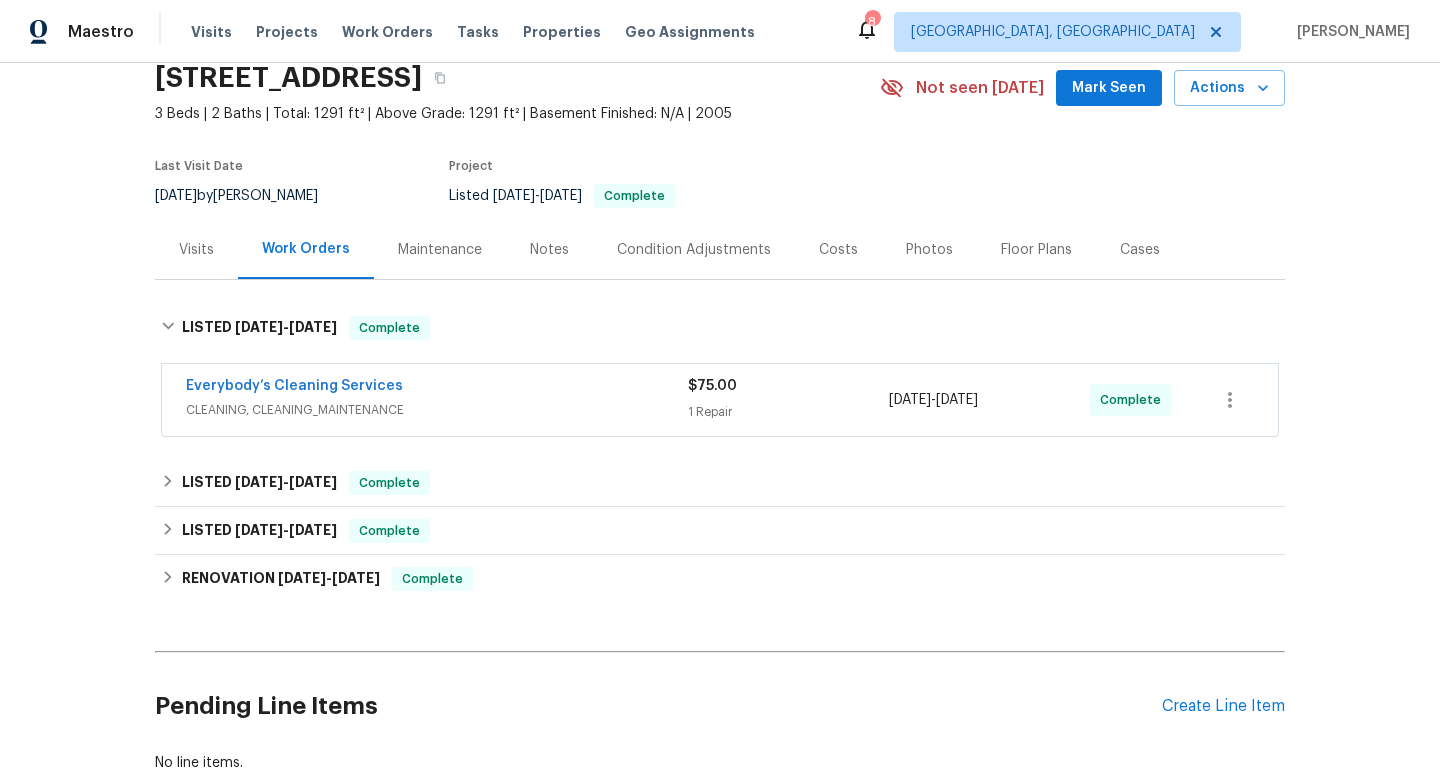click on "Everybody’s Cleaning Services" at bounding box center (437, 388) 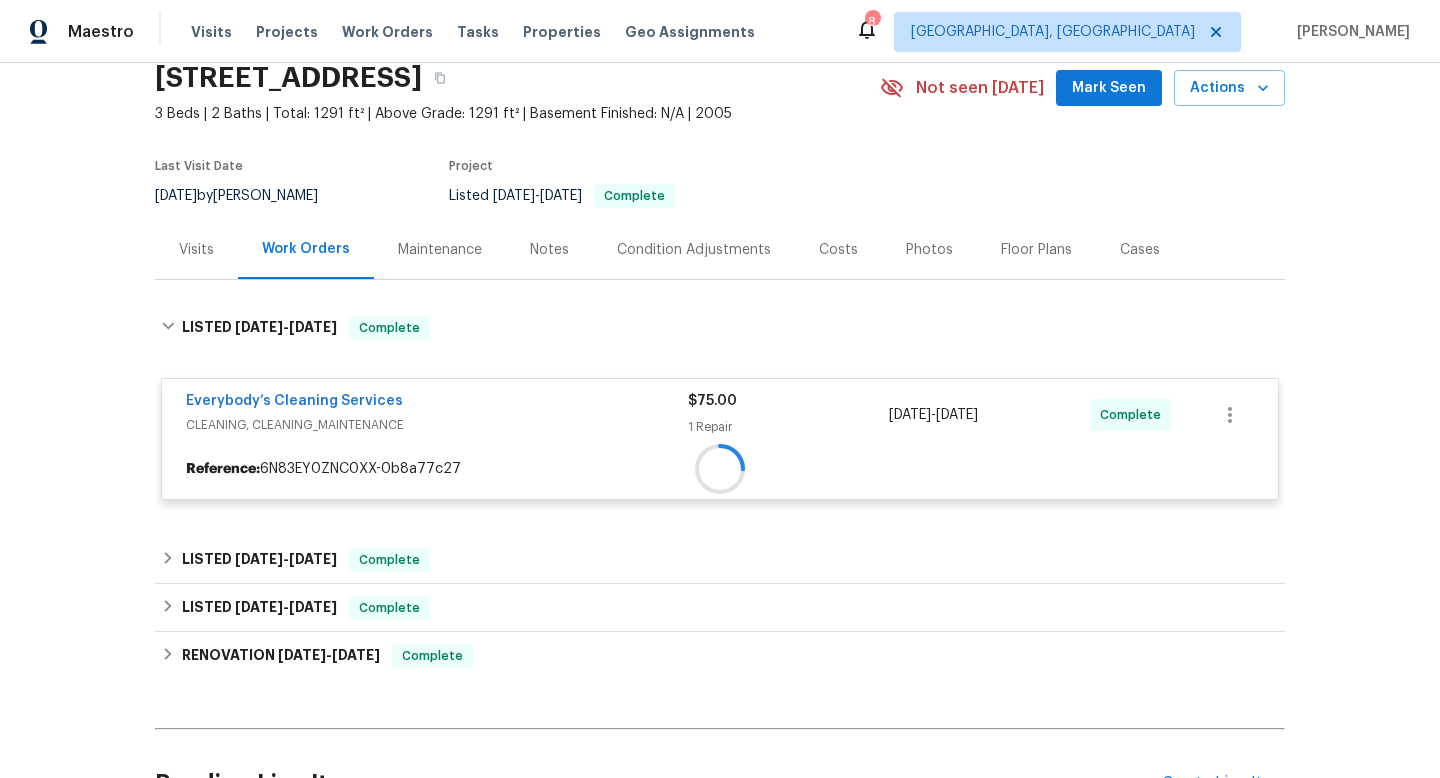 scroll, scrollTop: 132, scrollLeft: 0, axis: vertical 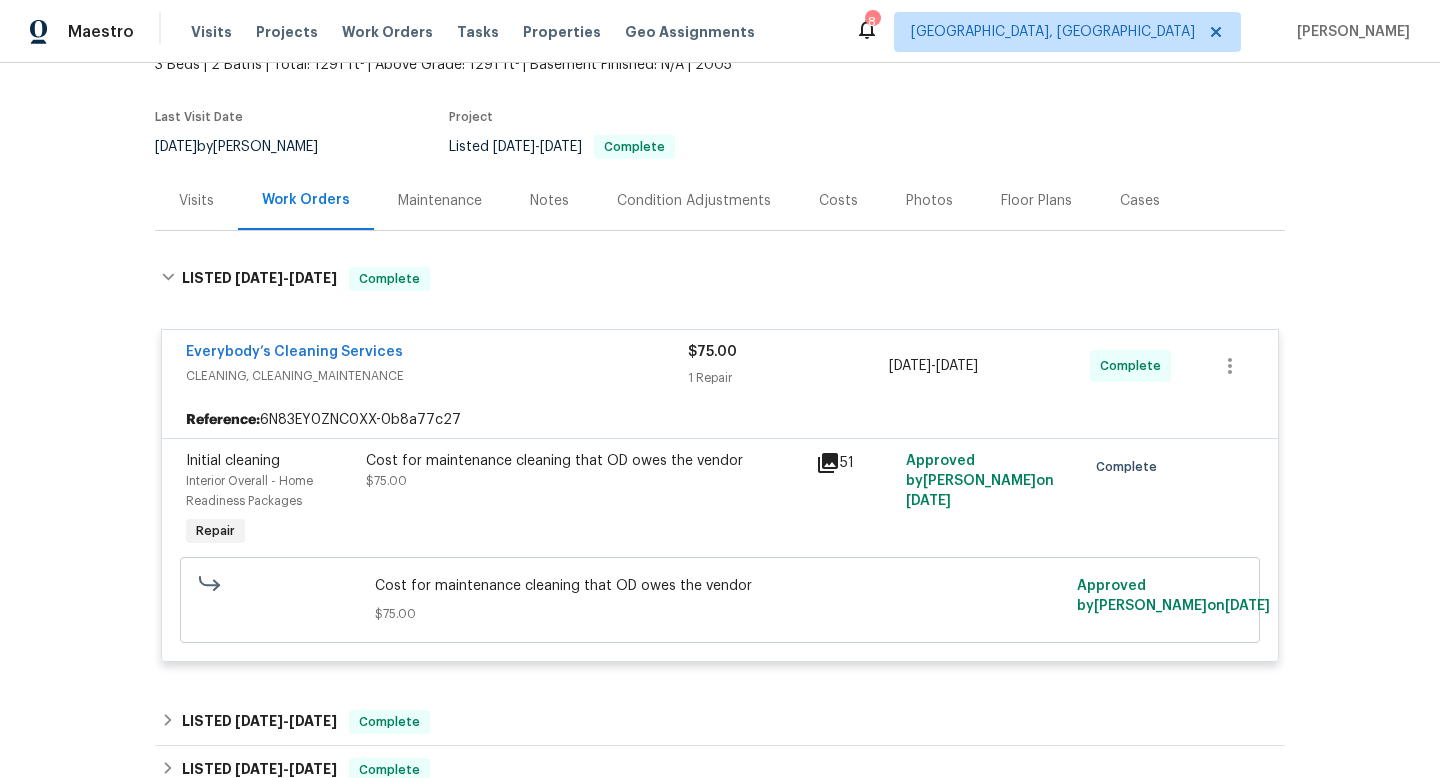 click on "6/27/2025  by  Naomi Ferreira" at bounding box center [248, 147] 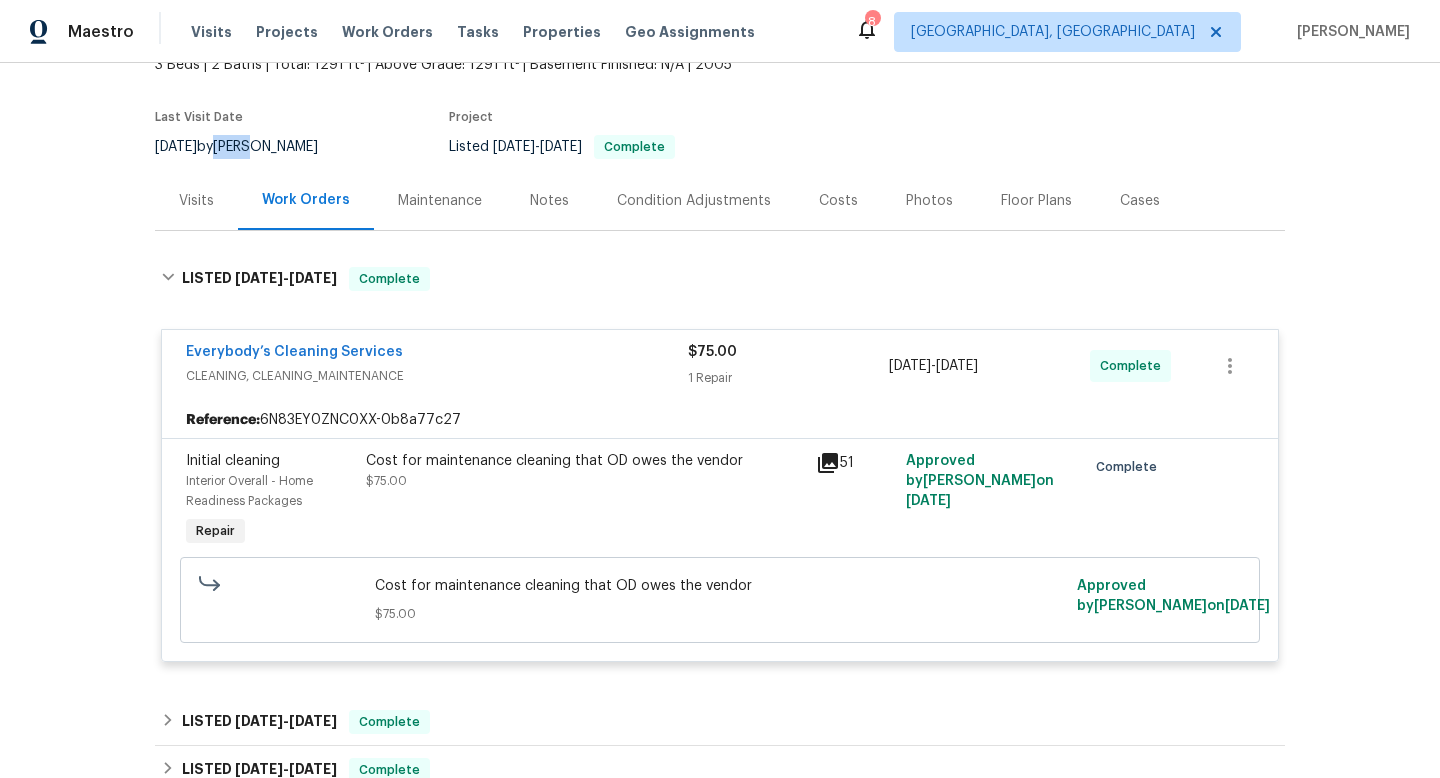 click on "6/27/2025  by  Naomi Ferreira" at bounding box center [248, 147] 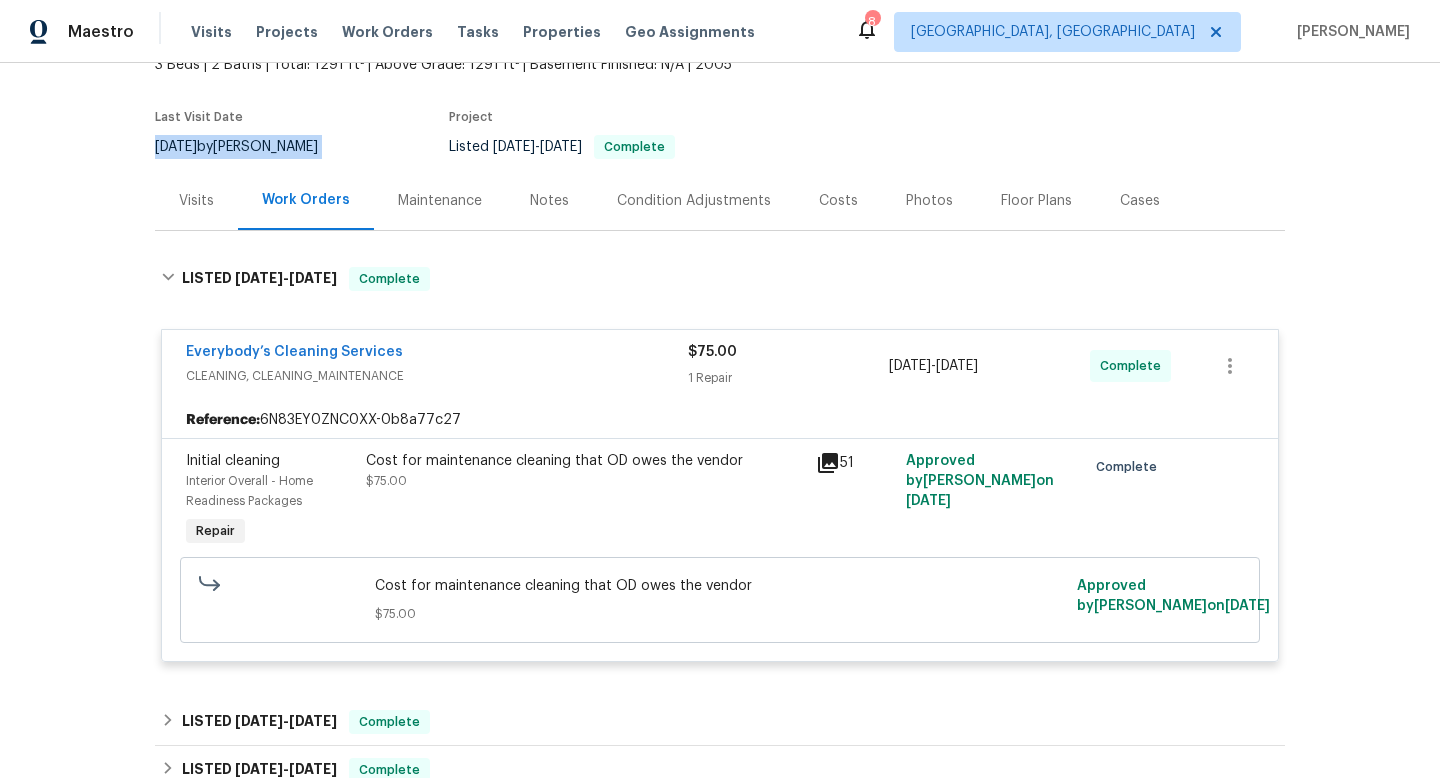 copy on "6/27/2025  by  Naomi Ferreira" 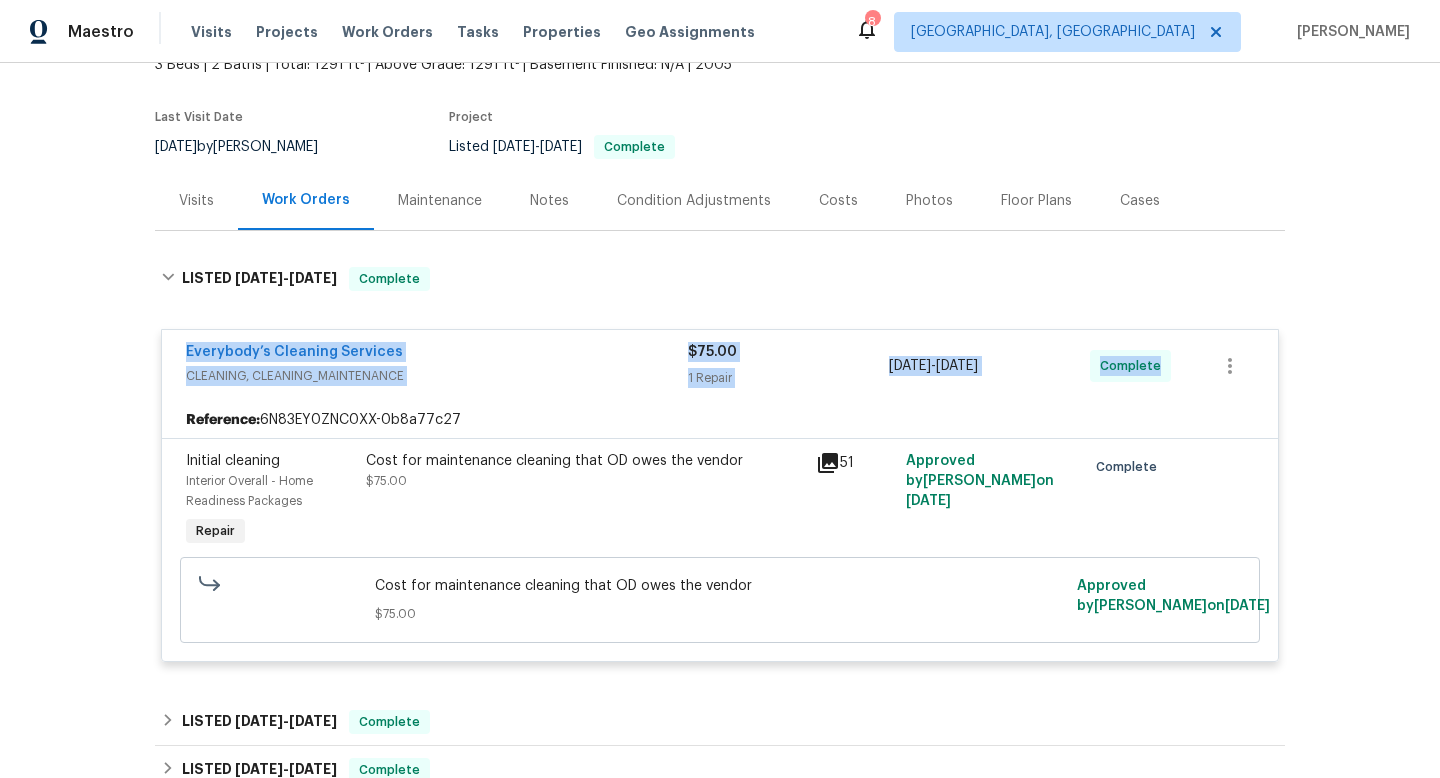 drag, startPoint x: 164, startPoint y: 336, endPoint x: 1167, endPoint y: 383, distance: 1004.1006 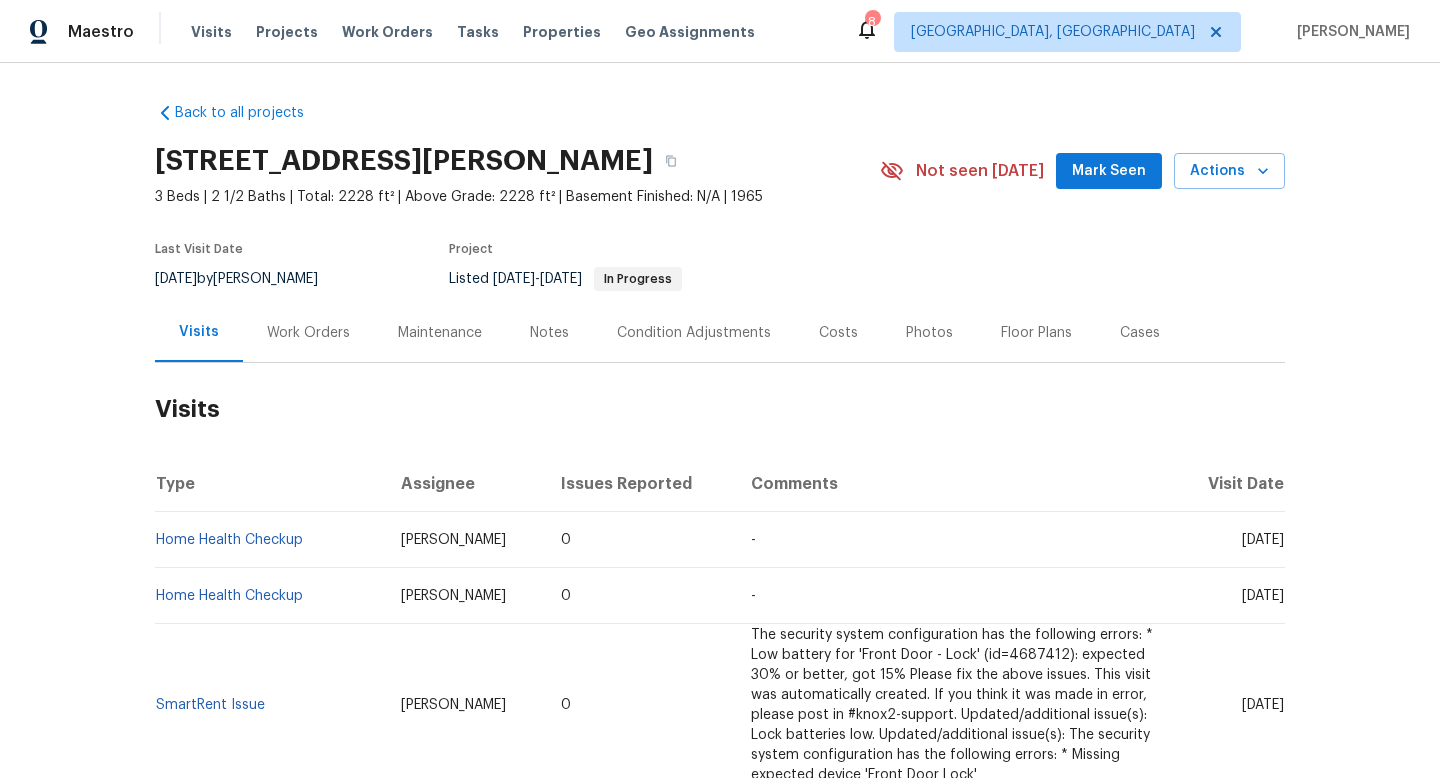 scroll, scrollTop: 0, scrollLeft: 0, axis: both 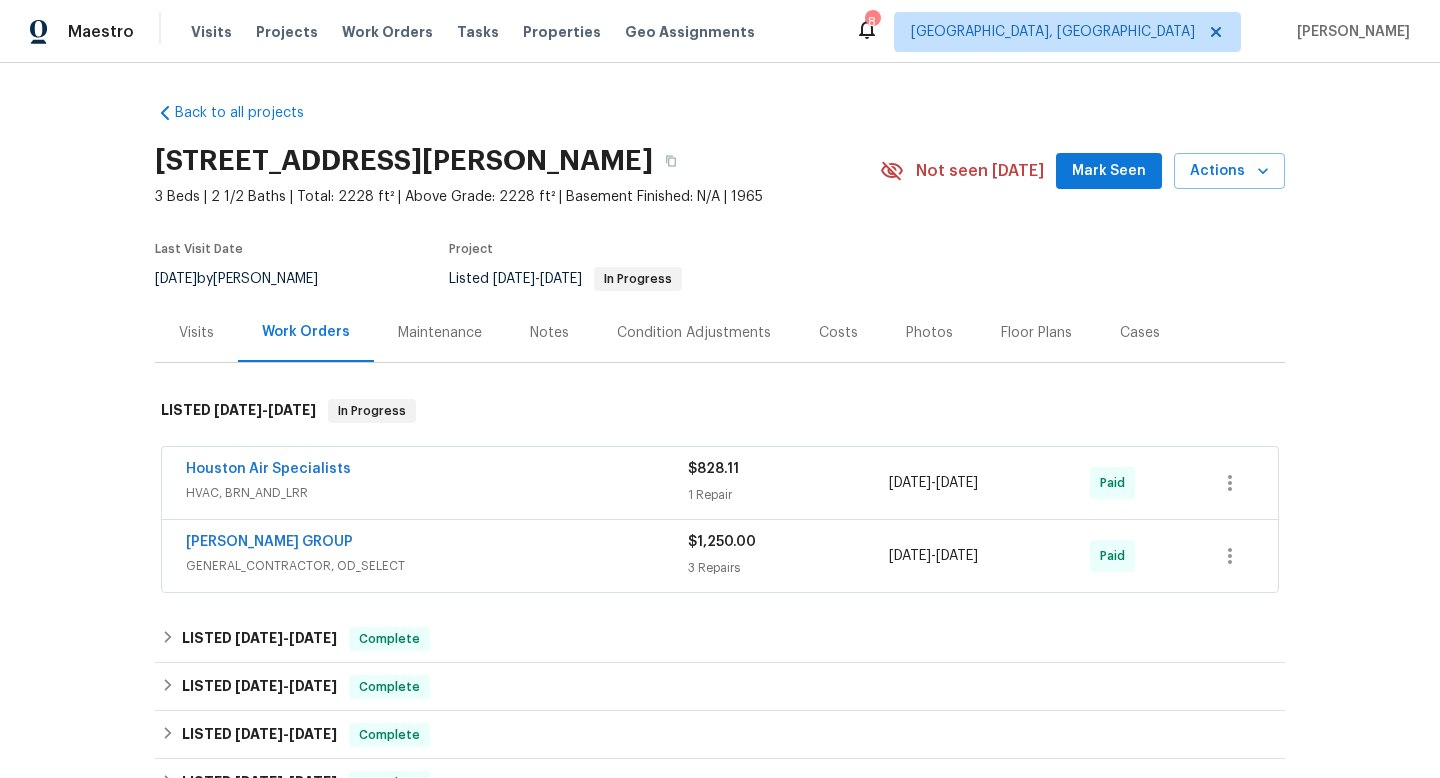 click on "Last Visit Date" at bounding box center (248, 255) 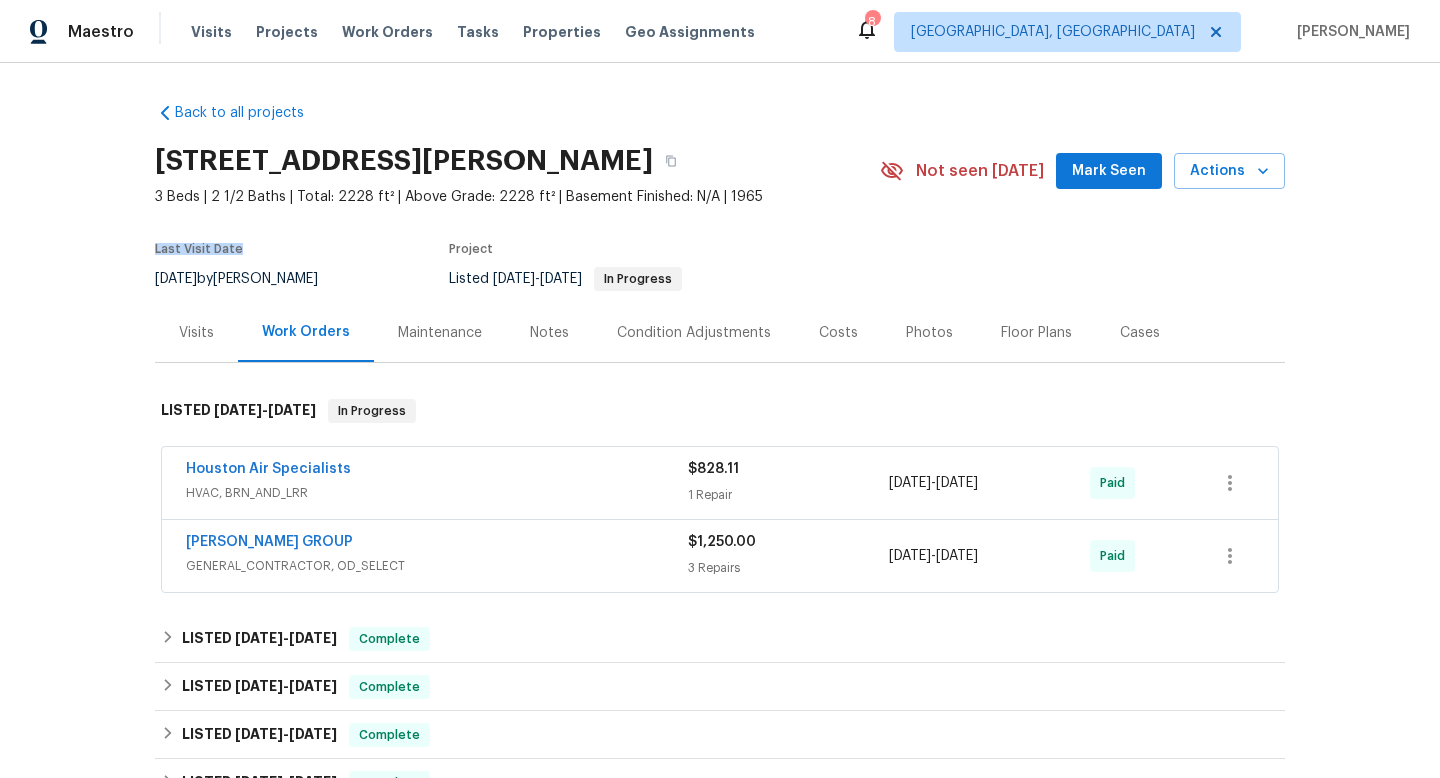 click on "[DATE]  by  [PERSON_NAME]" at bounding box center [248, 279] 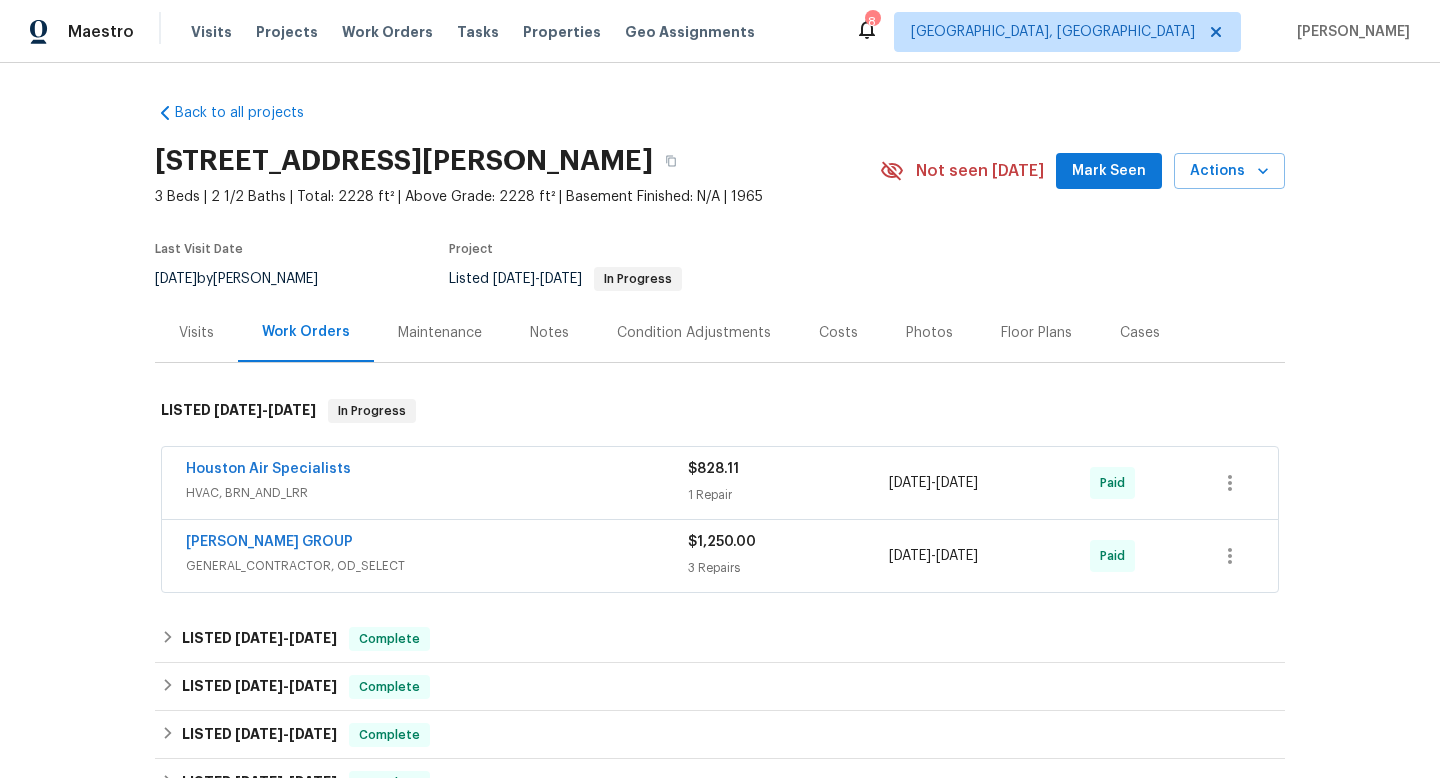 click on "[DATE]  by  [PERSON_NAME]" at bounding box center (248, 279) 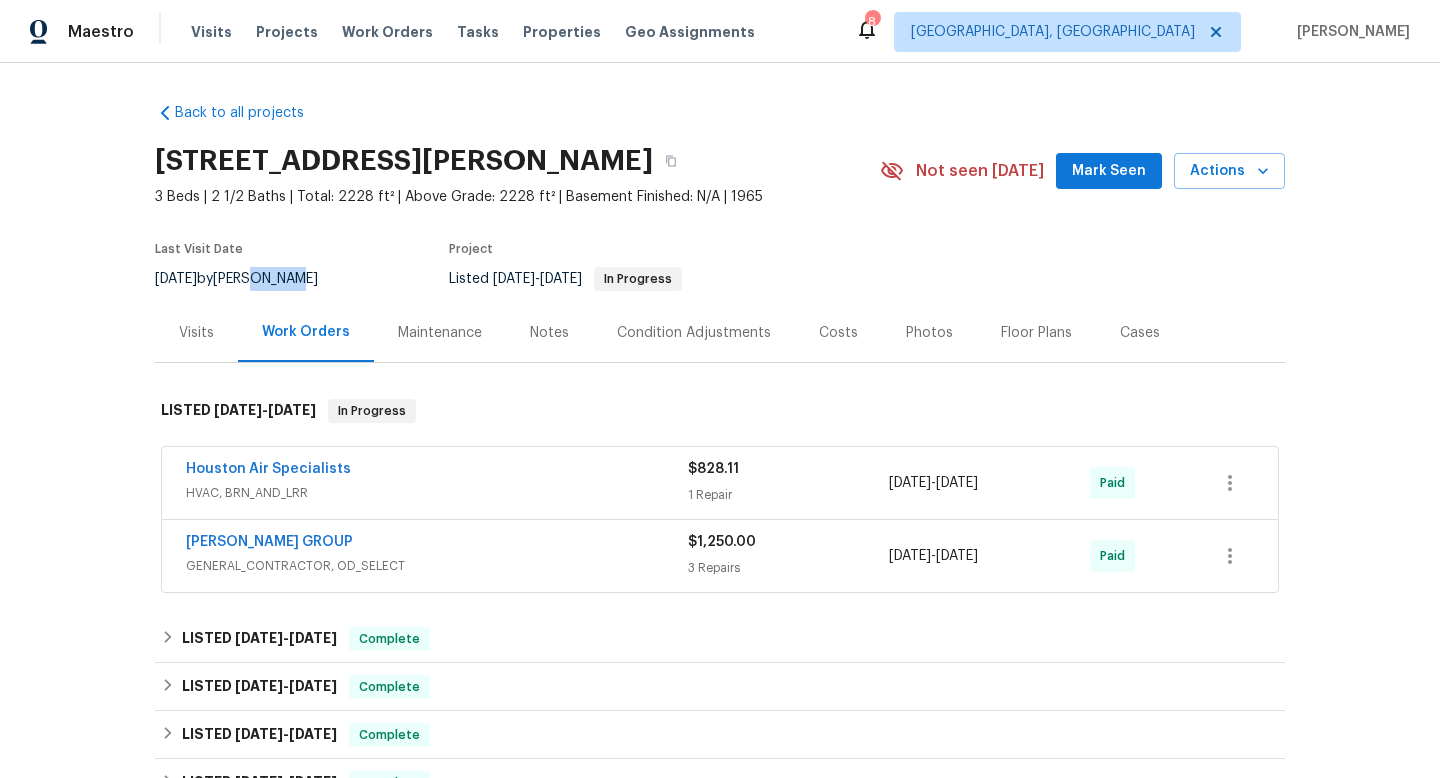 click on "[DATE]  by  [PERSON_NAME]" at bounding box center (248, 279) 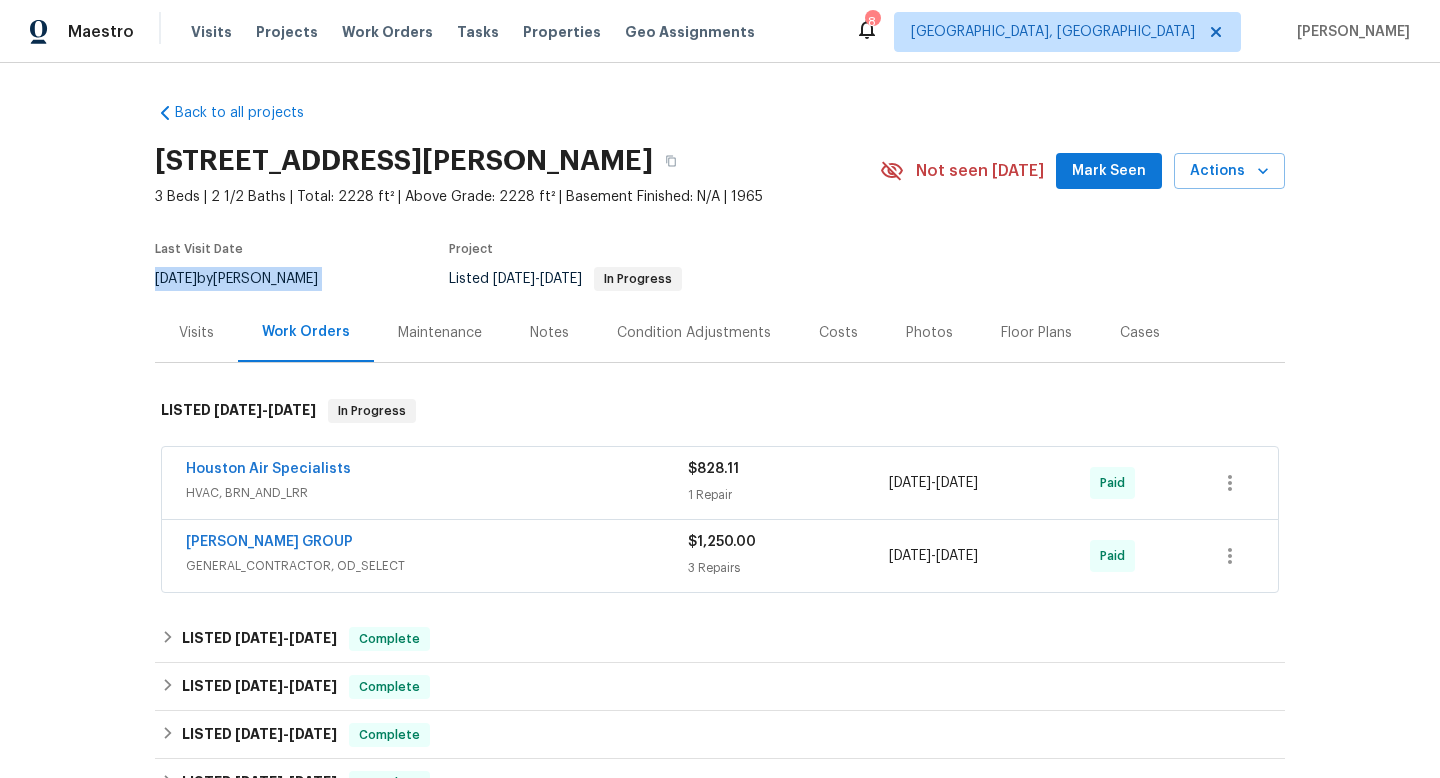 copy on "[DATE]  by  [PERSON_NAME]" 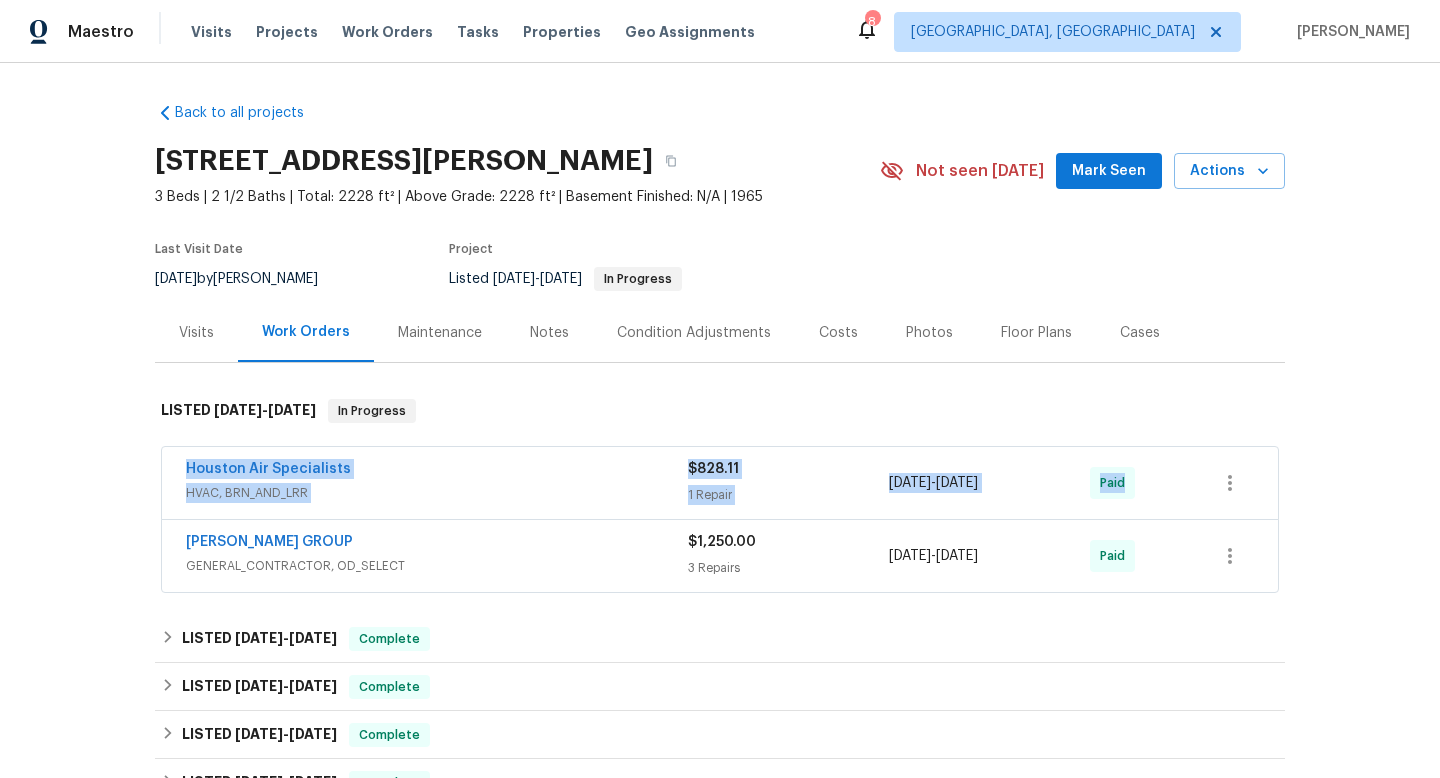 drag, startPoint x: 179, startPoint y: 460, endPoint x: 1161, endPoint y: 478, distance: 982.165 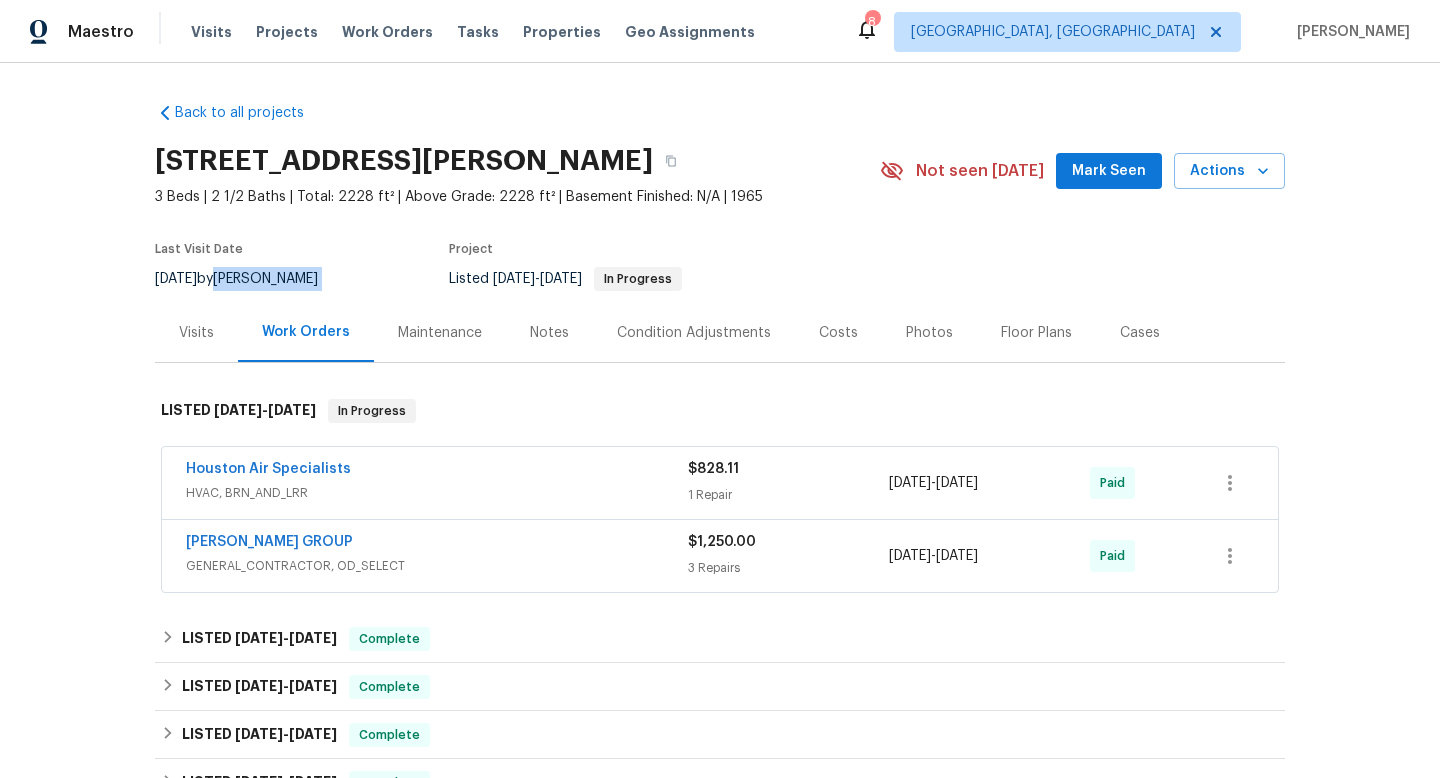 drag, startPoint x: 343, startPoint y: 282, endPoint x: 244, endPoint y: 279, distance: 99.04544 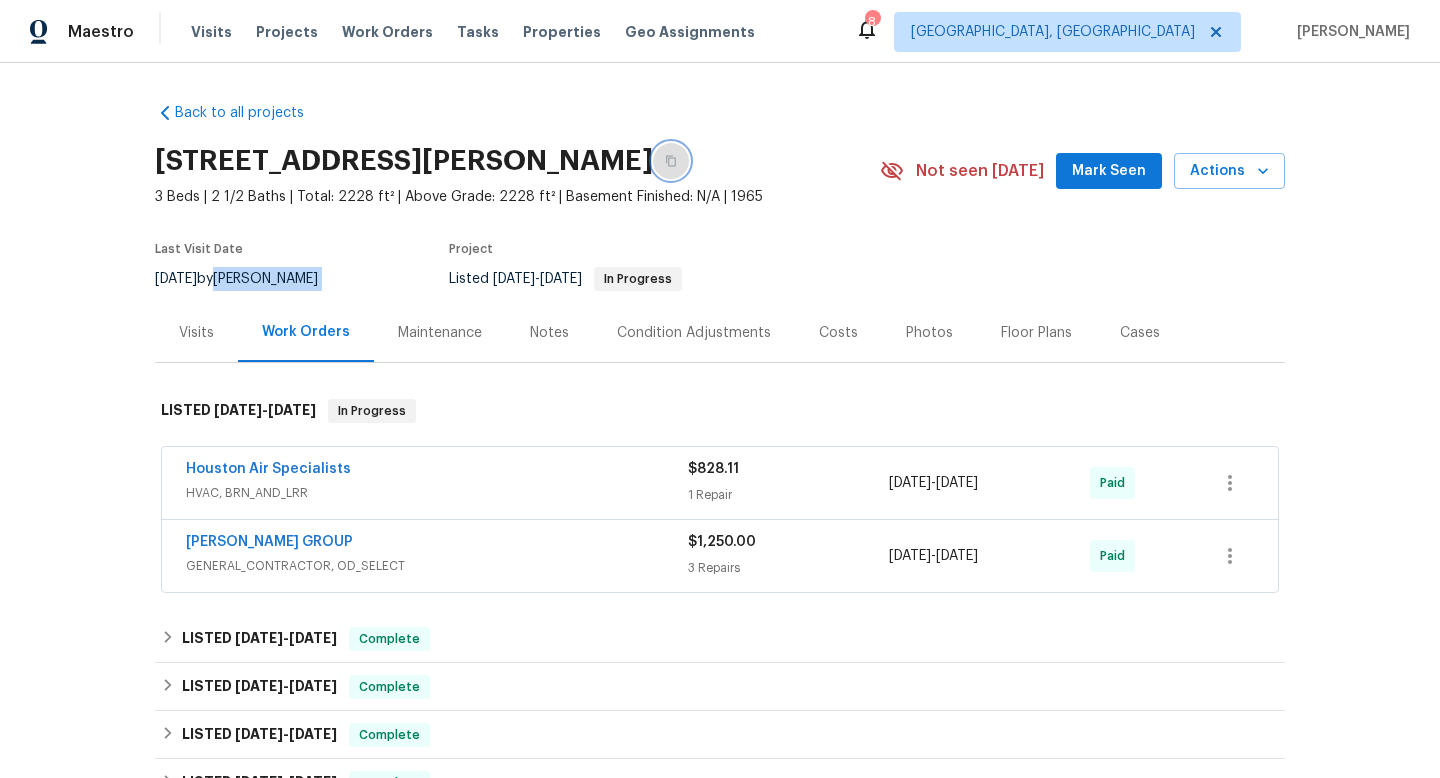 click at bounding box center (671, 161) 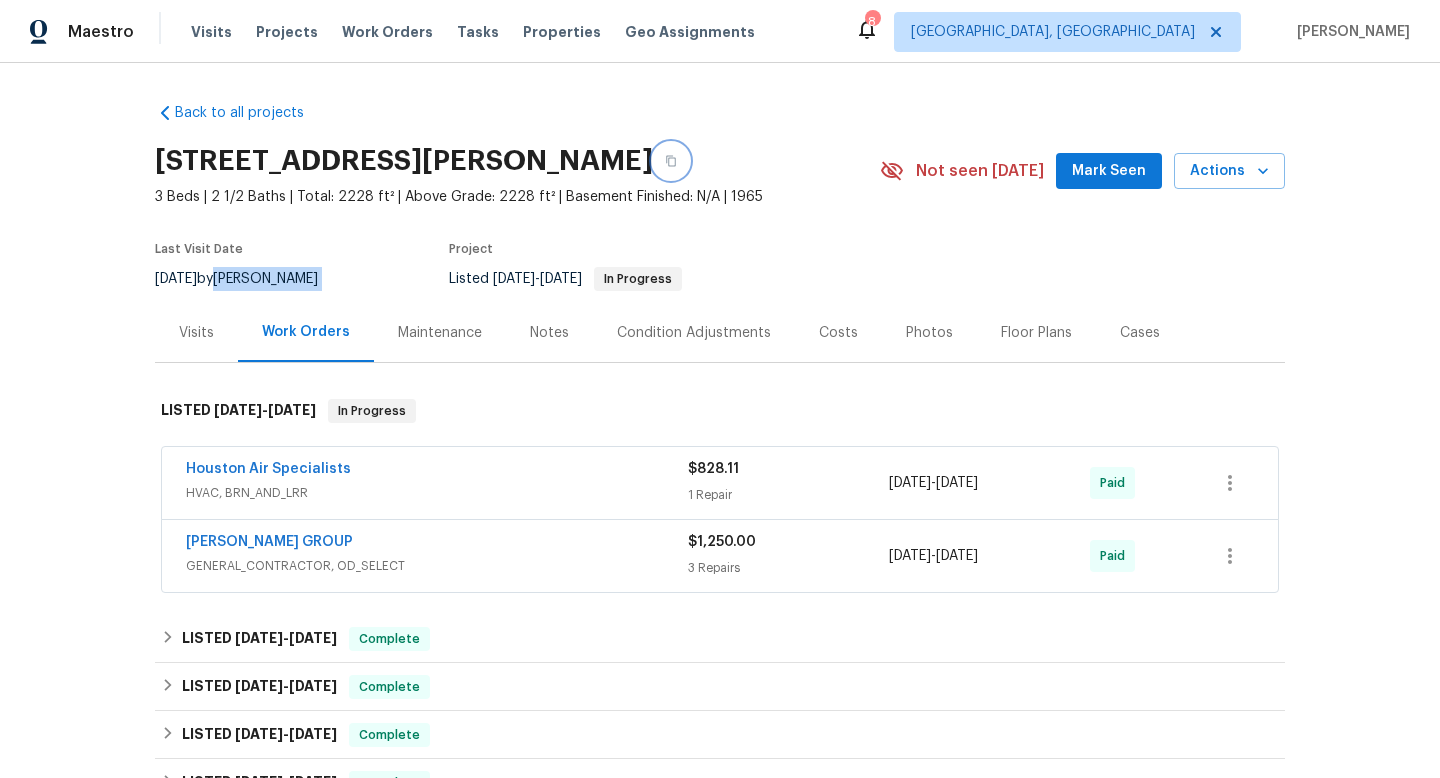 type 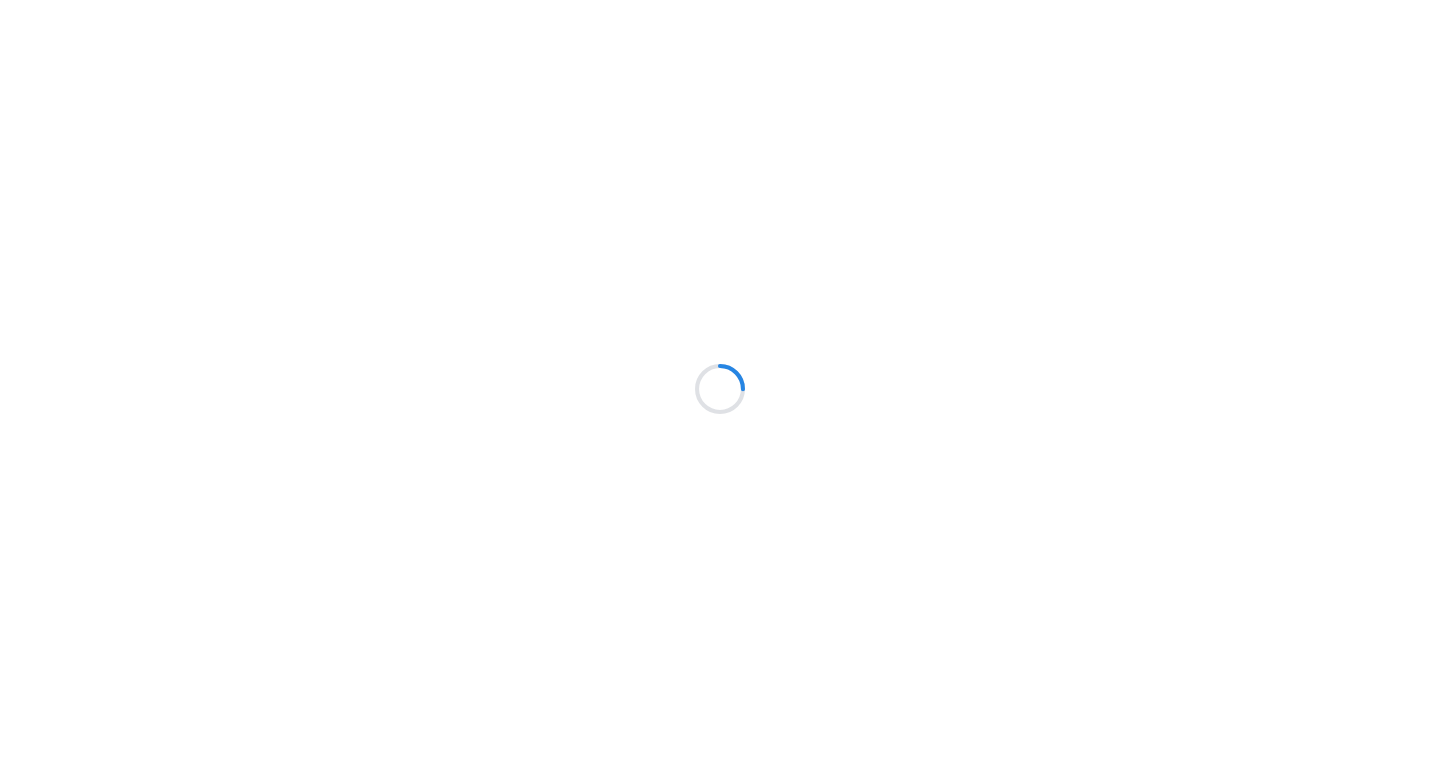 scroll, scrollTop: 0, scrollLeft: 0, axis: both 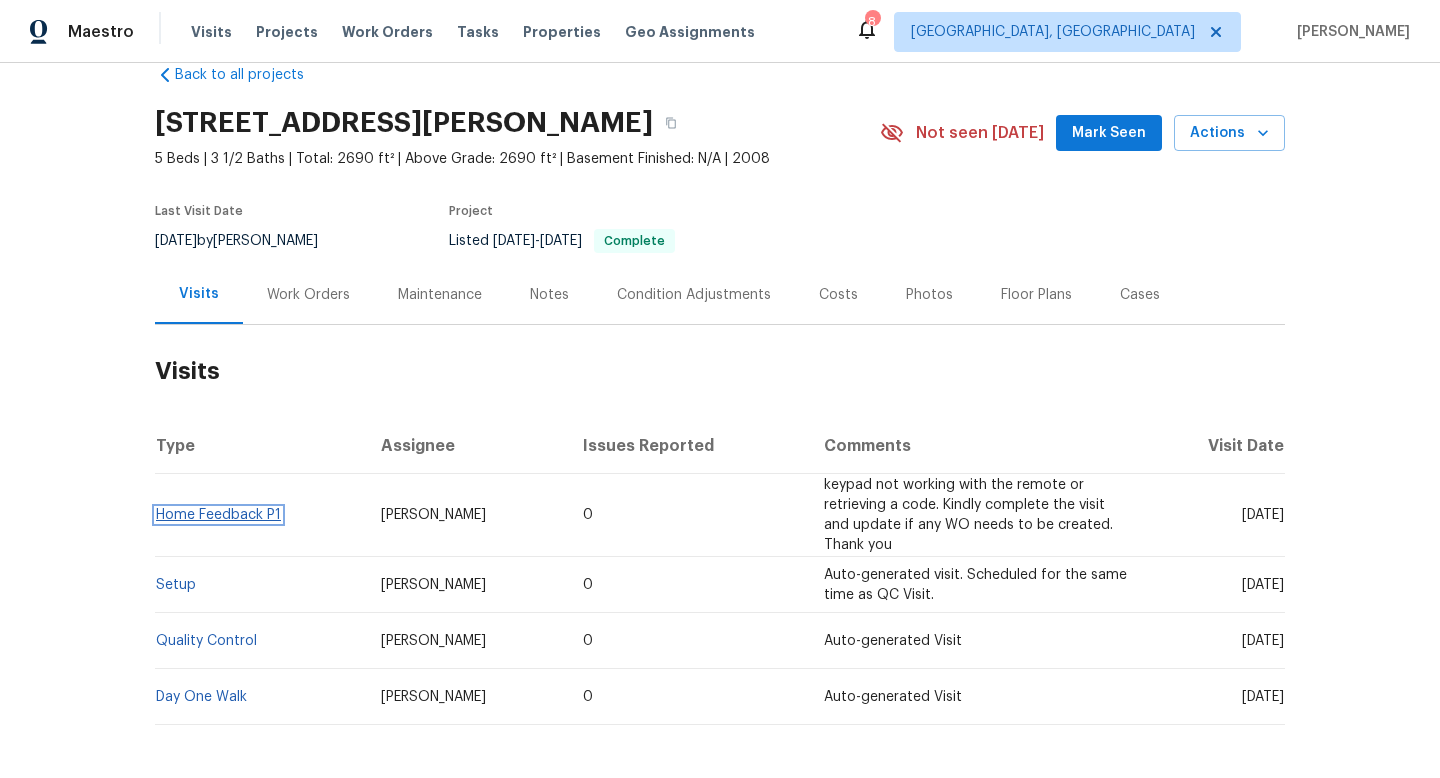 click on "Home Feedback P1" at bounding box center [218, 515] 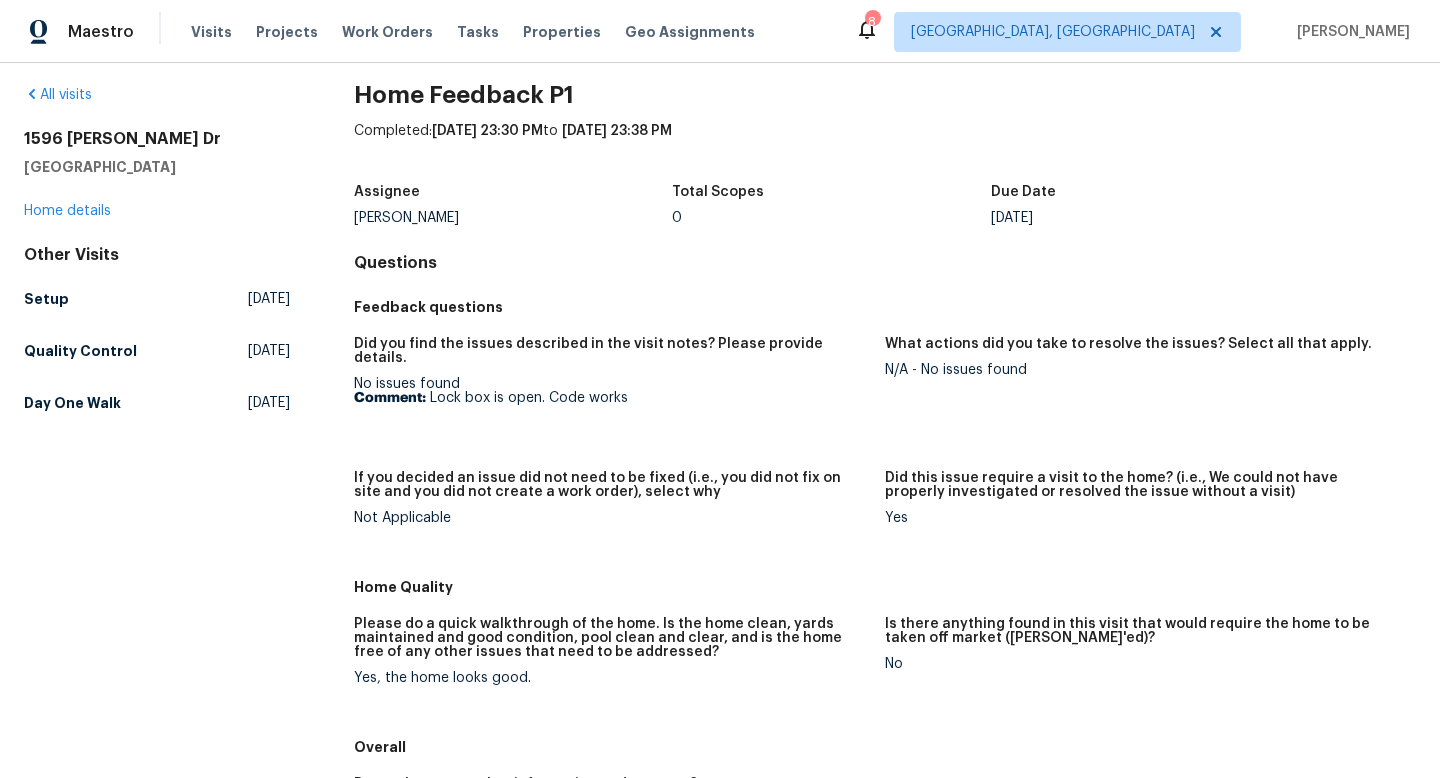 scroll, scrollTop: 0, scrollLeft: 0, axis: both 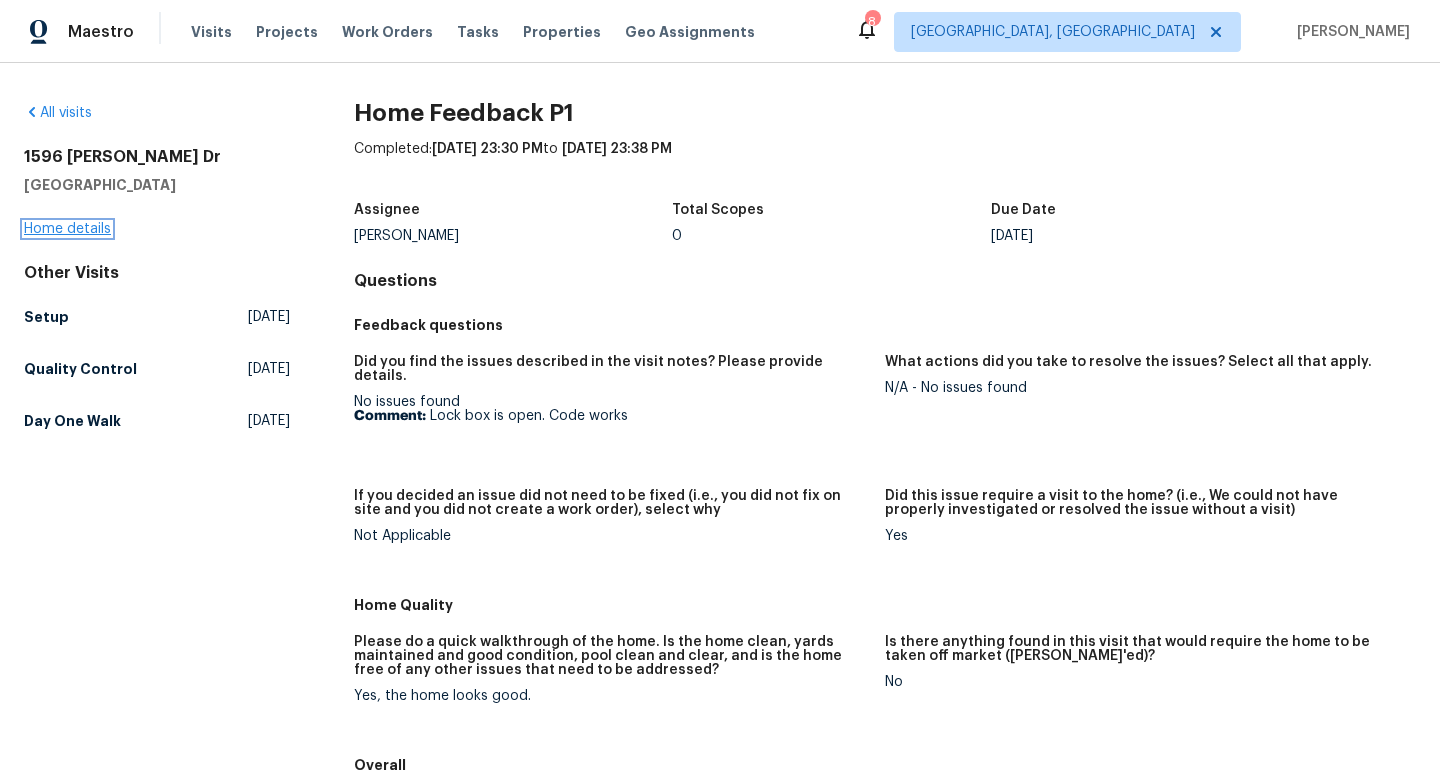 click on "Home details" at bounding box center [67, 229] 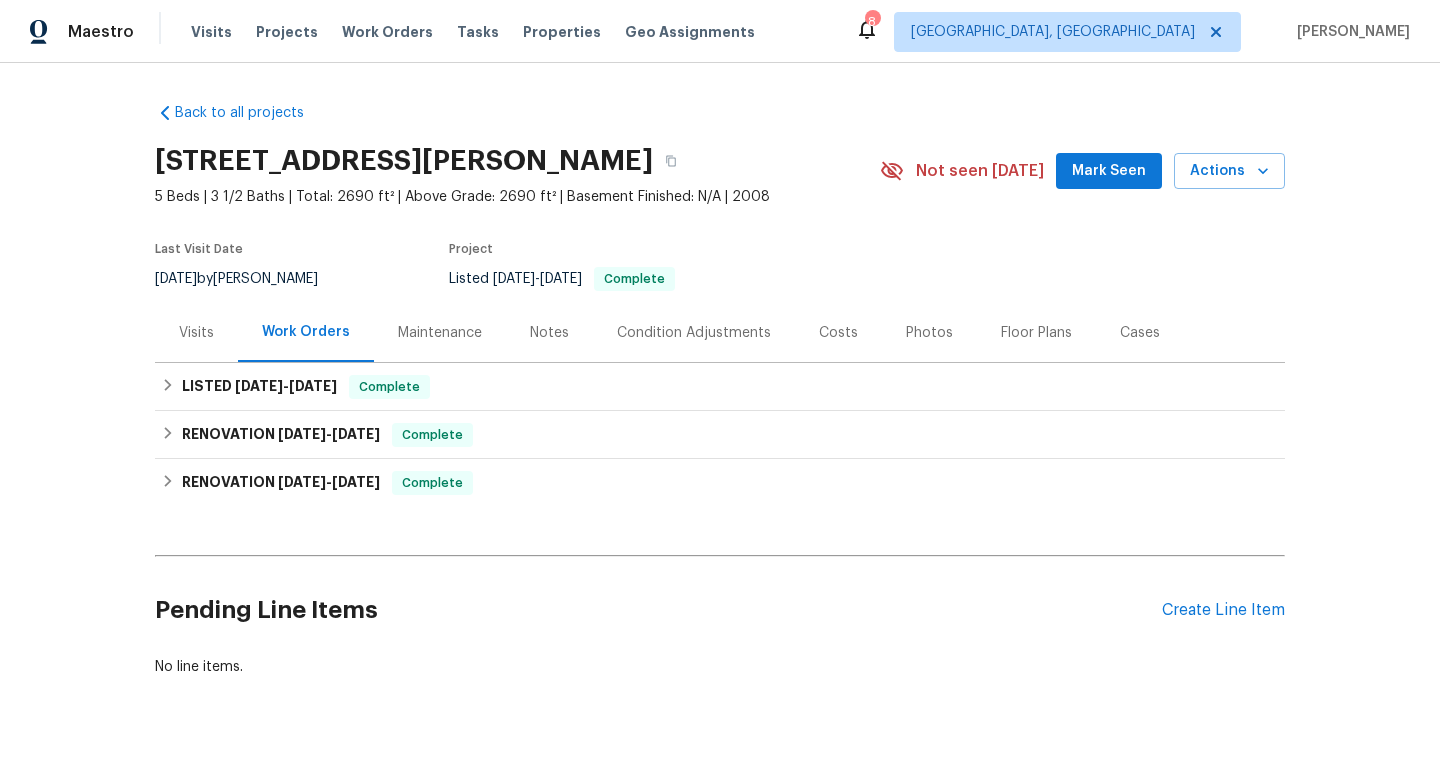 click on "Cases" at bounding box center [1140, 333] 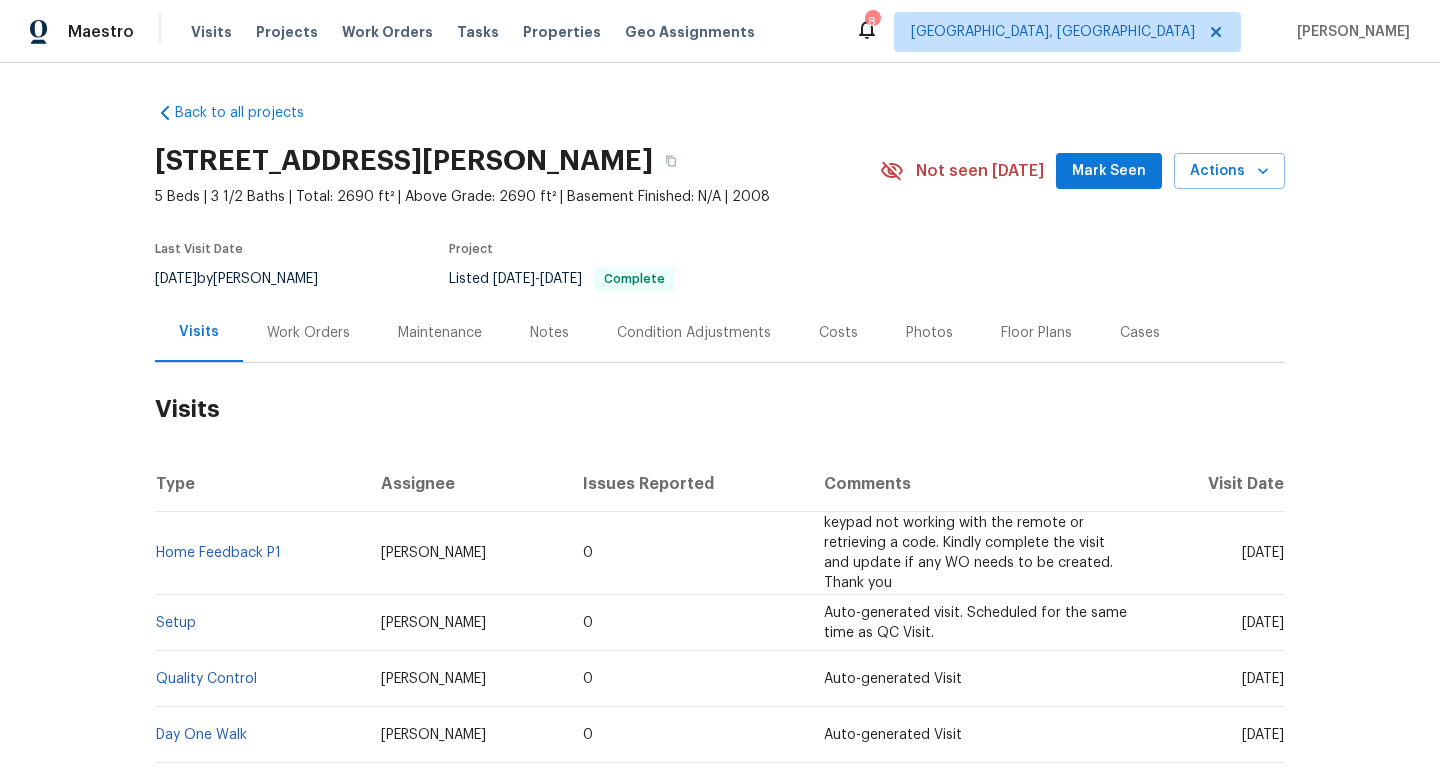 click on "Cases" at bounding box center (1140, 333) 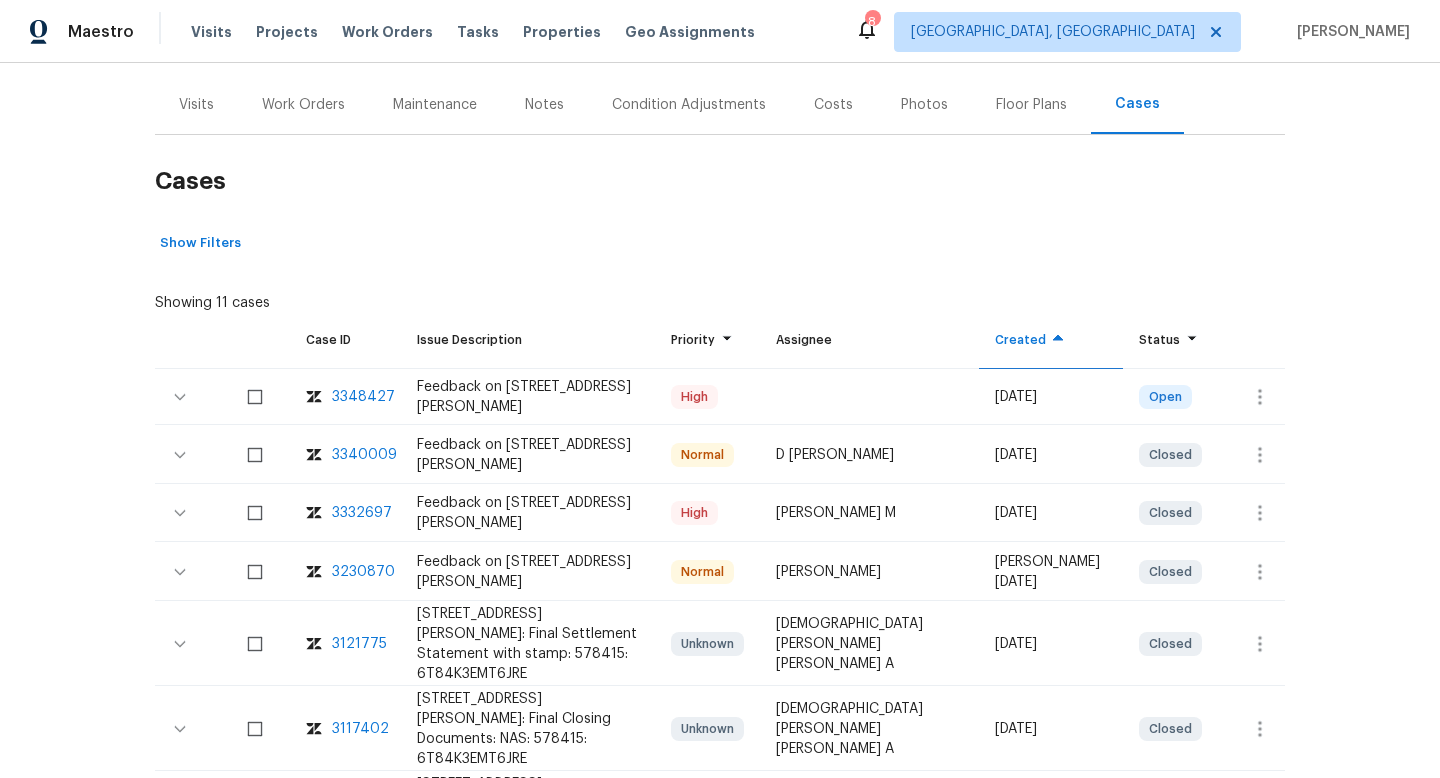 scroll, scrollTop: 171, scrollLeft: 0, axis: vertical 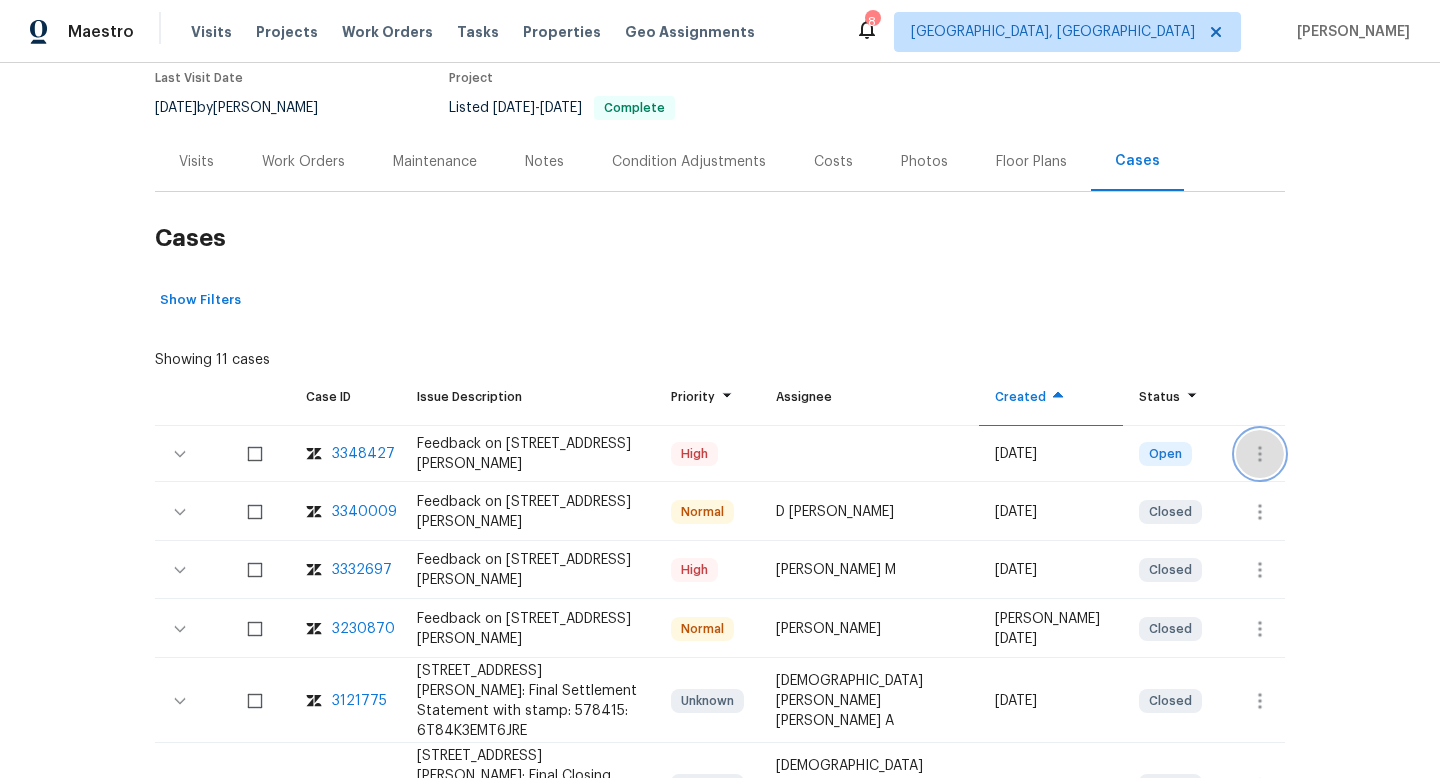 click 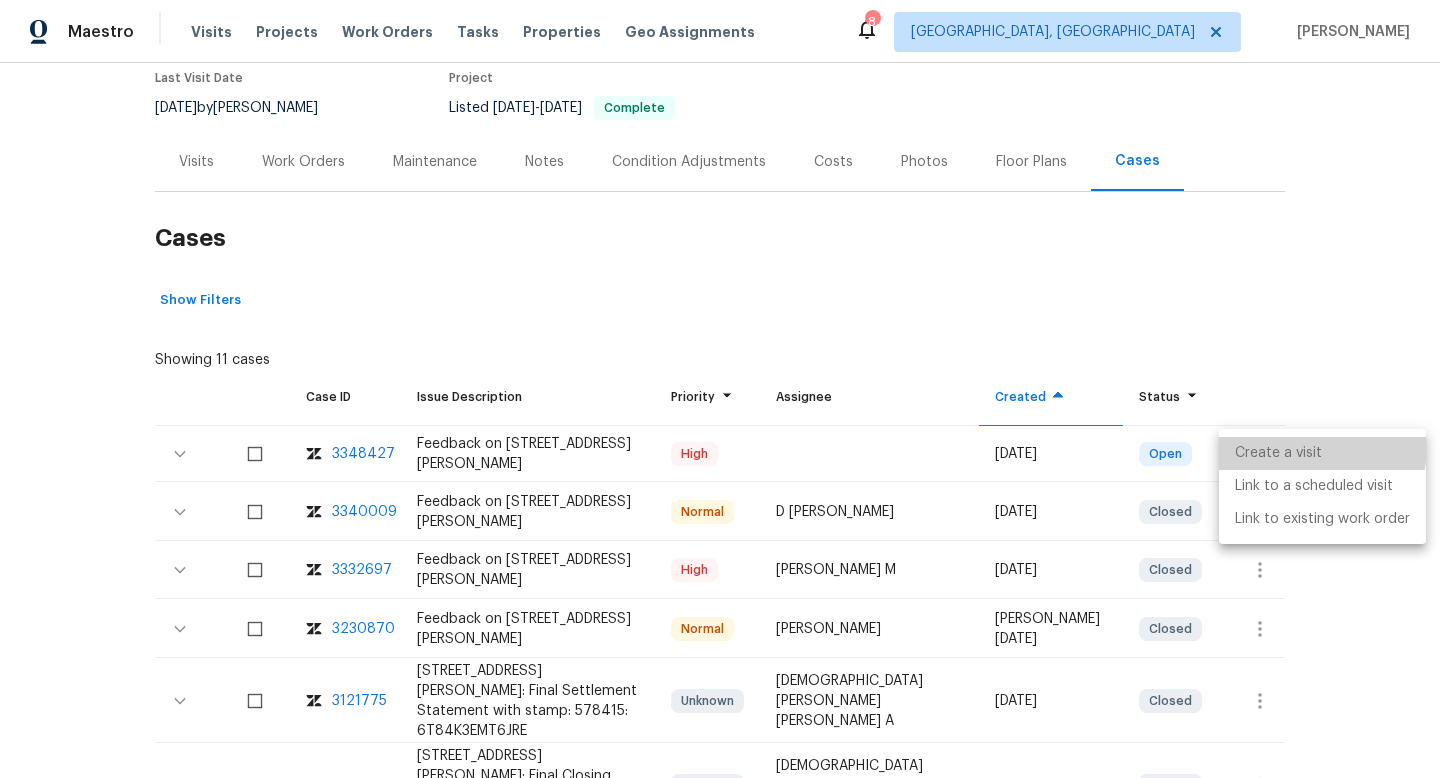 click on "Create a visit" at bounding box center [1322, 453] 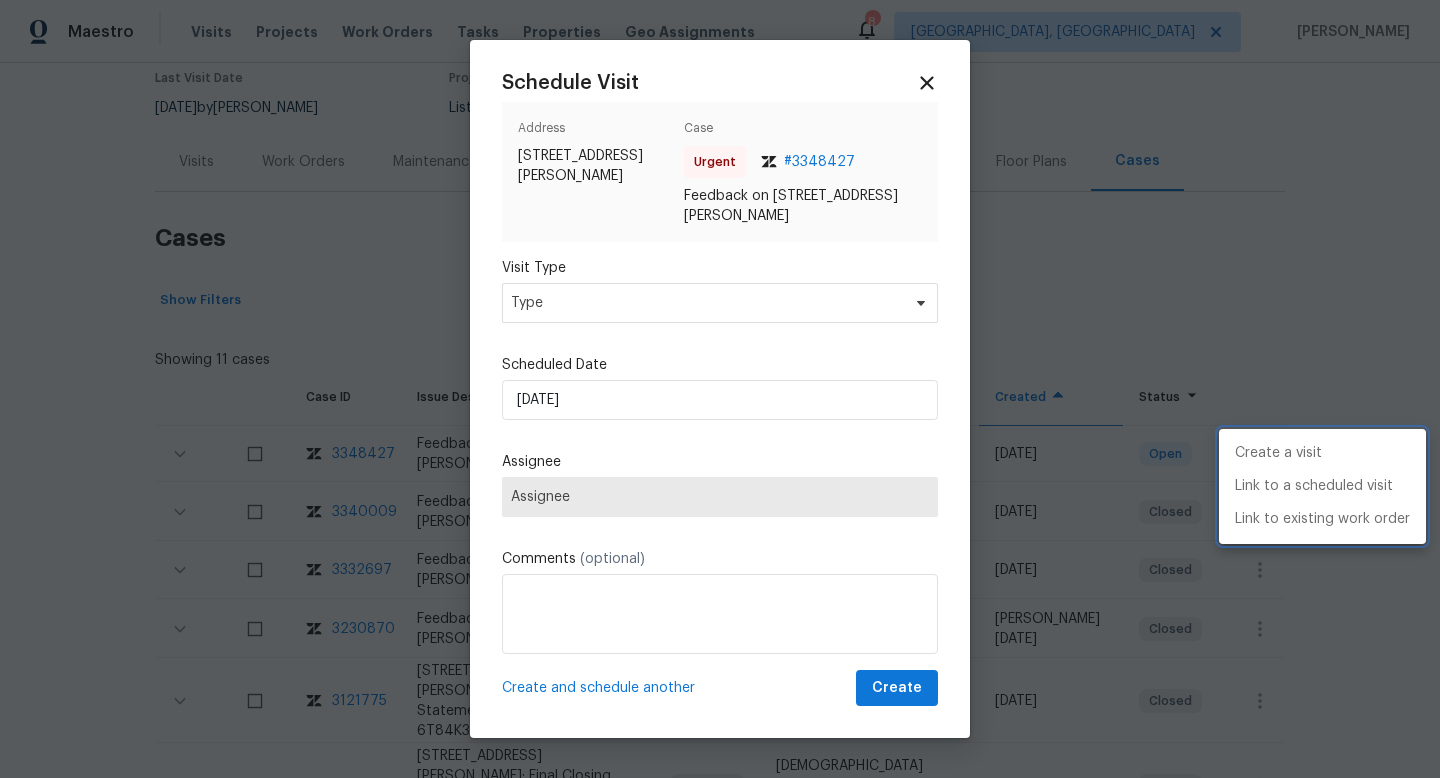 click at bounding box center (720, 389) 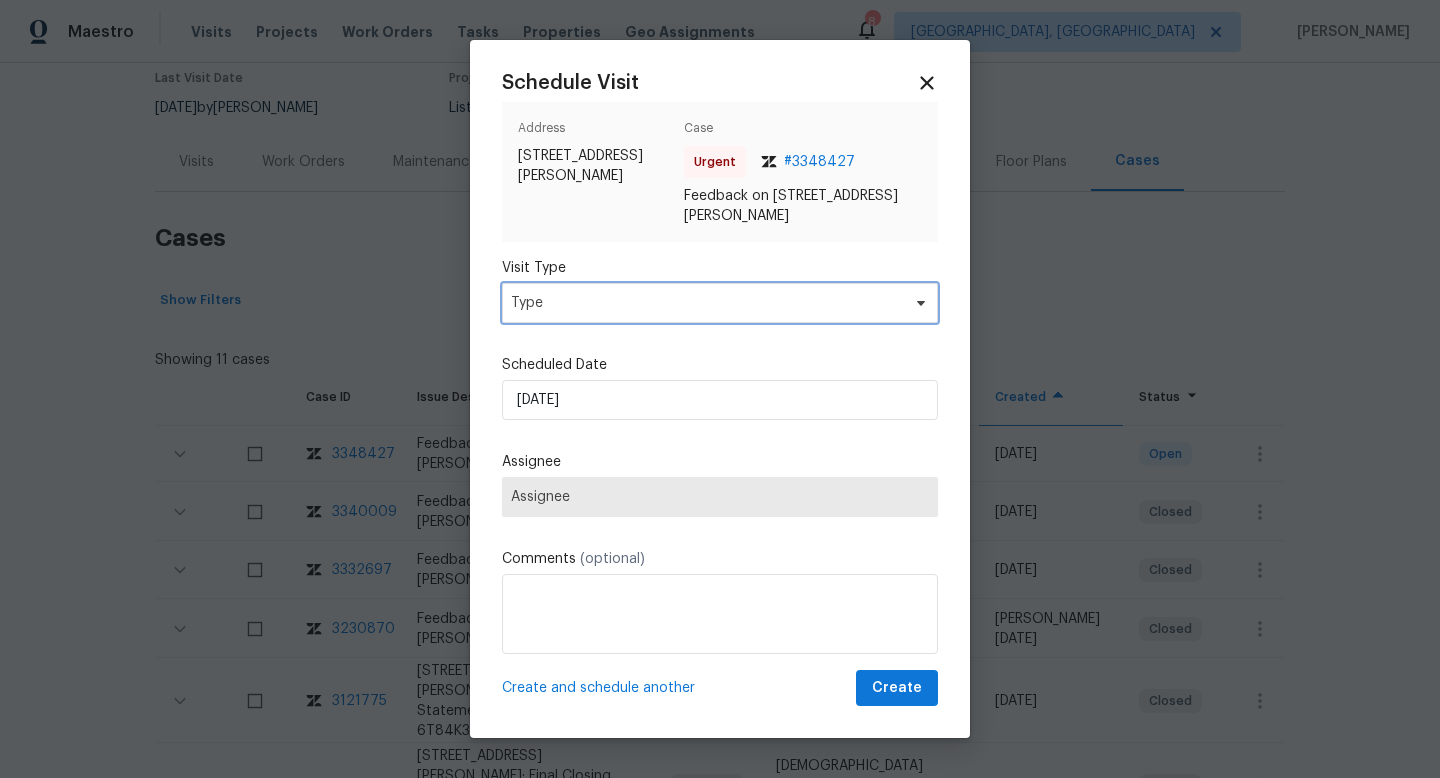 click on "Type" at bounding box center [705, 303] 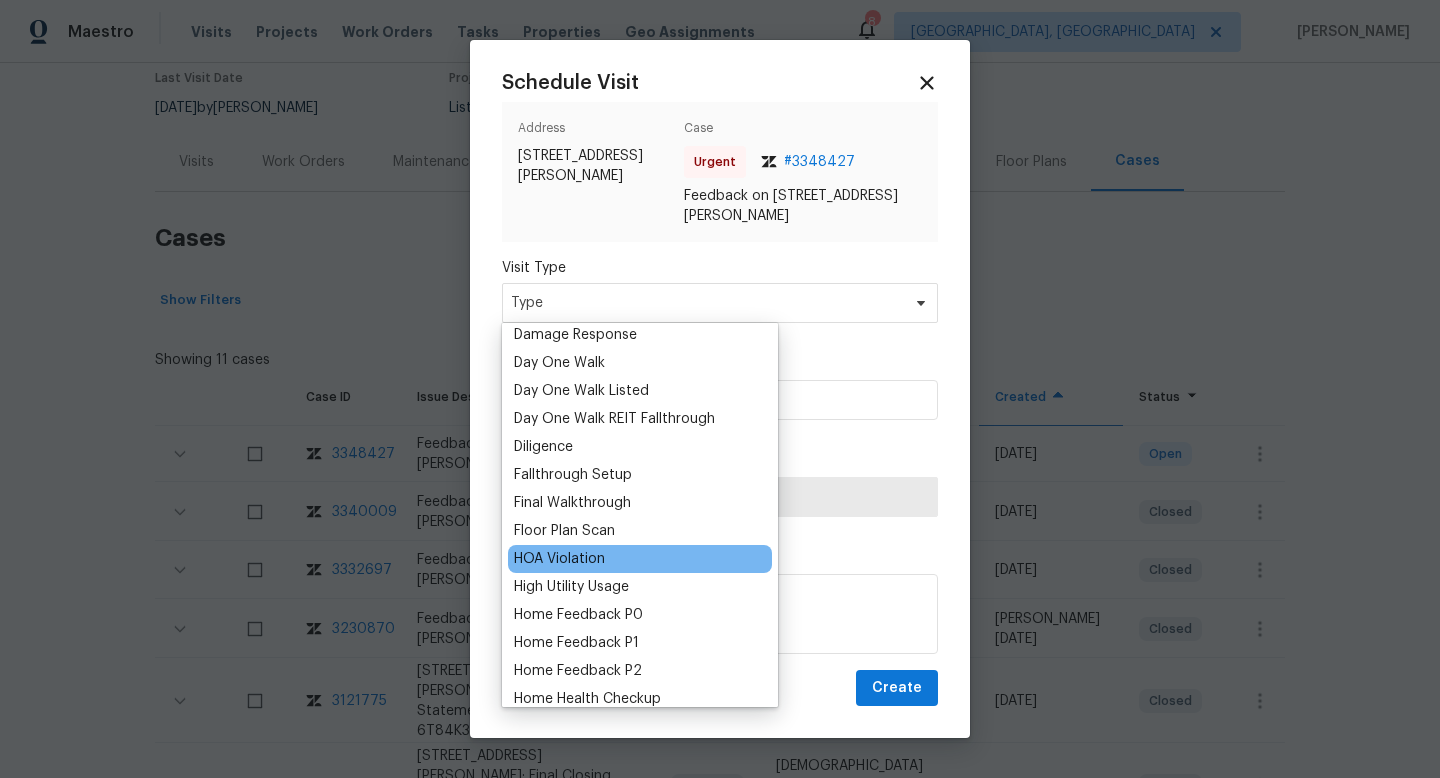 scroll, scrollTop: 365, scrollLeft: 0, axis: vertical 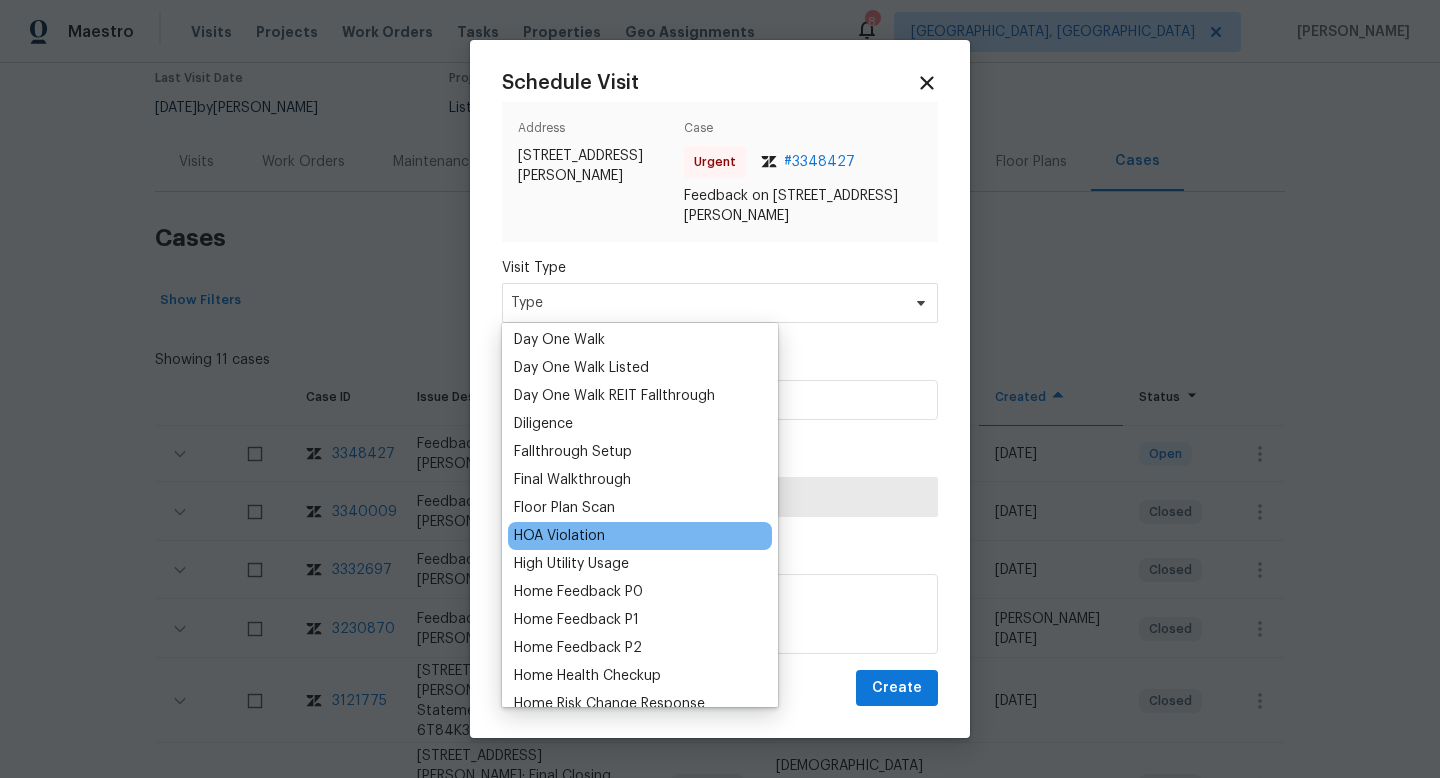 click on "Home Feedback P1" at bounding box center (576, 620) 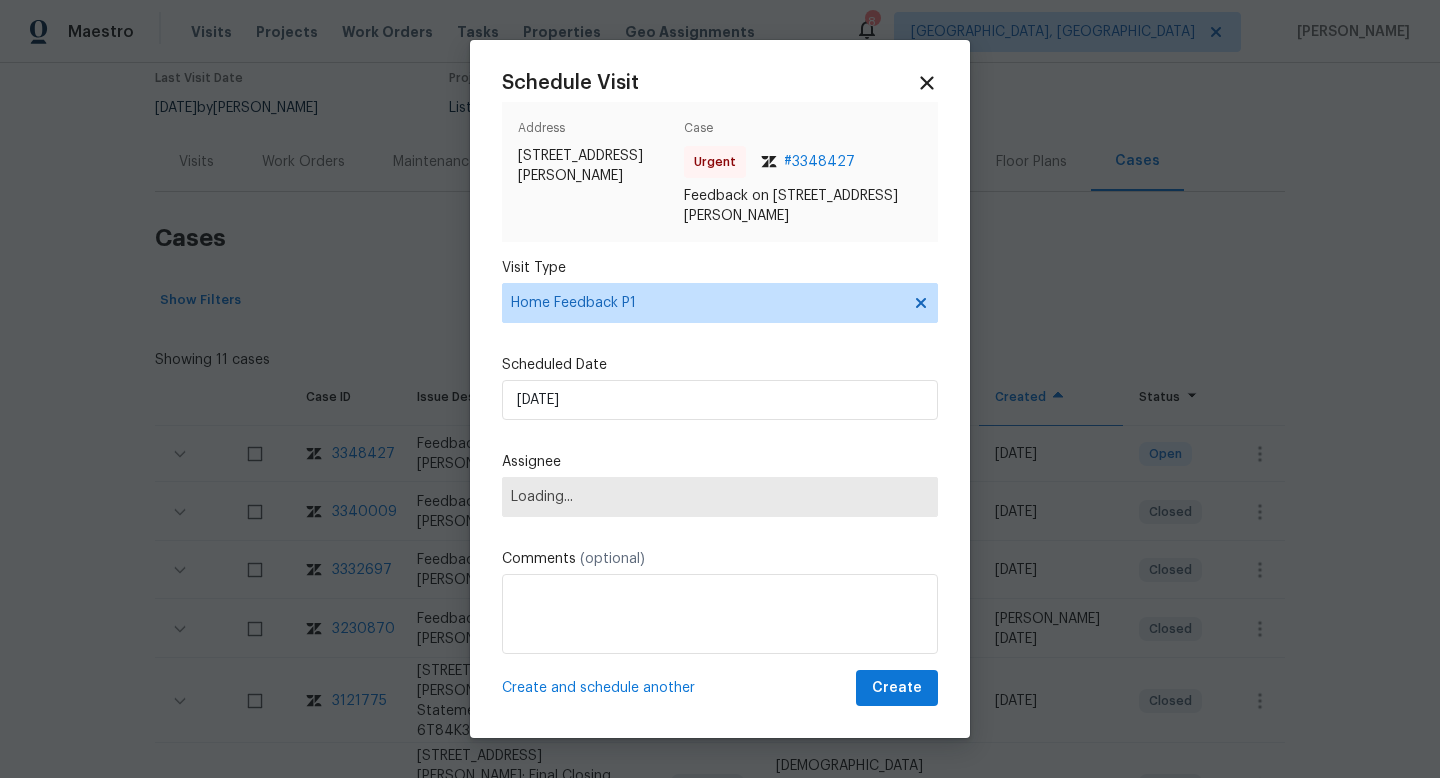 click on "Loading..." at bounding box center (720, 497) 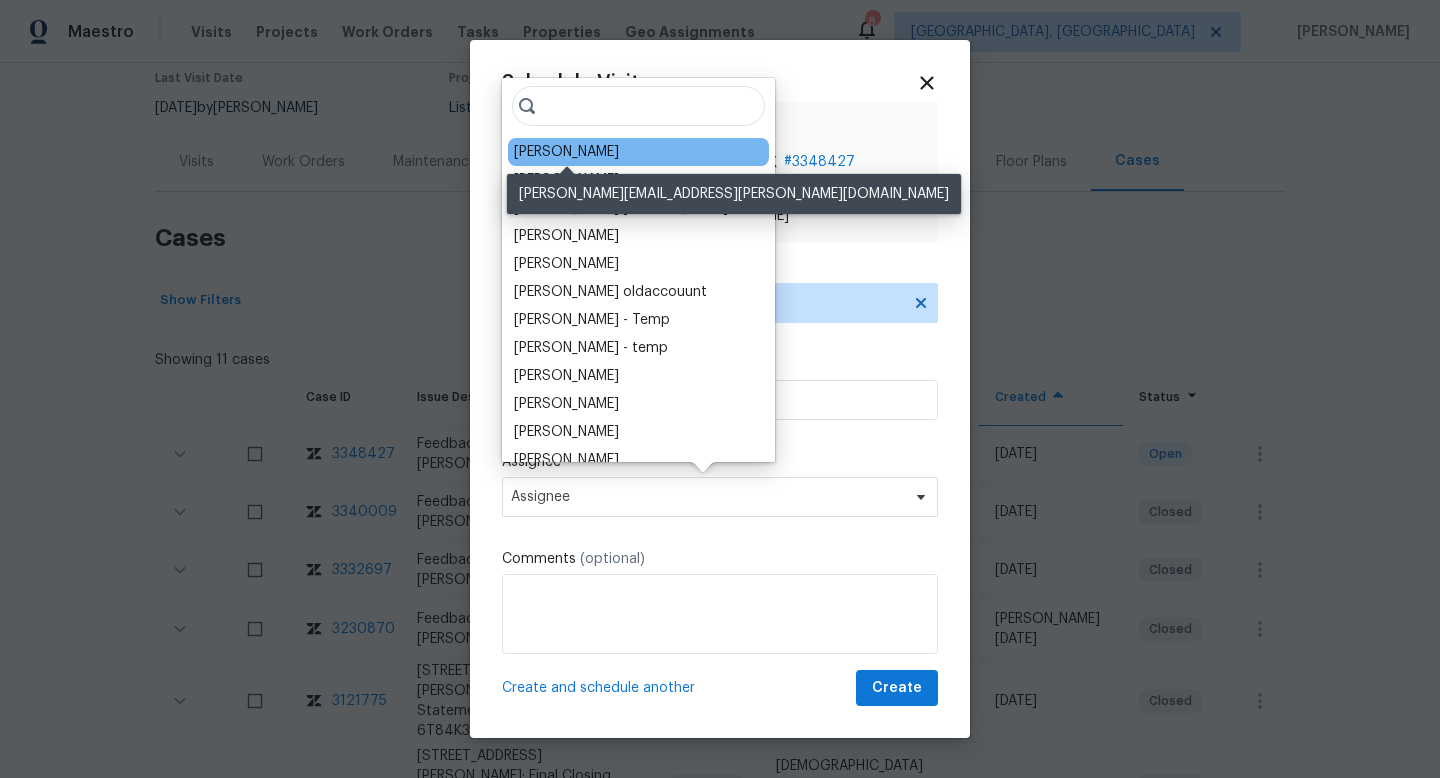 click on "Cynthia Upshaw" at bounding box center [566, 152] 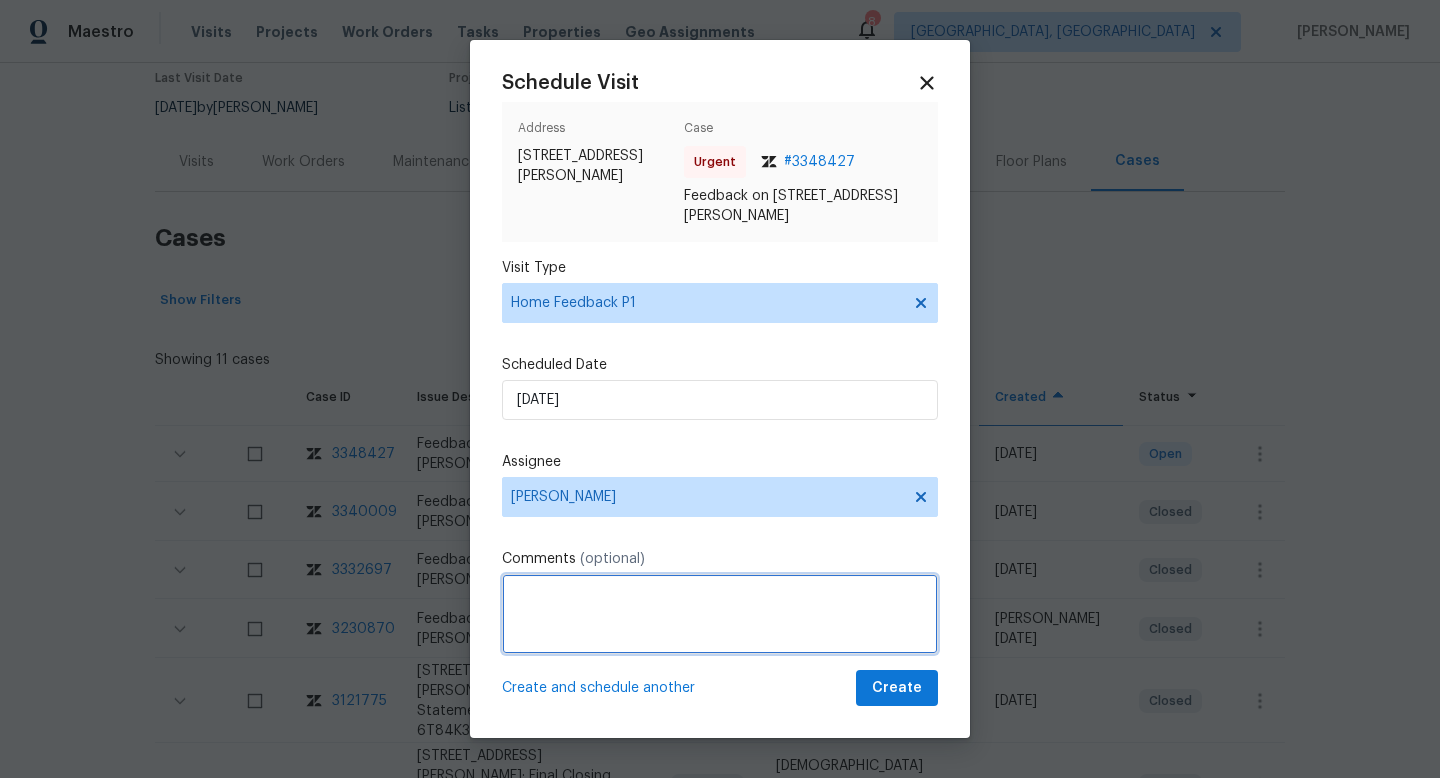 click at bounding box center [720, 614] 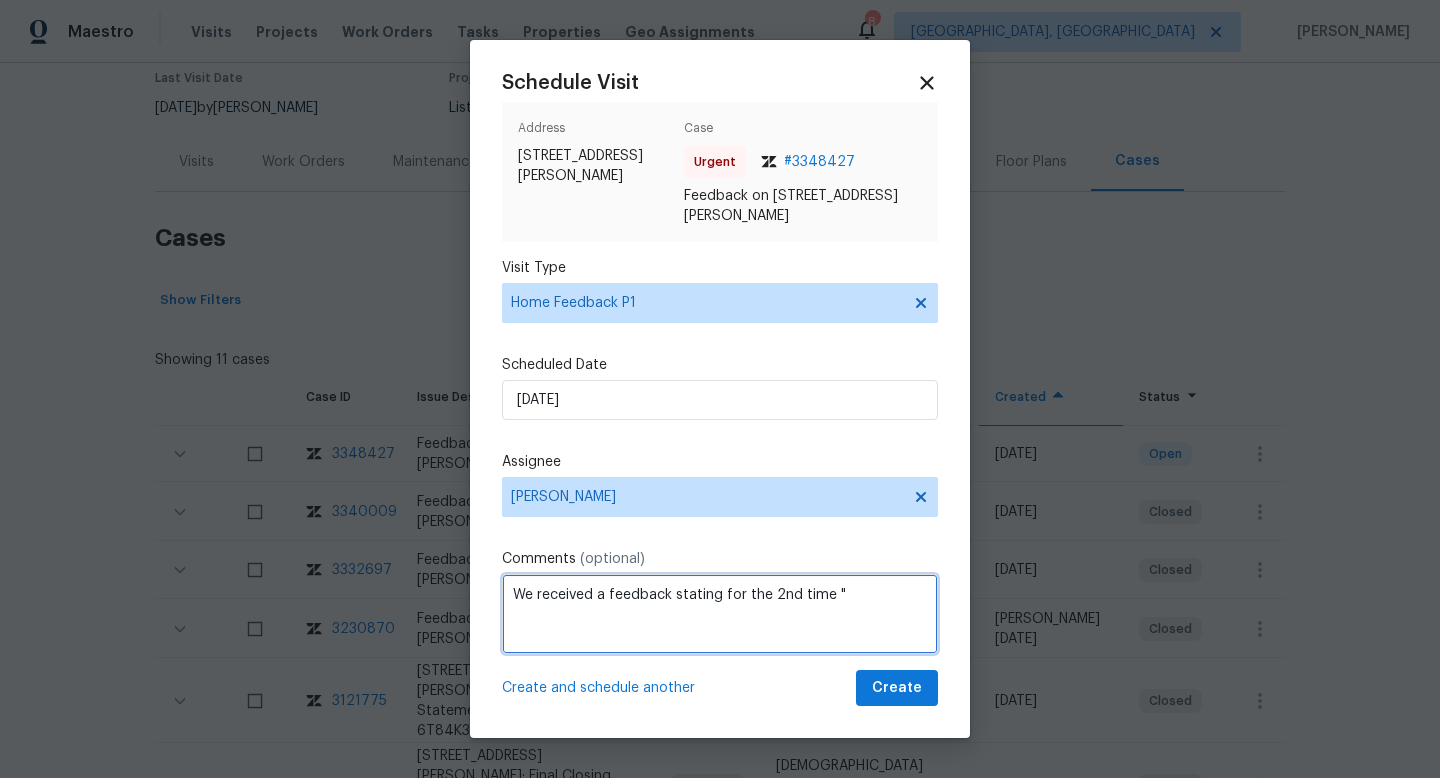 paste on "remote access, rotative code, static code wont work, please update this is the 2nd time this buyer go to the house" 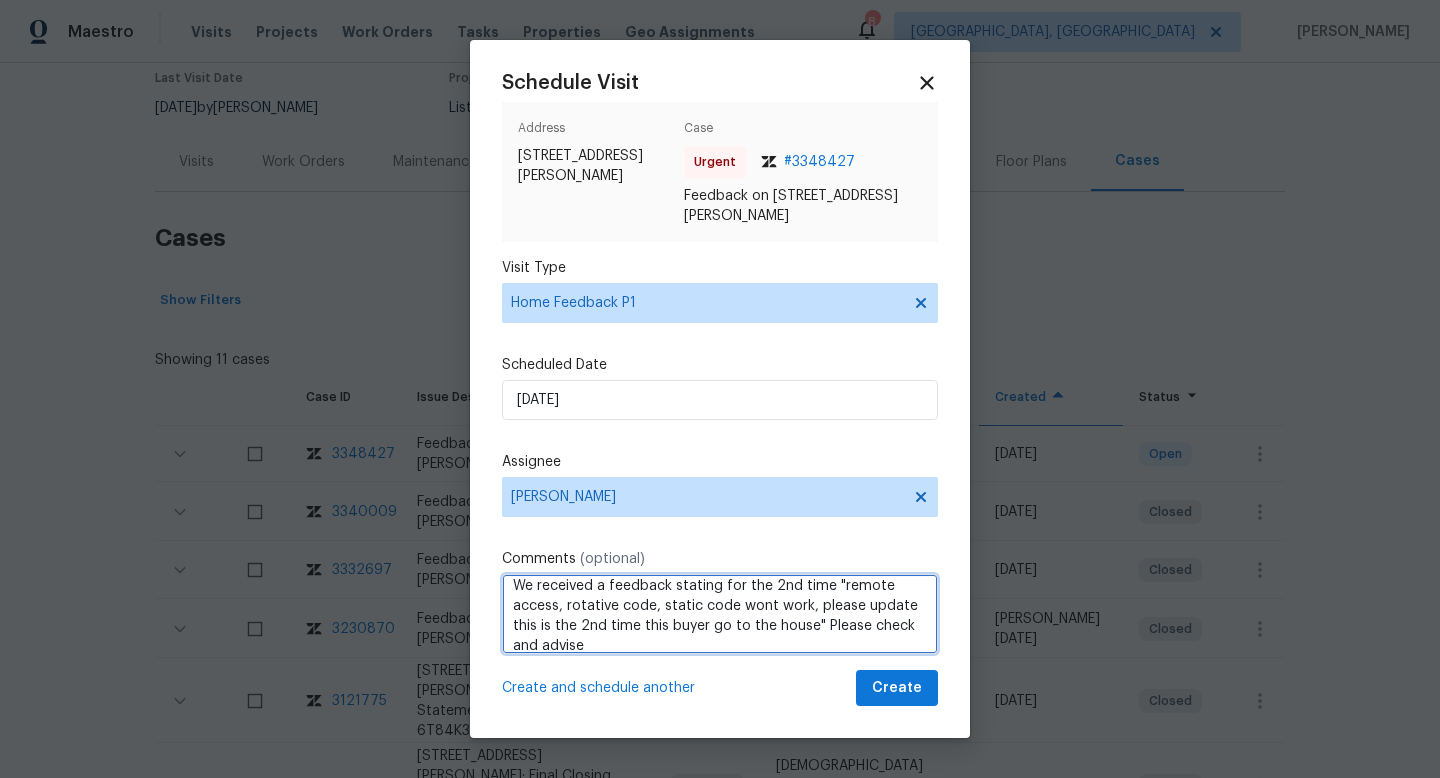 scroll, scrollTop: 29, scrollLeft: 0, axis: vertical 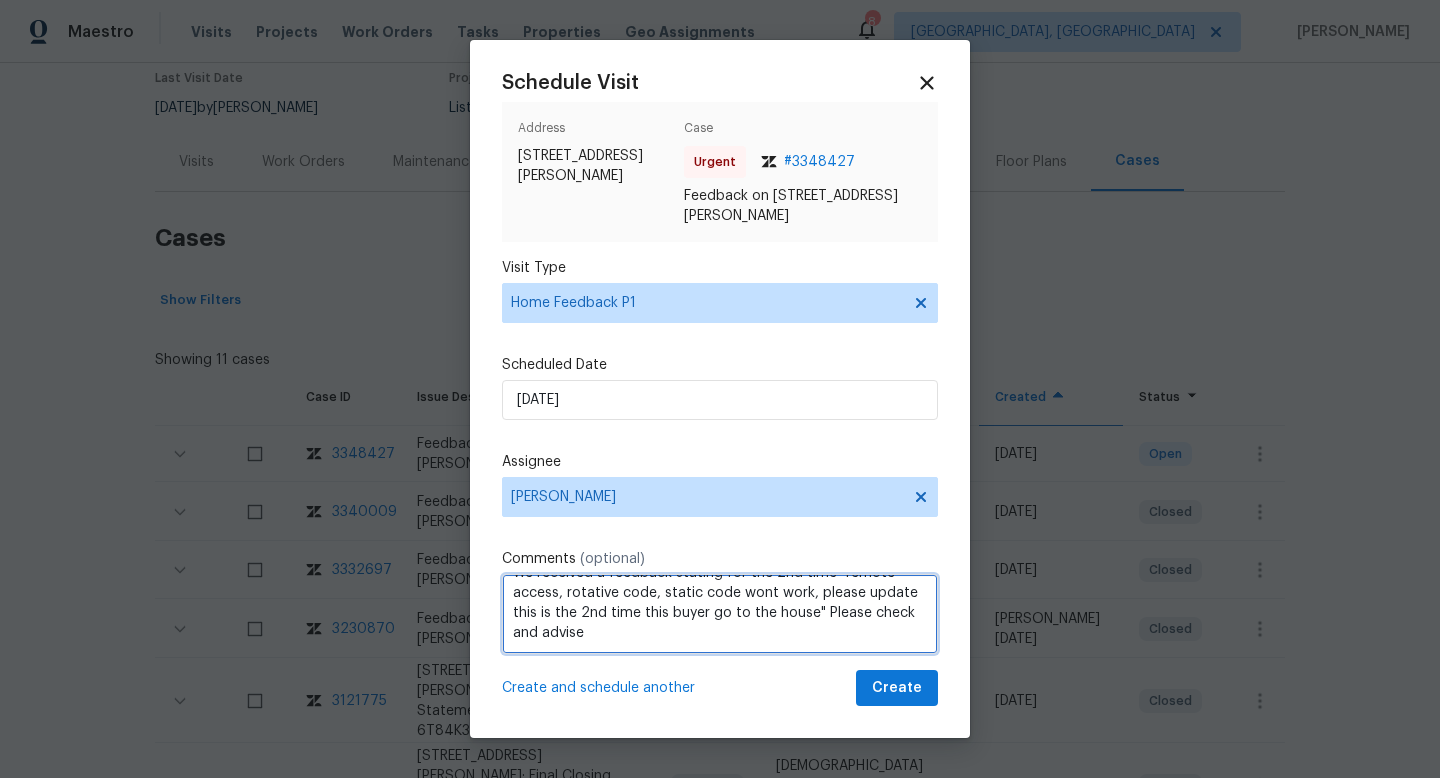 type on "We received a feedback stating for the 2nd time "remote access, rotative code, static code wont work, please update this is the 2nd time this buyer go to the house" Please check and advise" 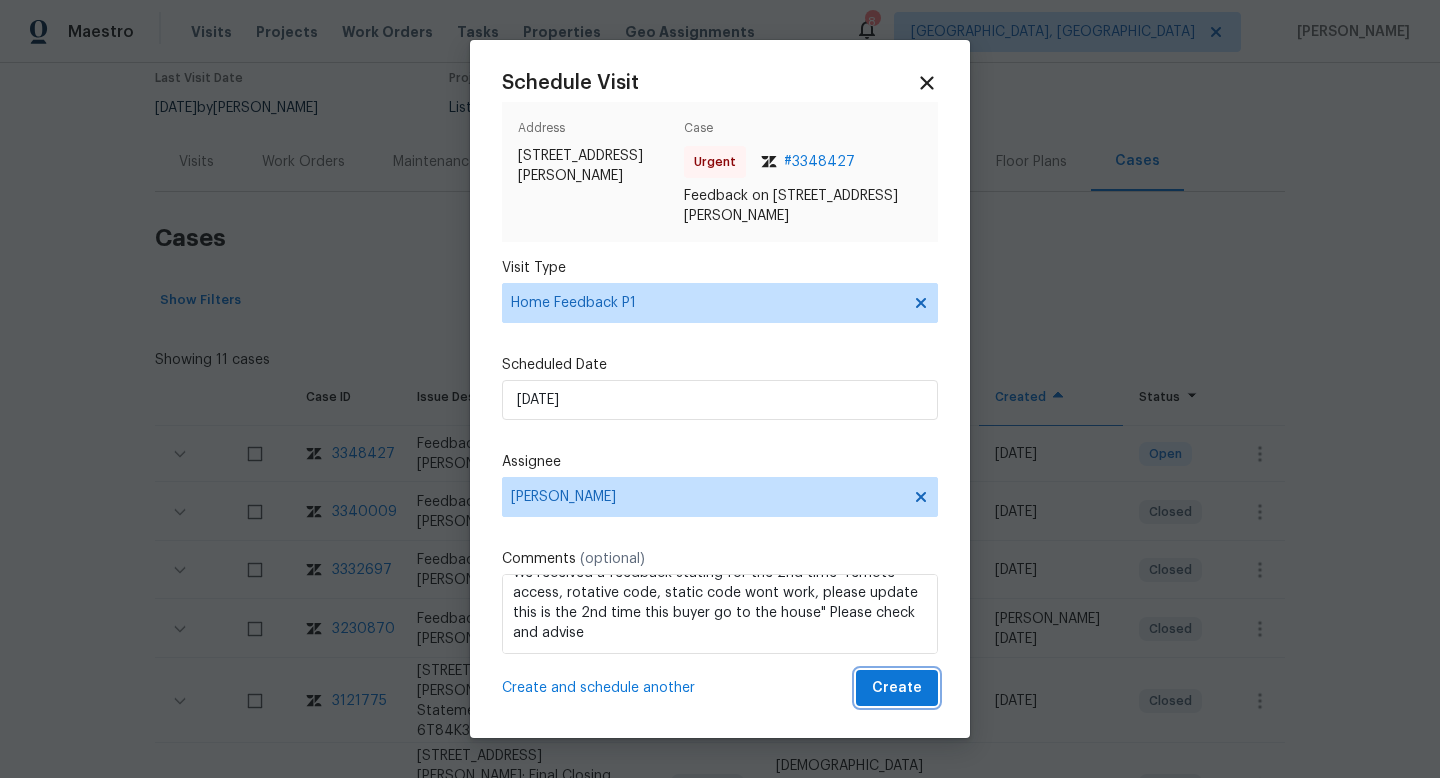 click on "Create" at bounding box center [897, 688] 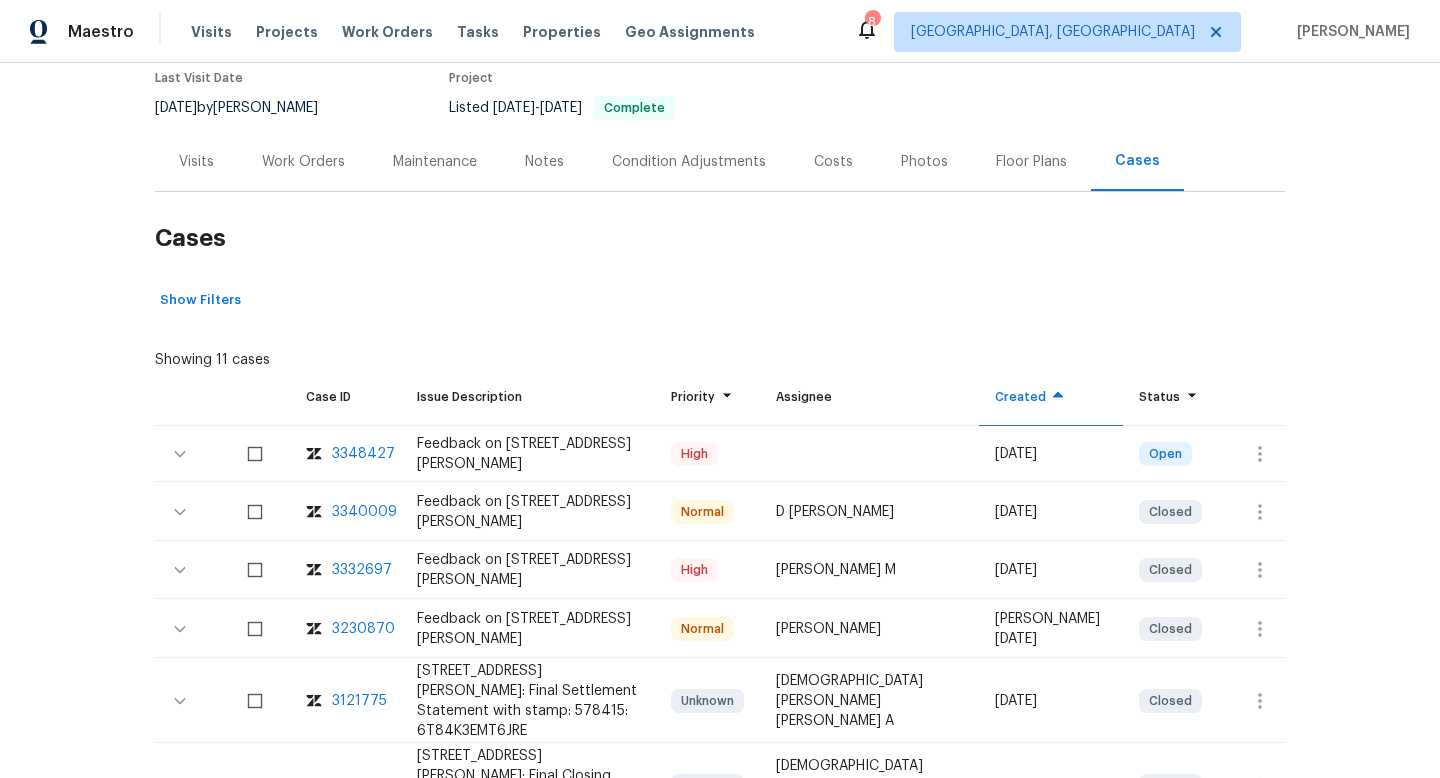 scroll, scrollTop: 0, scrollLeft: 0, axis: both 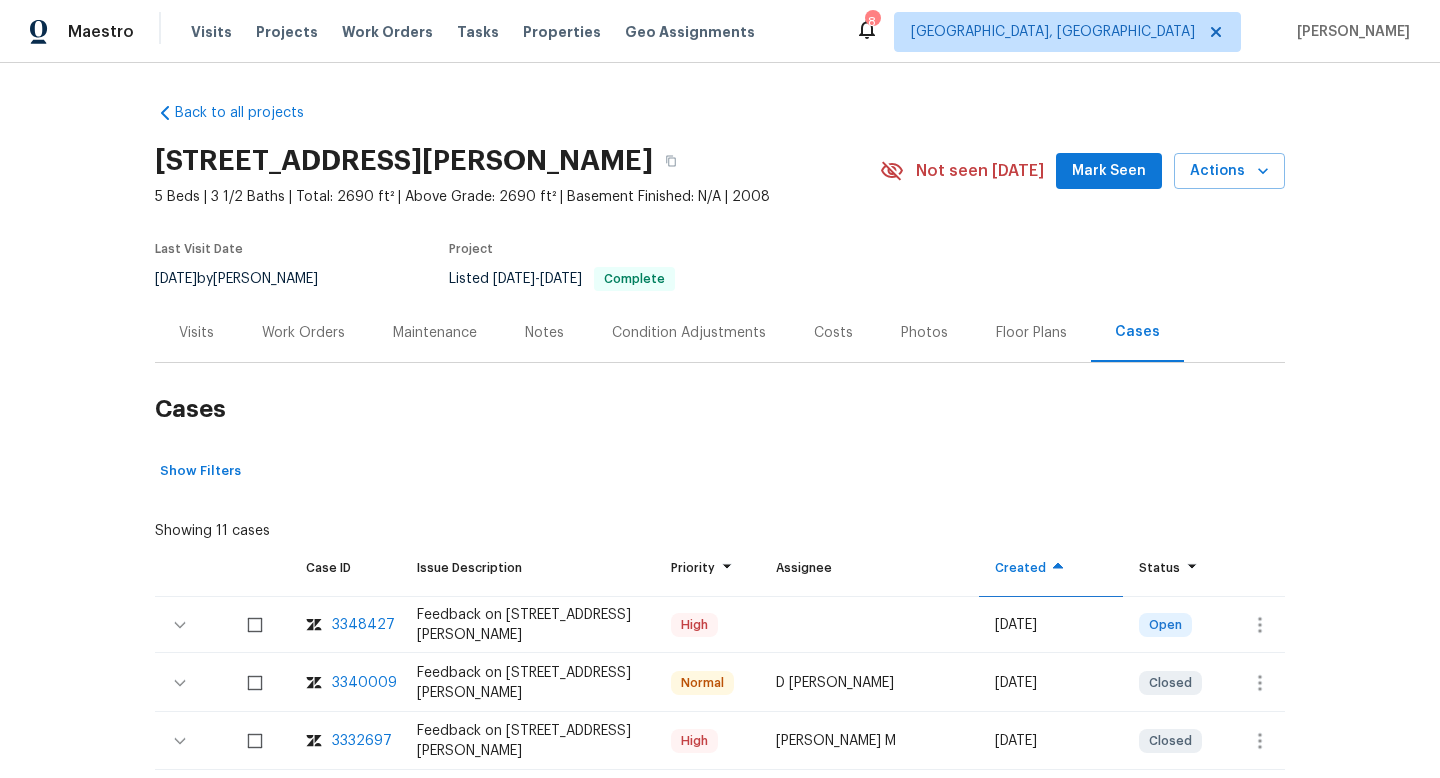 click on "7/15/2025  by  Brianna Bidco" at bounding box center [248, 279] 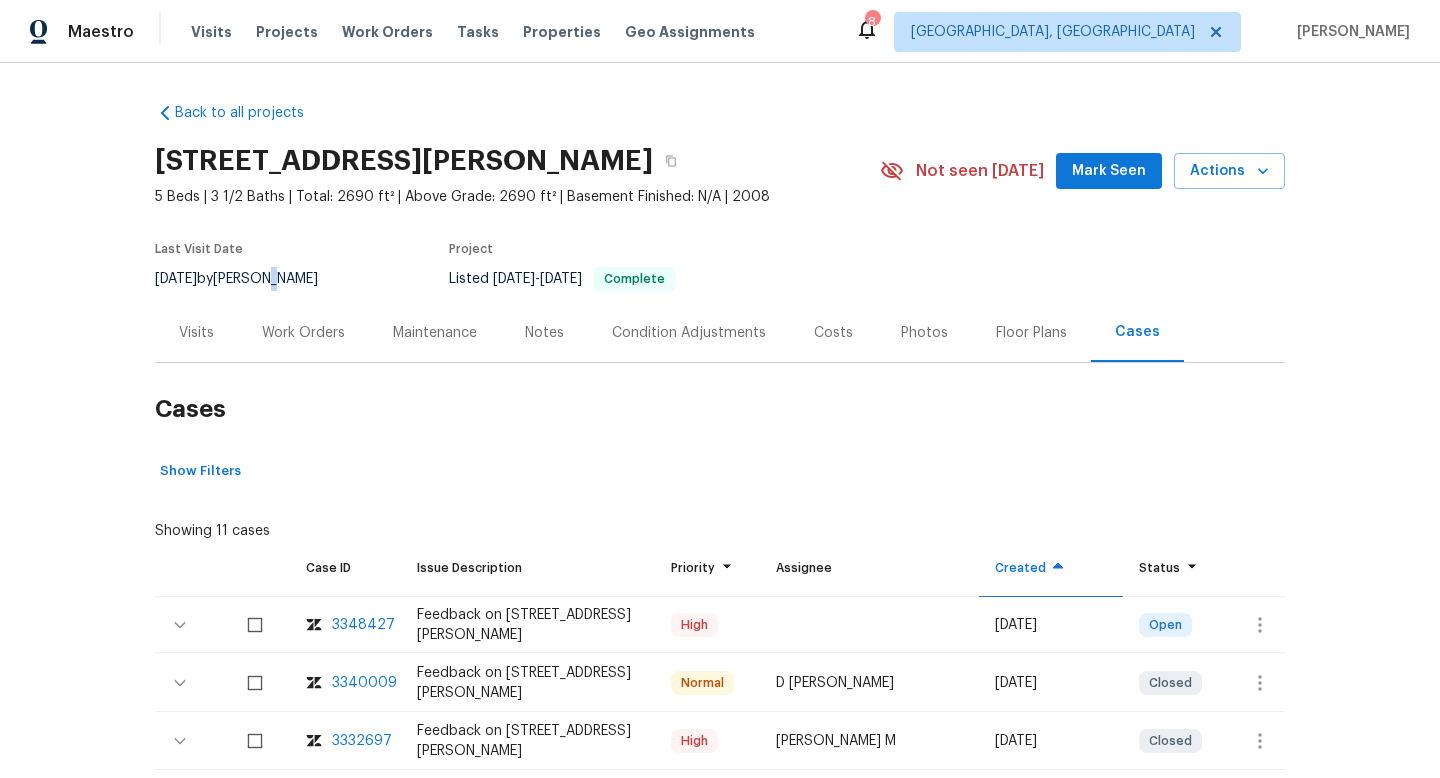 click on "7/15/2025  by  Brianna Bidco" at bounding box center (248, 279) 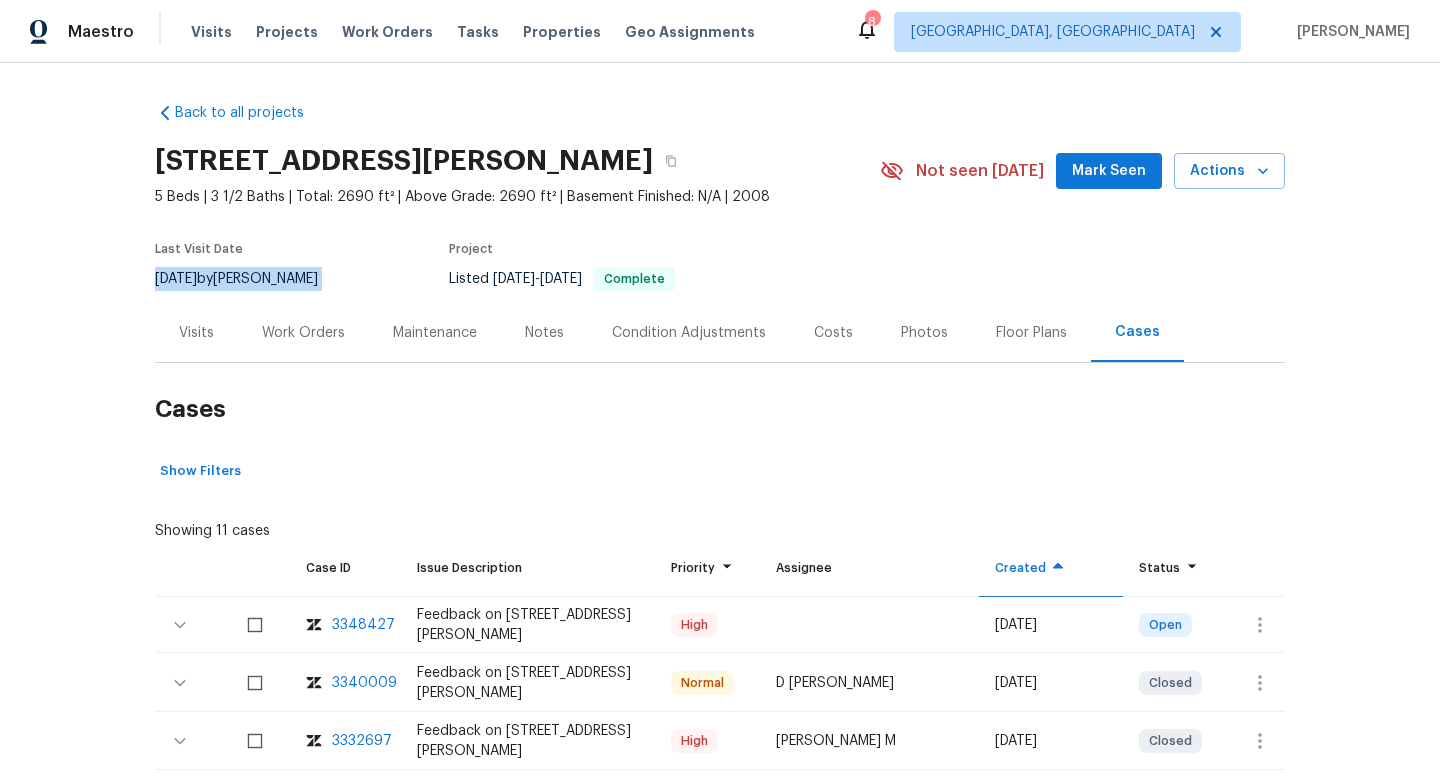 copy on "7/15/2025  by  Brianna Bidco" 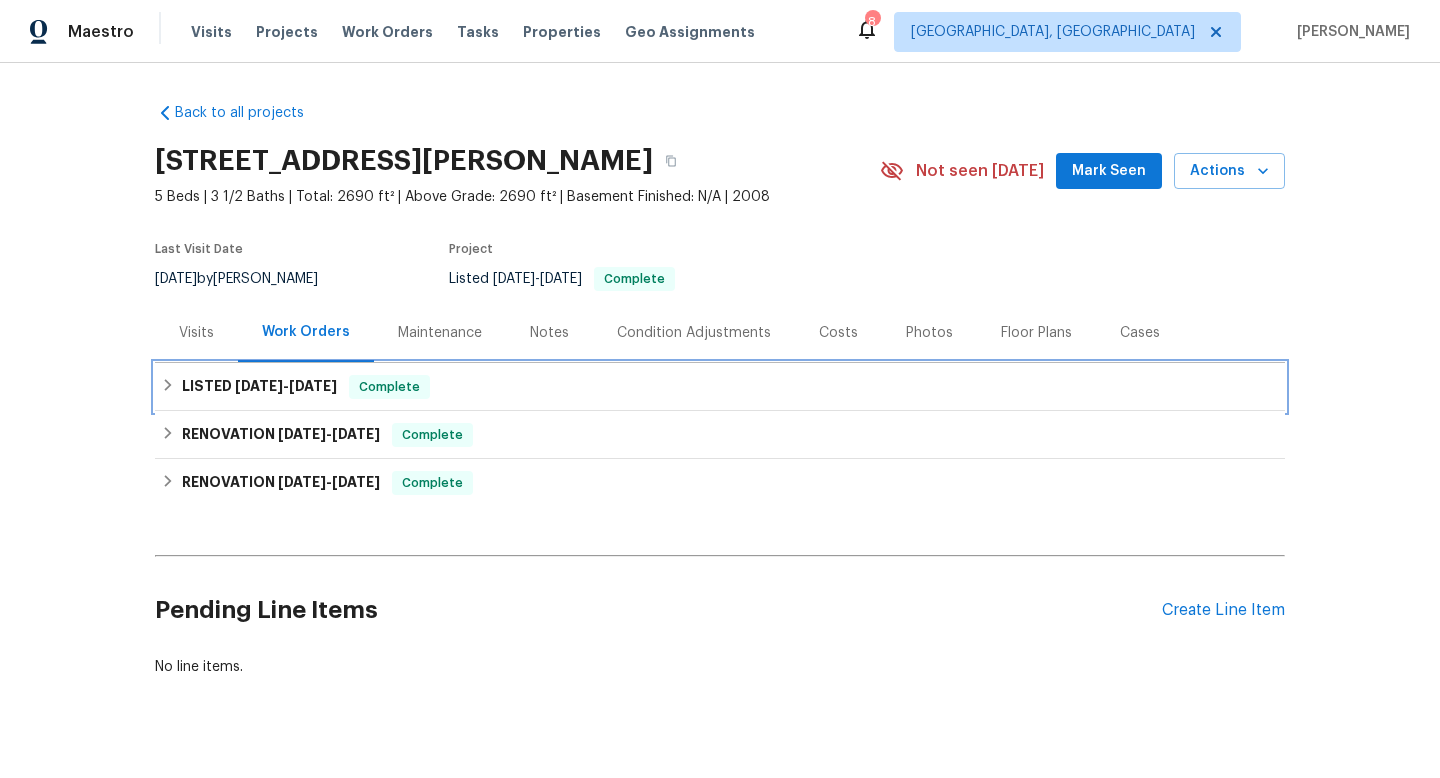 click on "5/23/25" at bounding box center [259, 386] 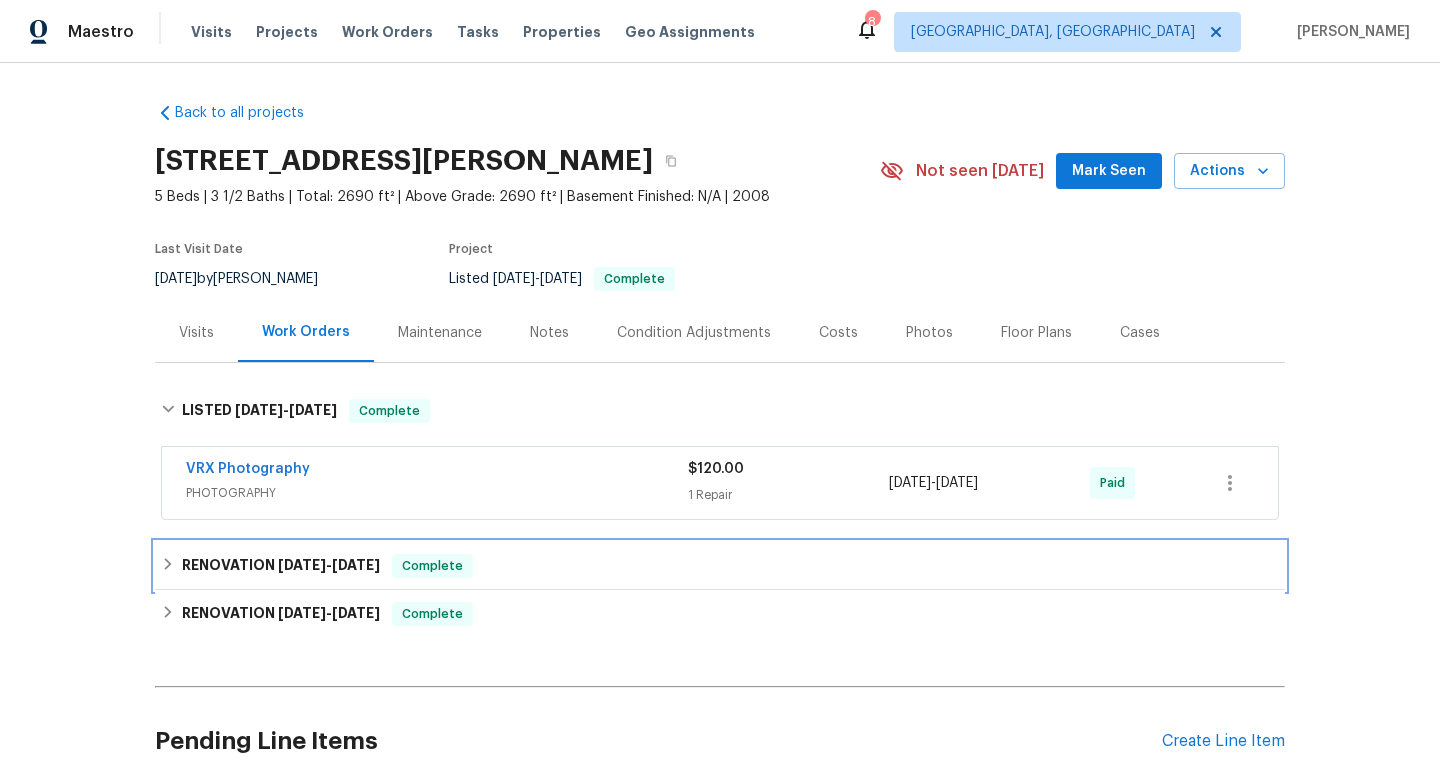click on "RENOVATION   5/20/25  -  5/21/25" at bounding box center (281, 566) 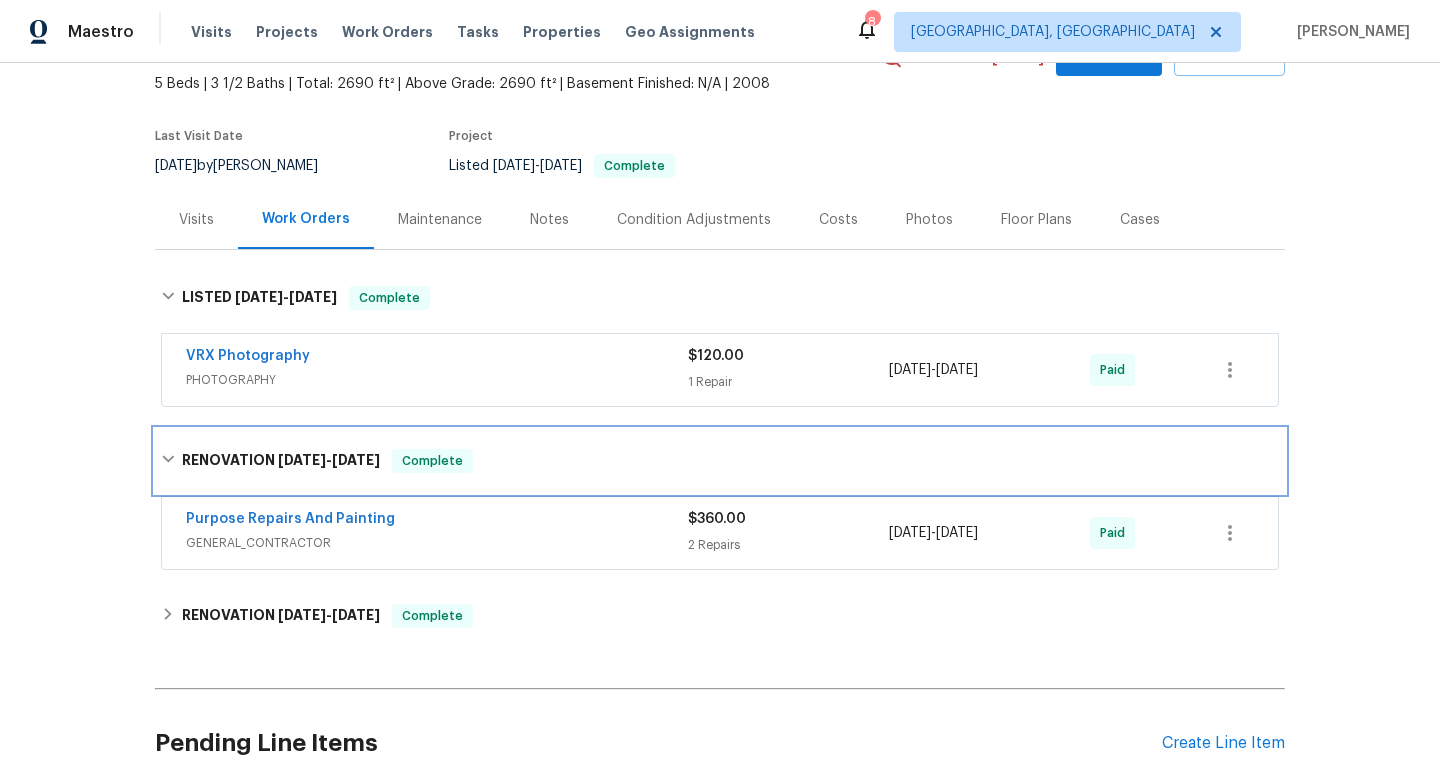 scroll, scrollTop: 117, scrollLeft: 0, axis: vertical 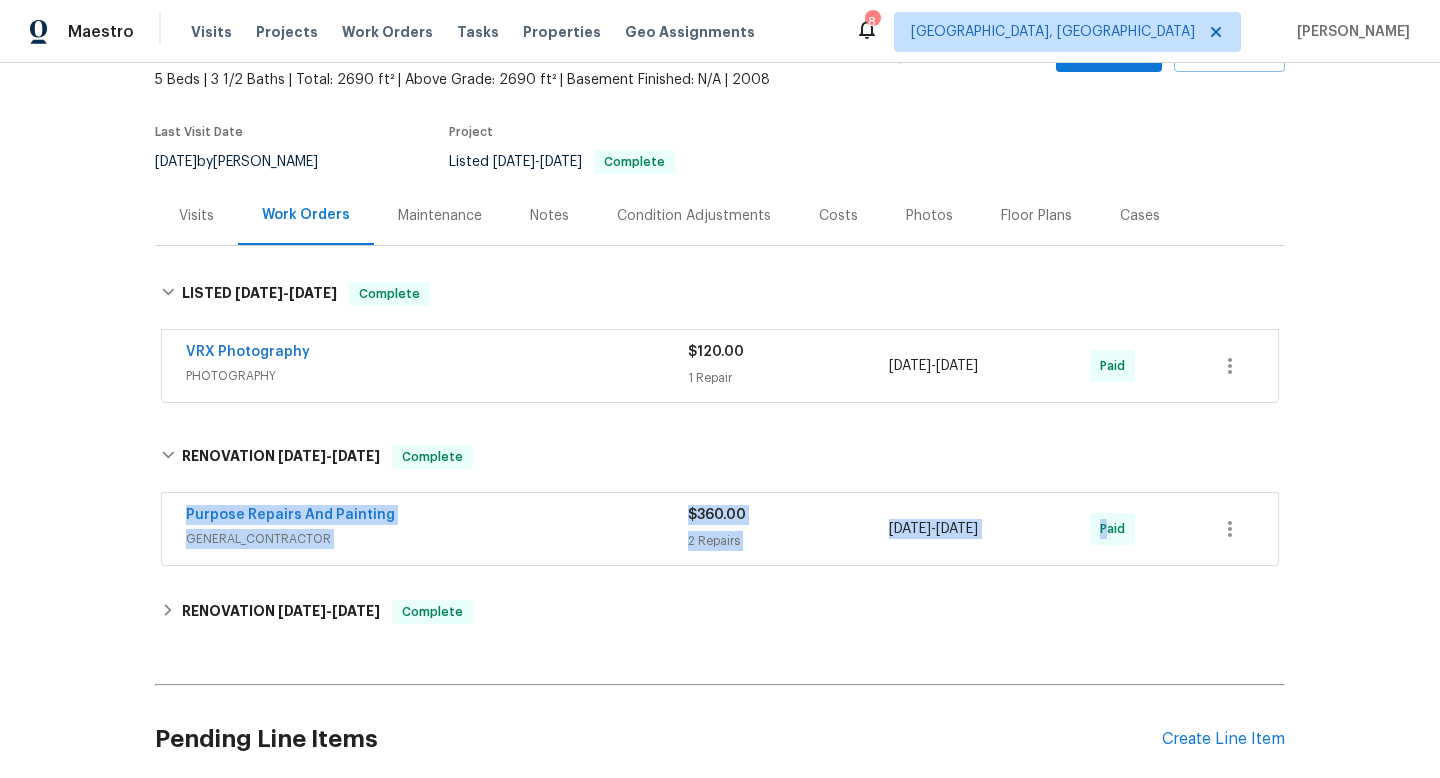 drag, startPoint x: 185, startPoint y: 501, endPoint x: 1067, endPoint y: 518, distance: 882.1638 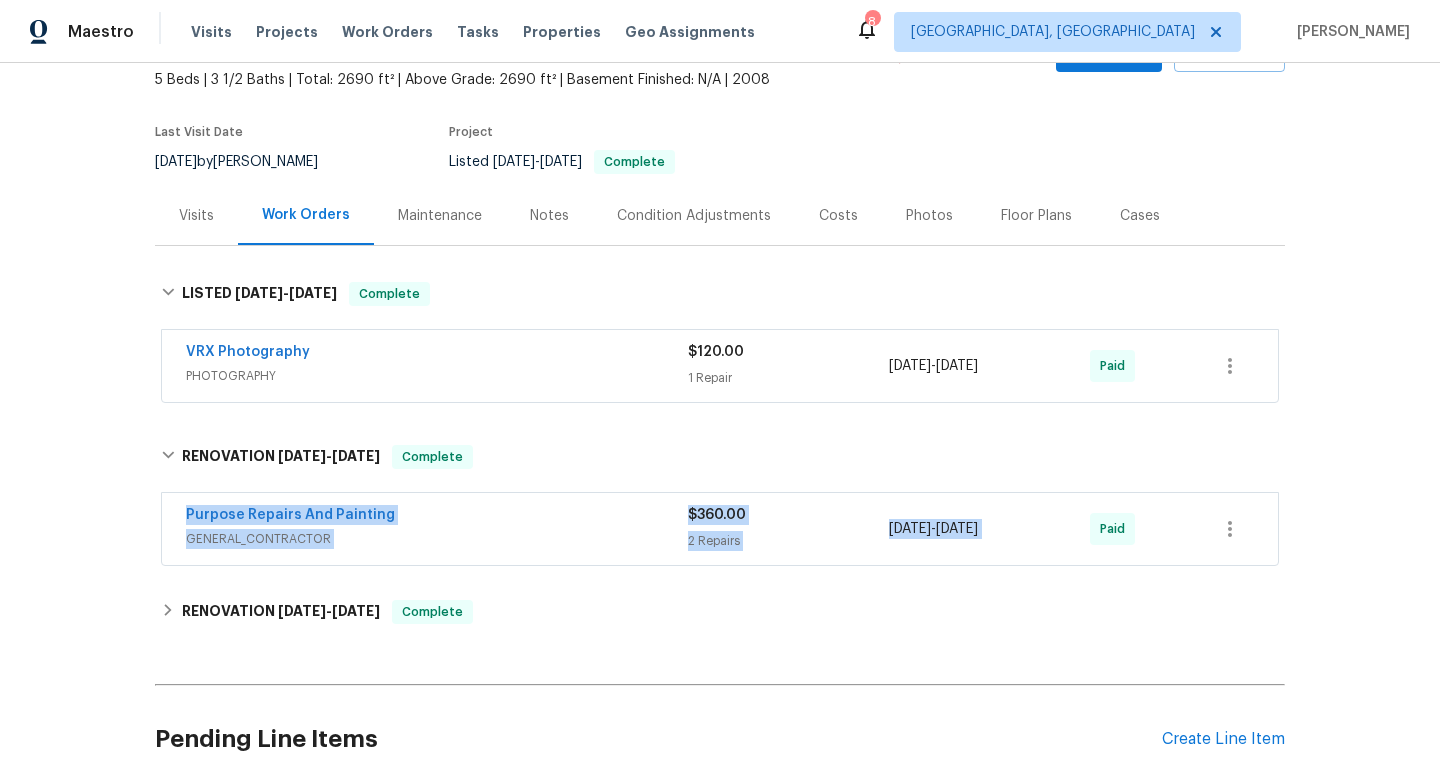 copy on "Purpose Repairs And Painting GENERAL_CONTRACTOR $360.00 2 Repairs 5/20/2025  -  5/21/2025" 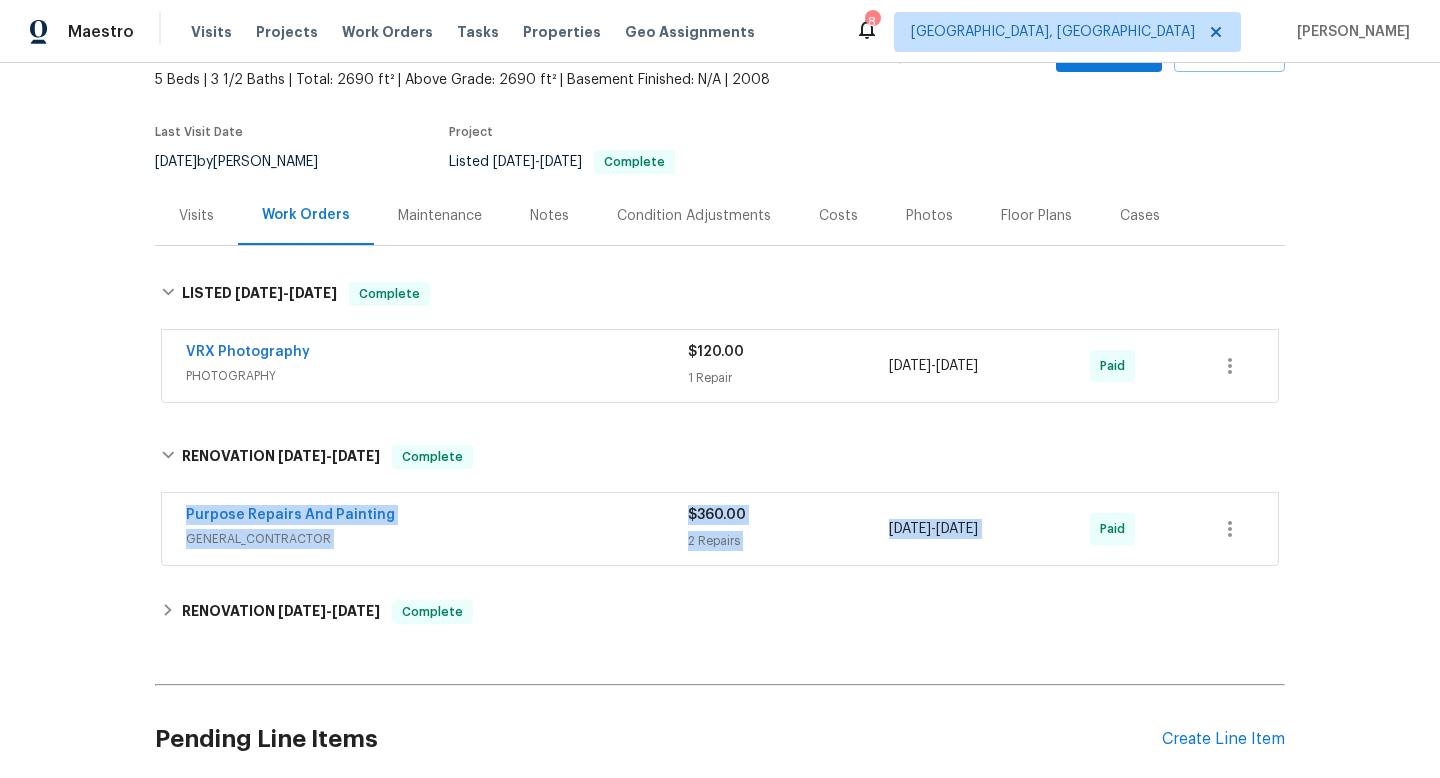 click on "Visits" at bounding box center (196, 216) 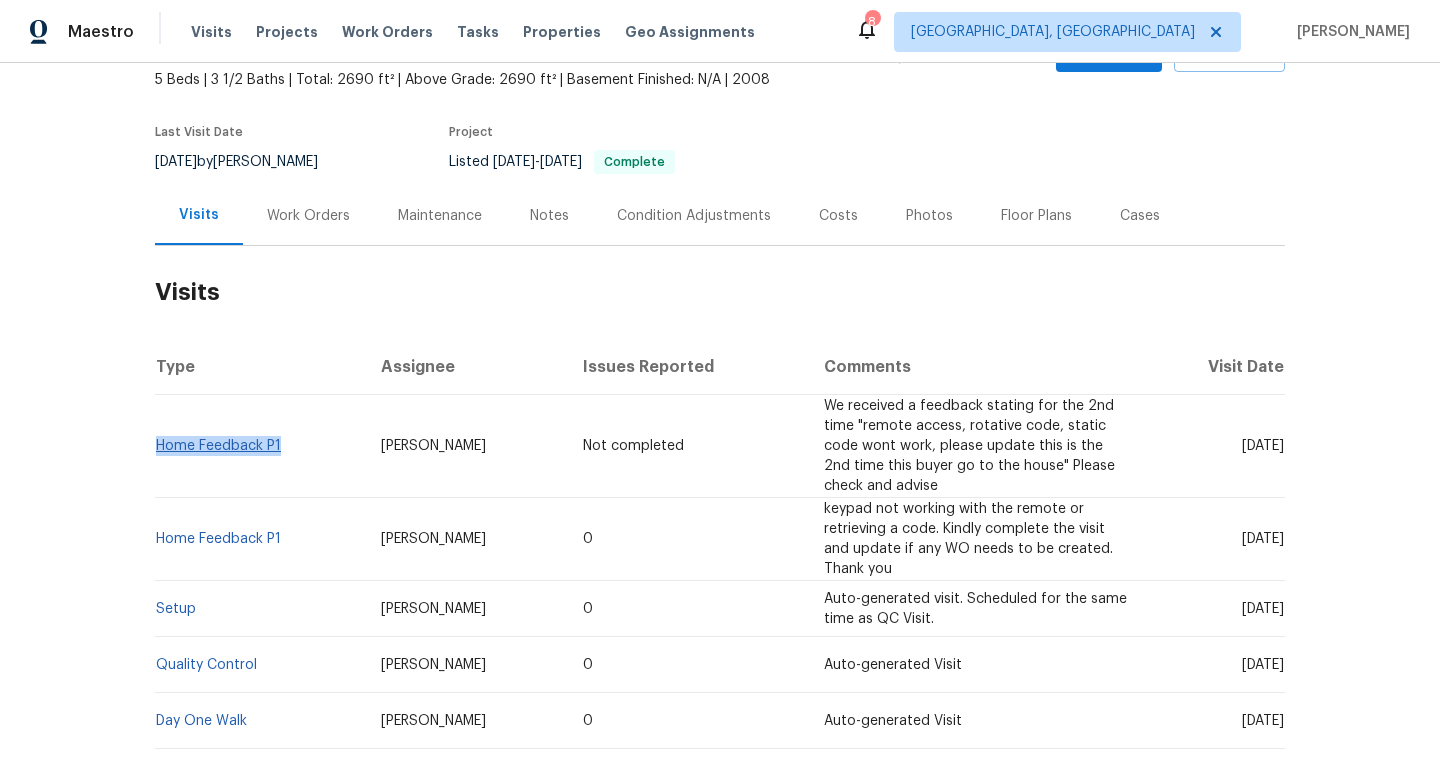 drag, startPoint x: 172, startPoint y: 439, endPoint x: 159, endPoint y: 440, distance: 13.038404 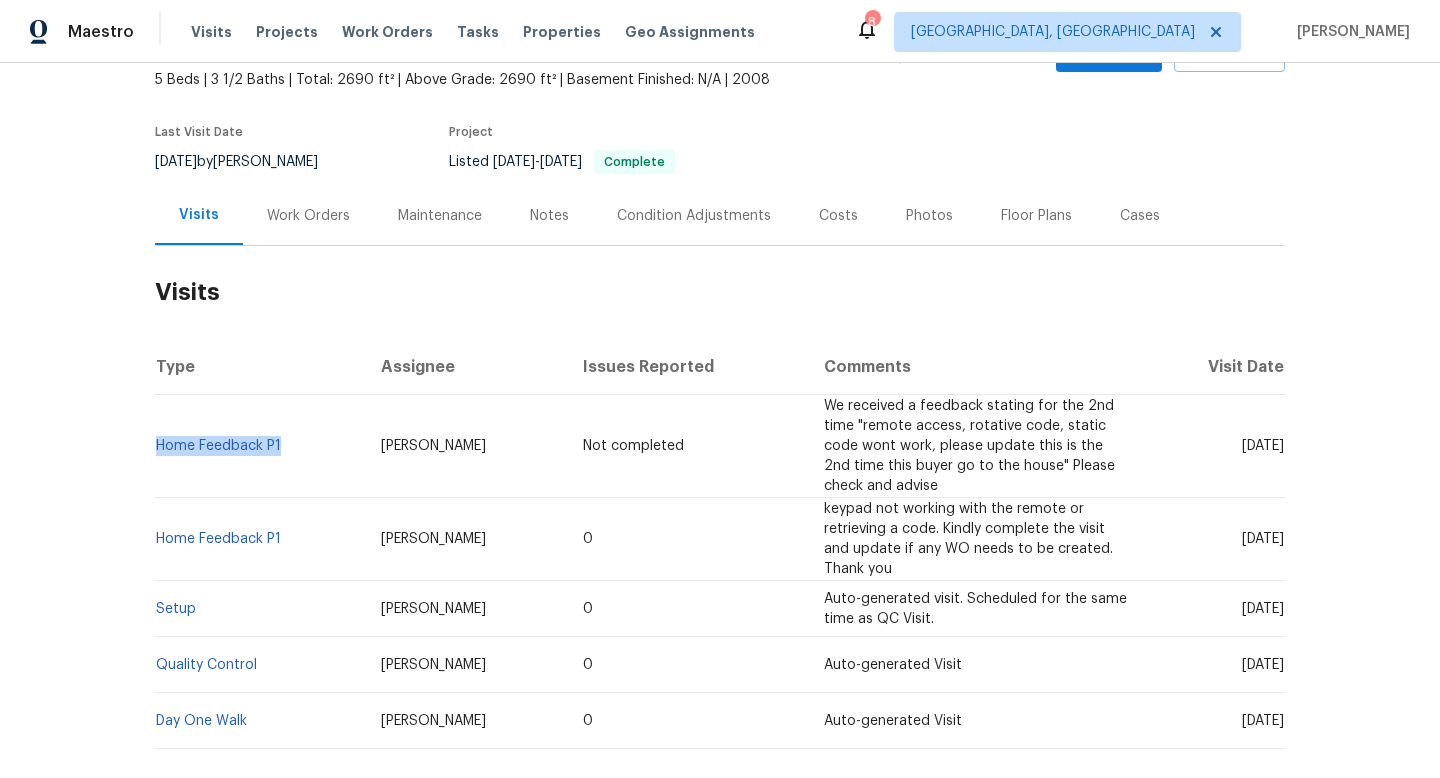 copy on "Home Feedback P1" 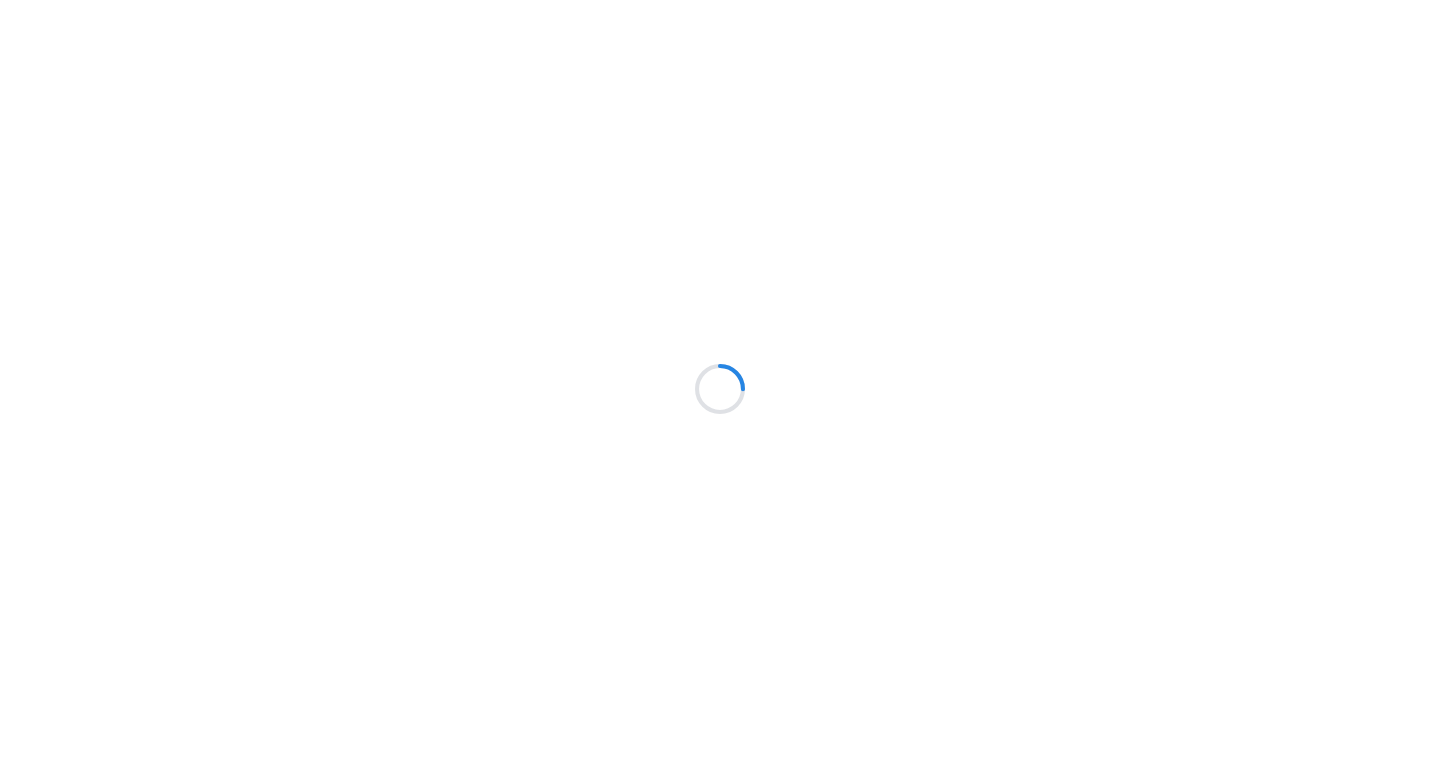 scroll, scrollTop: 0, scrollLeft: 0, axis: both 